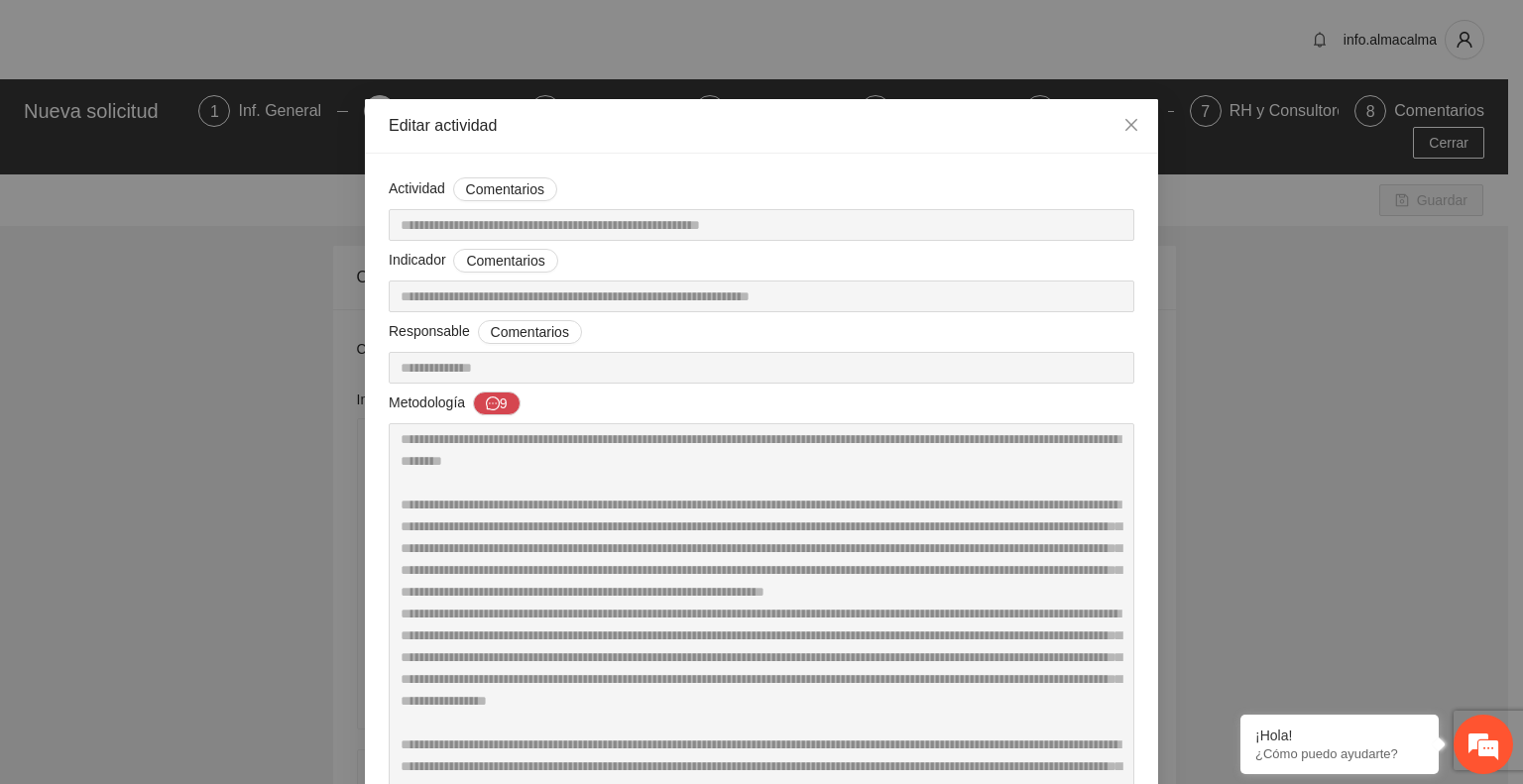 scroll, scrollTop: 4163, scrollLeft: 0, axis: vertical 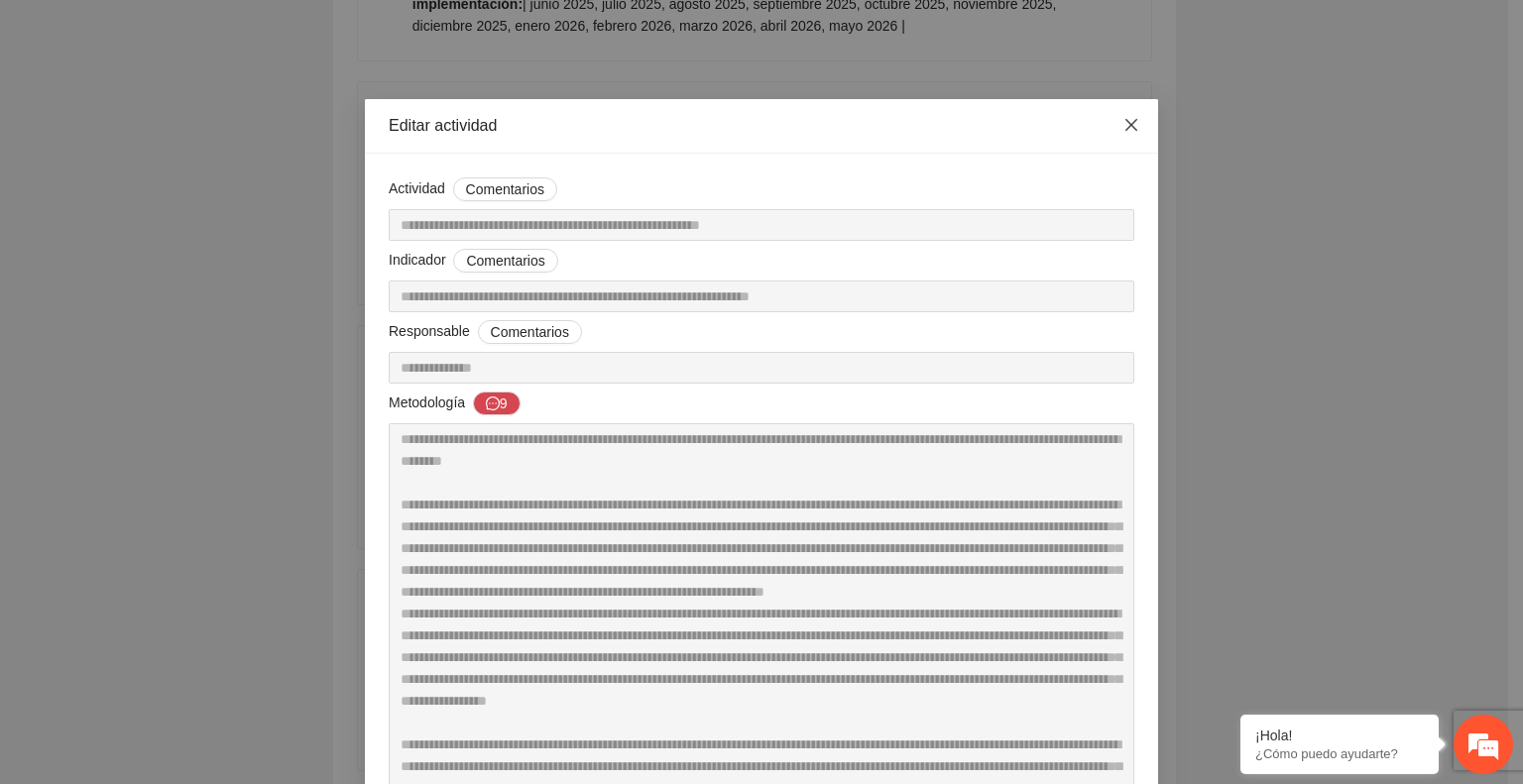 click 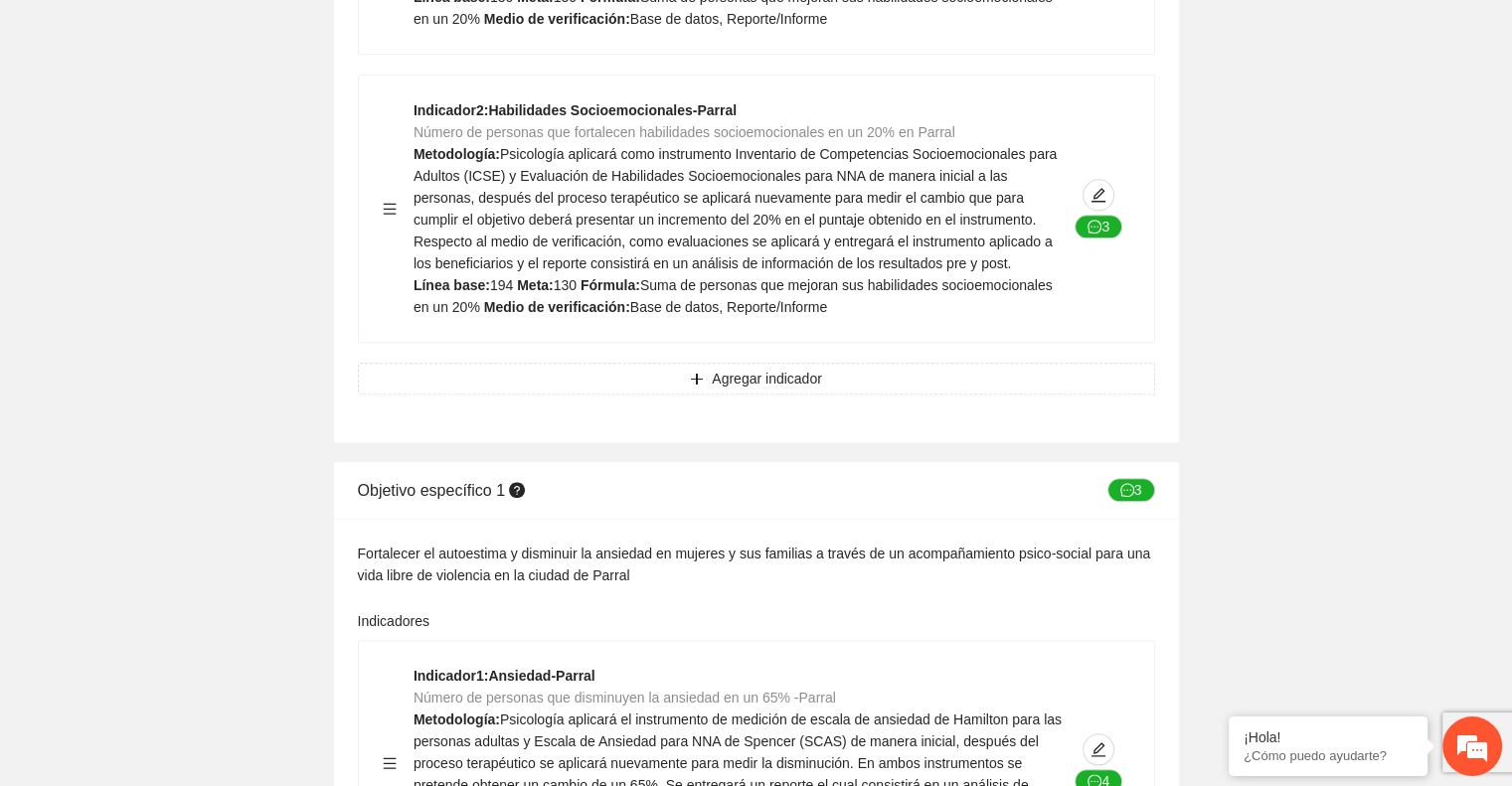 scroll, scrollTop: 0, scrollLeft: 0, axis: both 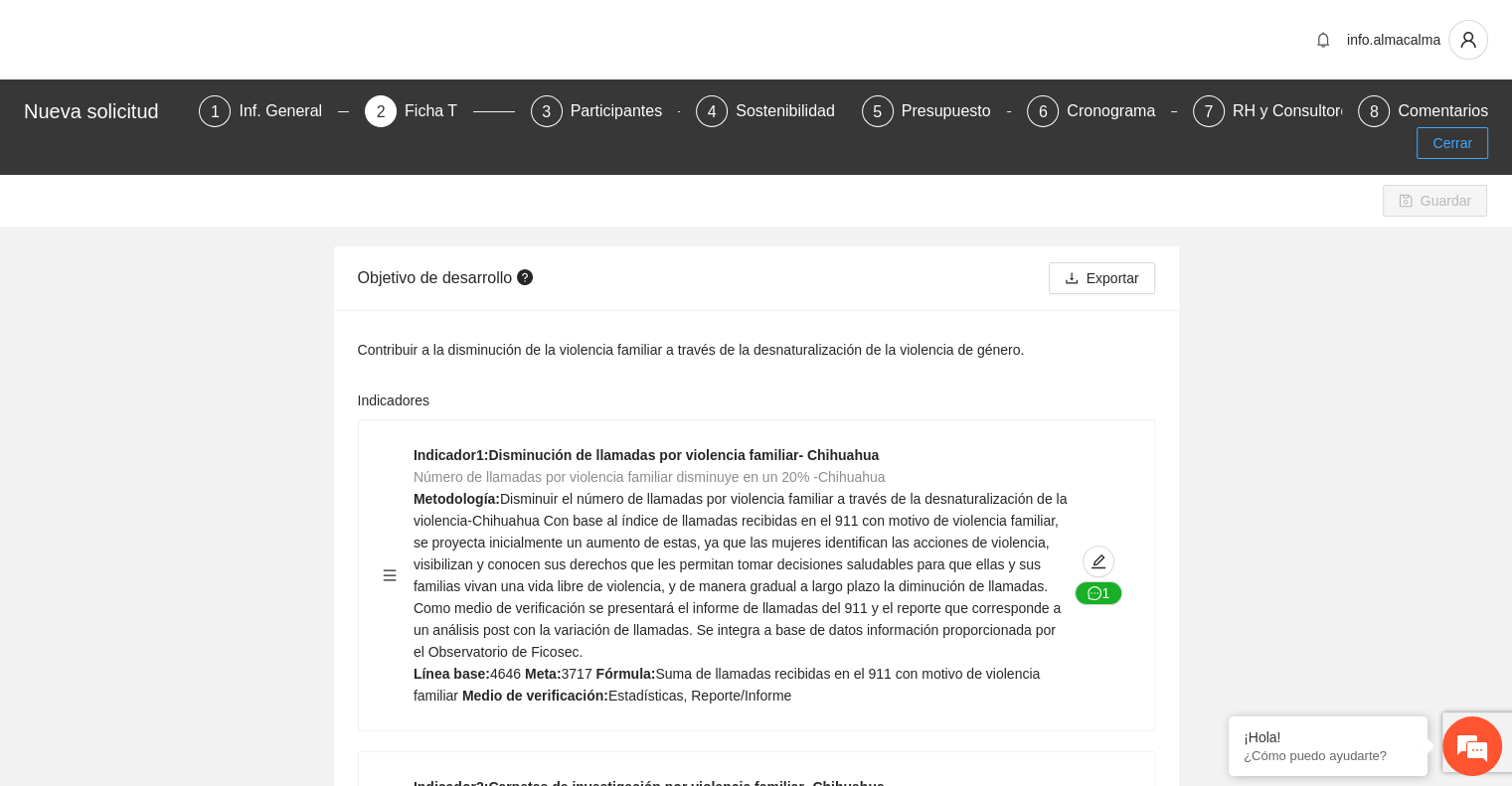 click on "Cerrar" at bounding box center (1452, 143) 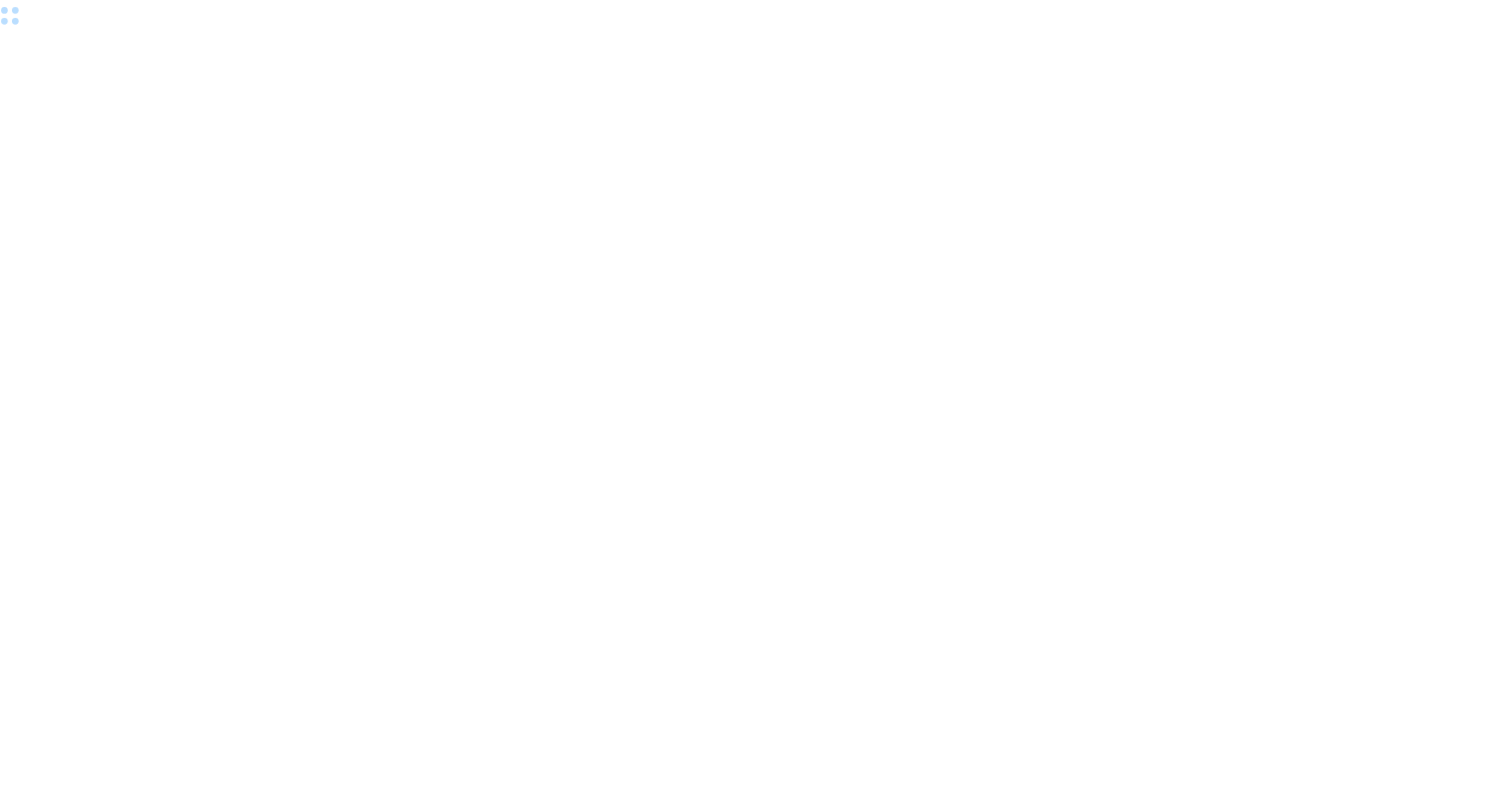 scroll, scrollTop: 0, scrollLeft: 0, axis: both 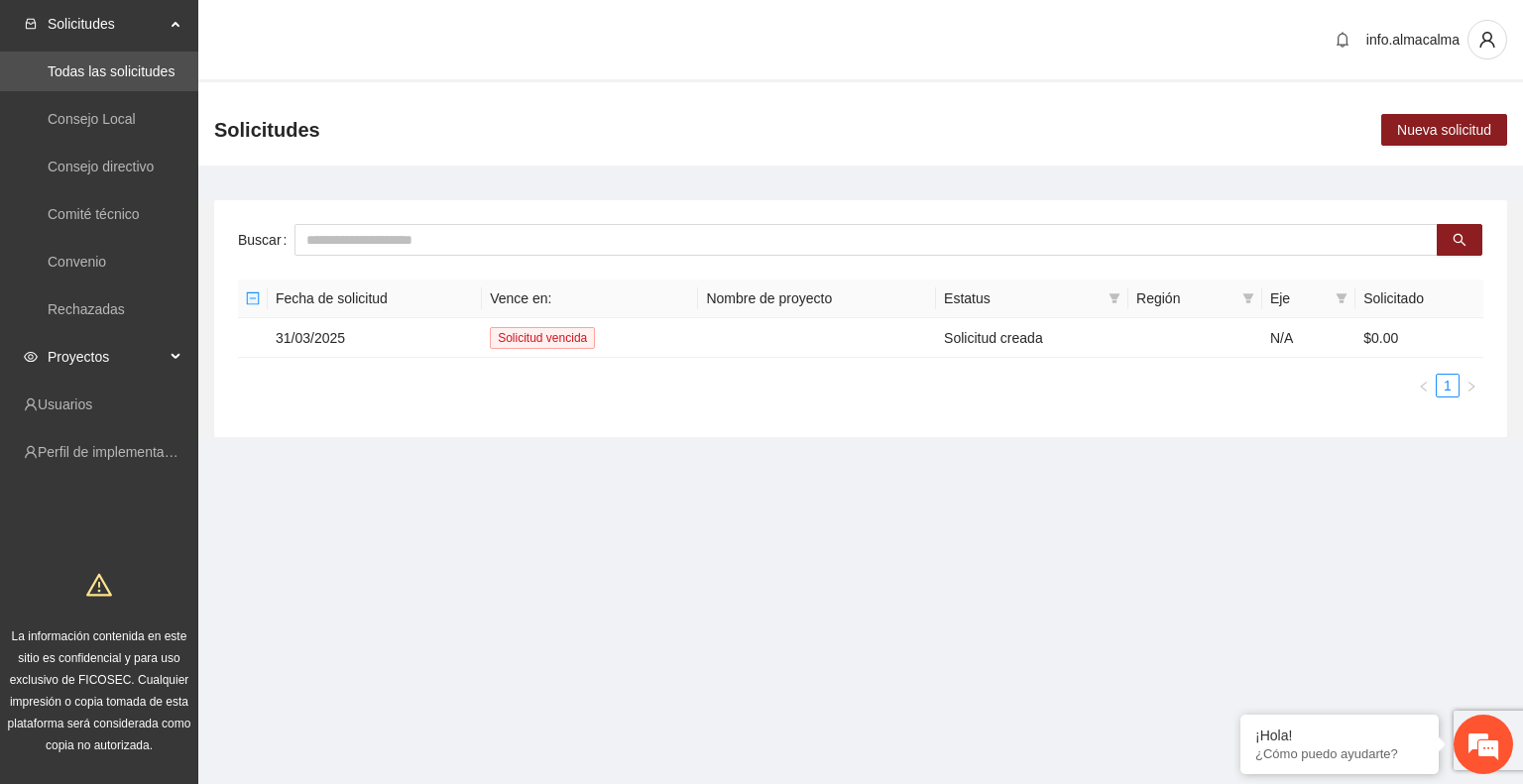 click on "Proyectos" at bounding box center [106, 357] 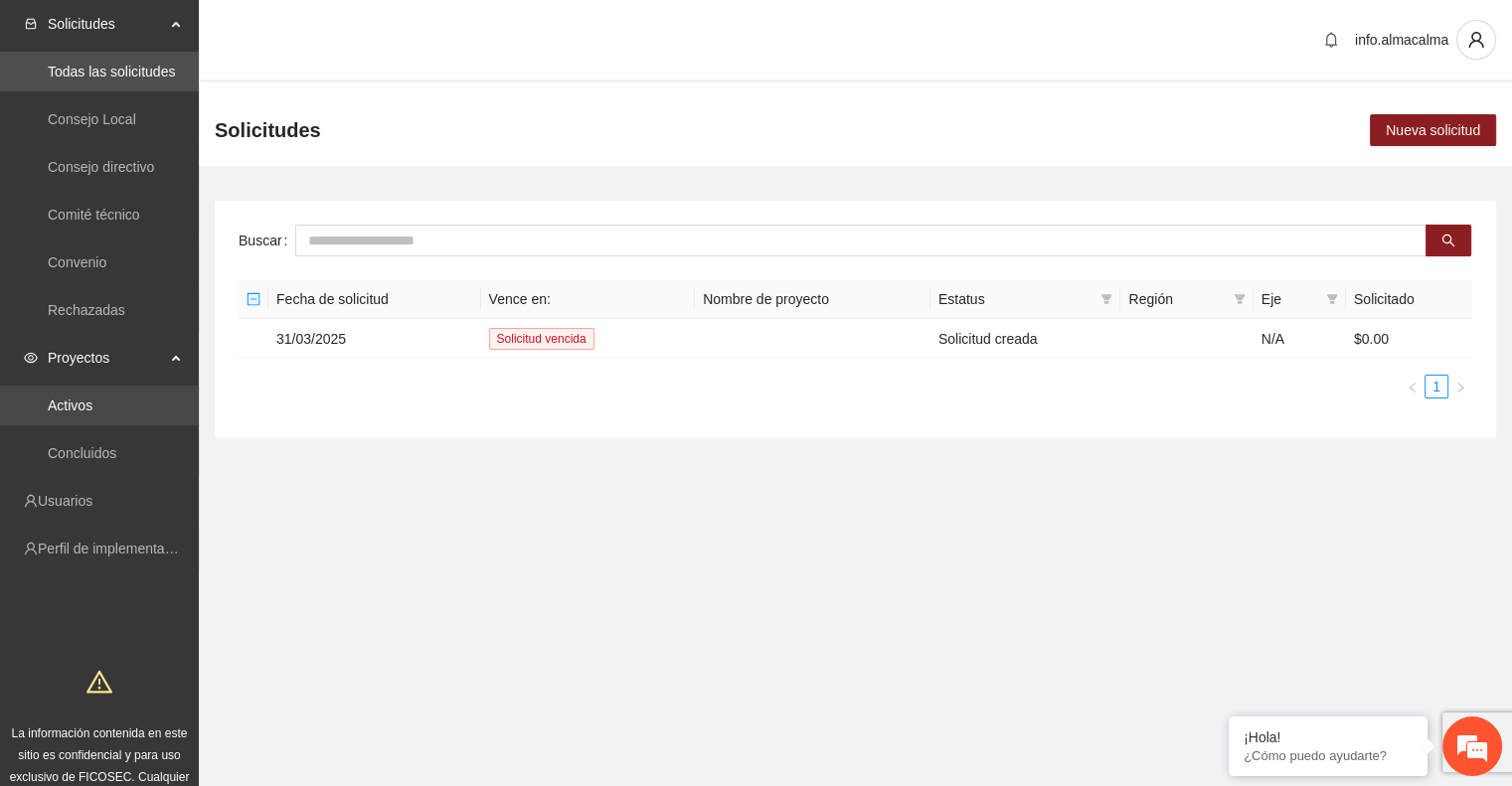 click on "Activos" at bounding box center [70, 405] 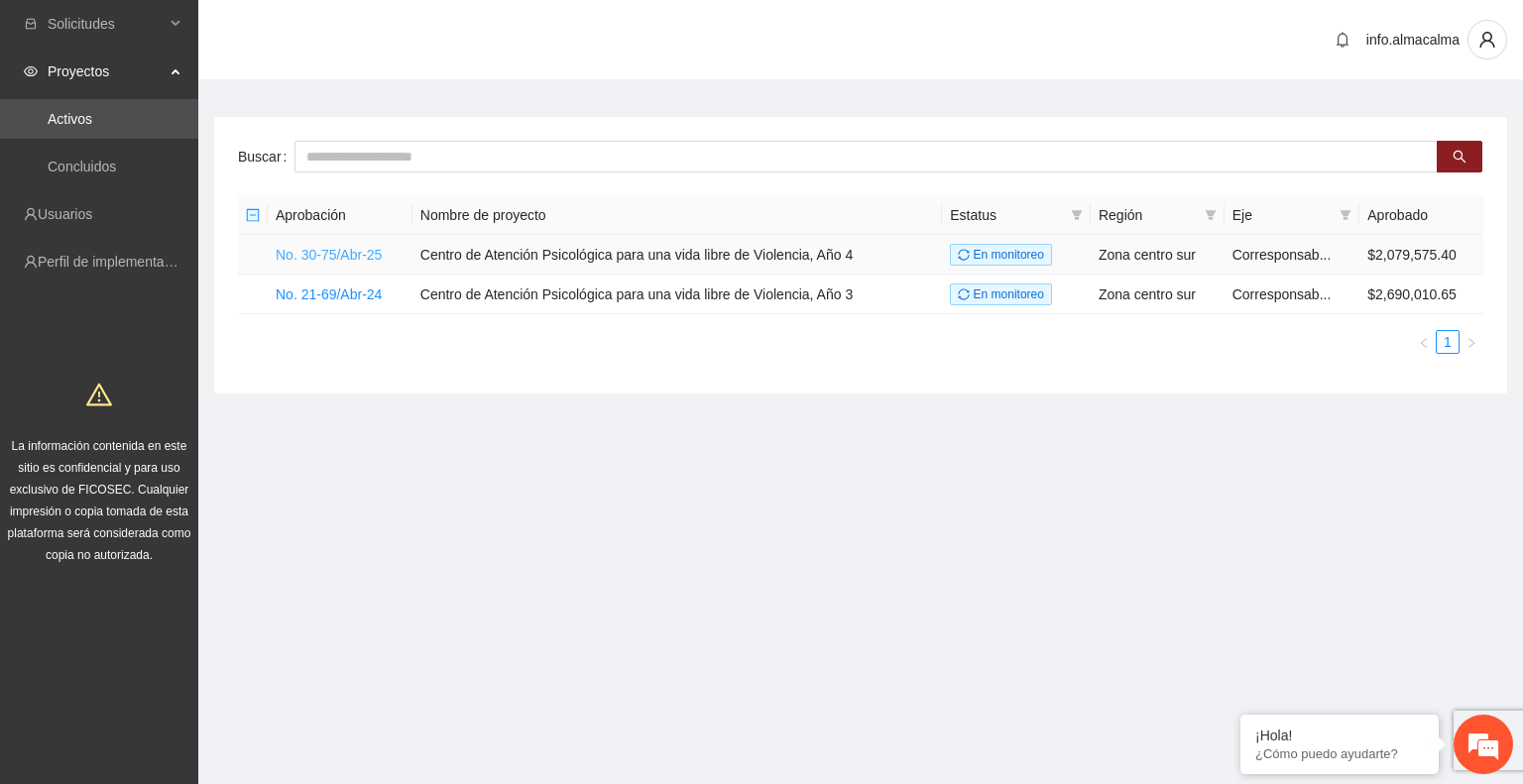 click on "No. 30-75/Abr-25" at bounding box center [328, 255] 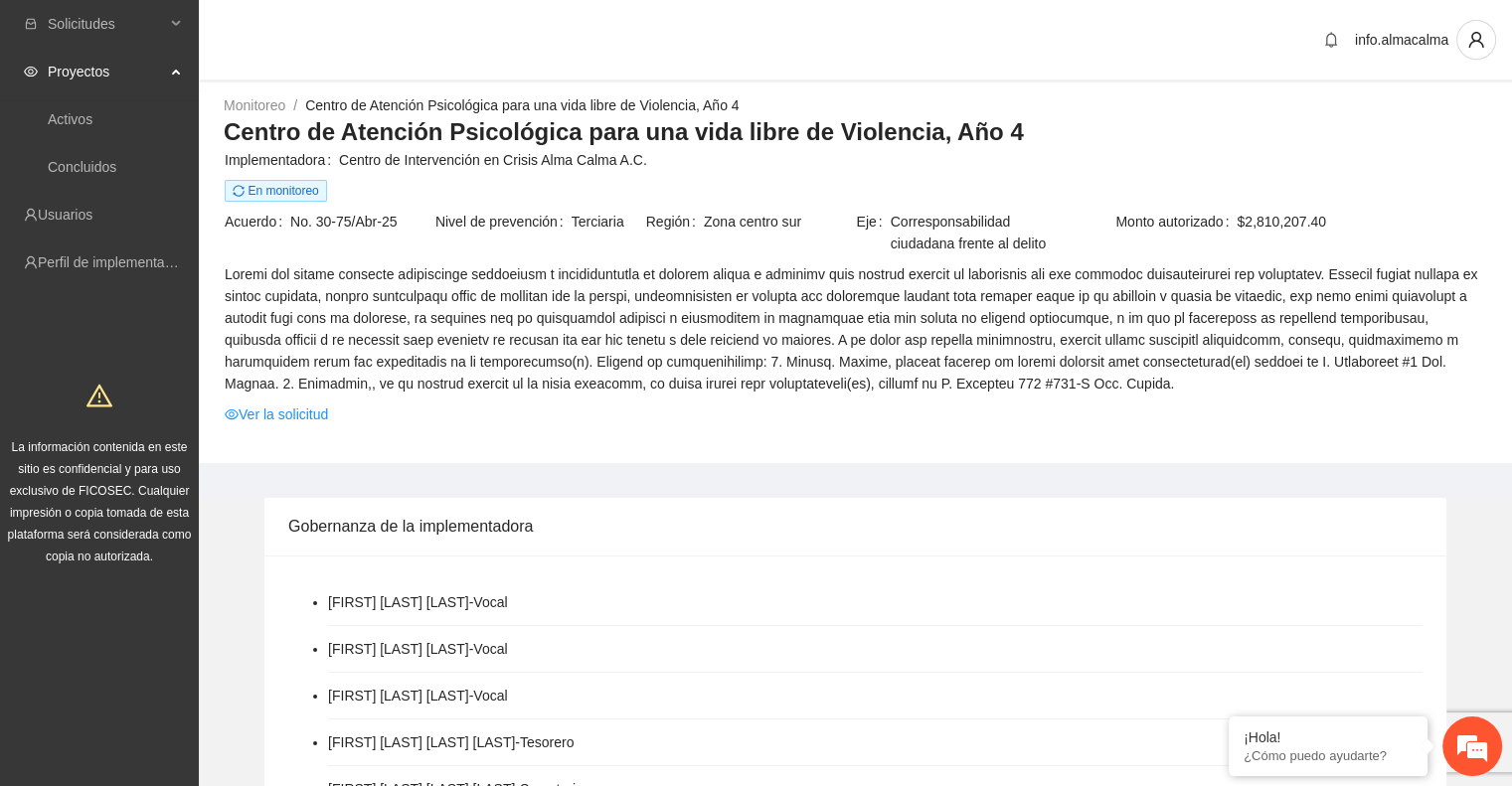scroll, scrollTop: 0, scrollLeft: 0, axis: both 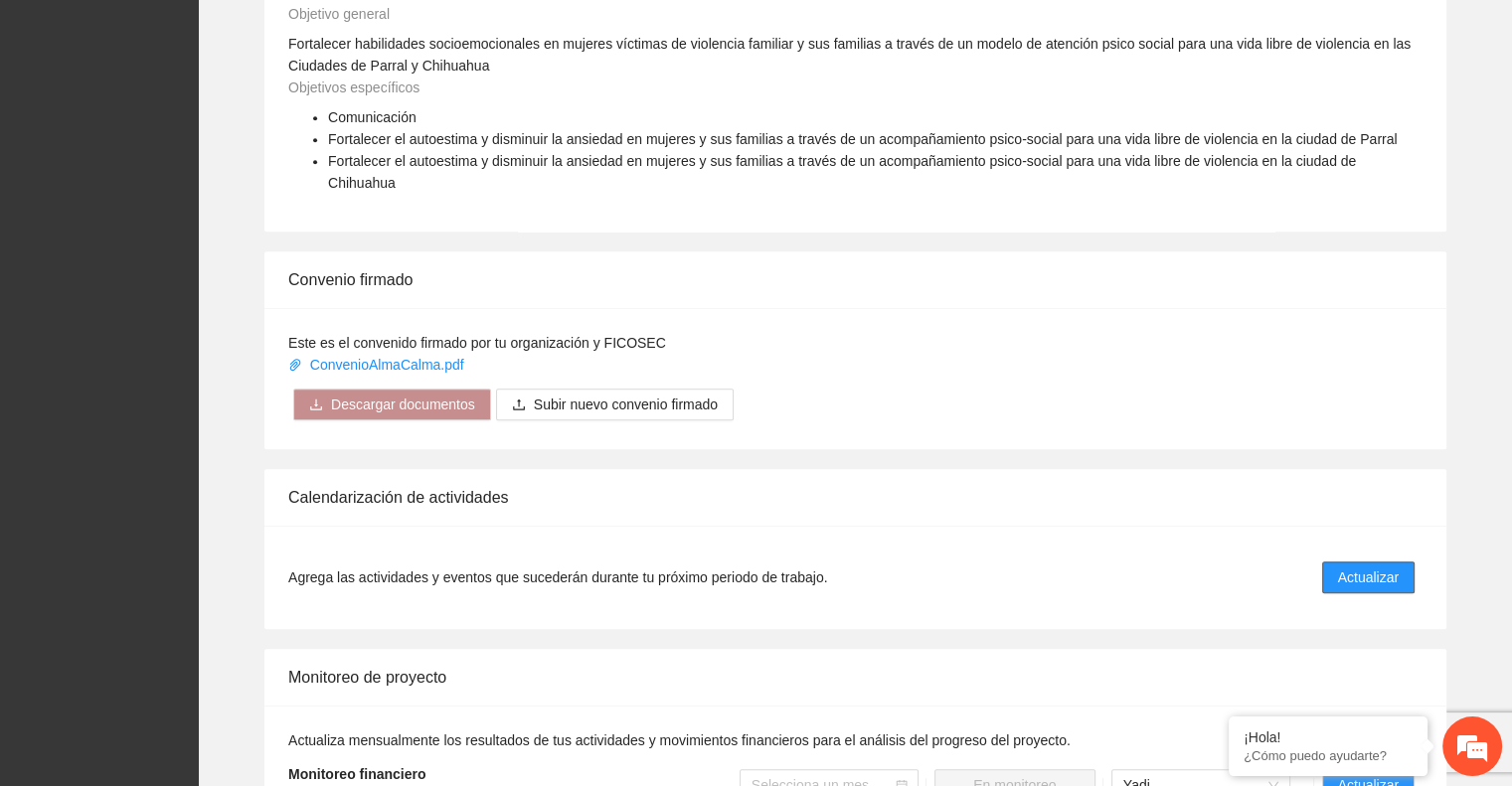 click on "Actualizar" at bounding box center [1368, 577] 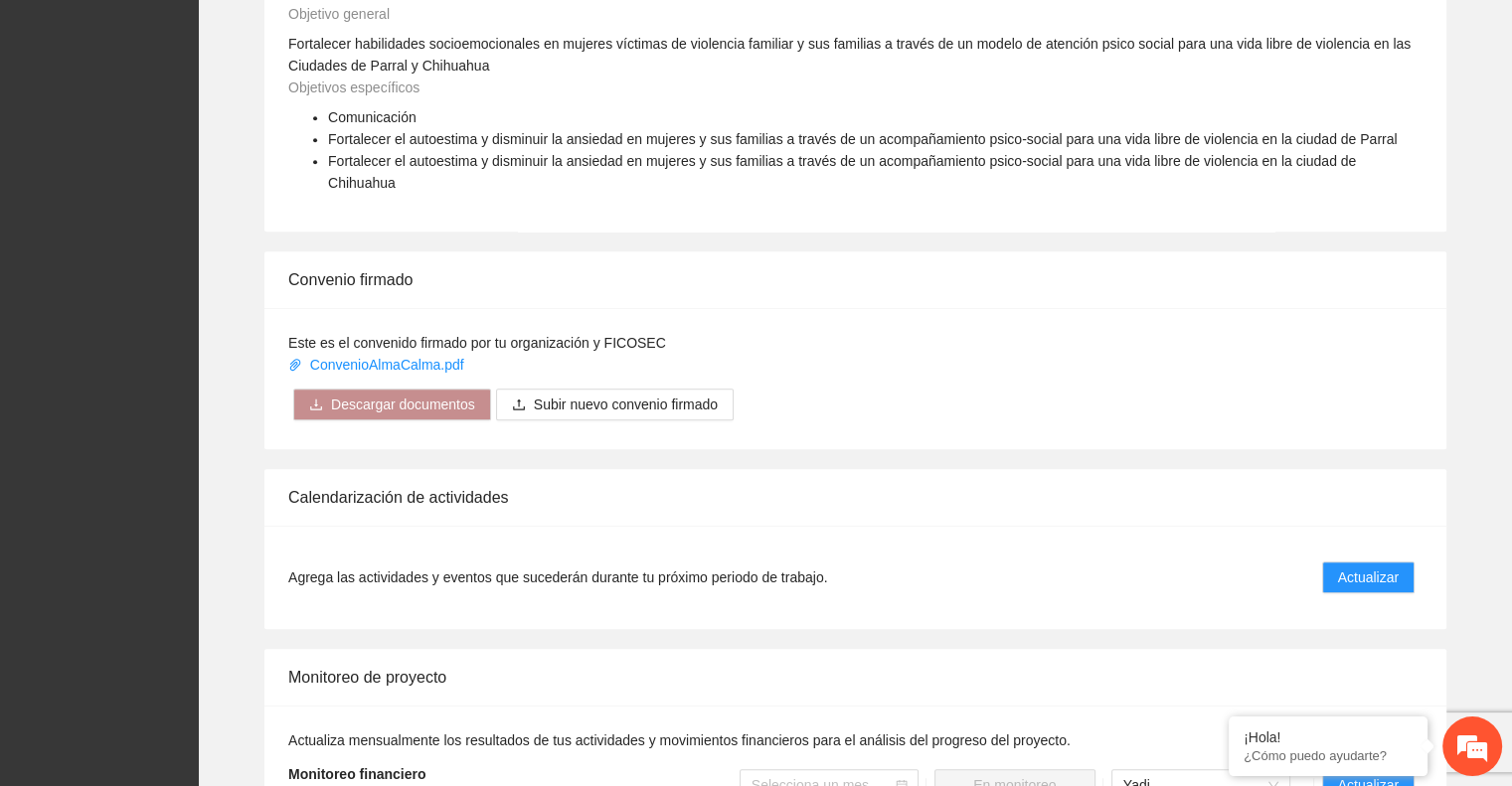 scroll, scrollTop: 0, scrollLeft: 0, axis: both 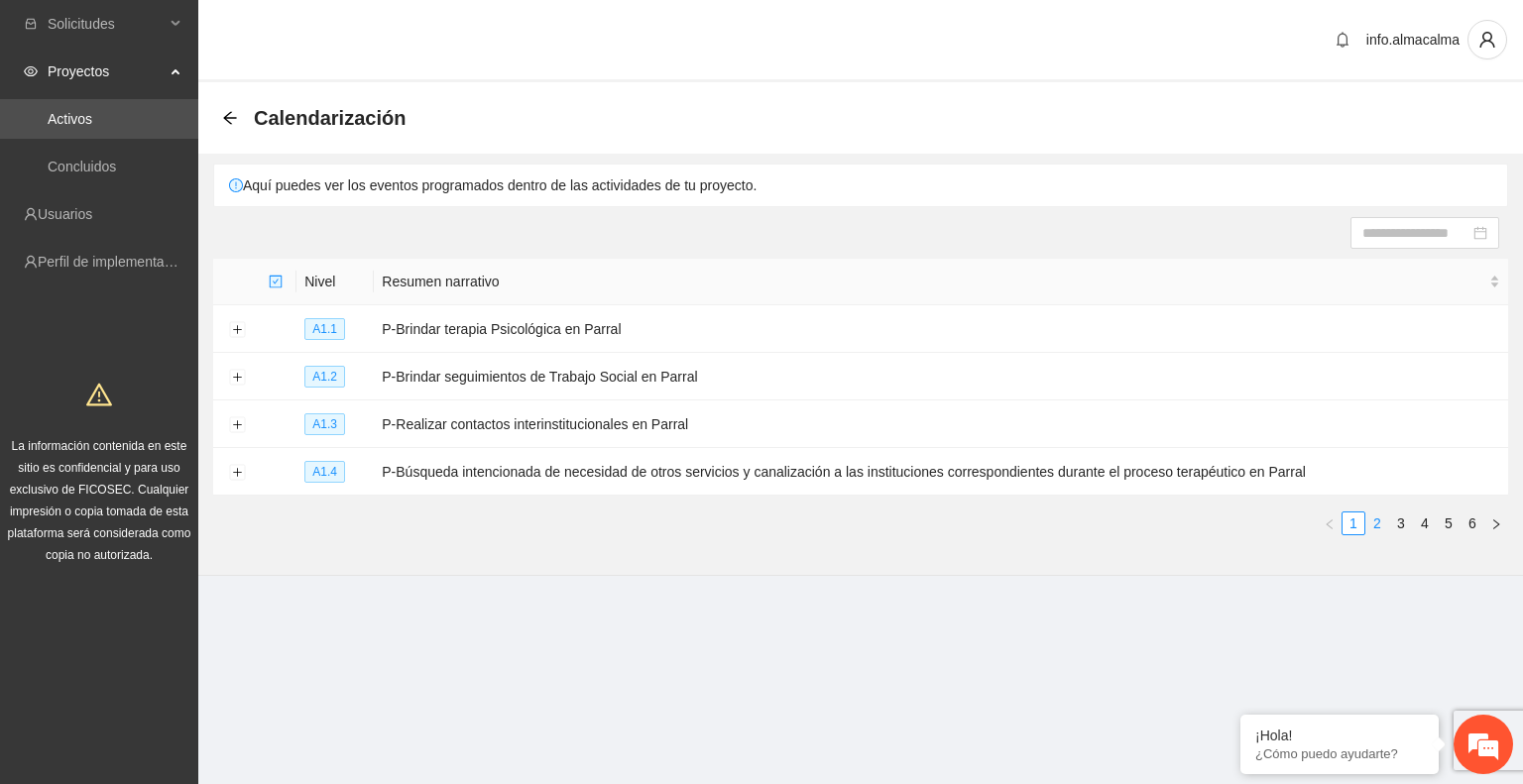 click on "2" at bounding box center (1377, 523) 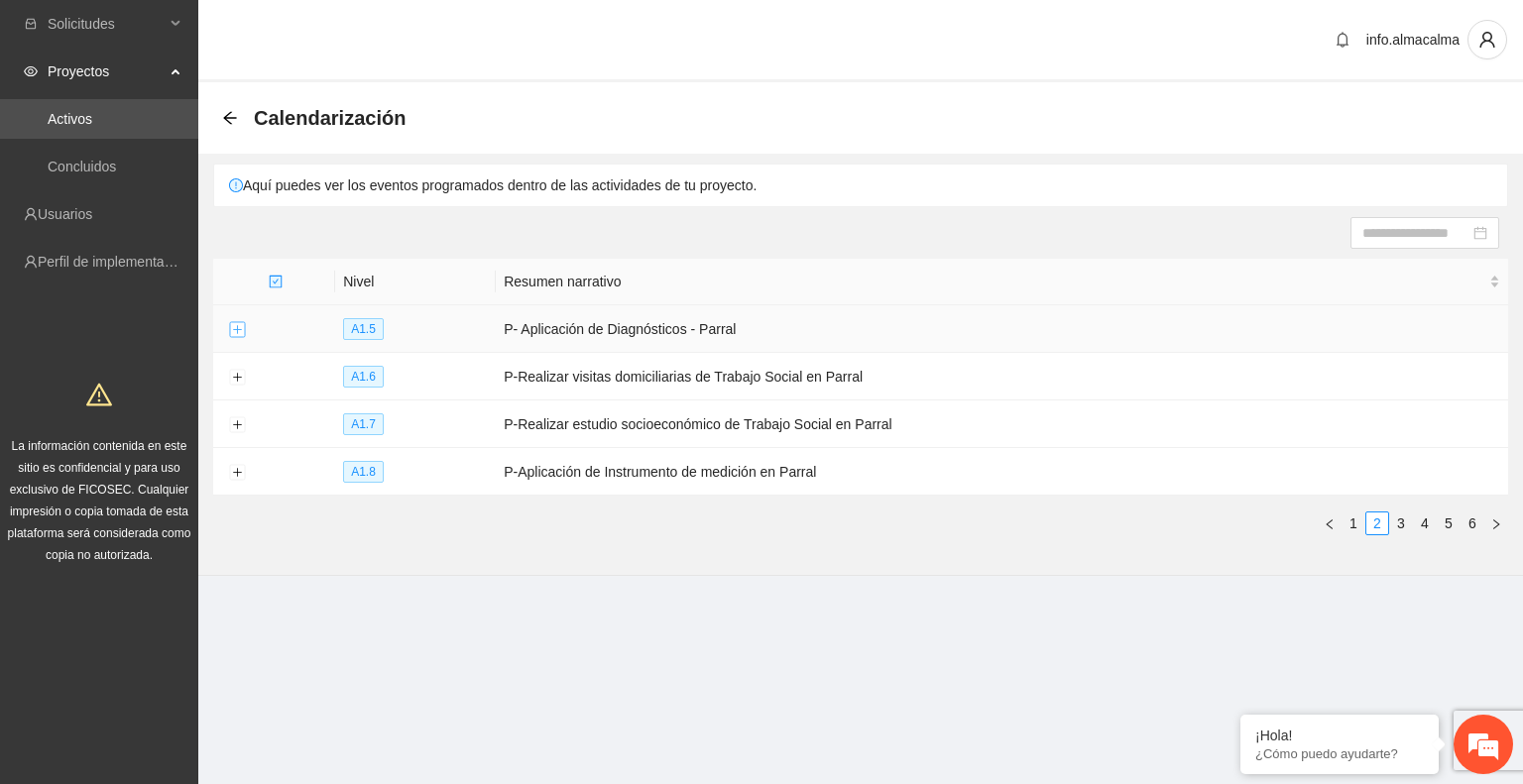 click at bounding box center (237, 330) 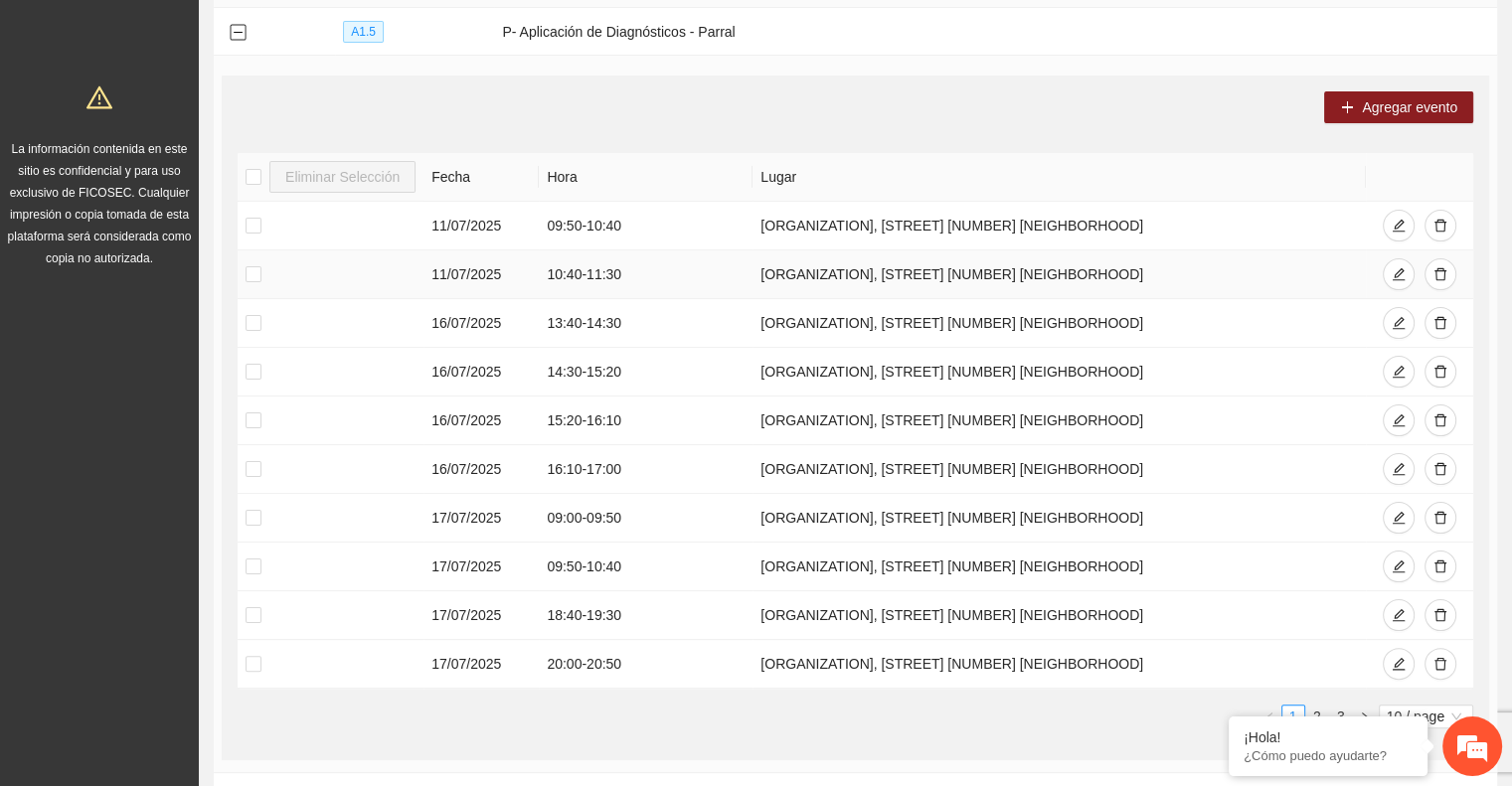 scroll, scrollTop: 397, scrollLeft: 0, axis: vertical 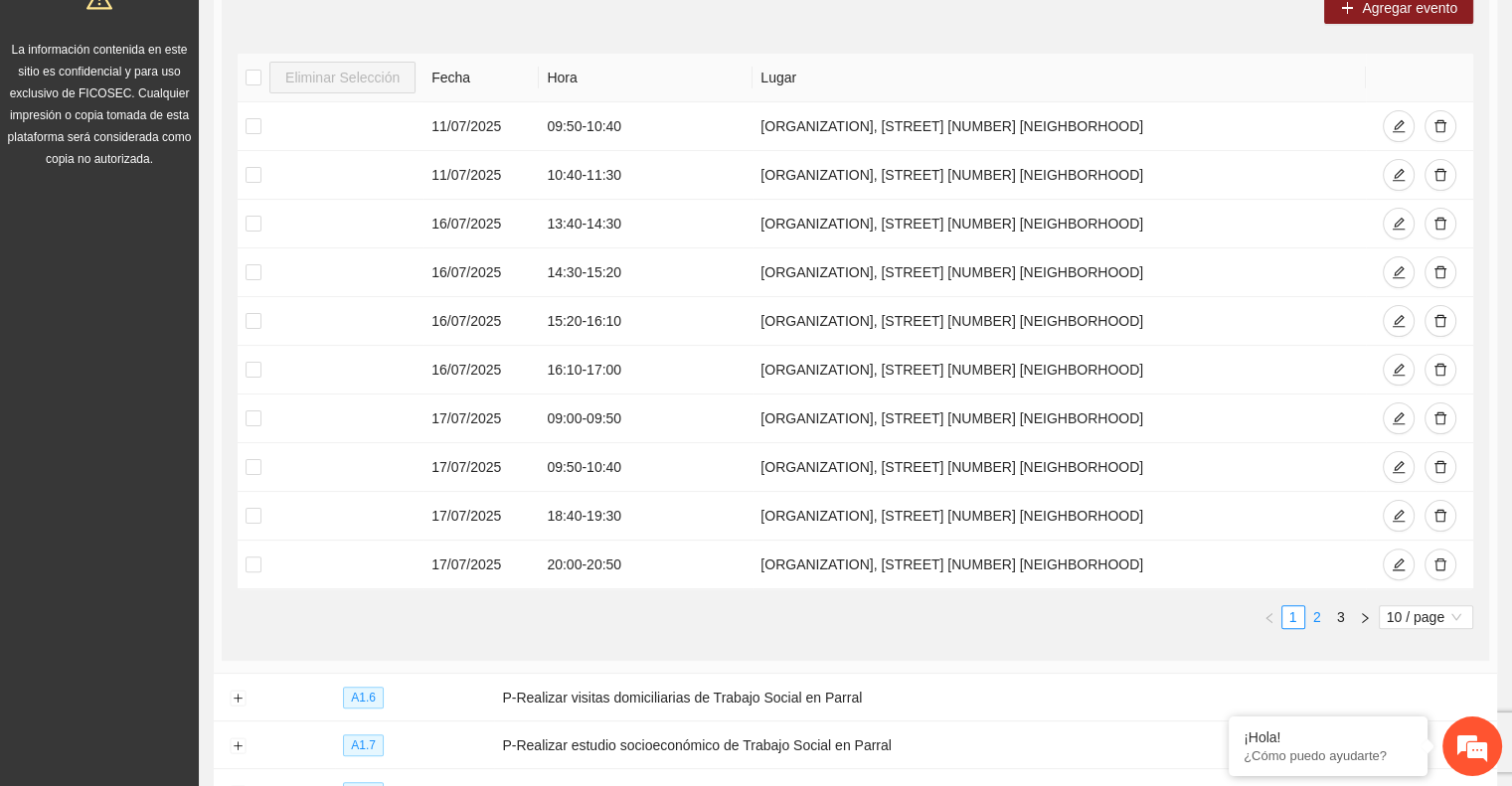 click on "2" at bounding box center [1317, 617] 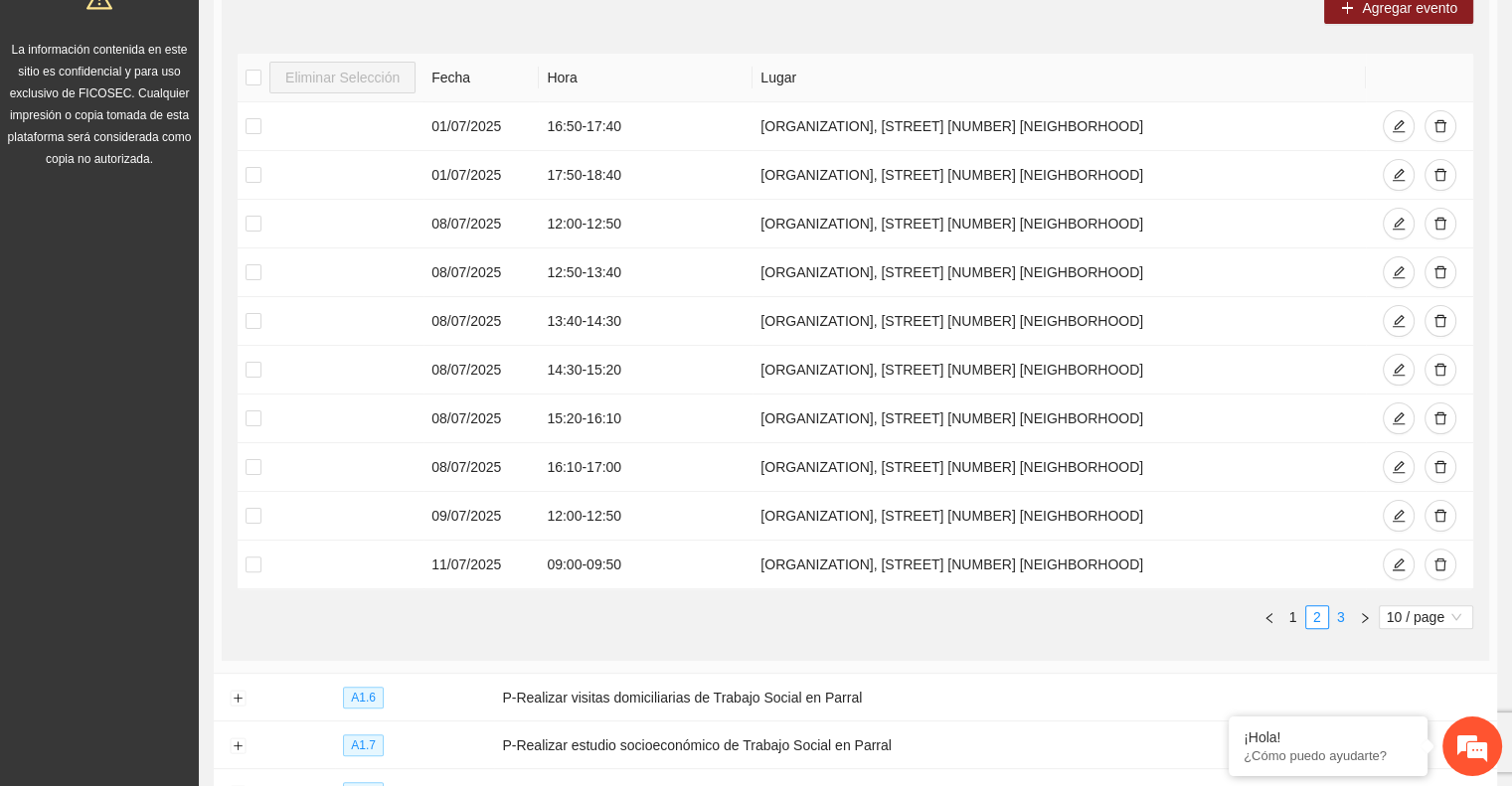 click on "3" at bounding box center [1341, 617] 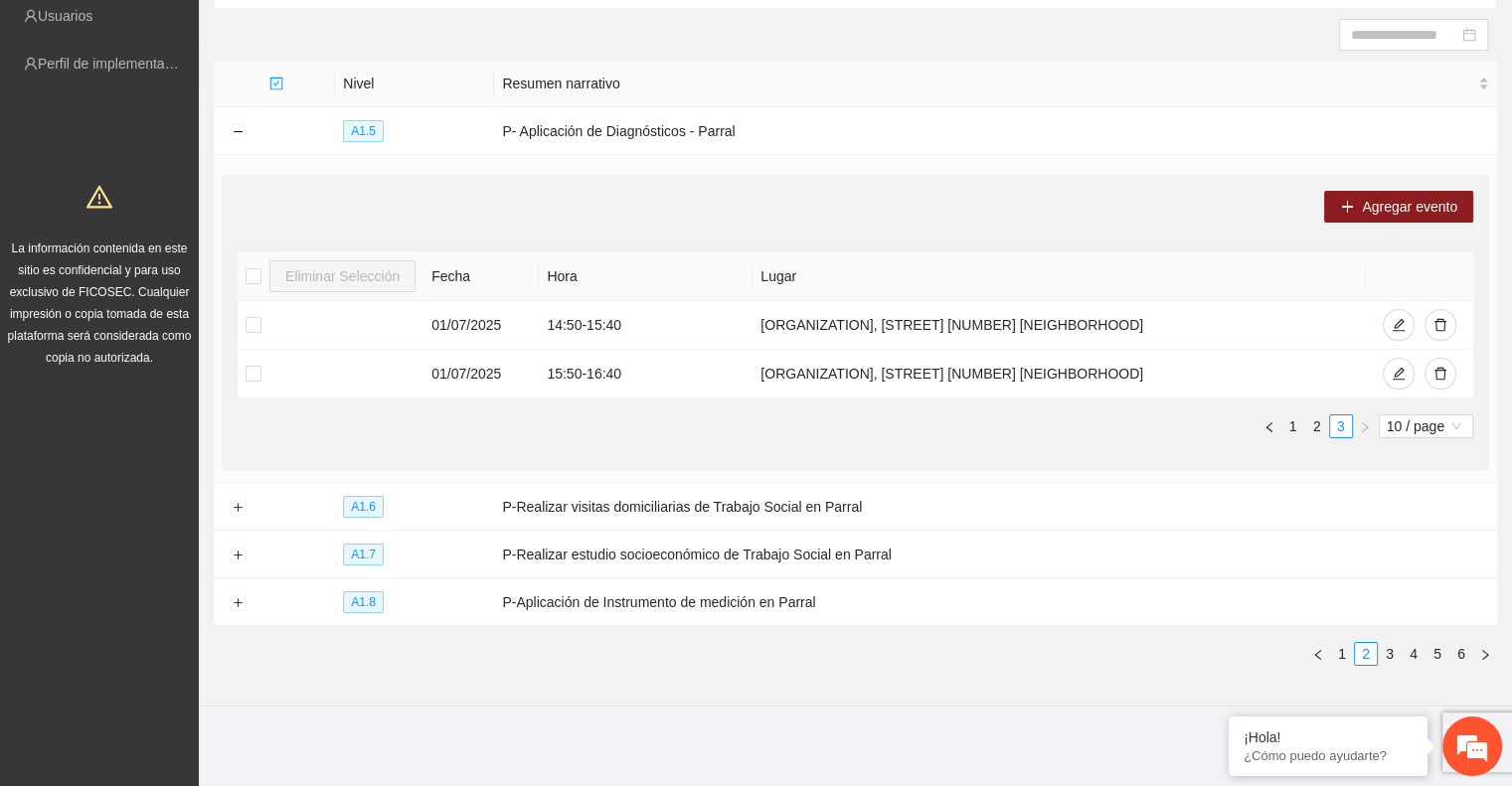 scroll, scrollTop: 196, scrollLeft: 0, axis: vertical 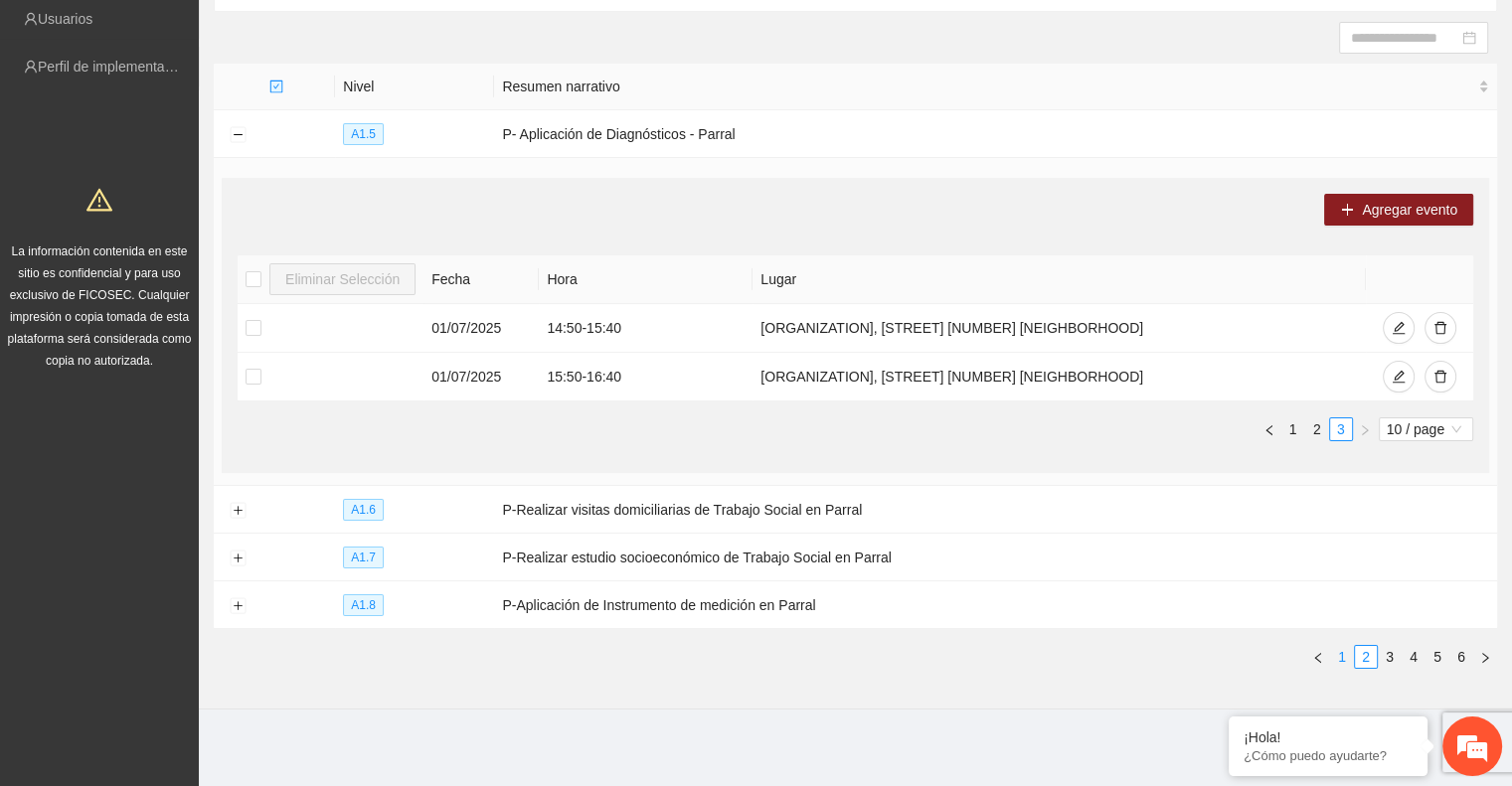 click on "1" at bounding box center [1342, 657] 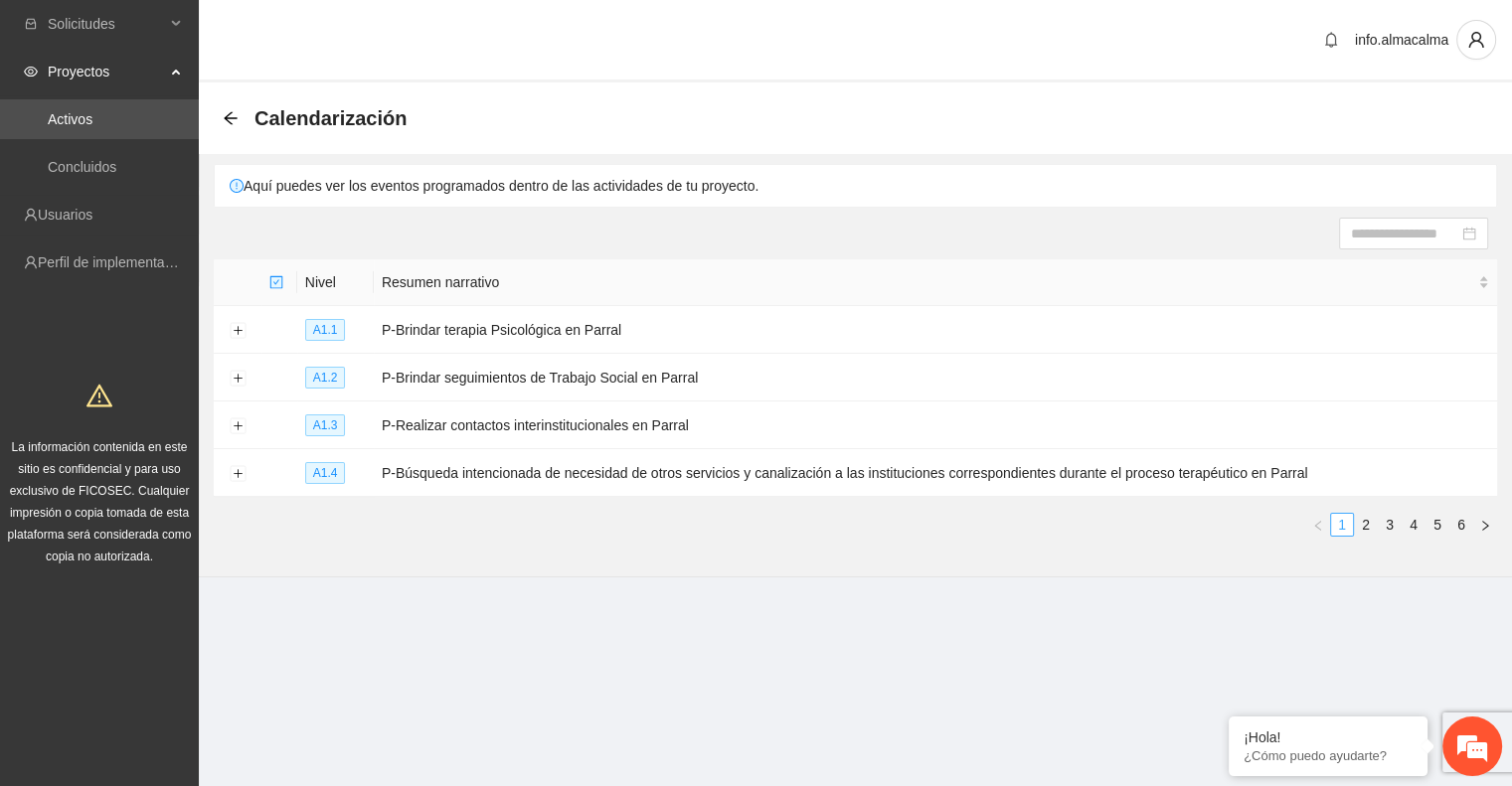 scroll, scrollTop: 0, scrollLeft: 0, axis: both 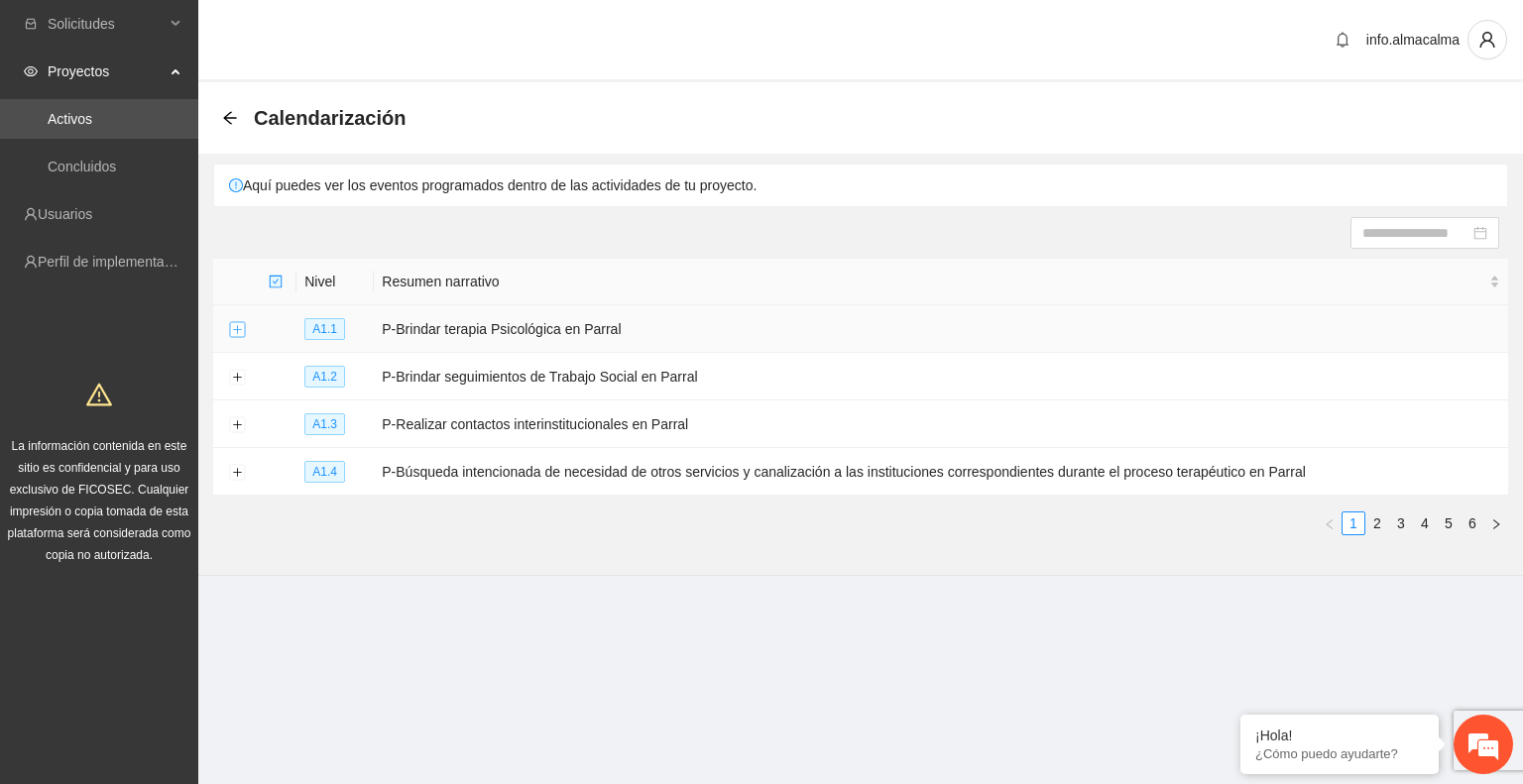 click at bounding box center (237, 330) 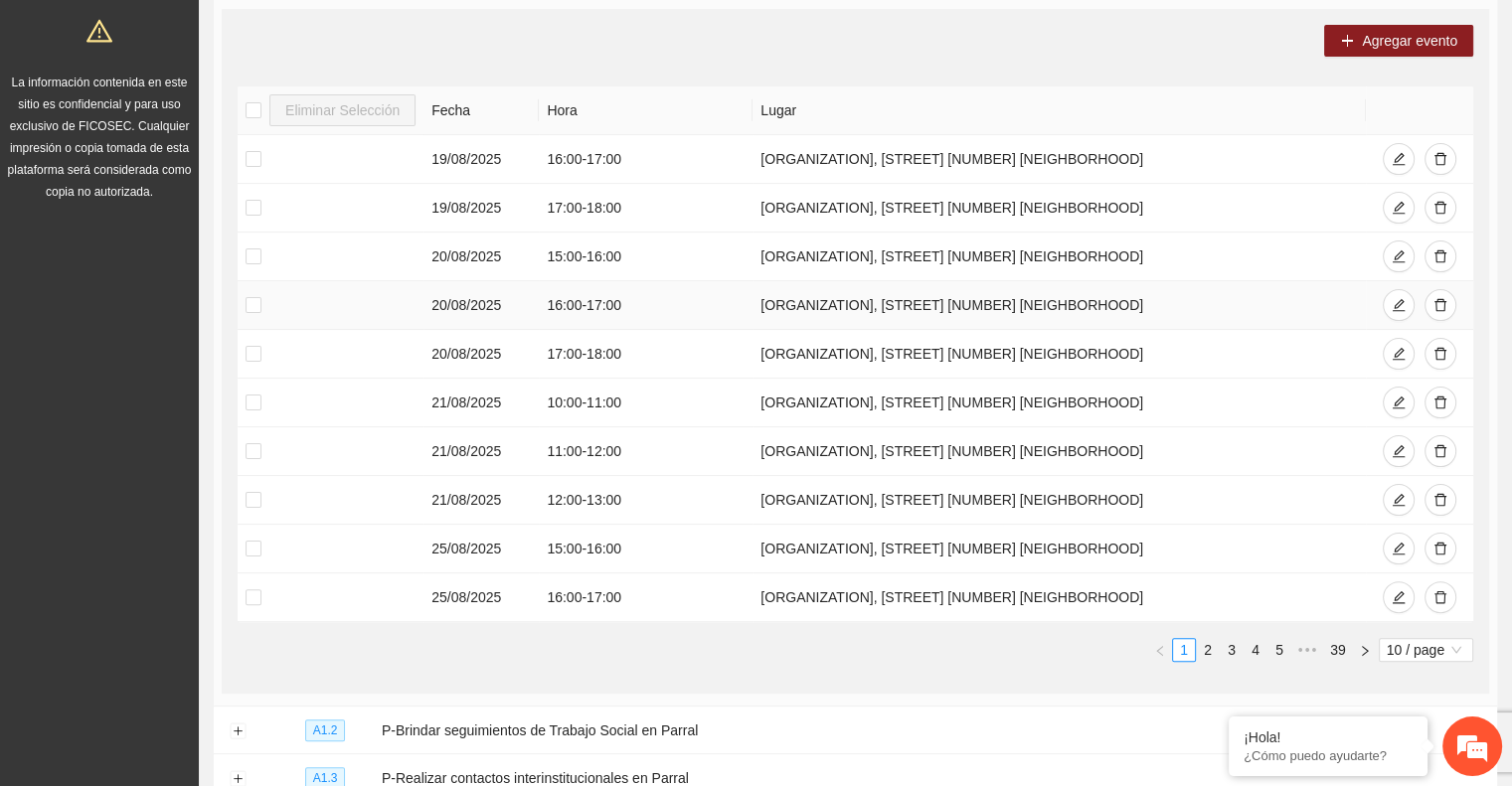 scroll, scrollTop: 397, scrollLeft: 0, axis: vertical 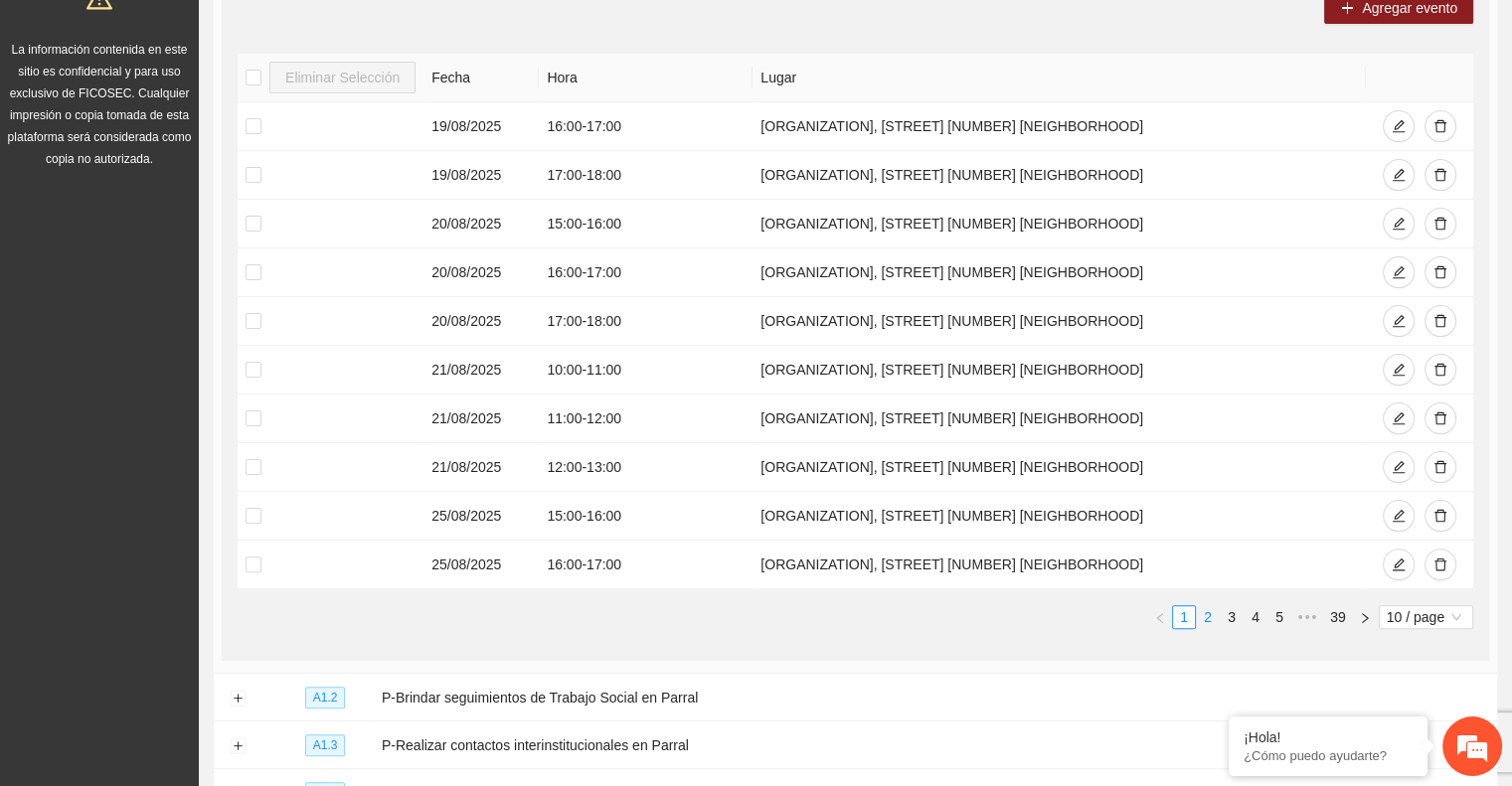 click on "2" at bounding box center (1208, 617) 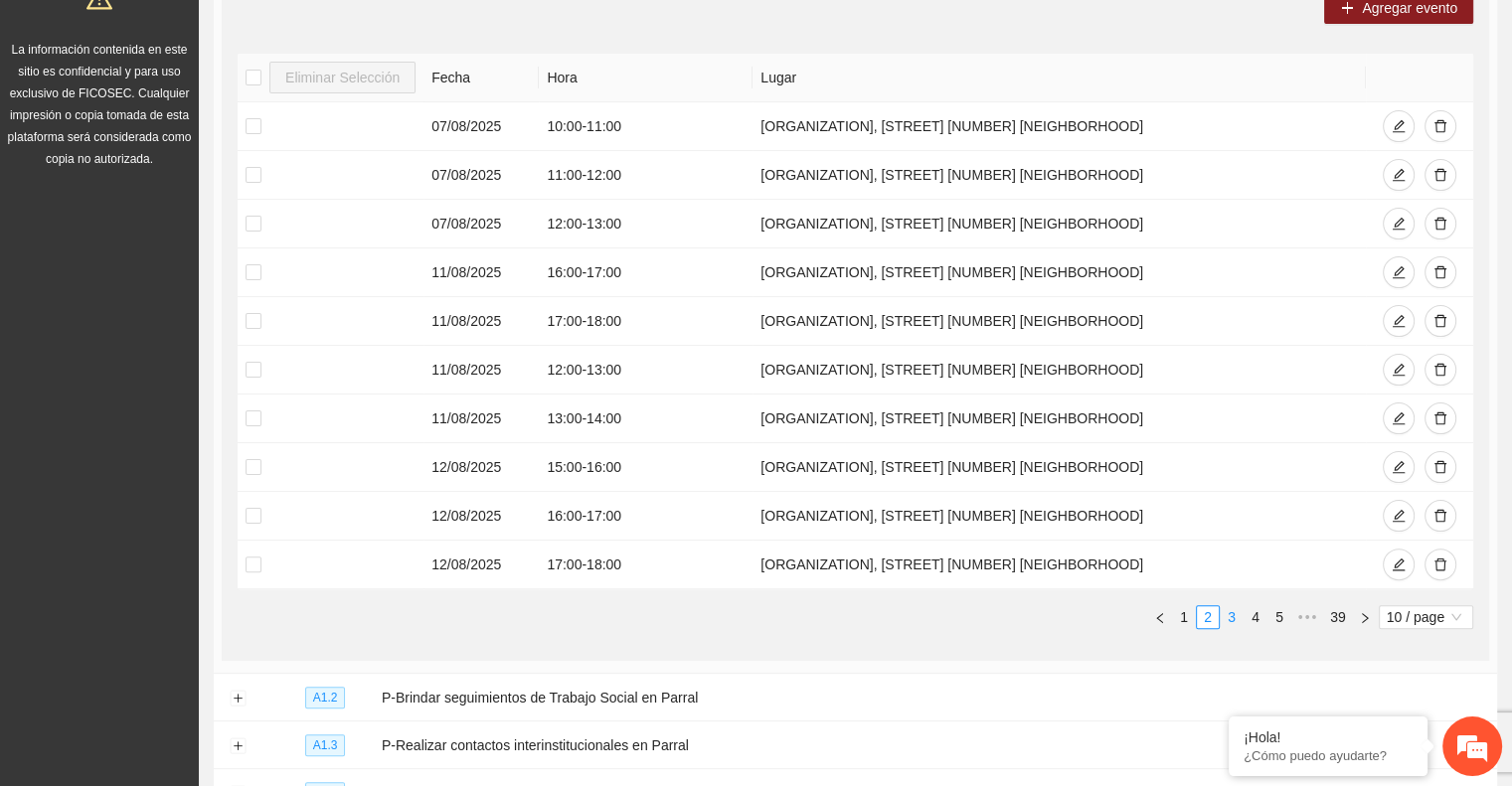 click on "3" at bounding box center [1232, 617] 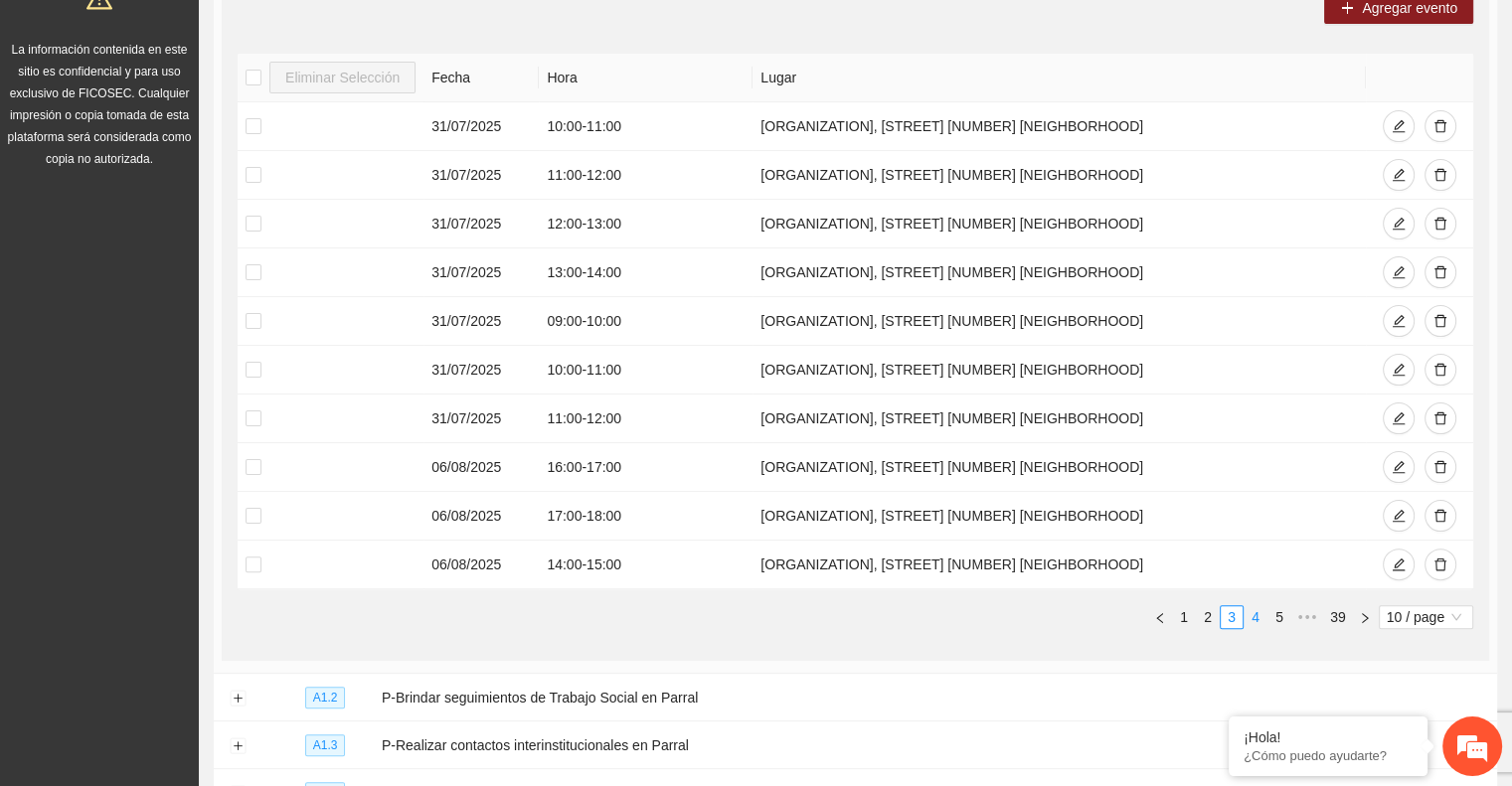 click on "4" at bounding box center [1256, 617] 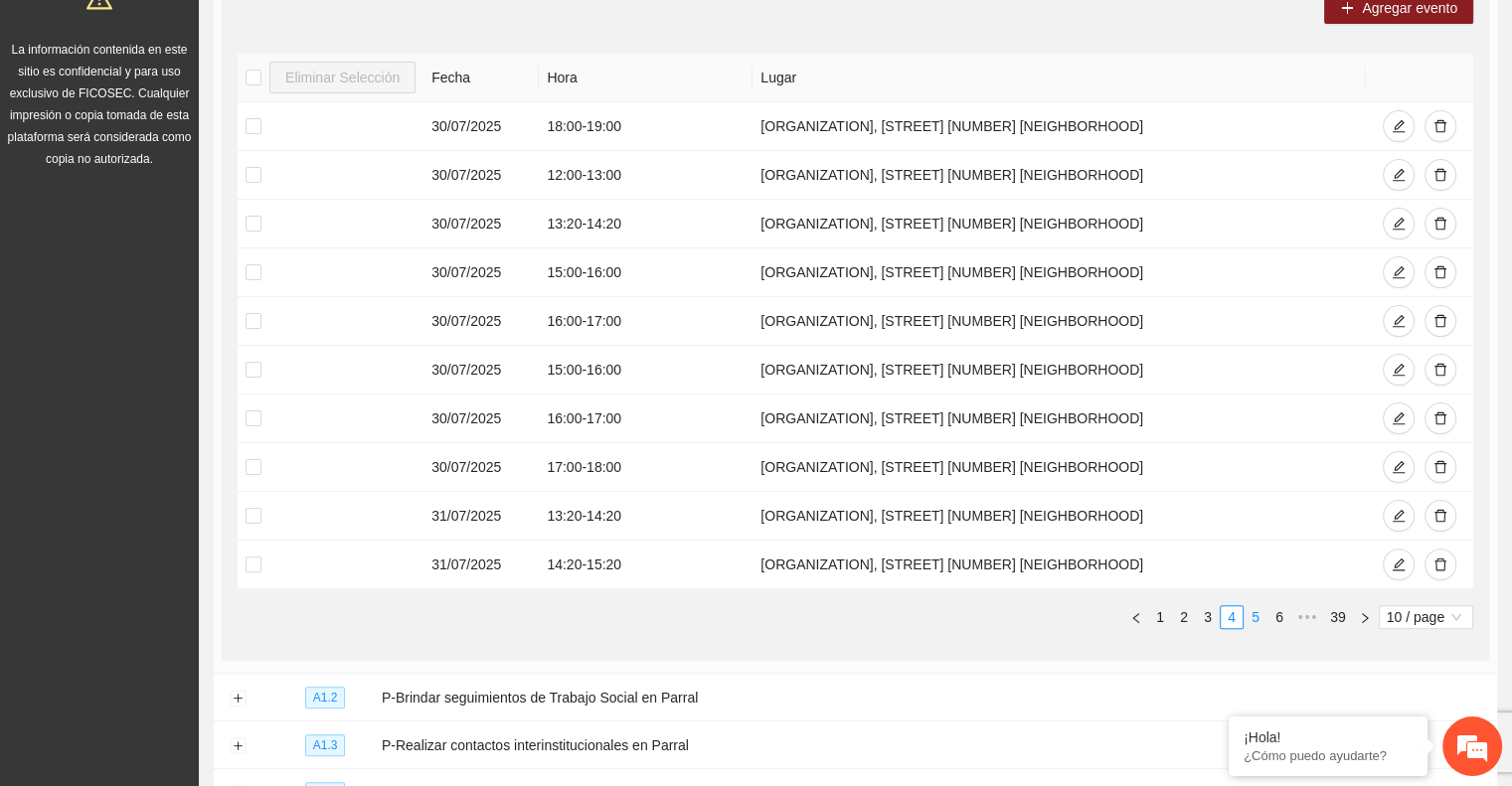 click on "5" at bounding box center (1256, 617) 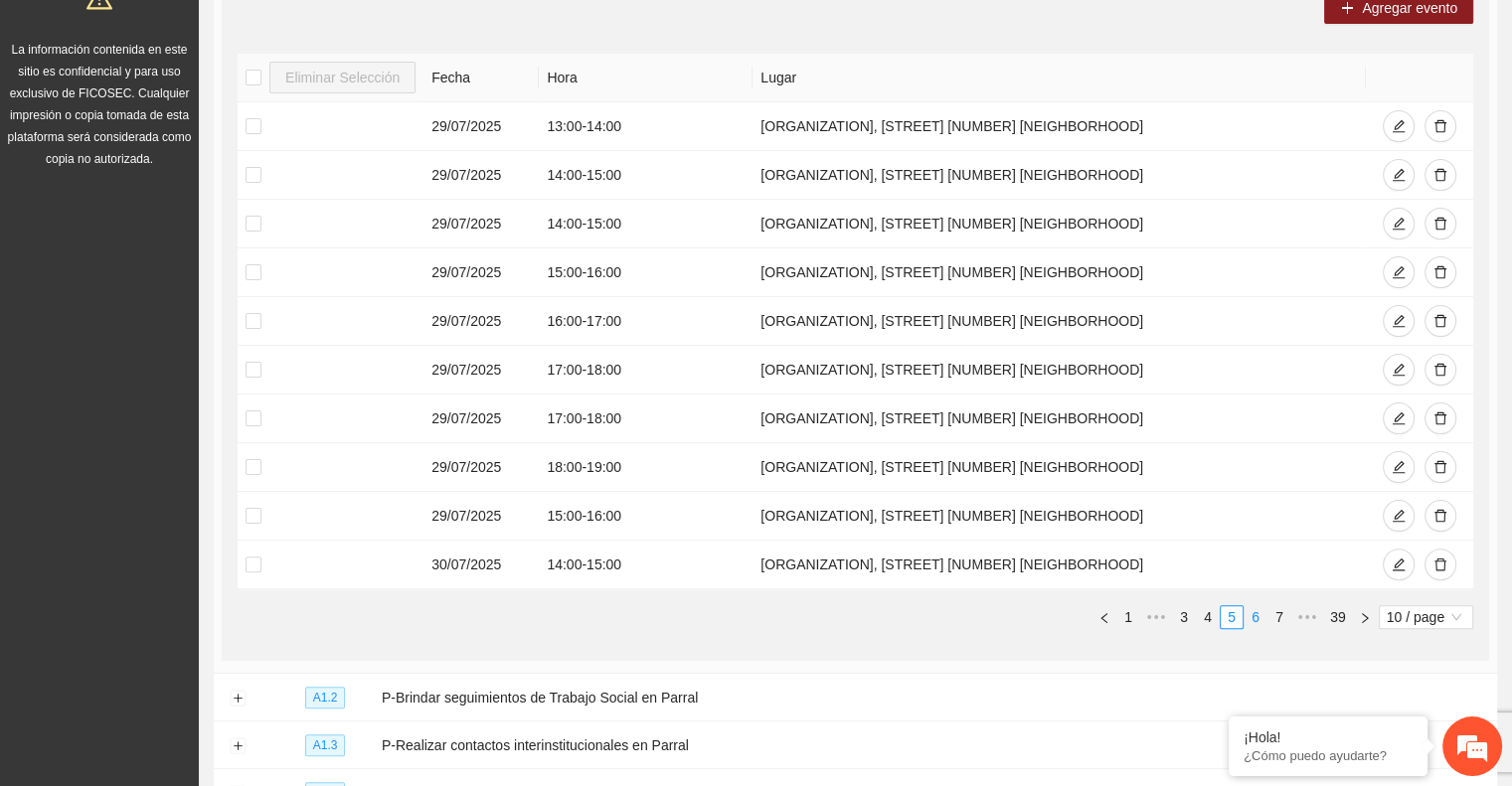 click on "6" at bounding box center [1256, 617] 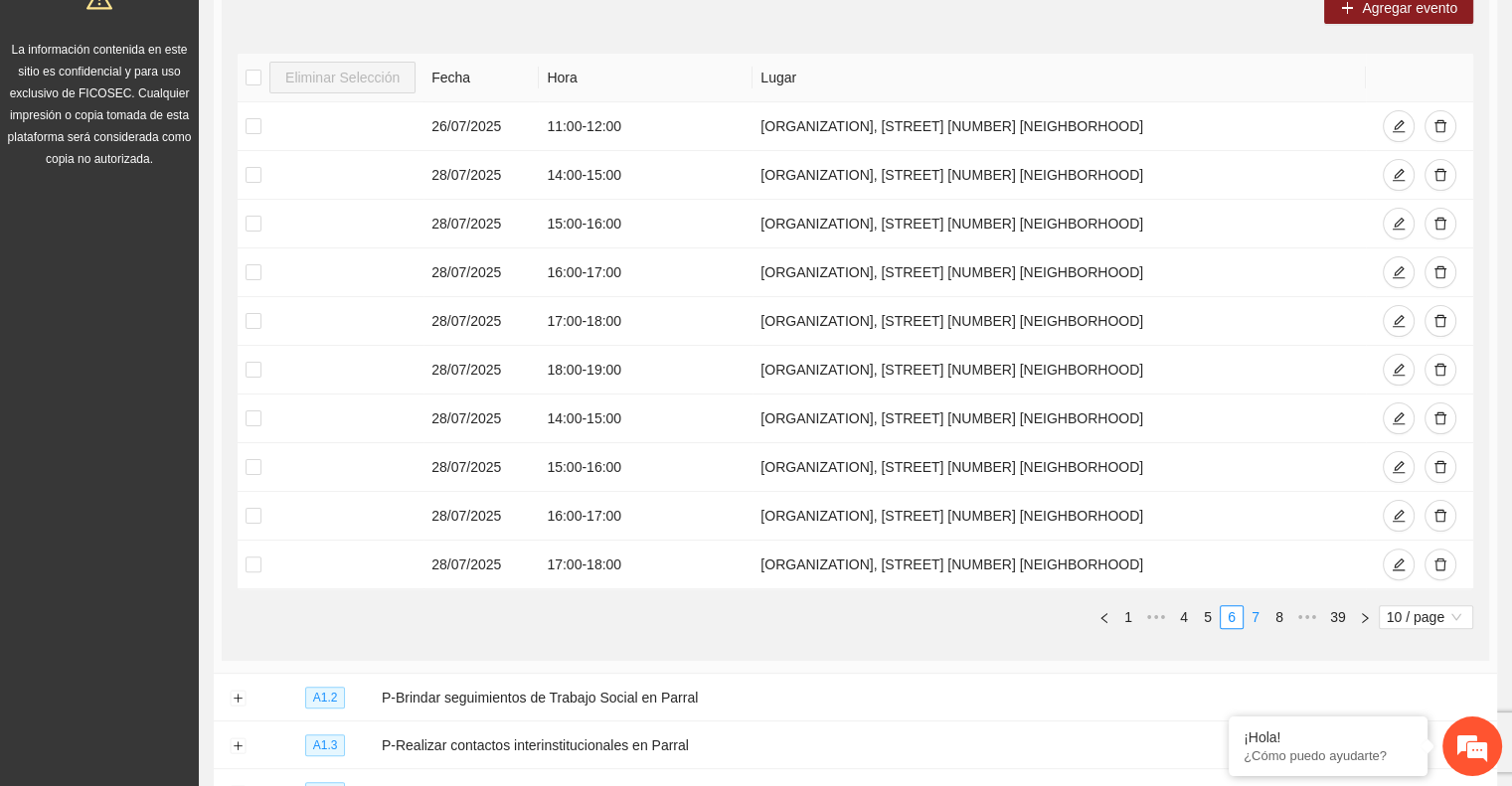 click on "7" at bounding box center [1256, 617] 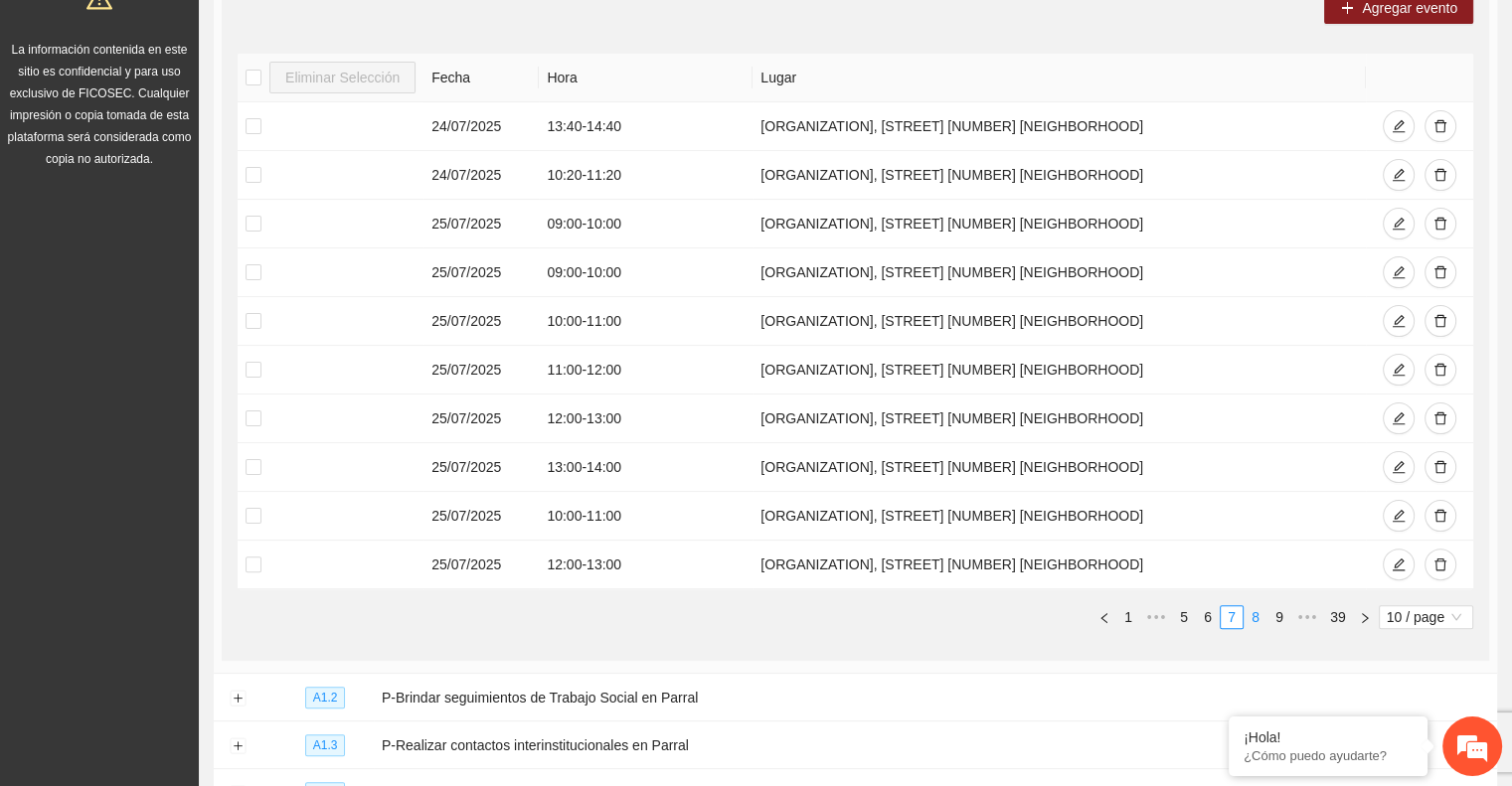 click on "8" at bounding box center (1256, 617) 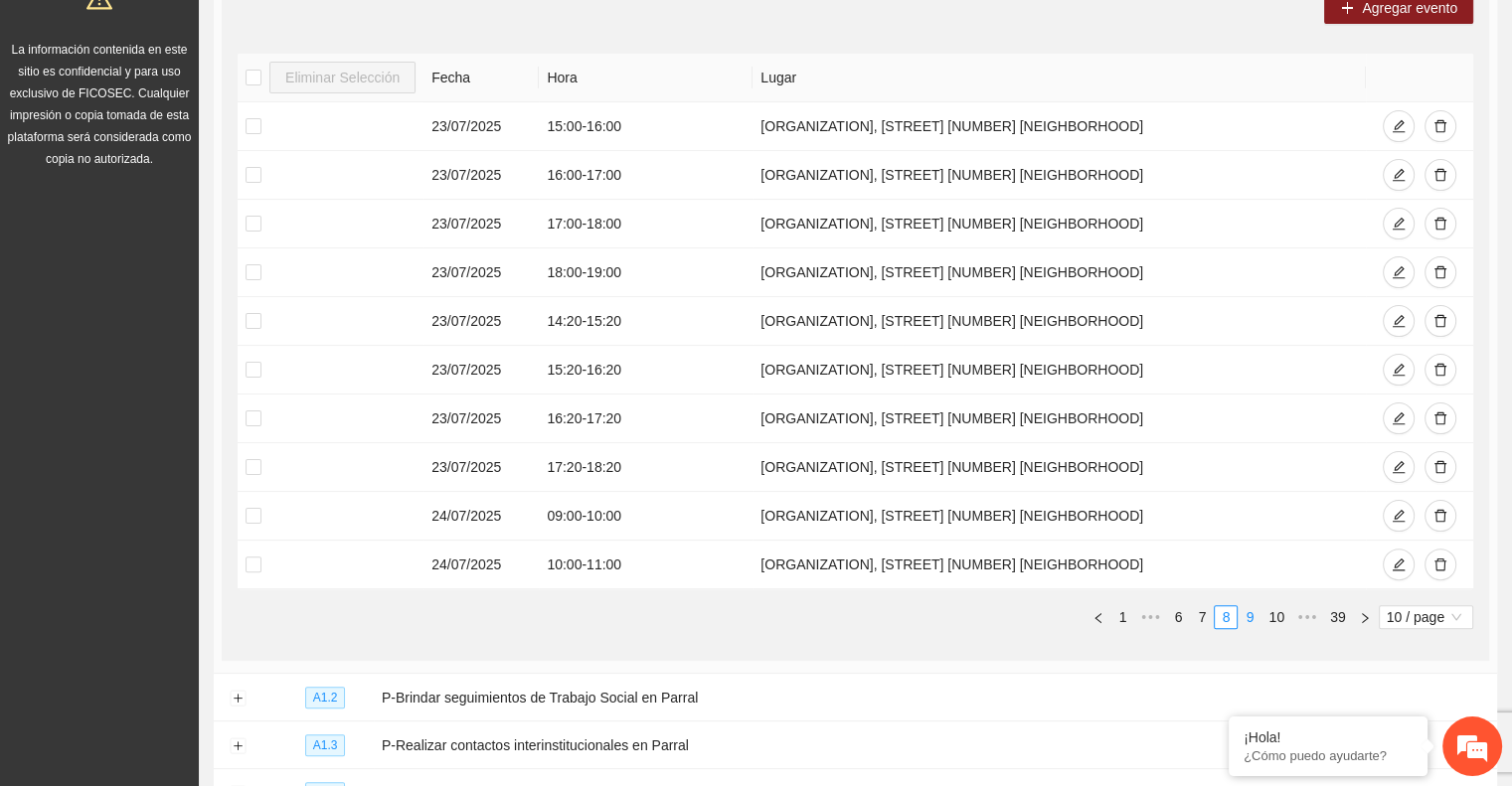 click on "9" at bounding box center [1250, 617] 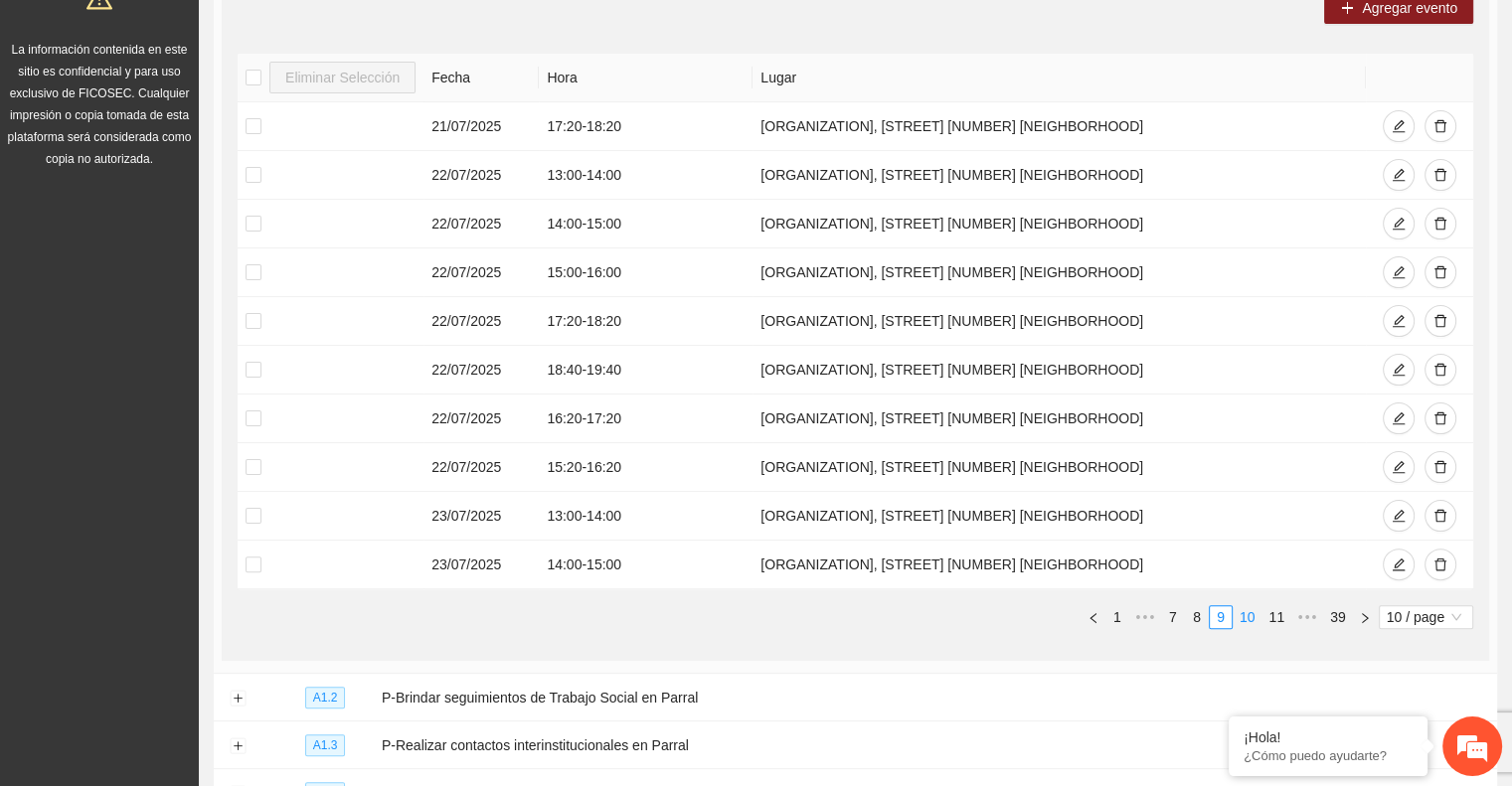 click on "10" at bounding box center (1248, 617) 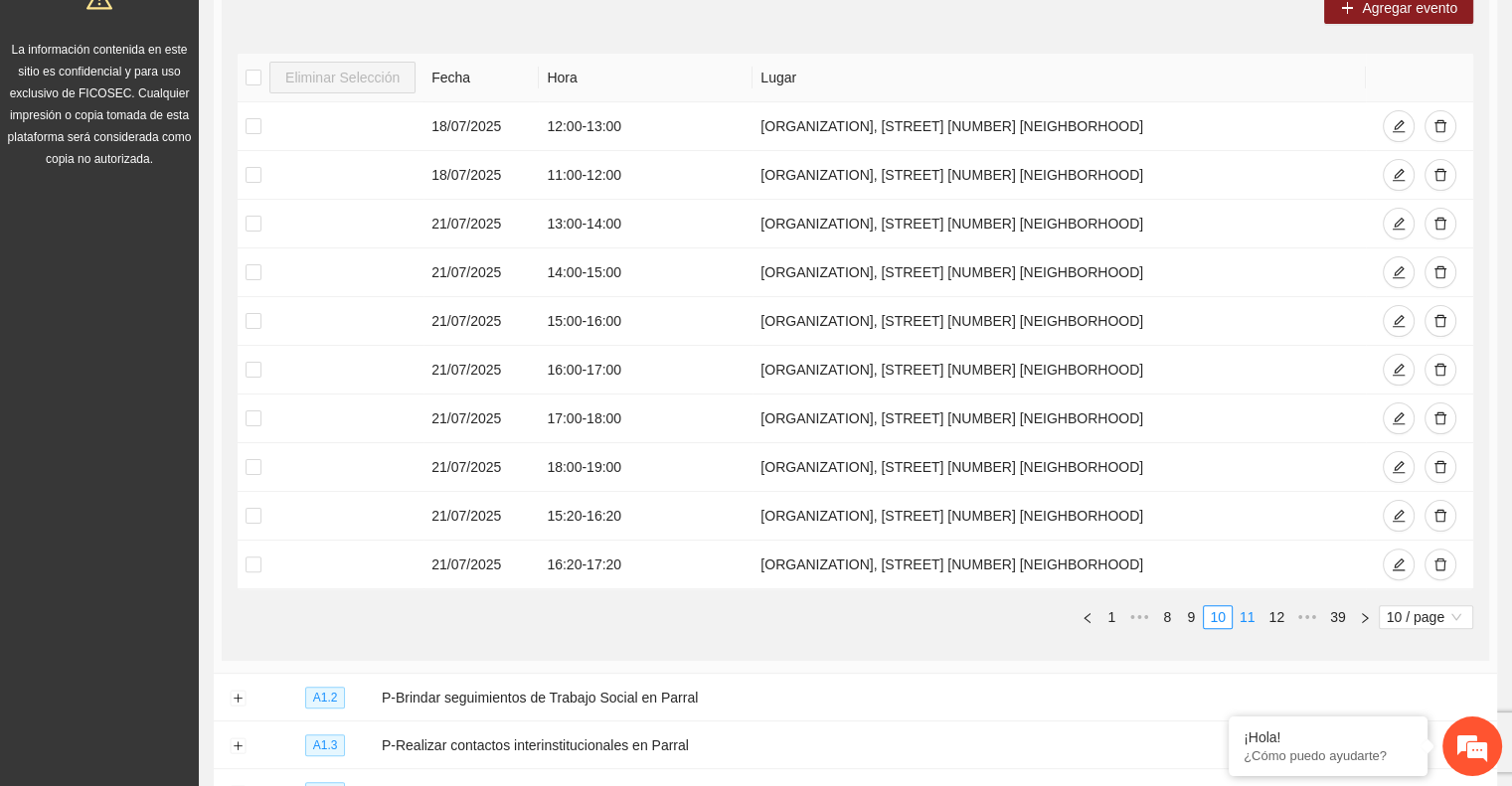 click on "11" at bounding box center (1248, 617) 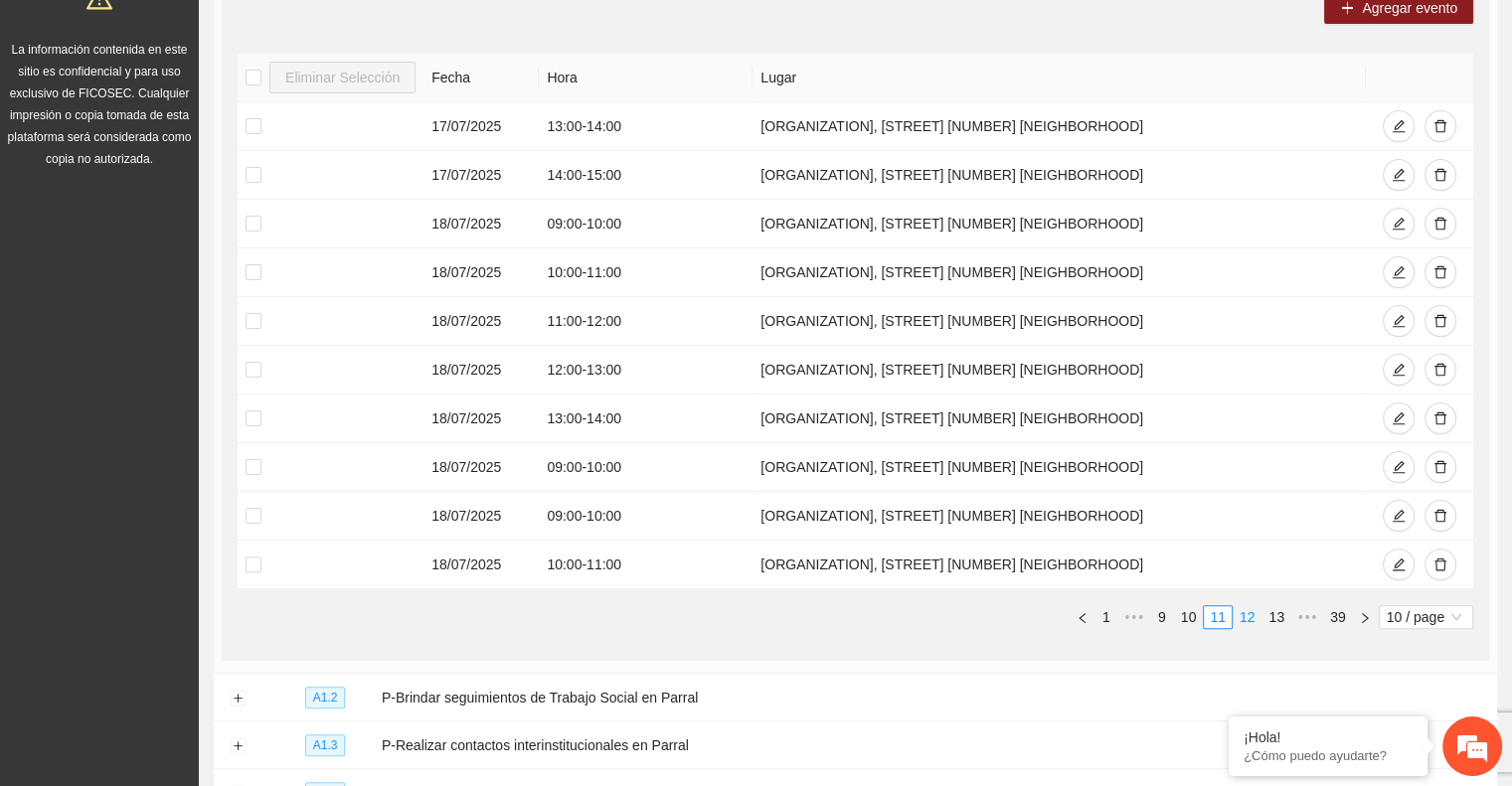 click on "12" at bounding box center (1248, 617) 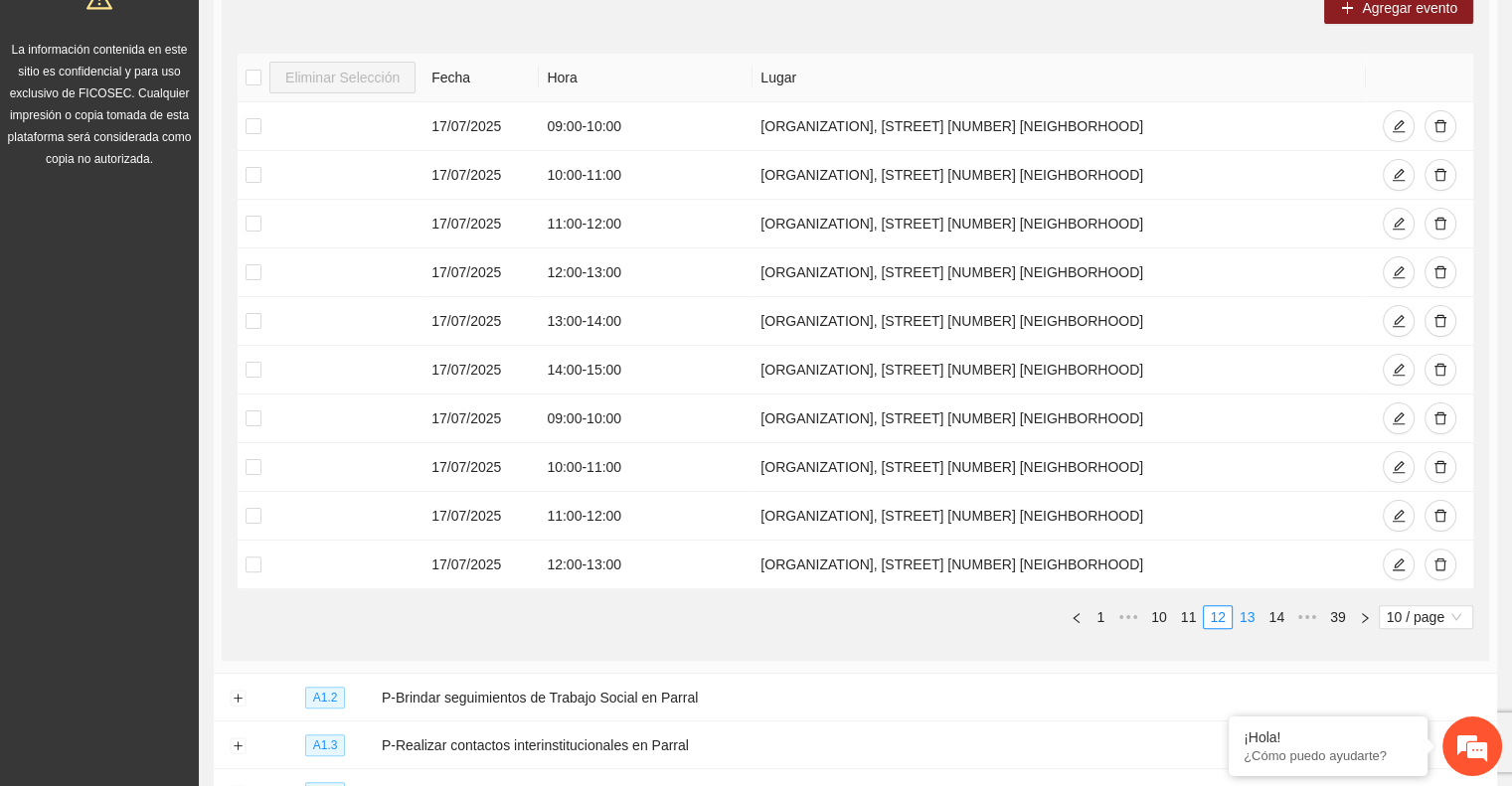 click on "13" at bounding box center [1248, 617] 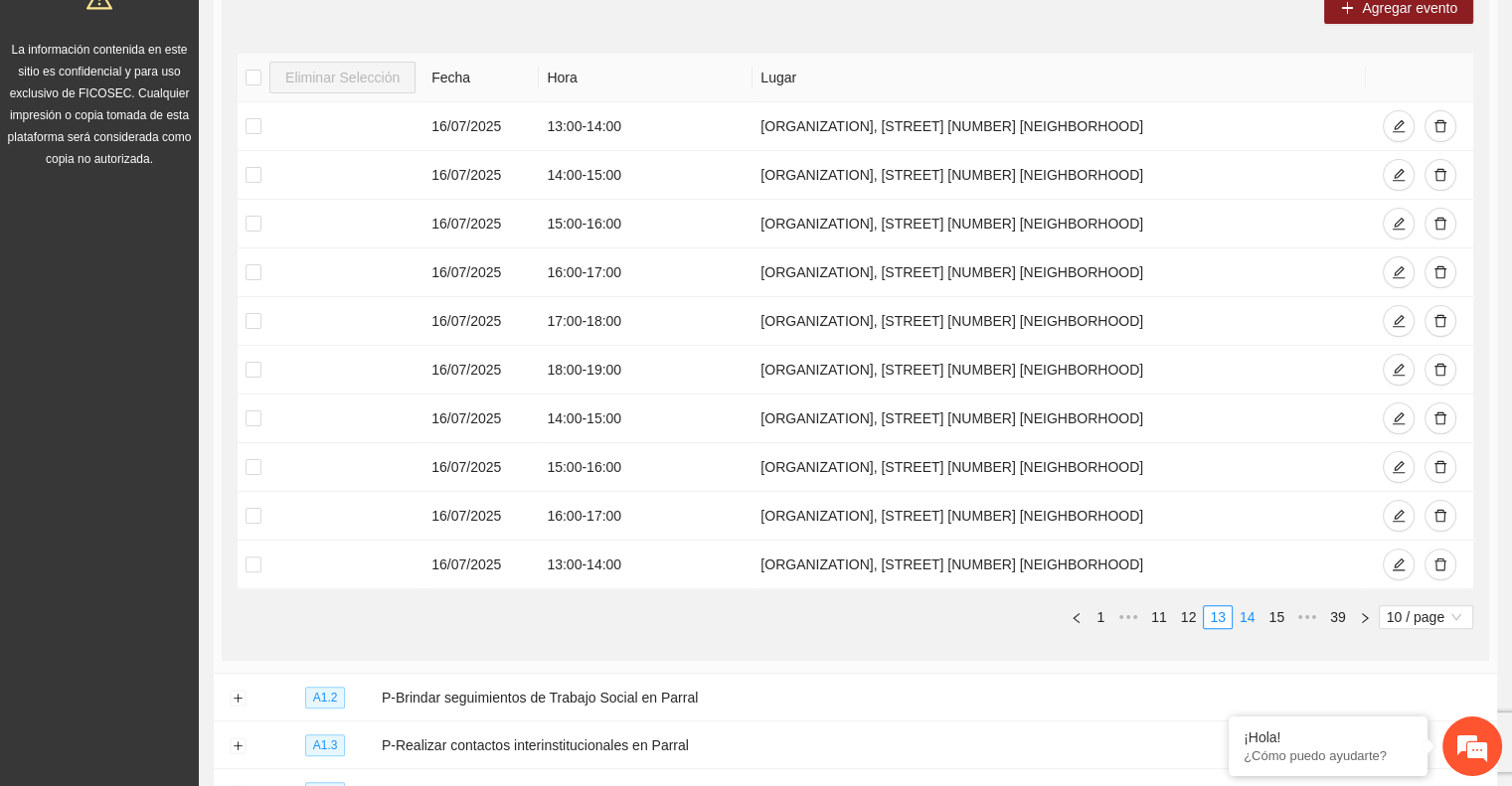 click on "14" at bounding box center (1248, 617) 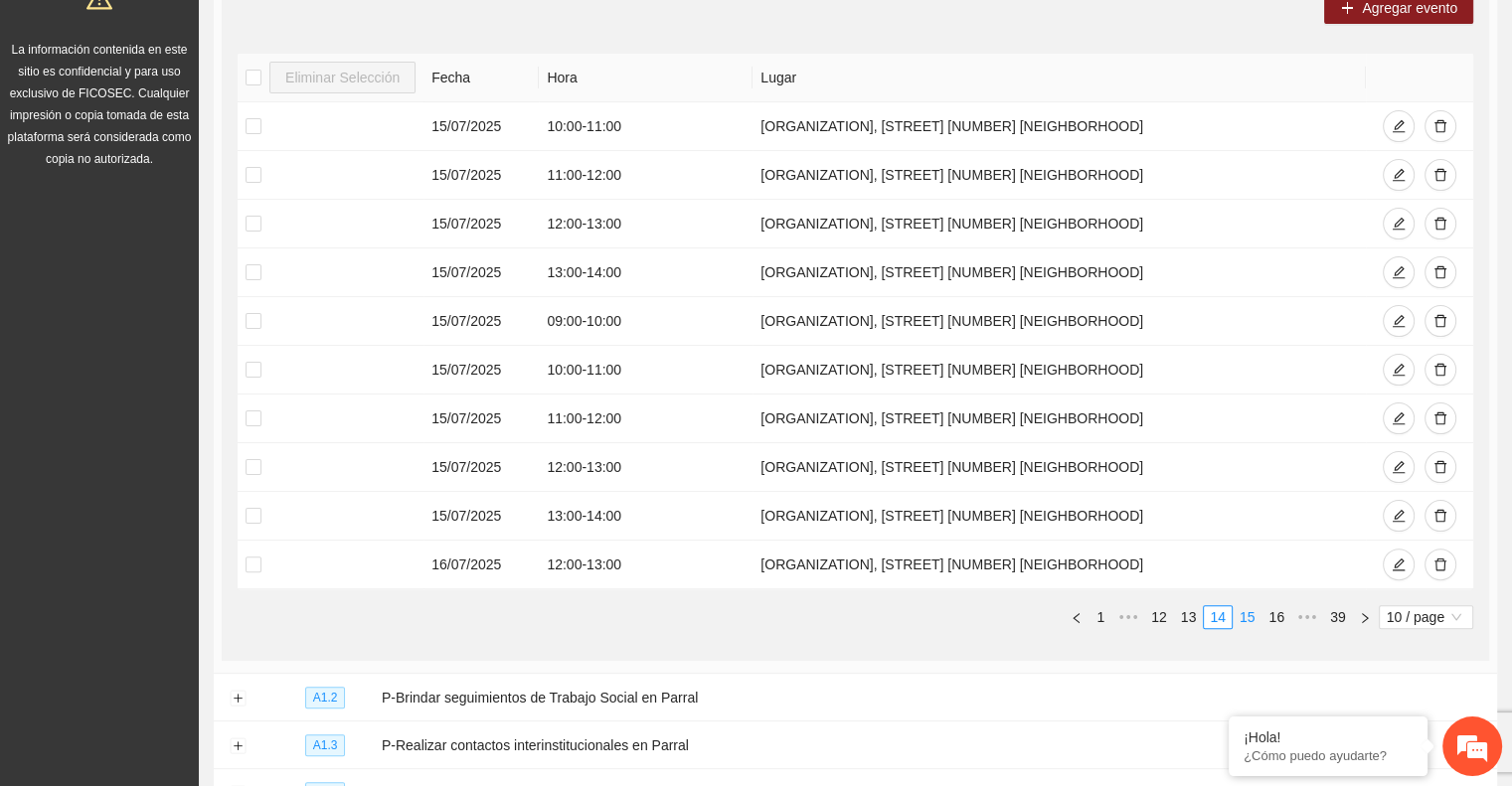 click on "15" at bounding box center (1248, 617) 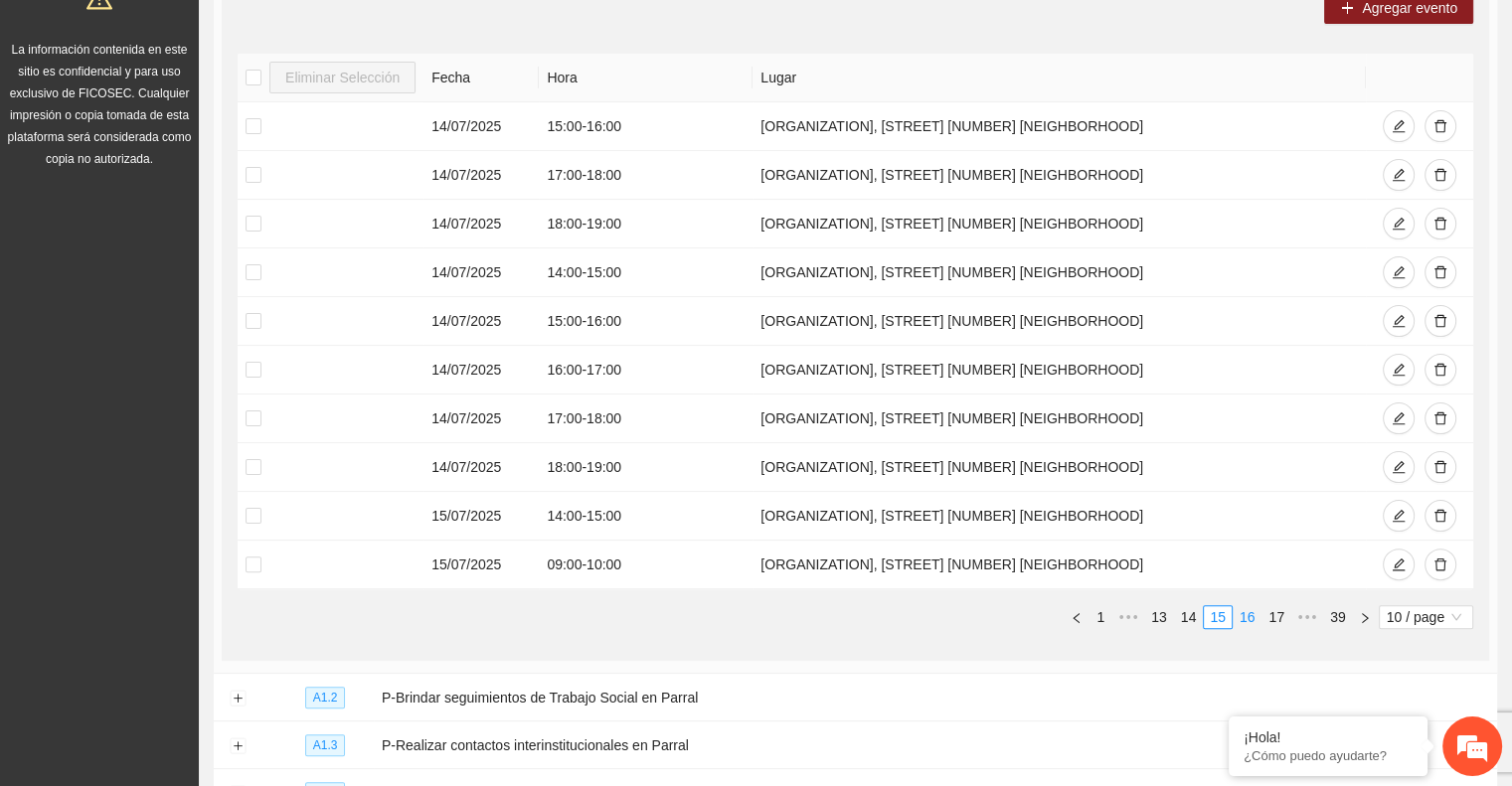 click on "16" at bounding box center [1248, 617] 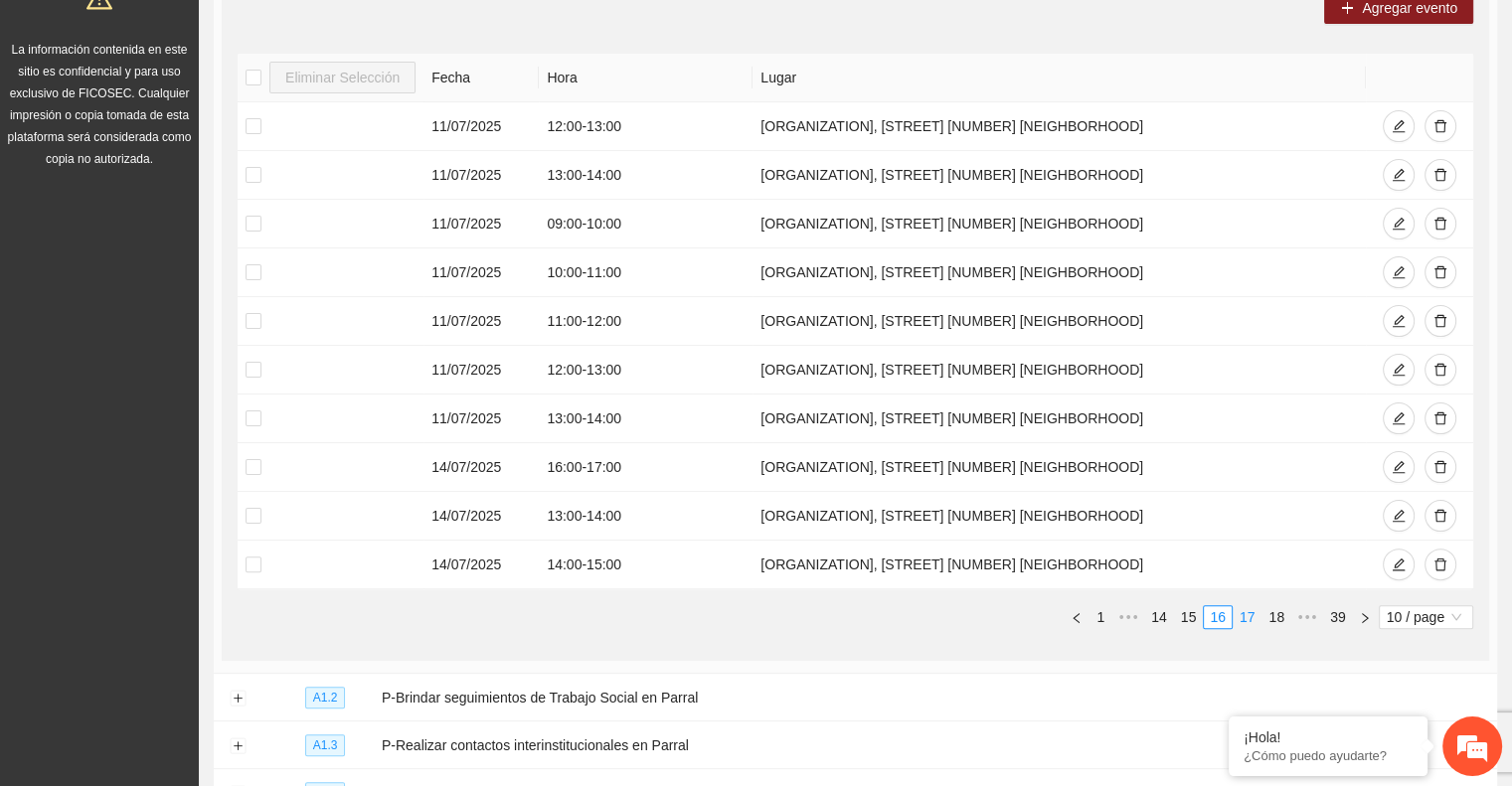 click on "17" at bounding box center [1248, 617] 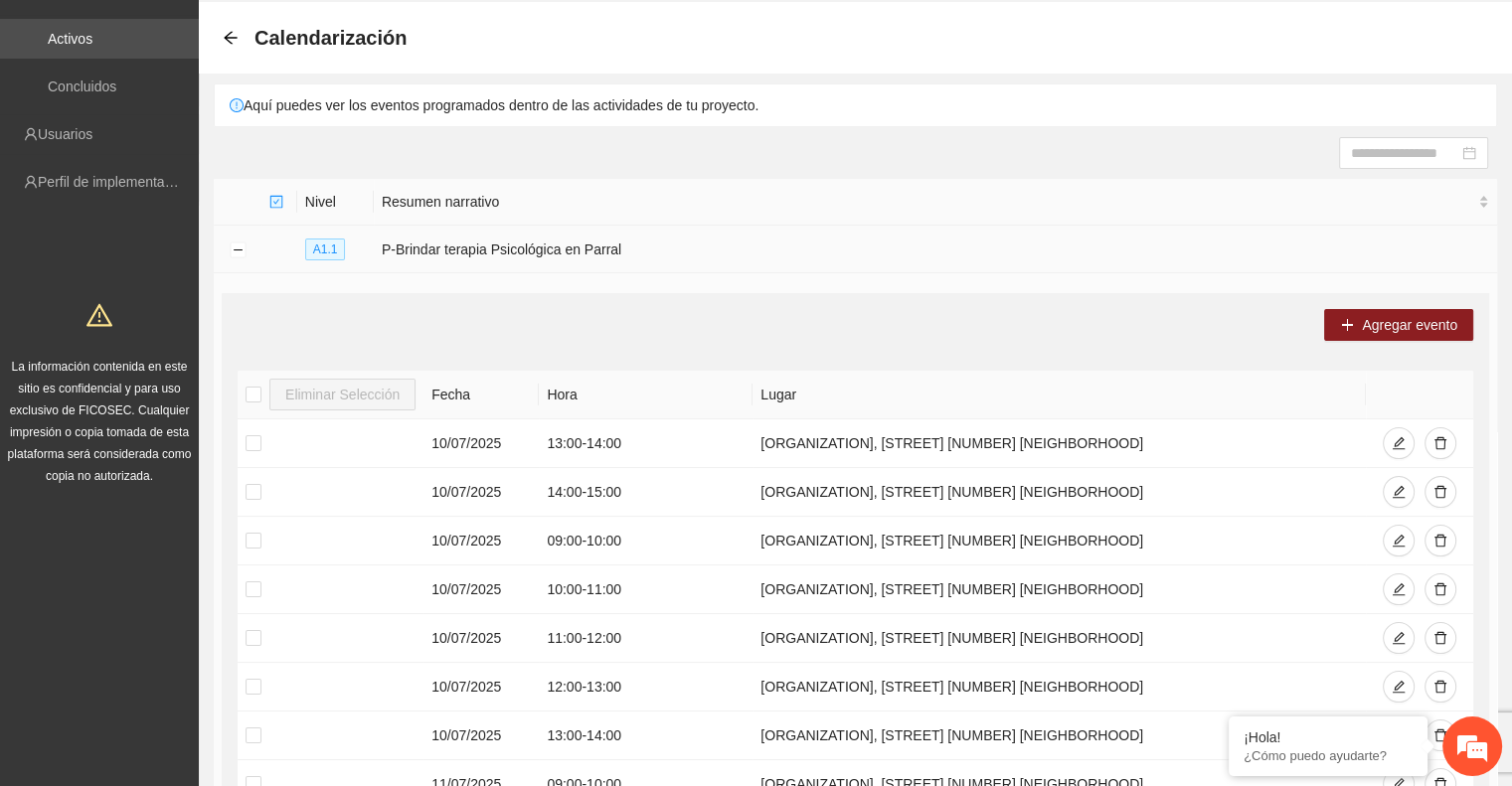 scroll, scrollTop: 0, scrollLeft: 0, axis: both 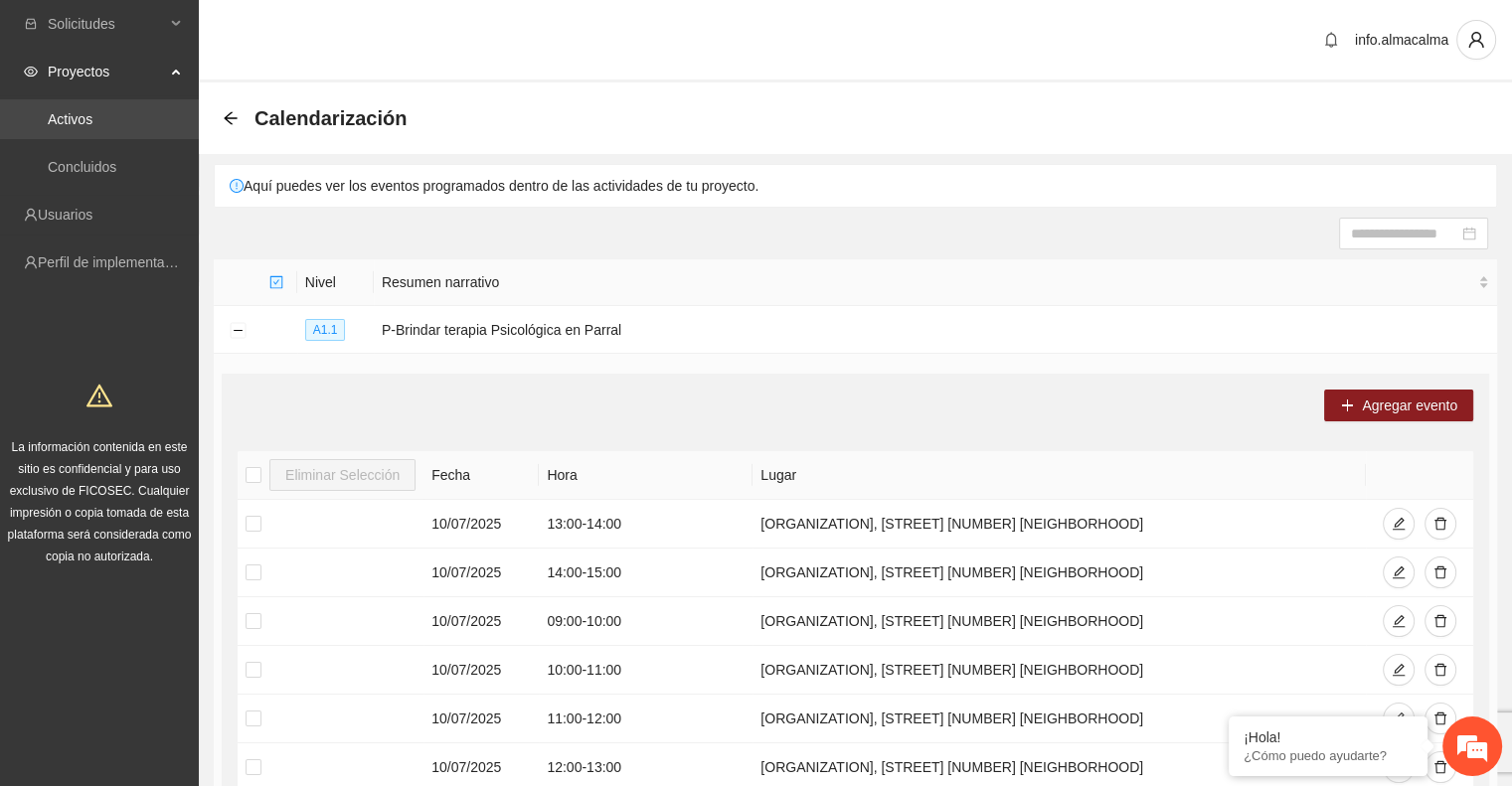 click on "Activos" at bounding box center [70, 119] 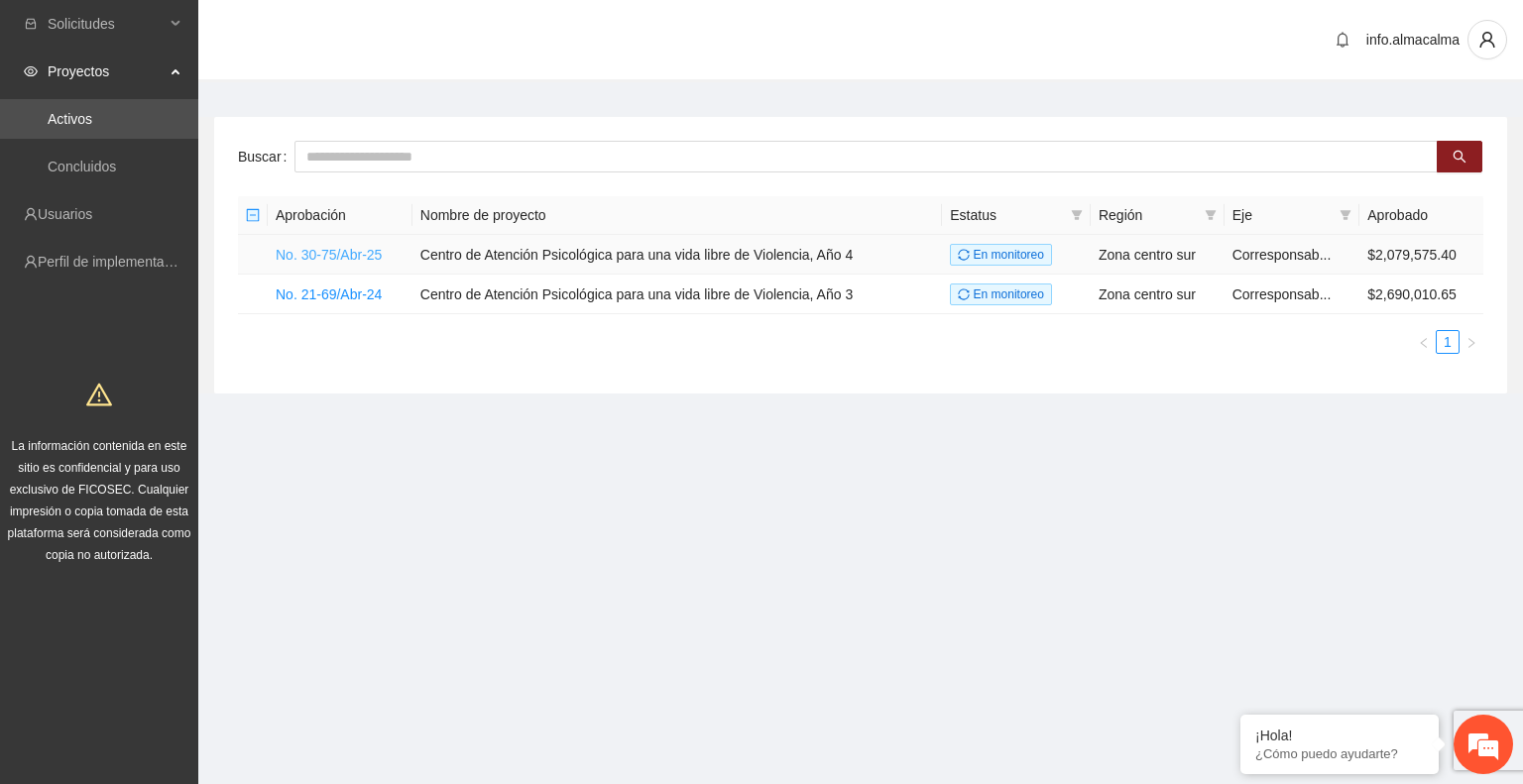 click on "No. 30-75/Abr-25" at bounding box center (328, 255) 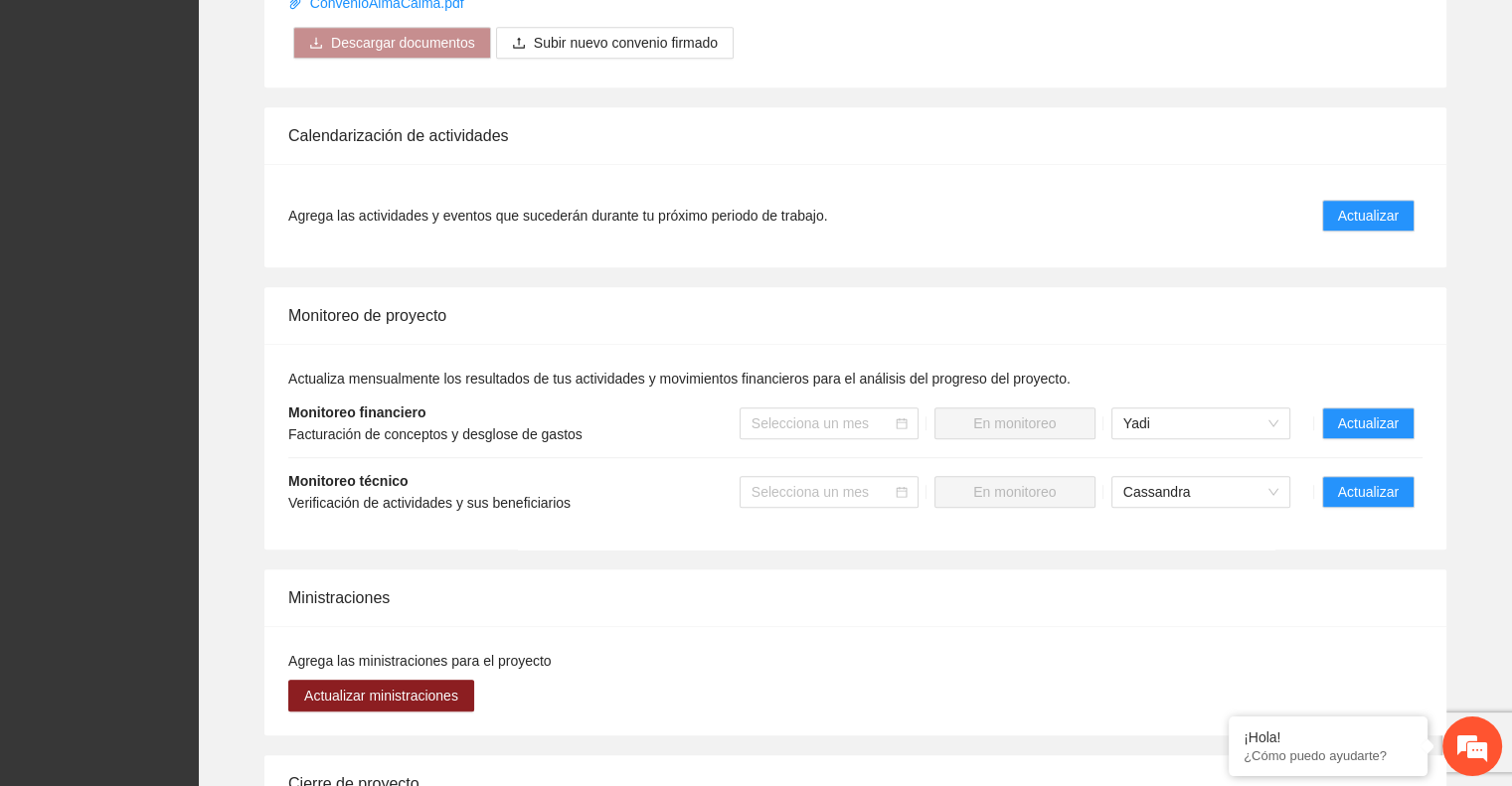 scroll, scrollTop: 1391, scrollLeft: 0, axis: vertical 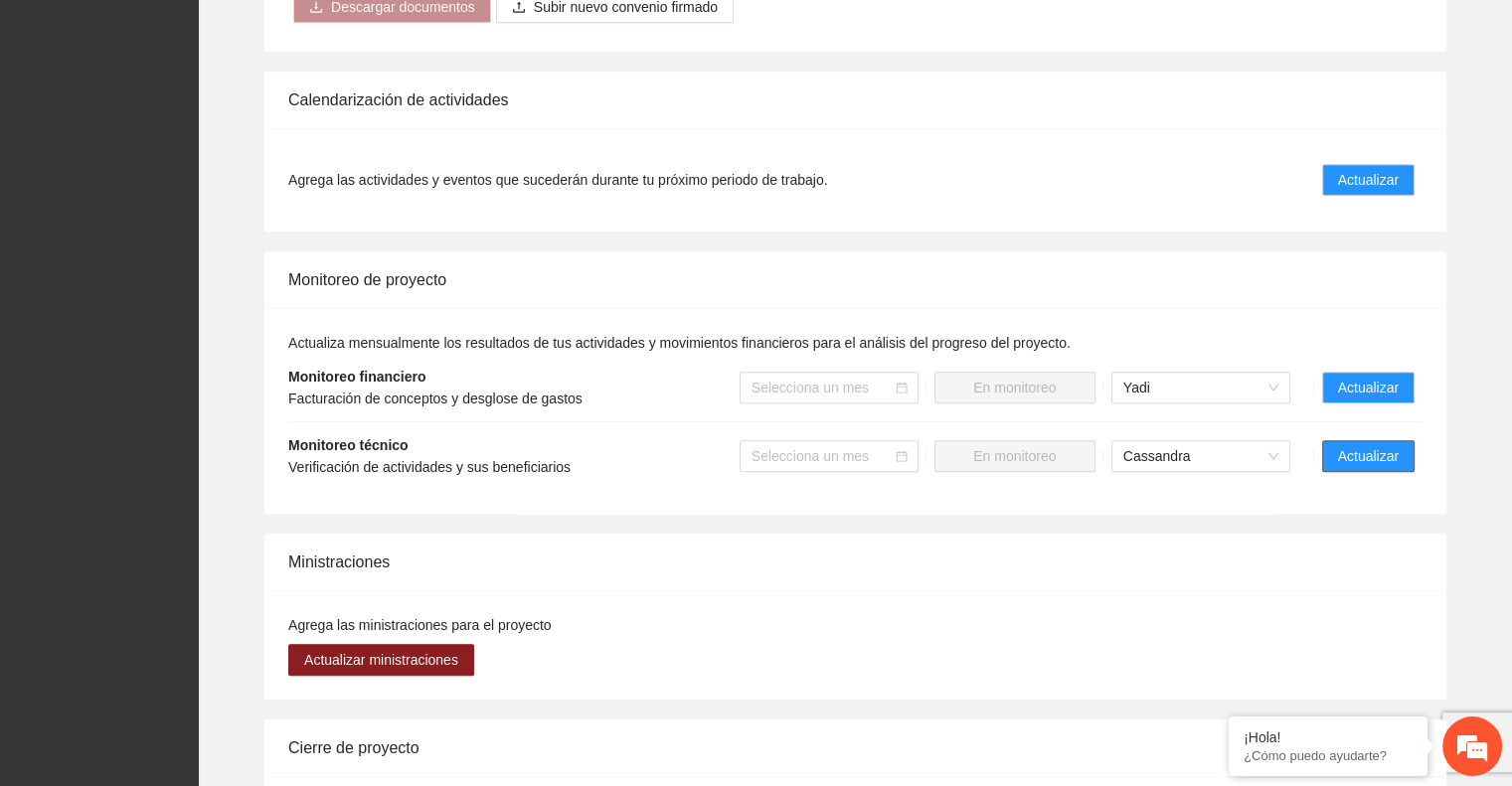 click on "Actualizar" at bounding box center [1368, 456] 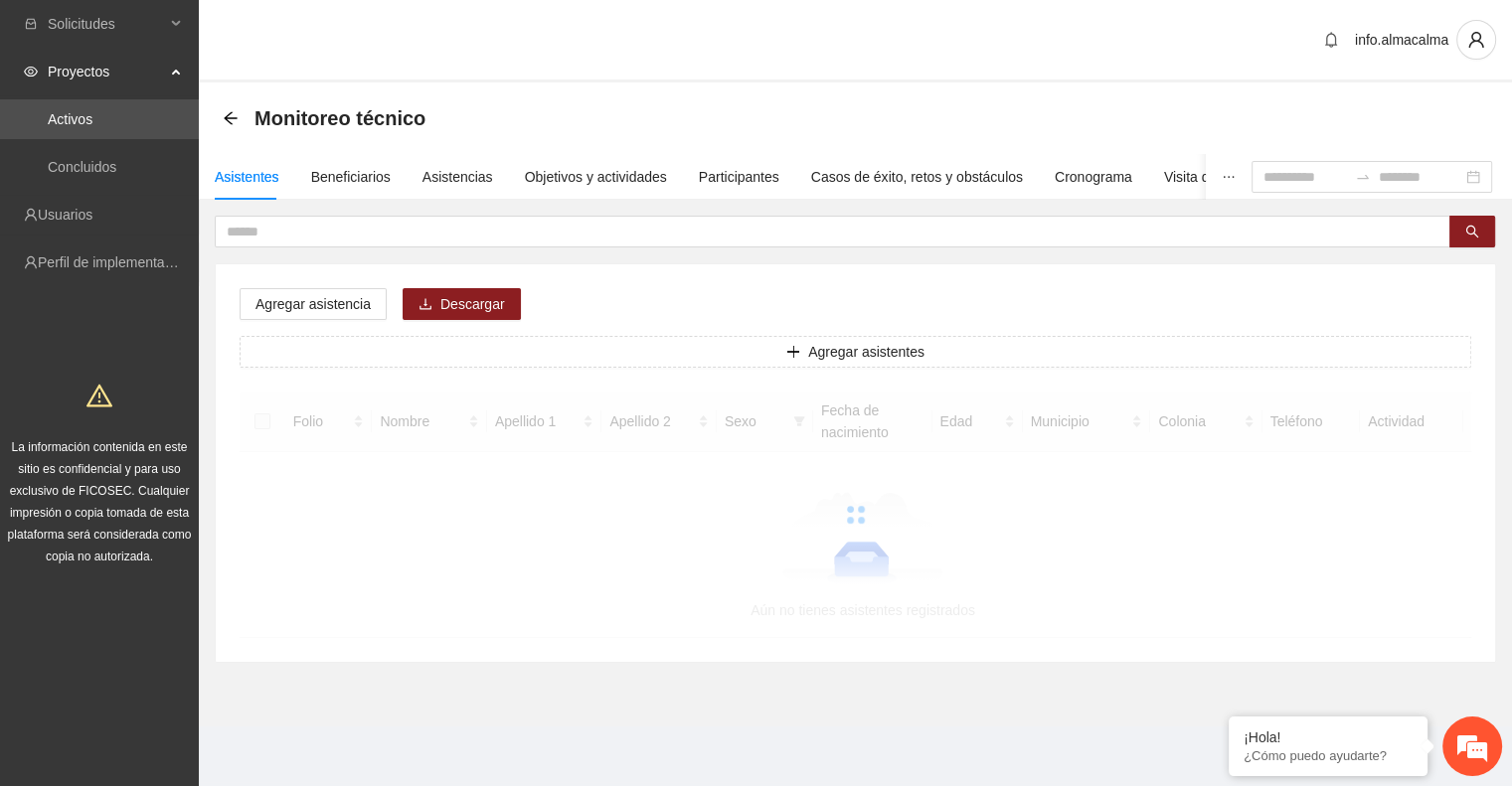 scroll, scrollTop: 0, scrollLeft: 0, axis: both 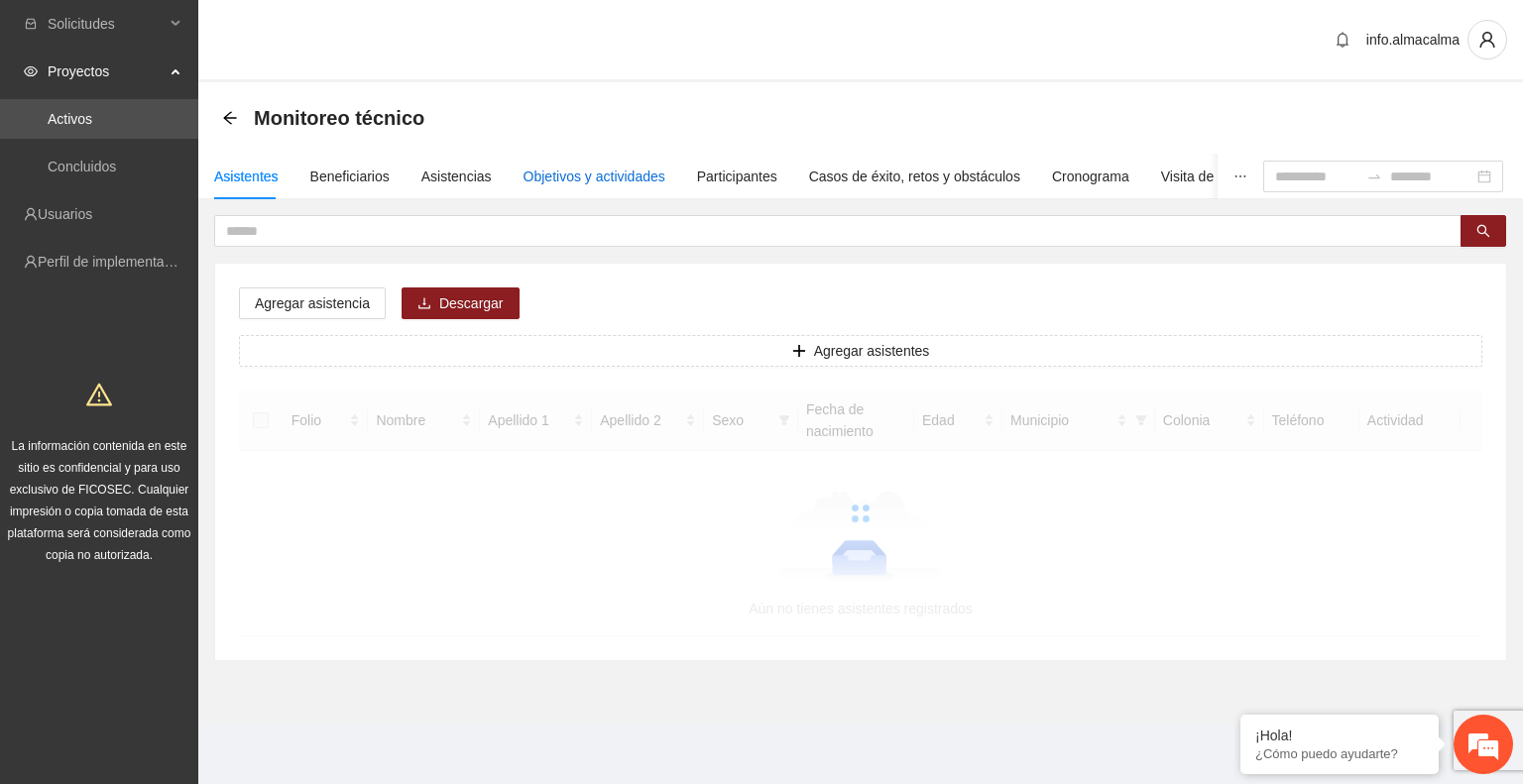 click on "Objetivos y actividades" at bounding box center (594, 176) 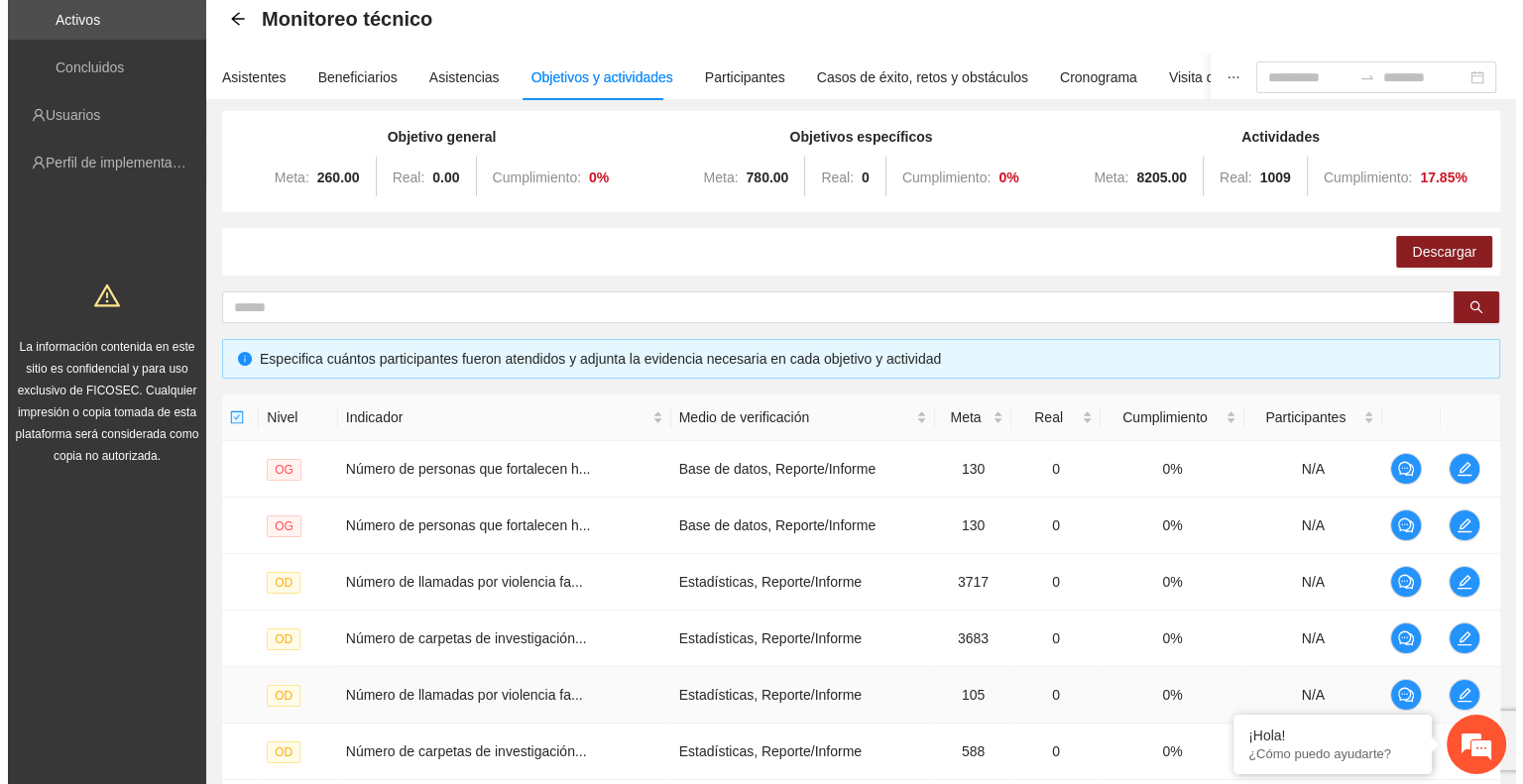 scroll, scrollTop: 0, scrollLeft: 0, axis: both 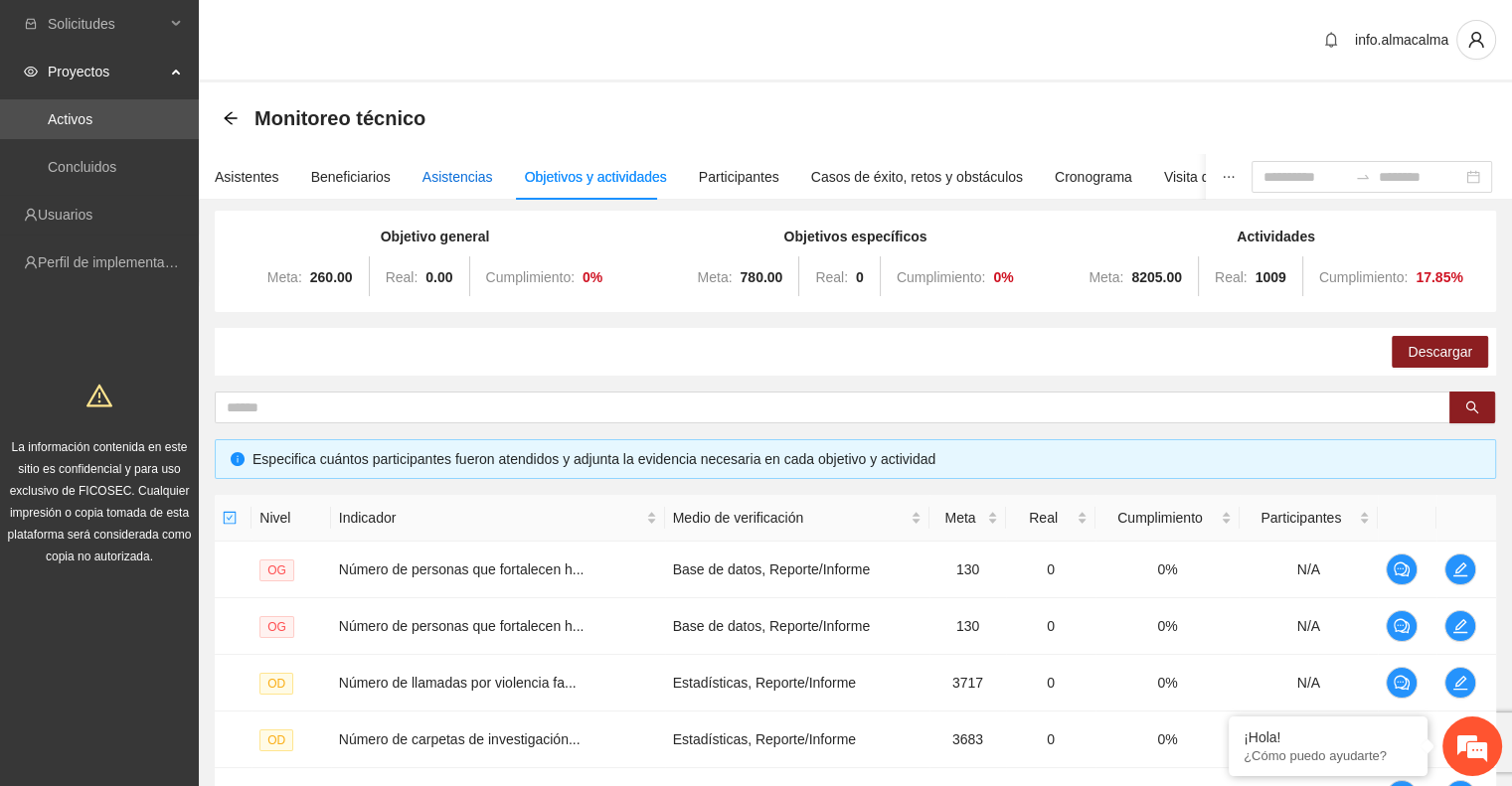 click on "Asistencias" at bounding box center [457, 177] 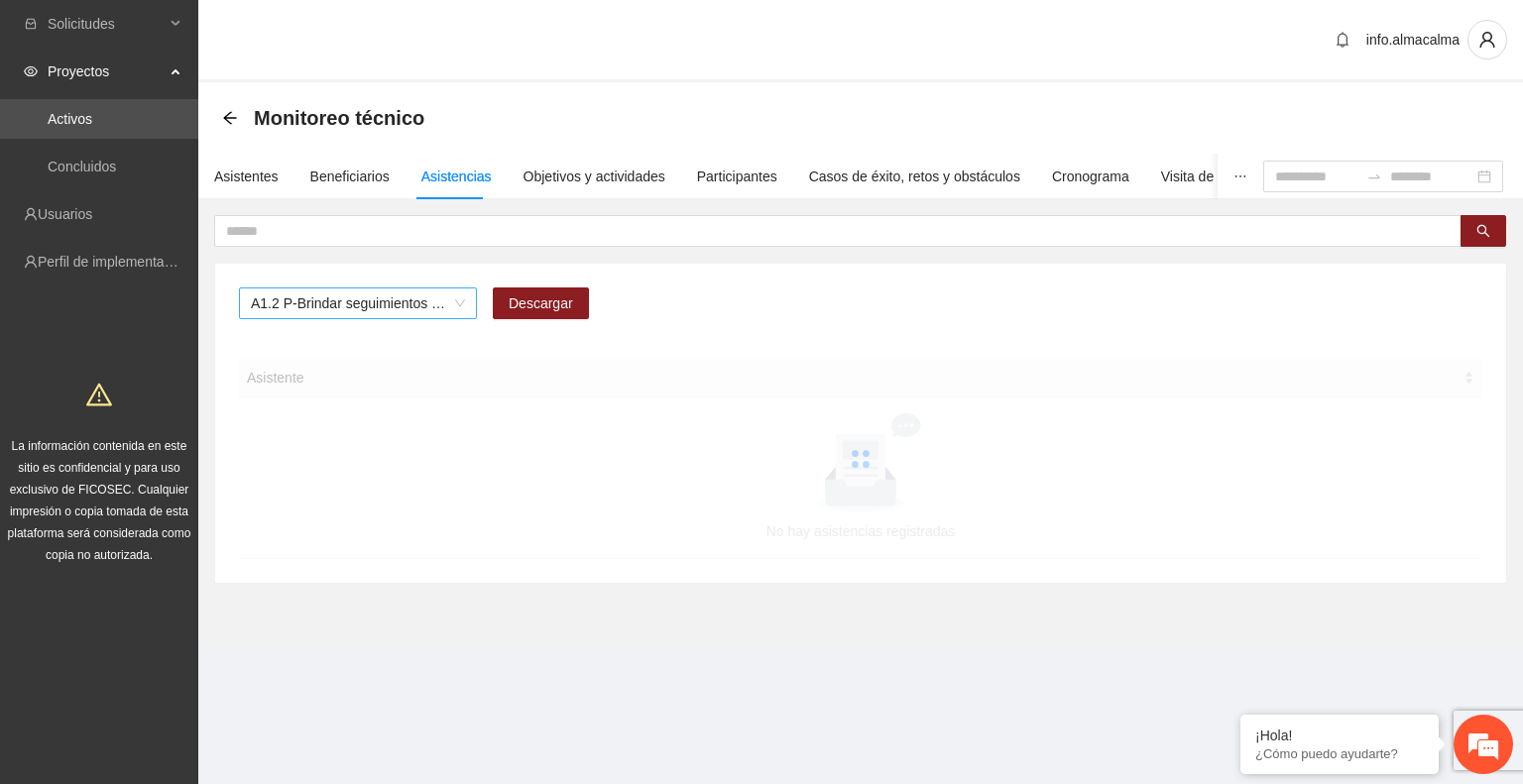 click on "A1.2 P-Brindar seguimientos de Trabajo Social en Parral" at bounding box center [358, 303] 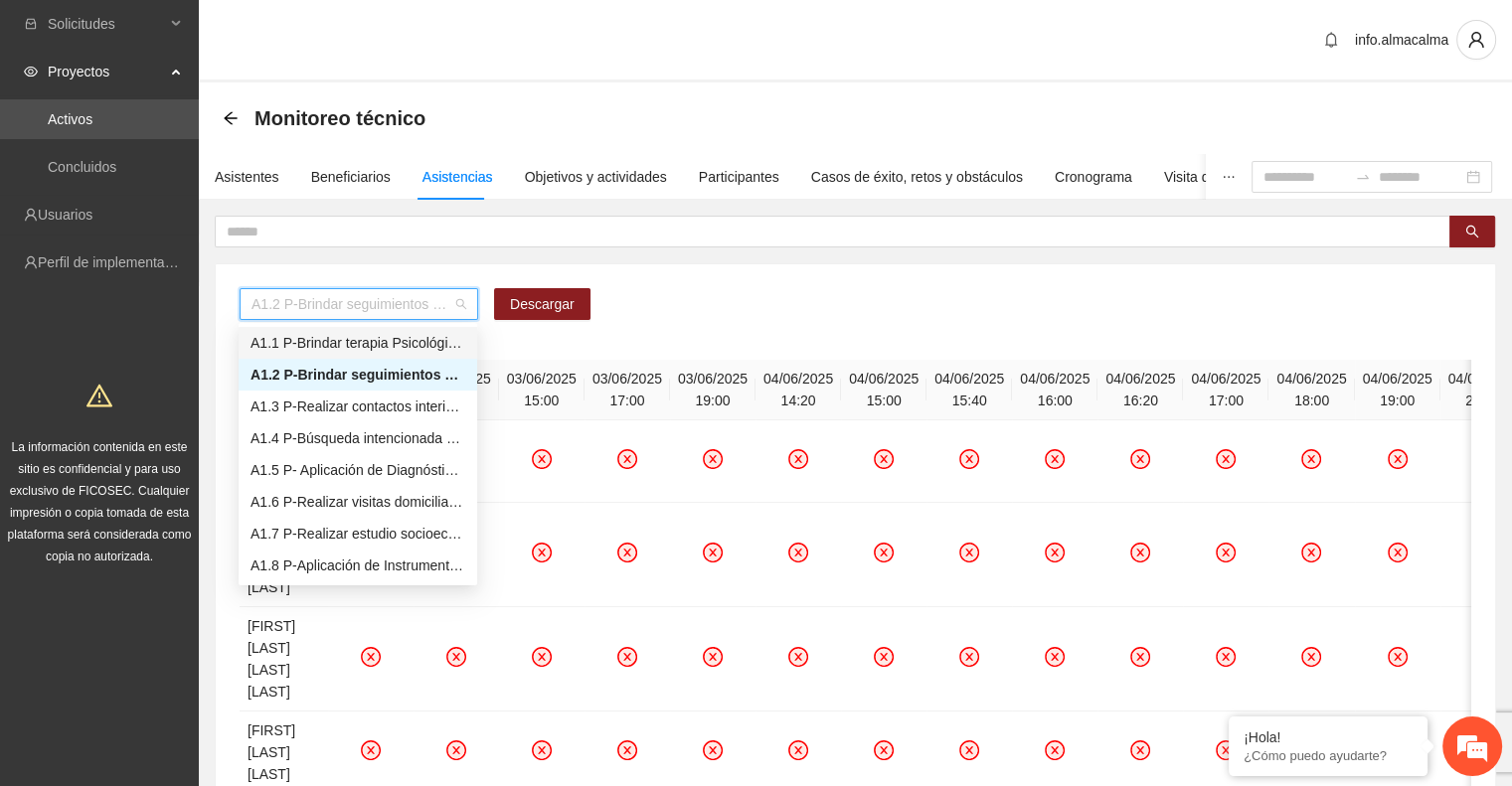 click on "A1.1 P-Brindar terapia Psicológica en Parral" at bounding box center [358, 343] 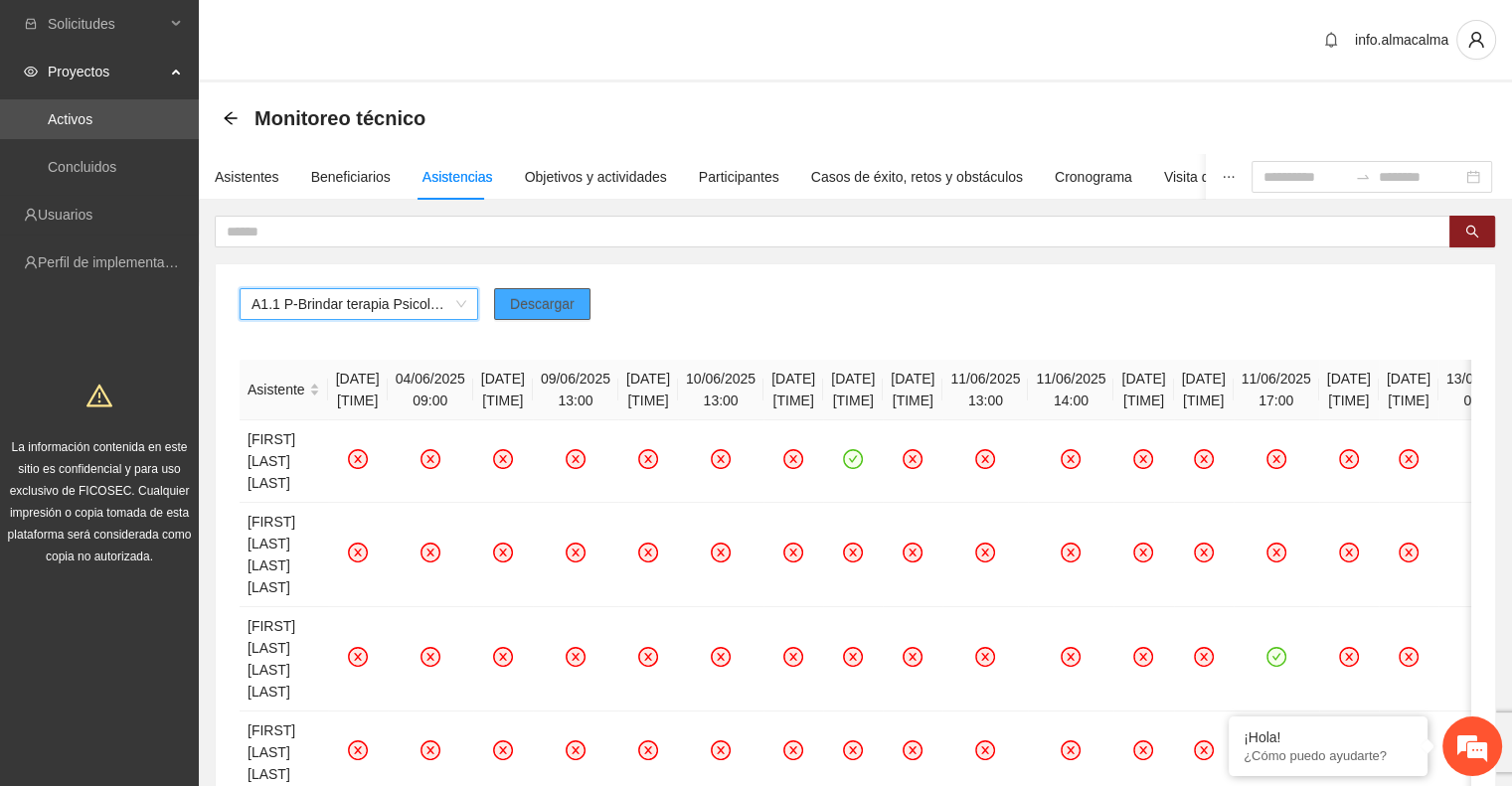 click on "Descargar" at bounding box center (542, 304) 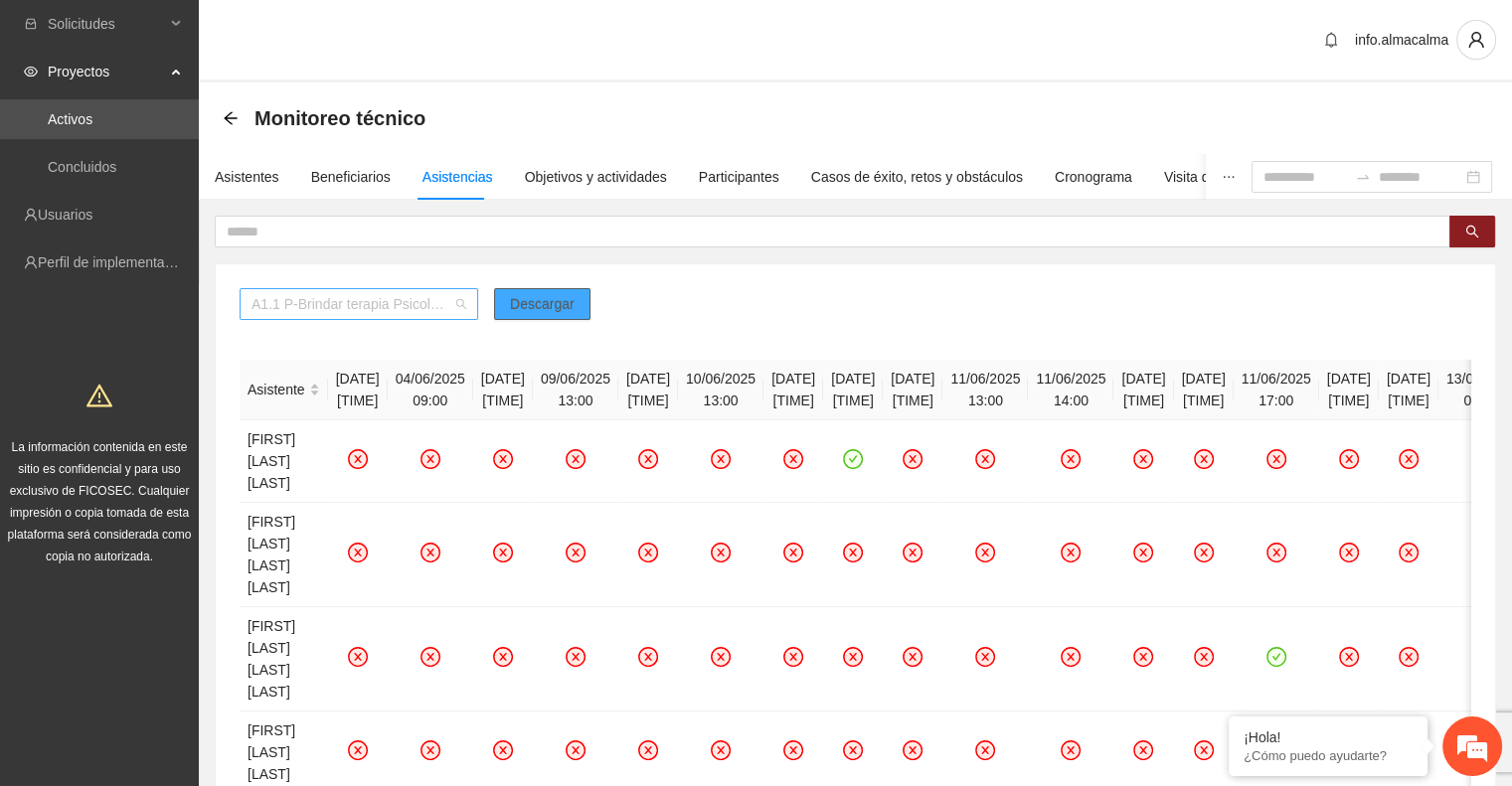 click on "A1.1 P-Brindar terapia Psicológica en Parral" at bounding box center [359, 304] 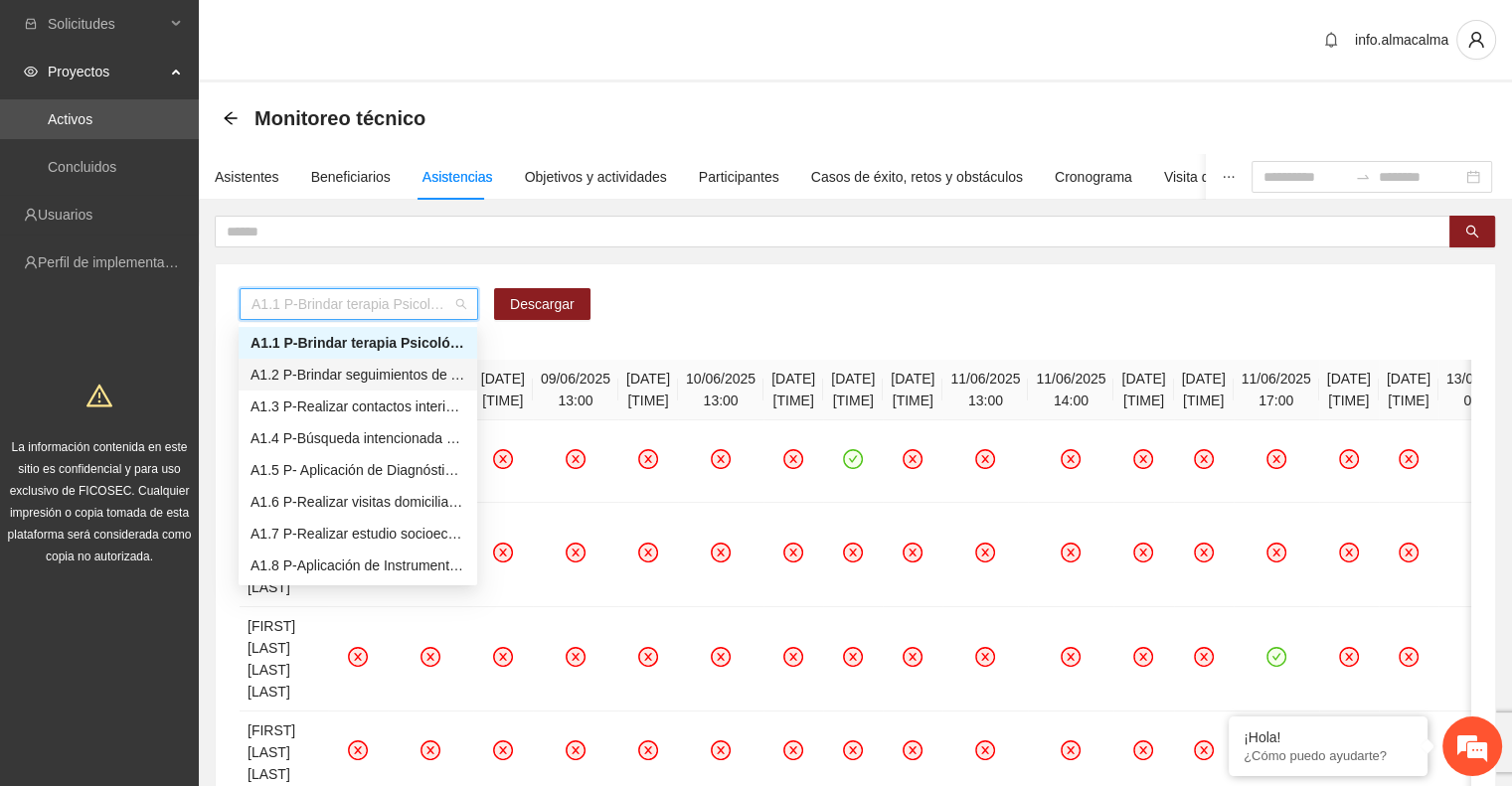 click on "A1.2 P-Brindar seguimientos de Trabajo Social en Parral" at bounding box center (358, 375) 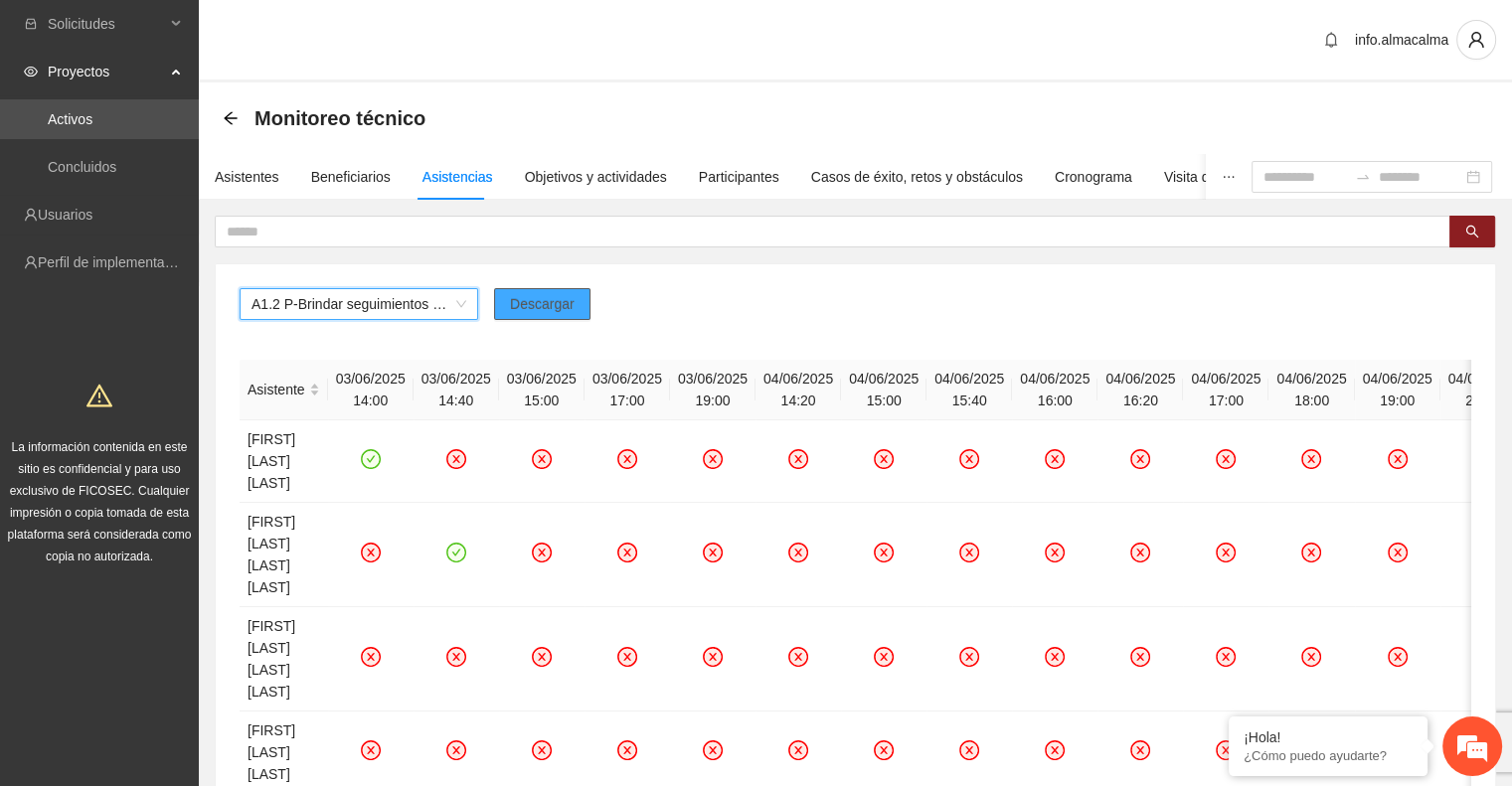 click on "Descargar" at bounding box center [542, 304] 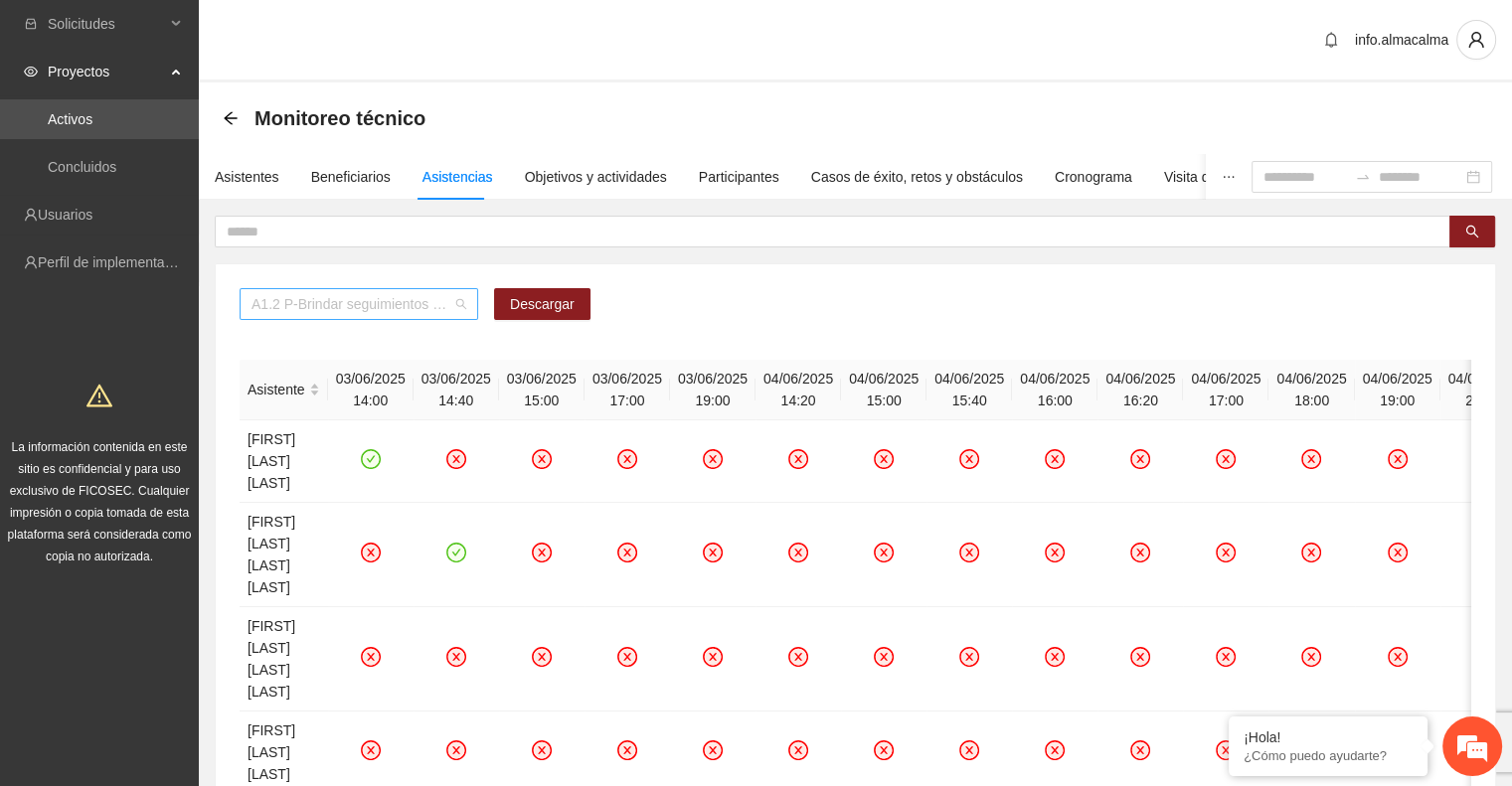 click on "A1.2 P-Brindar seguimientos de Trabajo Social en Parral" at bounding box center (359, 304) 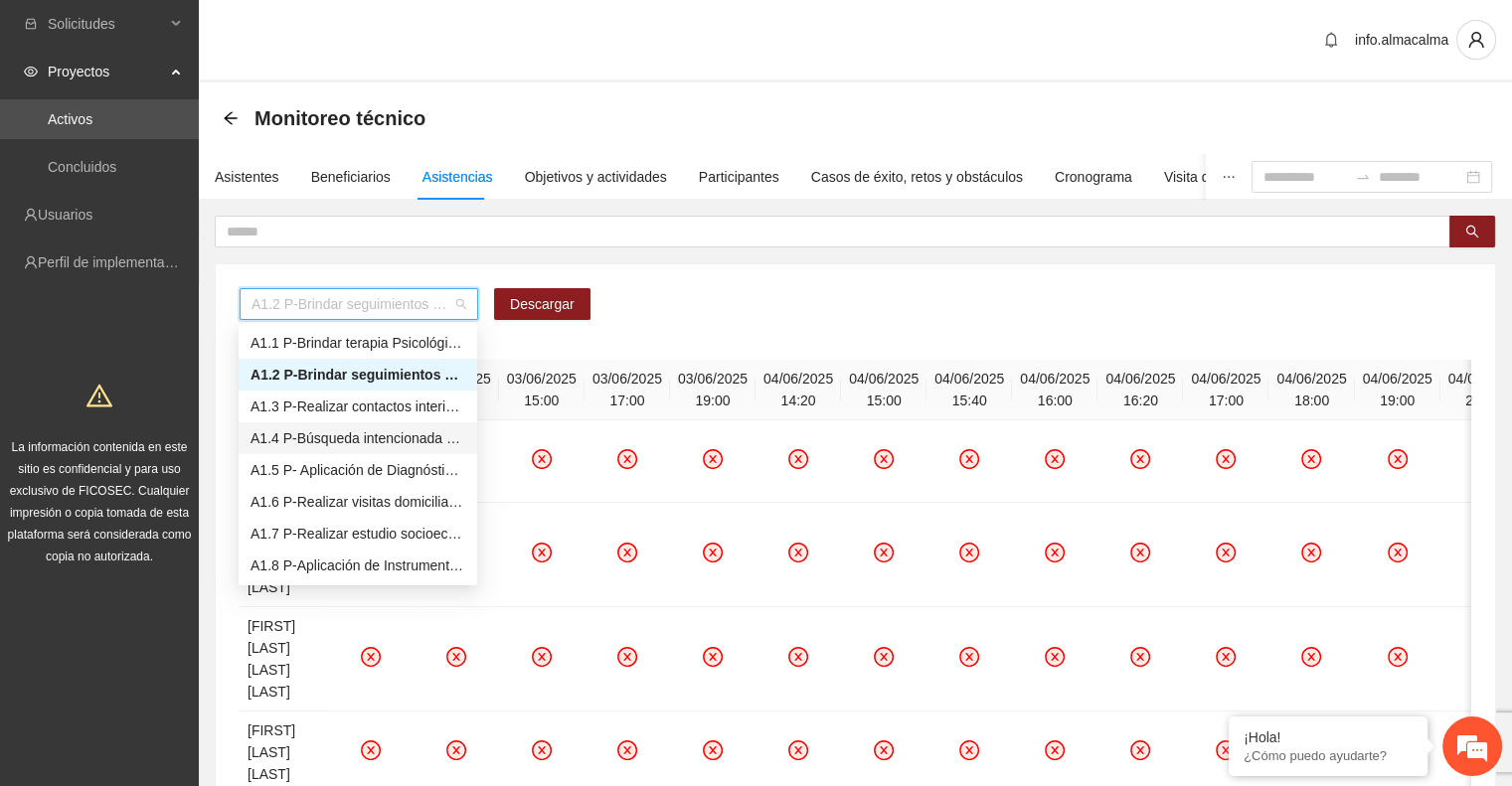 click on "A1.4 P-Búsqueda intencionada de necesidad de otros servicios y canalización a las instituciones correspondientes durante el proceso terapéutico en Parral" at bounding box center [358, 438] 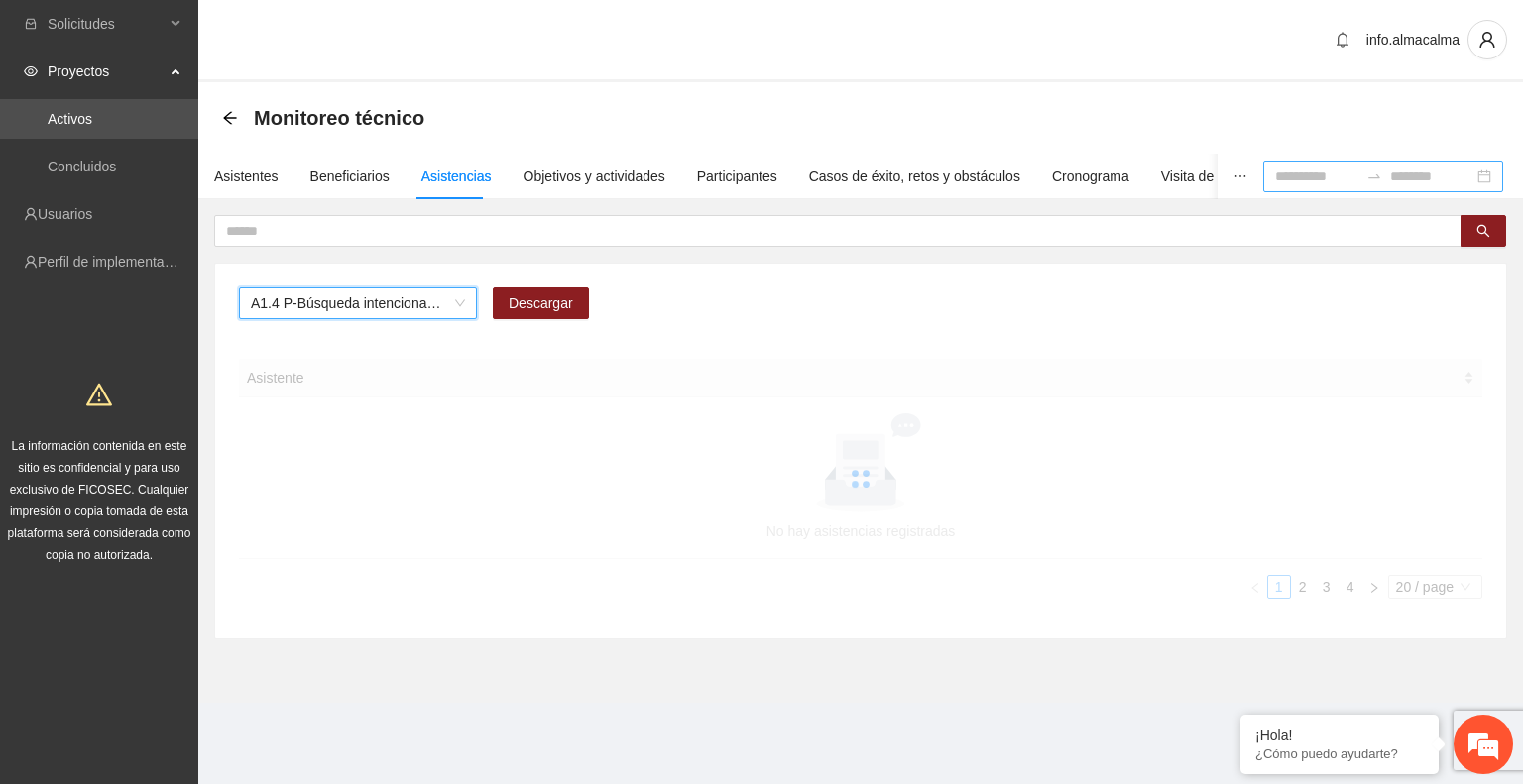 click at bounding box center (1317, 176) 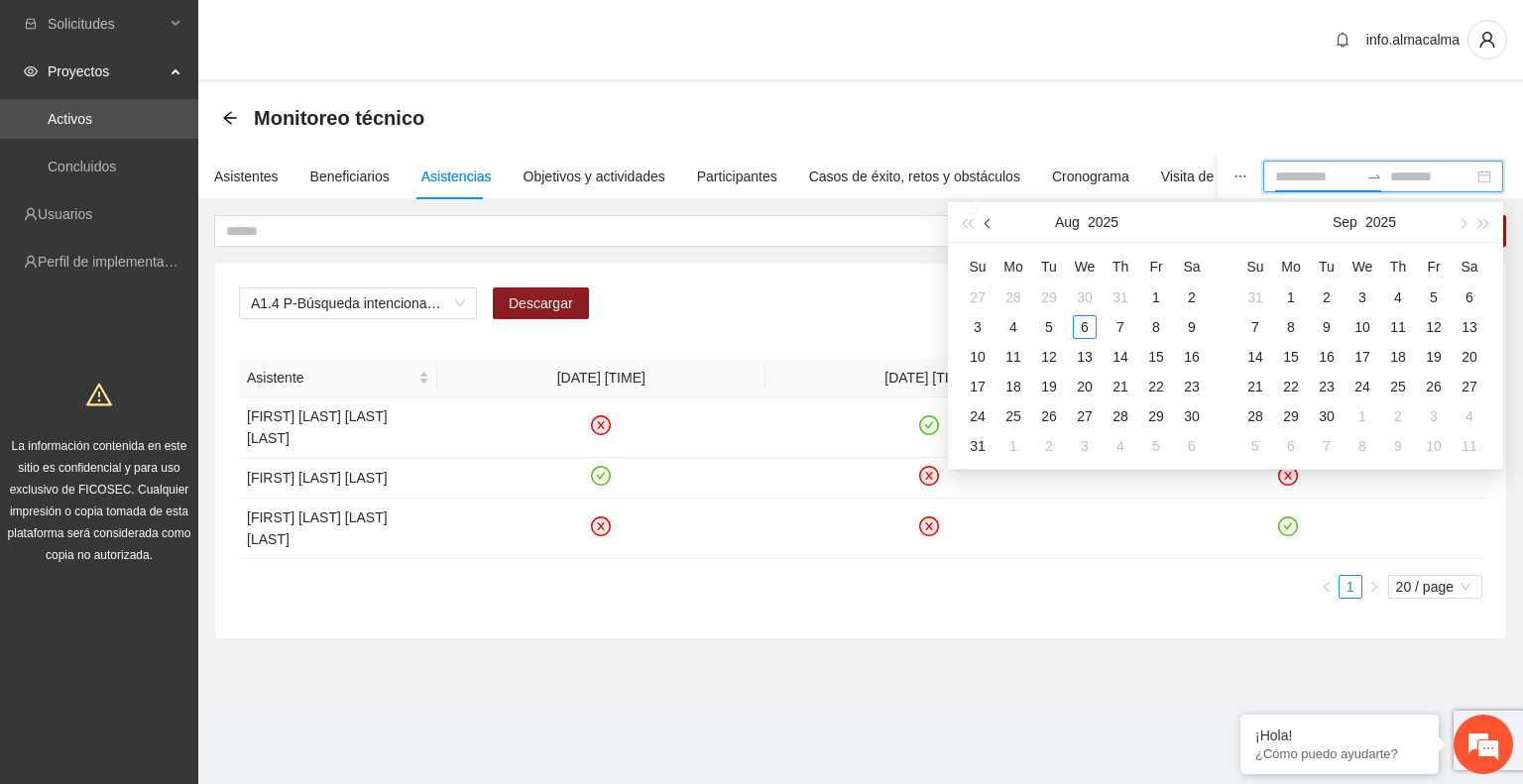 click at bounding box center (989, 222) 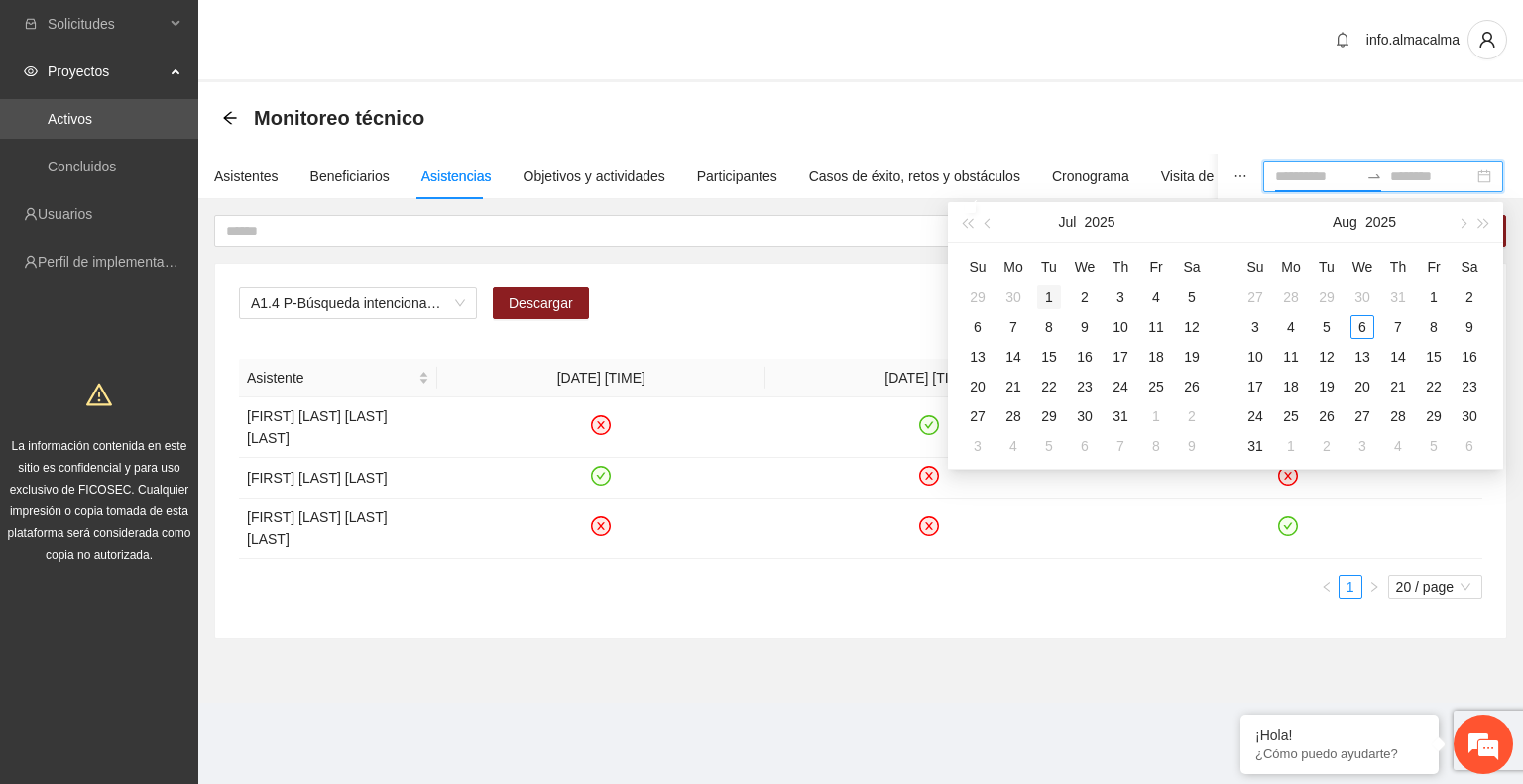 type on "**********" 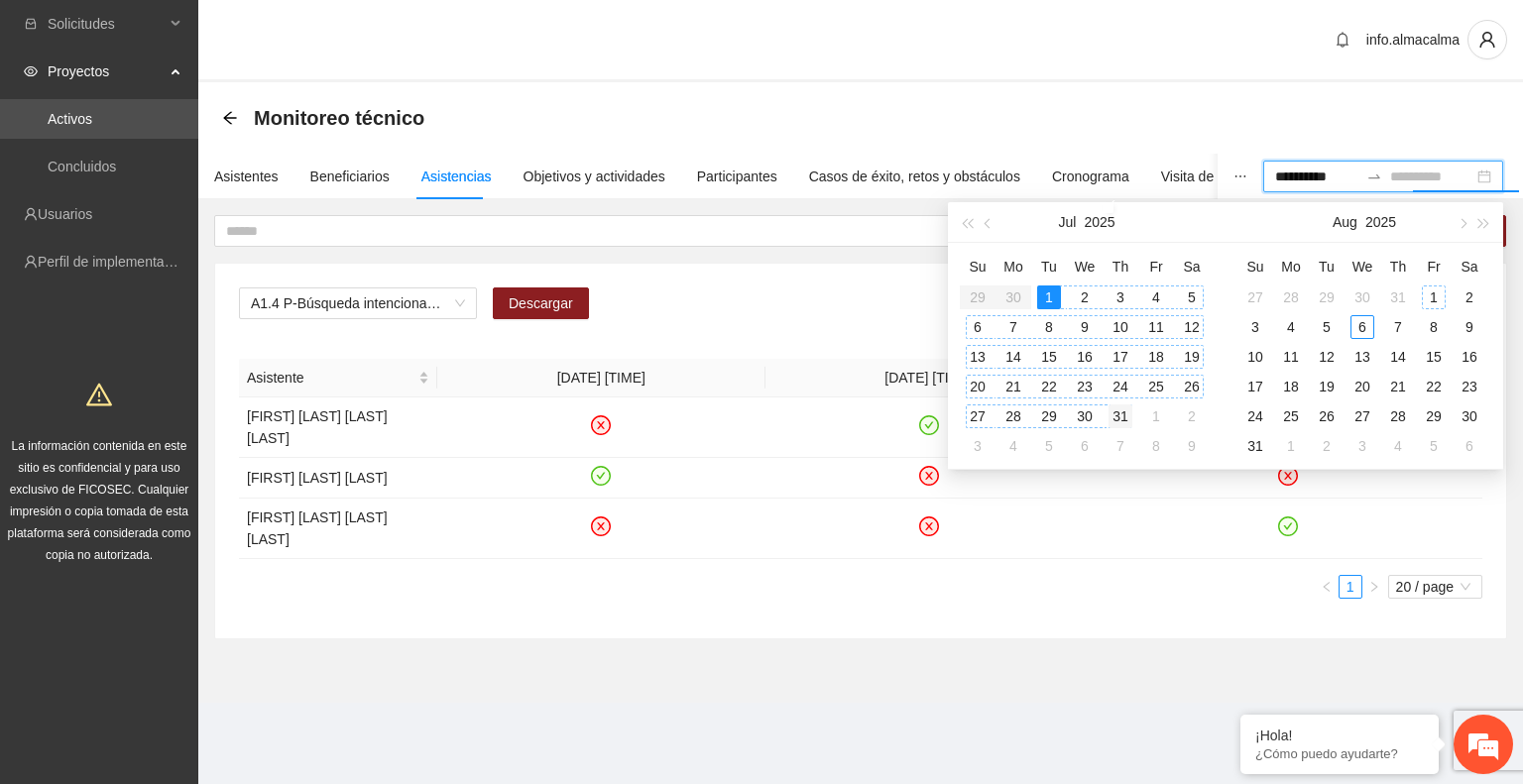 type on "**********" 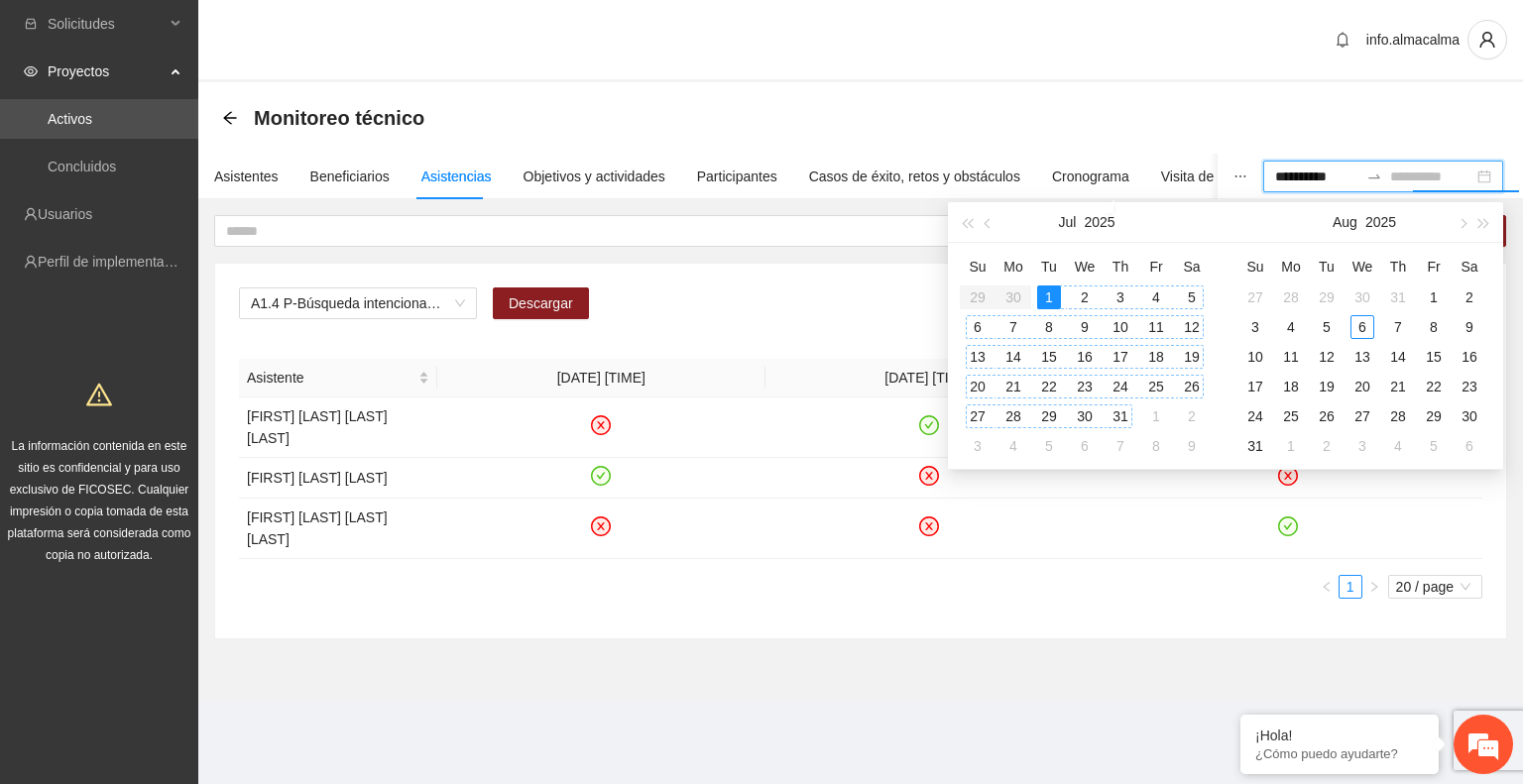 click on "31" at bounding box center [1120, 416] 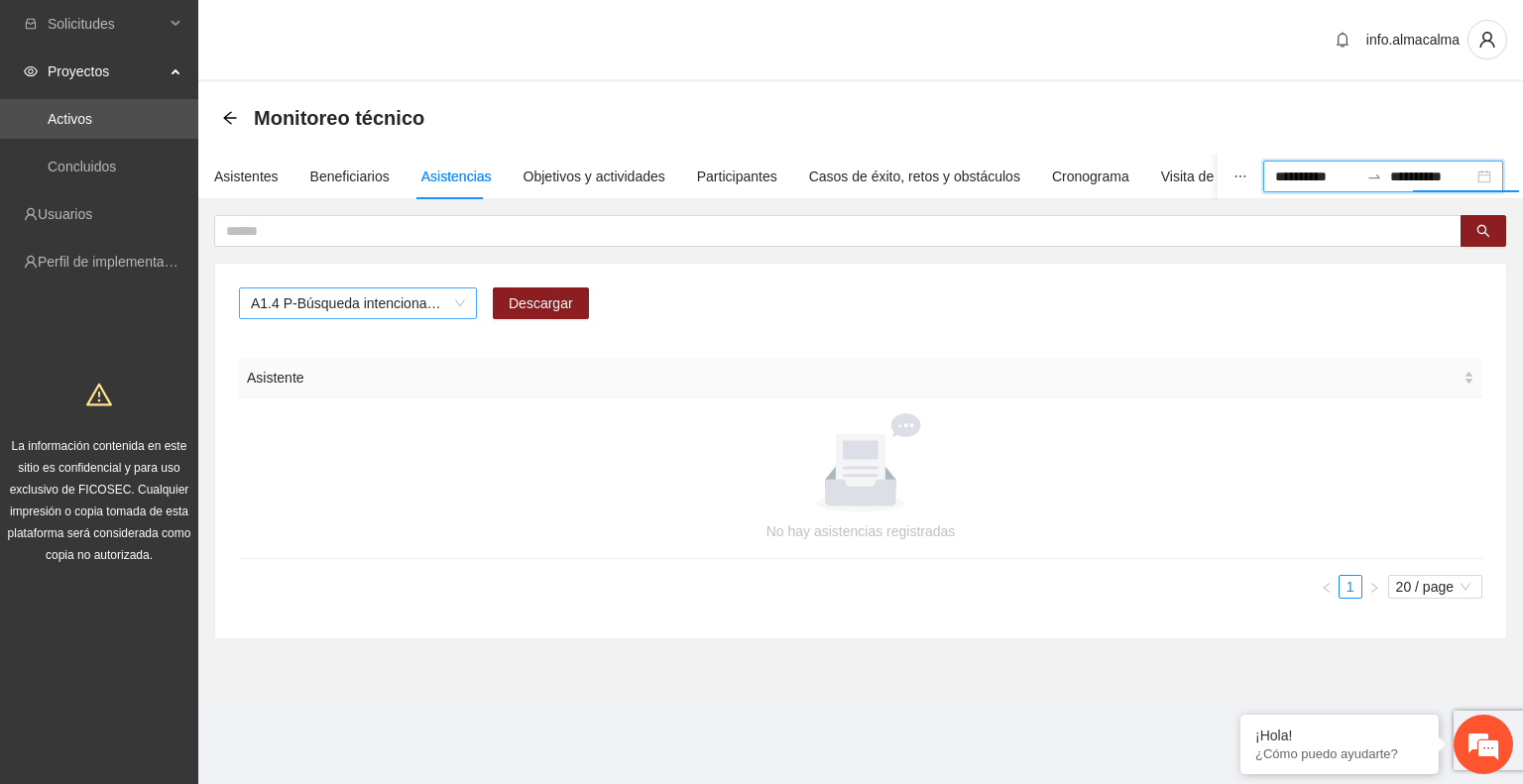 click on "A1.4 P-Búsqueda intencionada de necesidad de otros servicios y canalización a las instituciones correspondientes durante el proceso terapéutico en Parral" at bounding box center (358, 303) 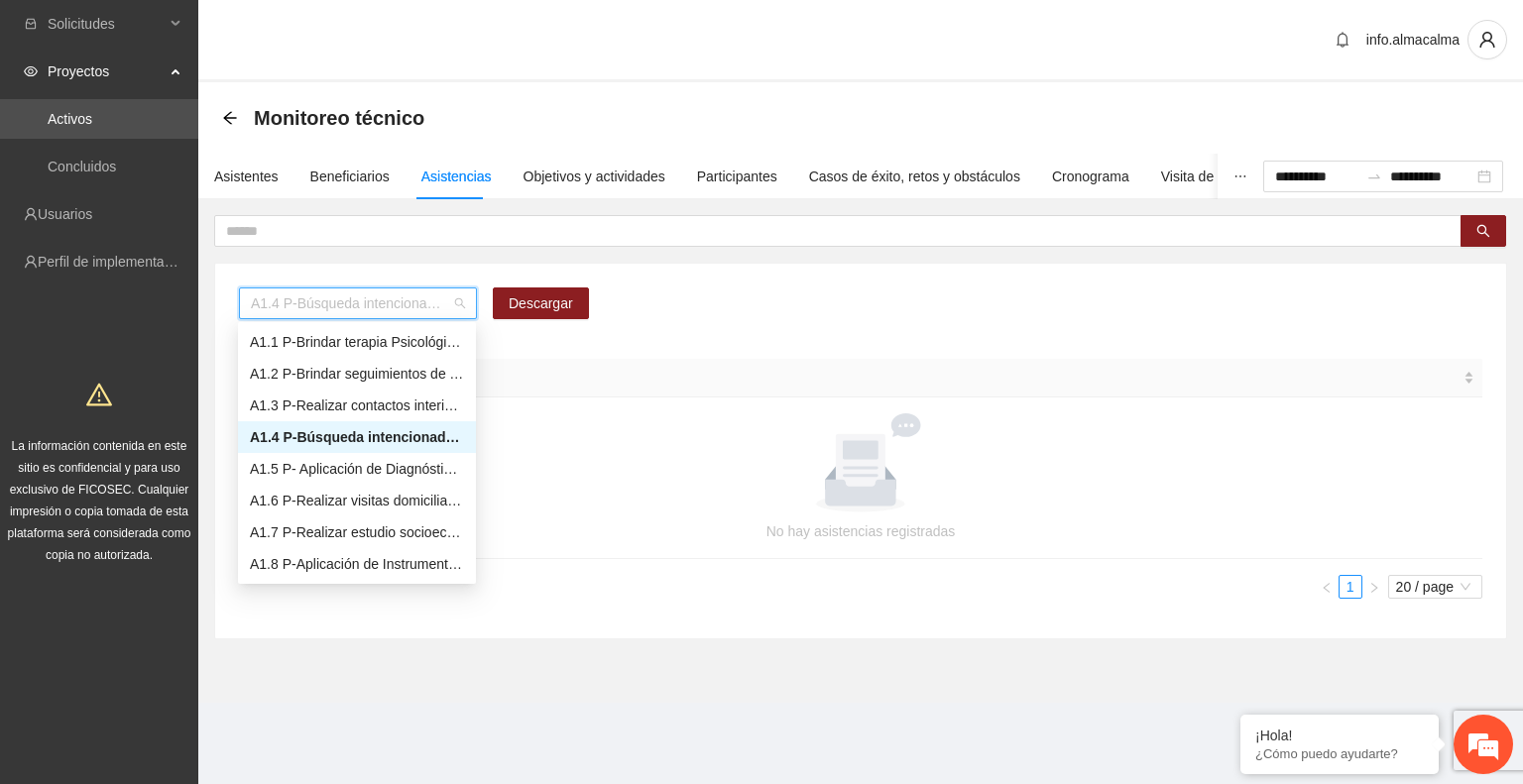 click on "A1.4 P-Búsqueda intencionada de necesidad de otros servicios y canalización a las instituciones correspondientes durante el proceso terapéutico en Parral" at bounding box center [357, 437] 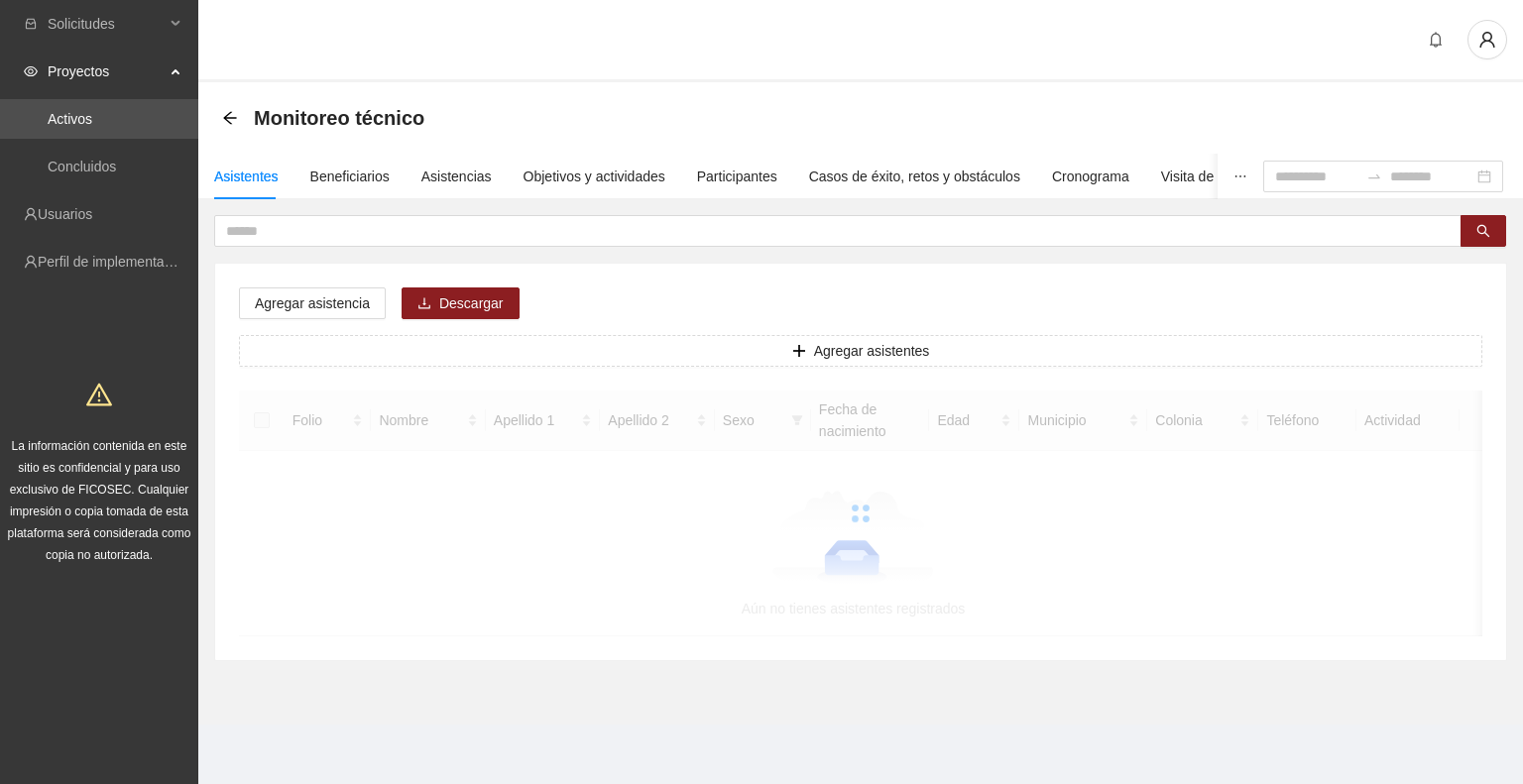 scroll, scrollTop: 0, scrollLeft: 0, axis: both 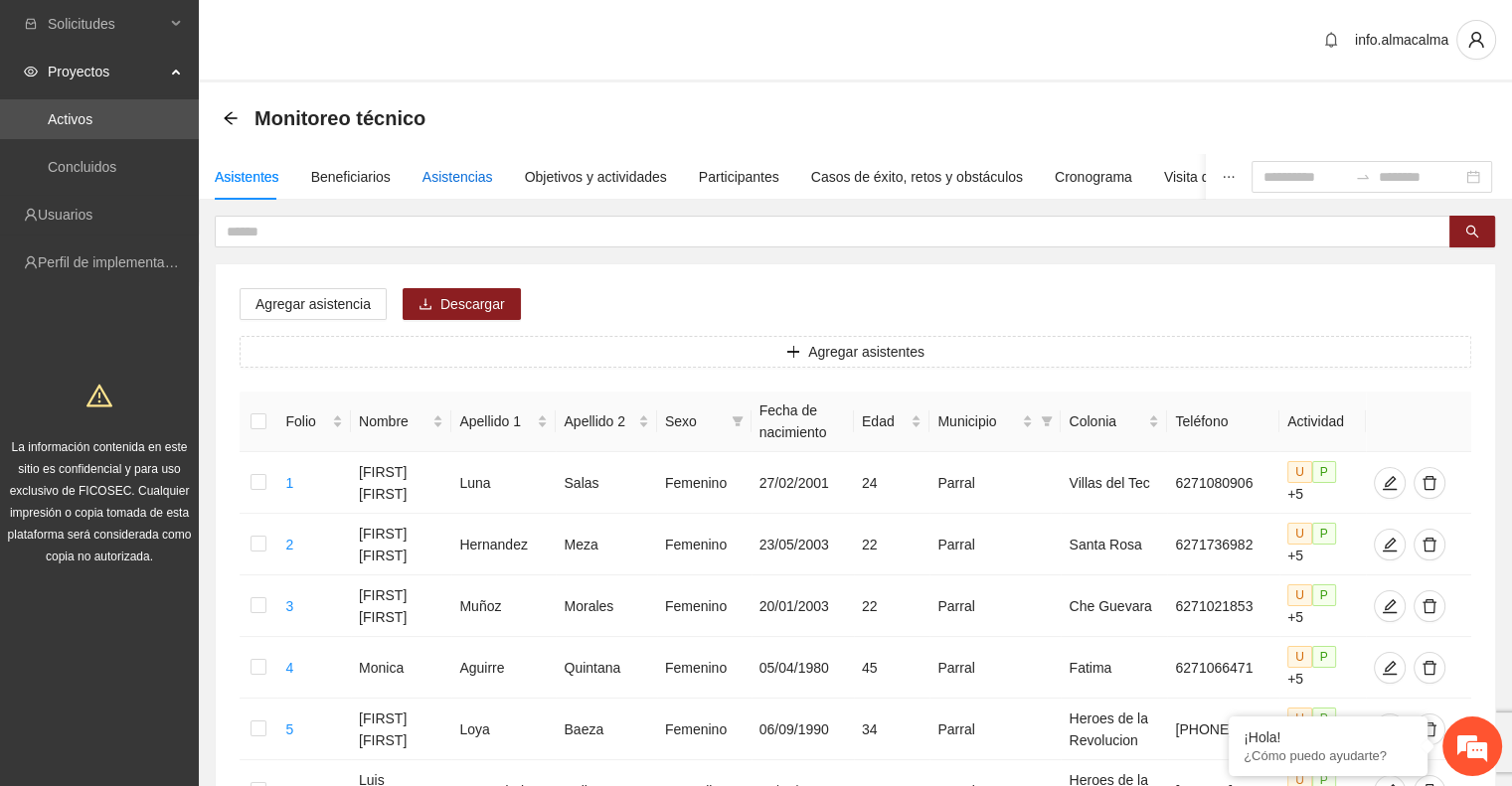 click on "Asistencias" at bounding box center (457, 177) 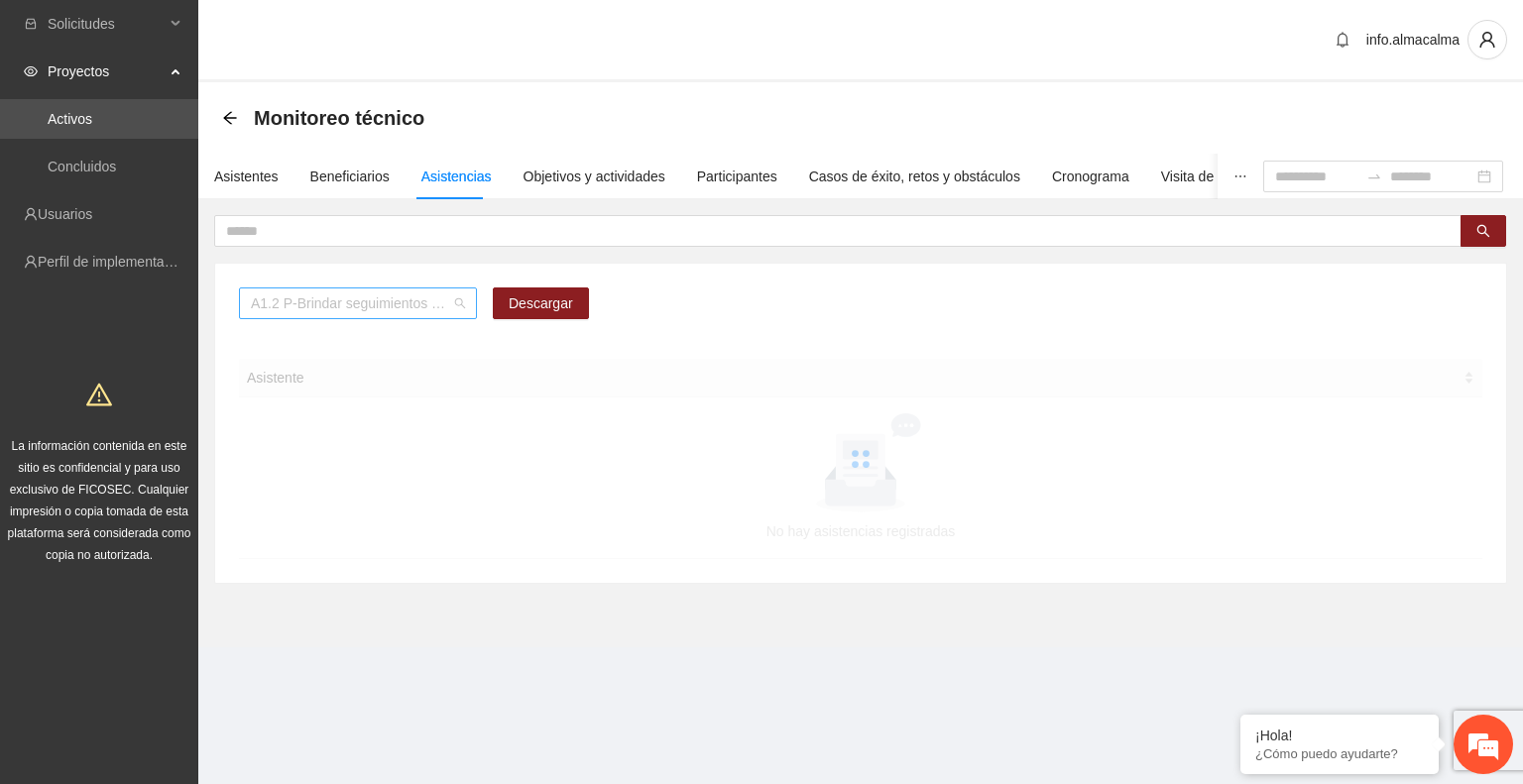 click on "A1.2 P-Brindar seguimientos de Trabajo Social en Parral" at bounding box center [358, 303] 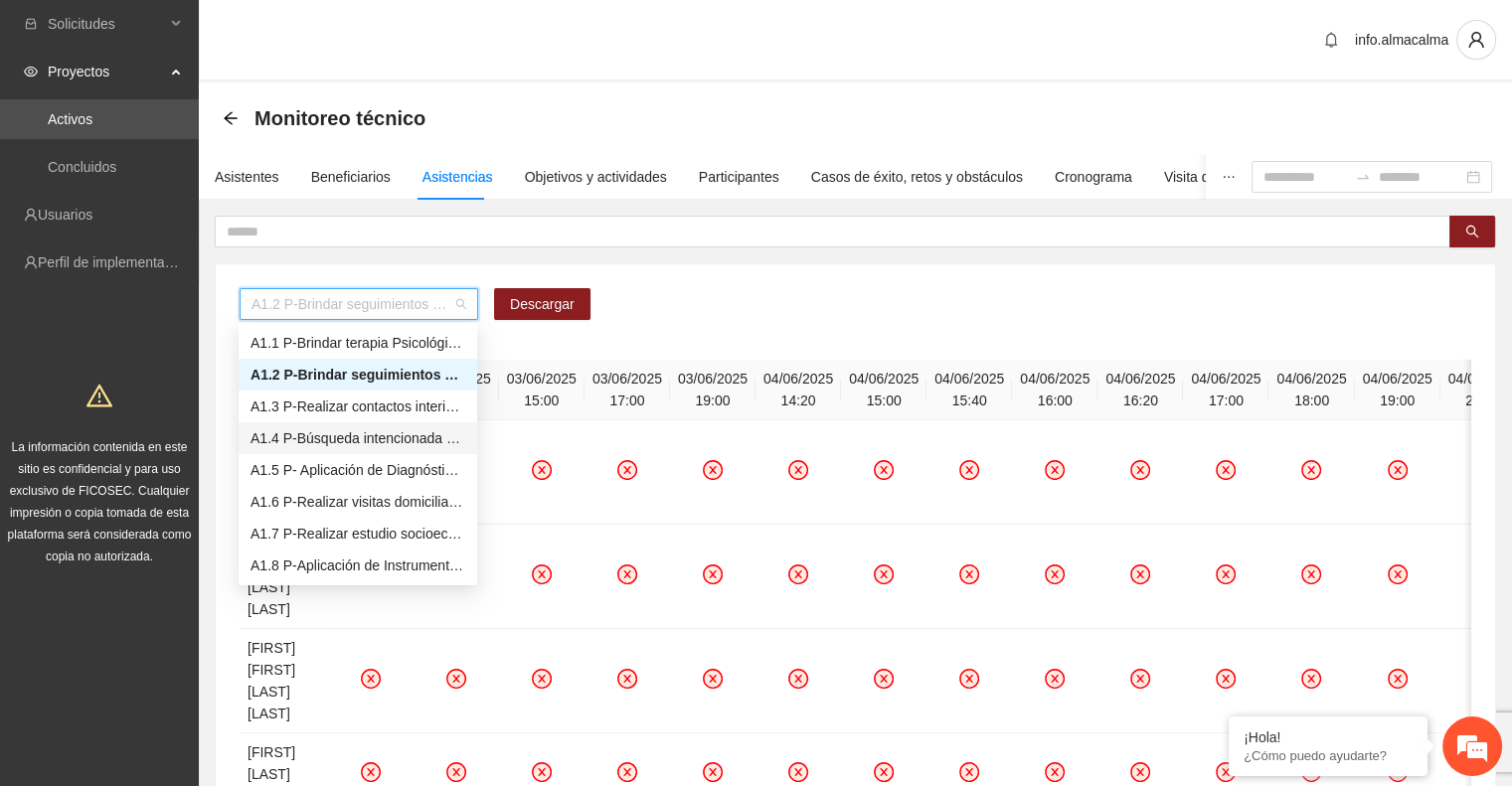 click on "A1.4 P-Búsqueda intencionada de necesidad de otros servicios y canalización a las instituciones correspondientes durante el proceso terapéutico en Parral" at bounding box center (358, 438) 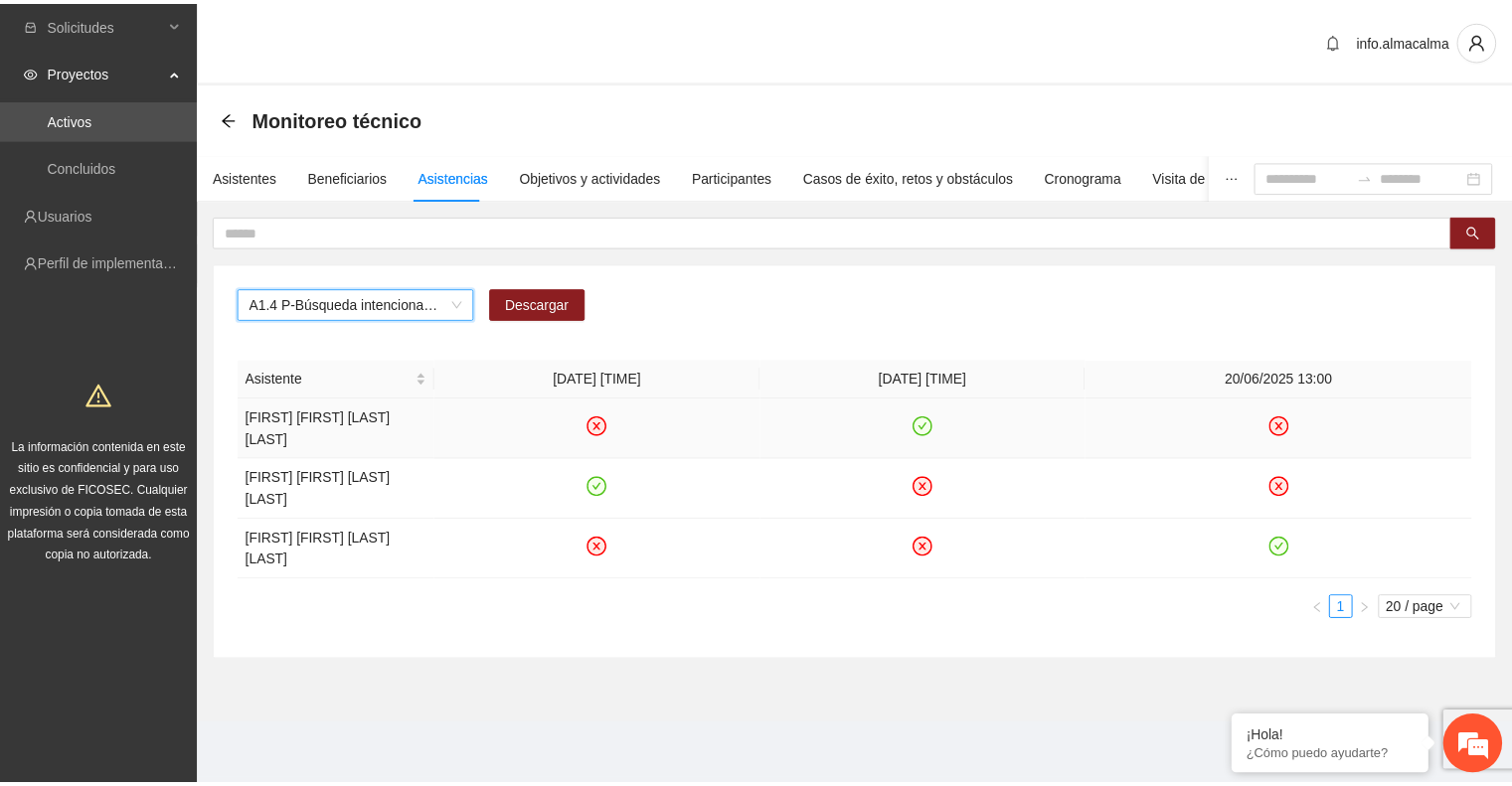 scroll, scrollTop: 0, scrollLeft: 0, axis: both 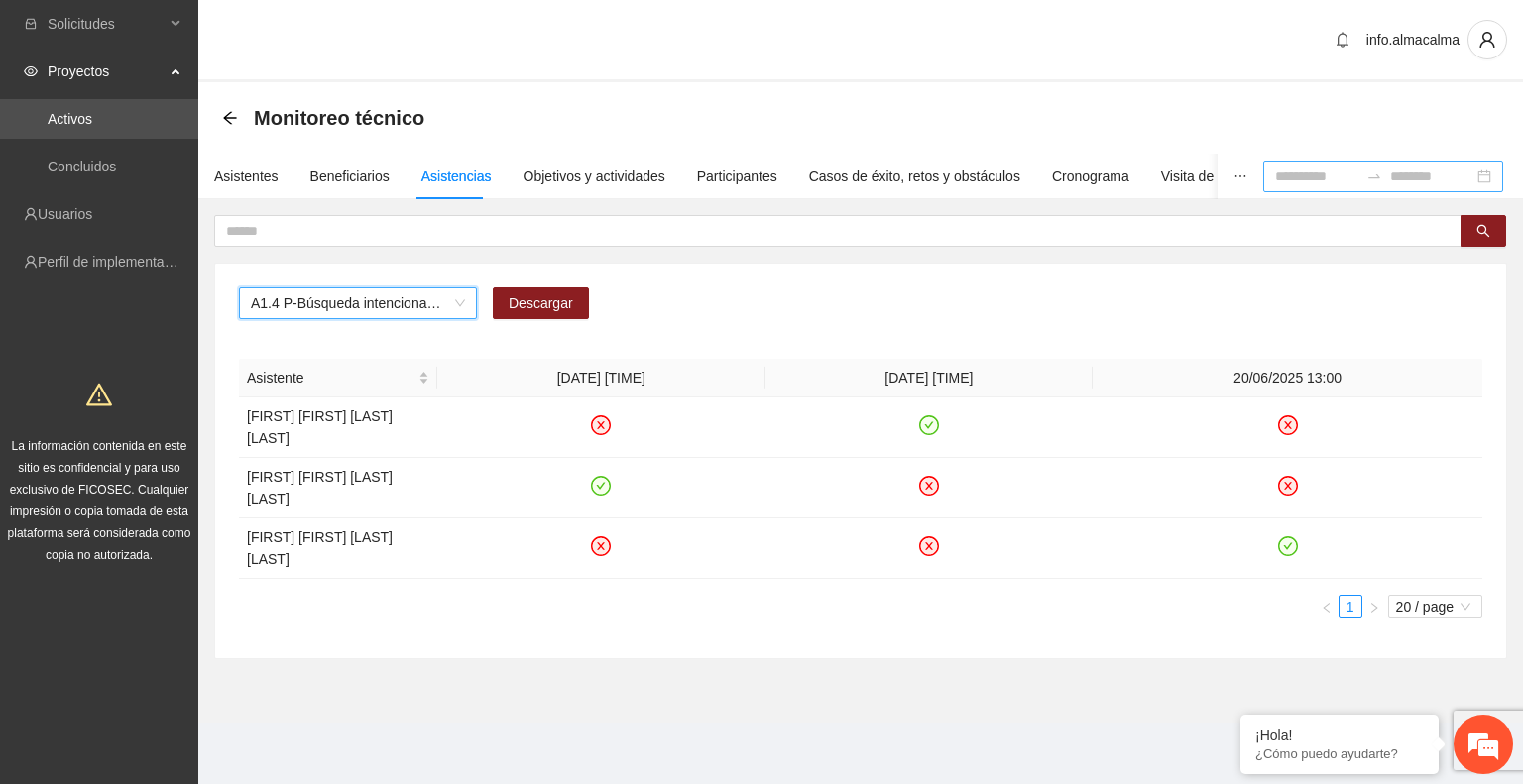 click at bounding box center (1317, 176) 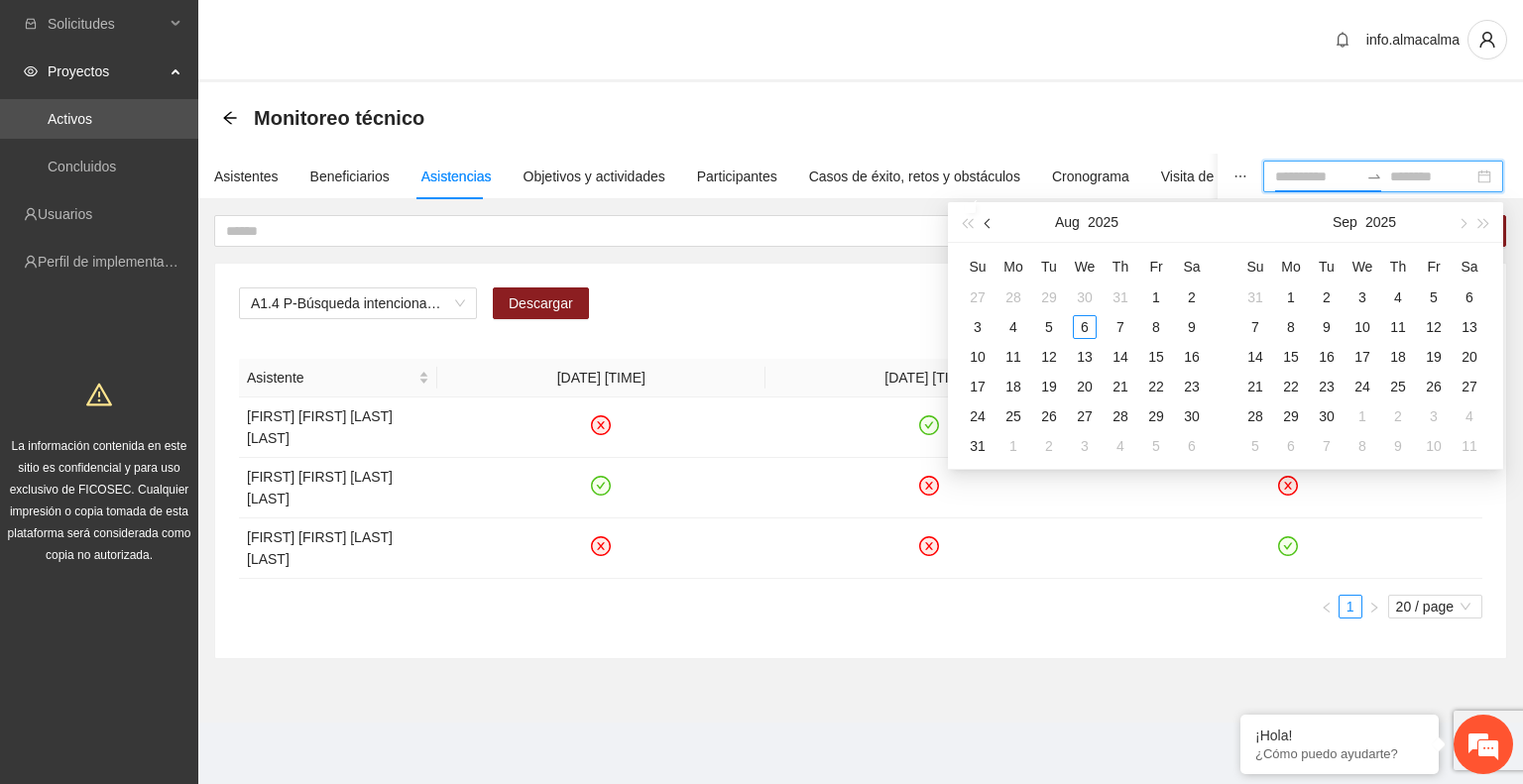 click at bounding box center (990, 223) 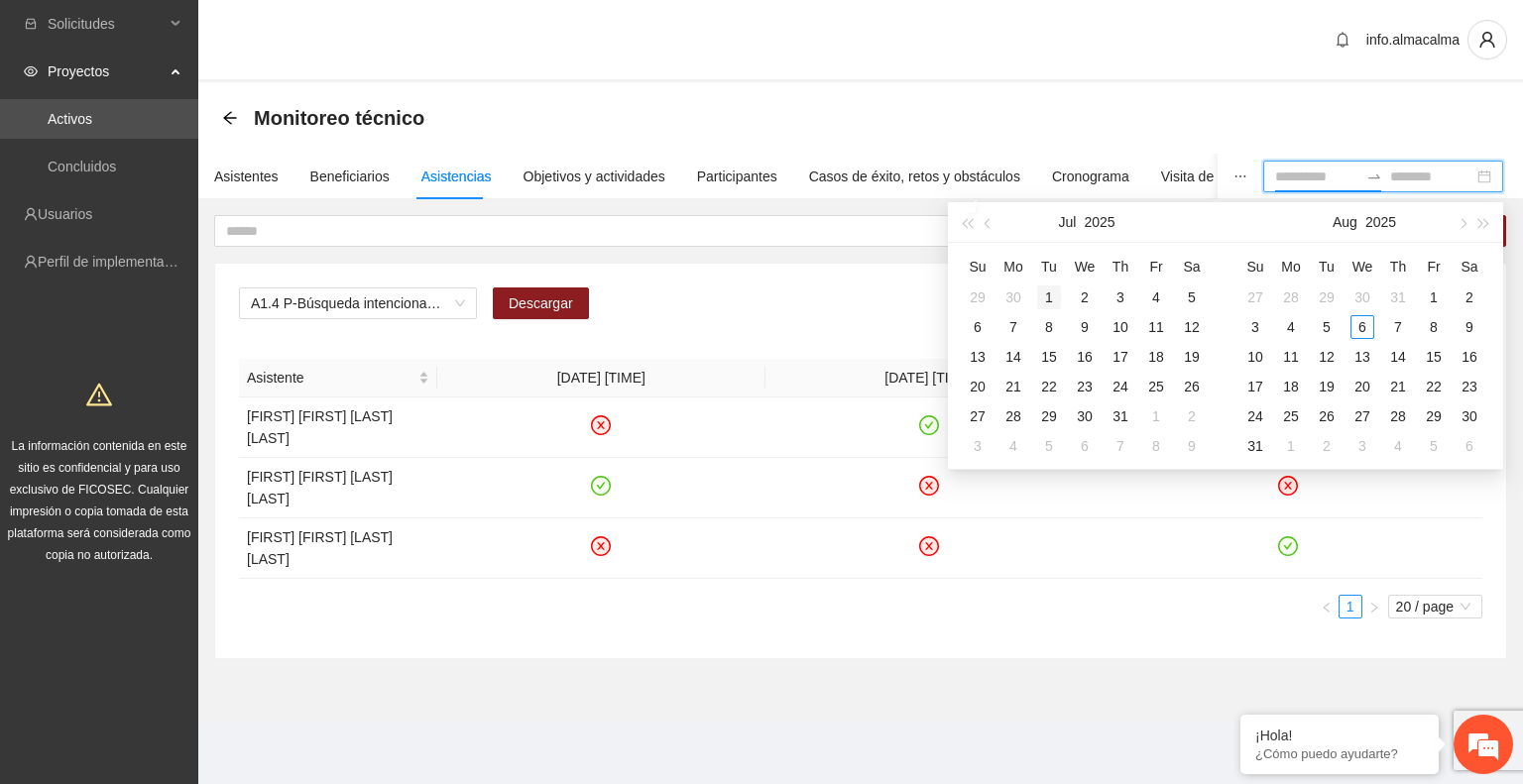 type on "**********" 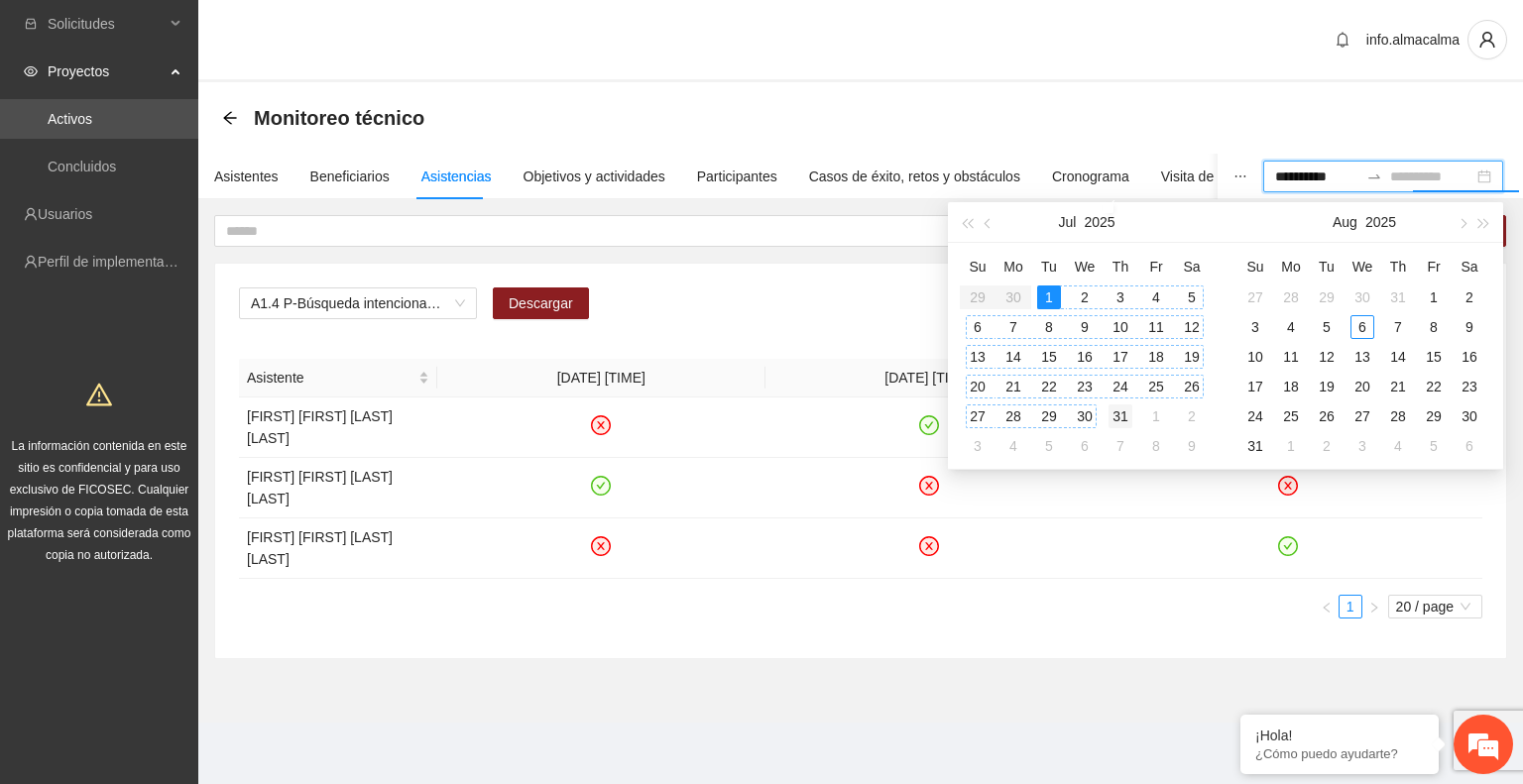 type on "**********" 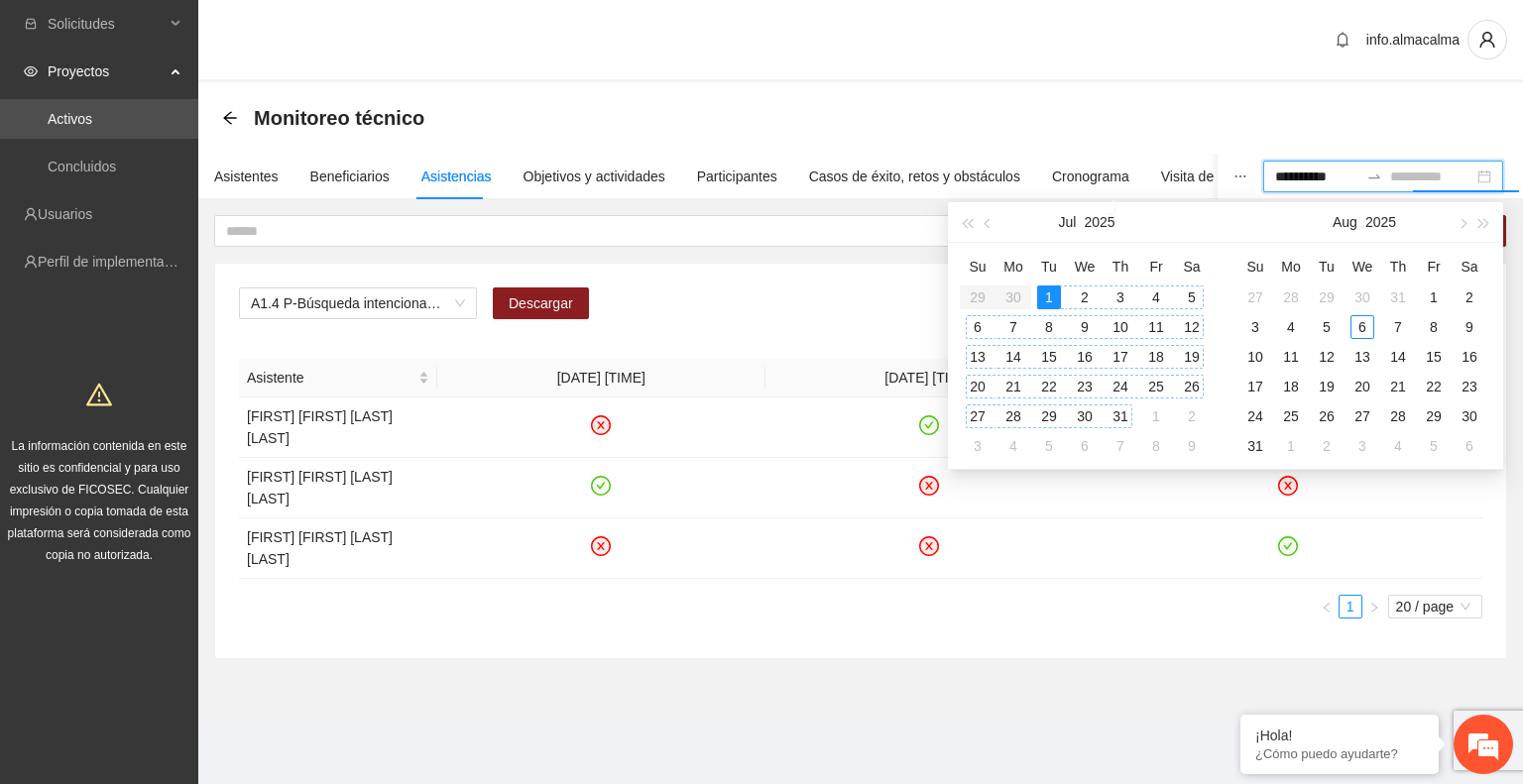 click on "31" at bounding box center (1120, 416) 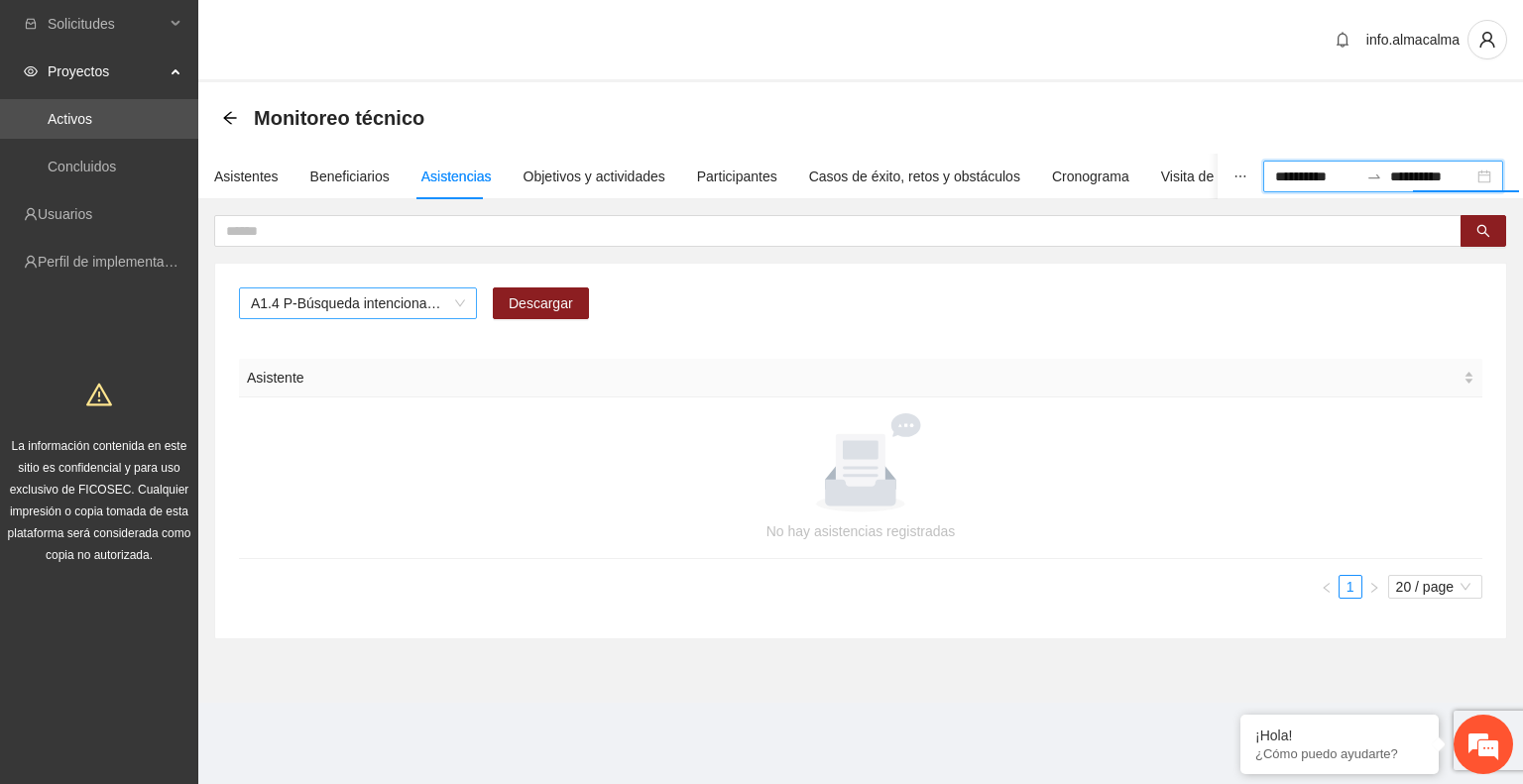 click on "A1.4 P-Búsqueda intencionada de necesidad de otros servicios y canalización a las instituciones correspondientes durante el proceso terapéutico en Parral" at bounding box center (358, 303) 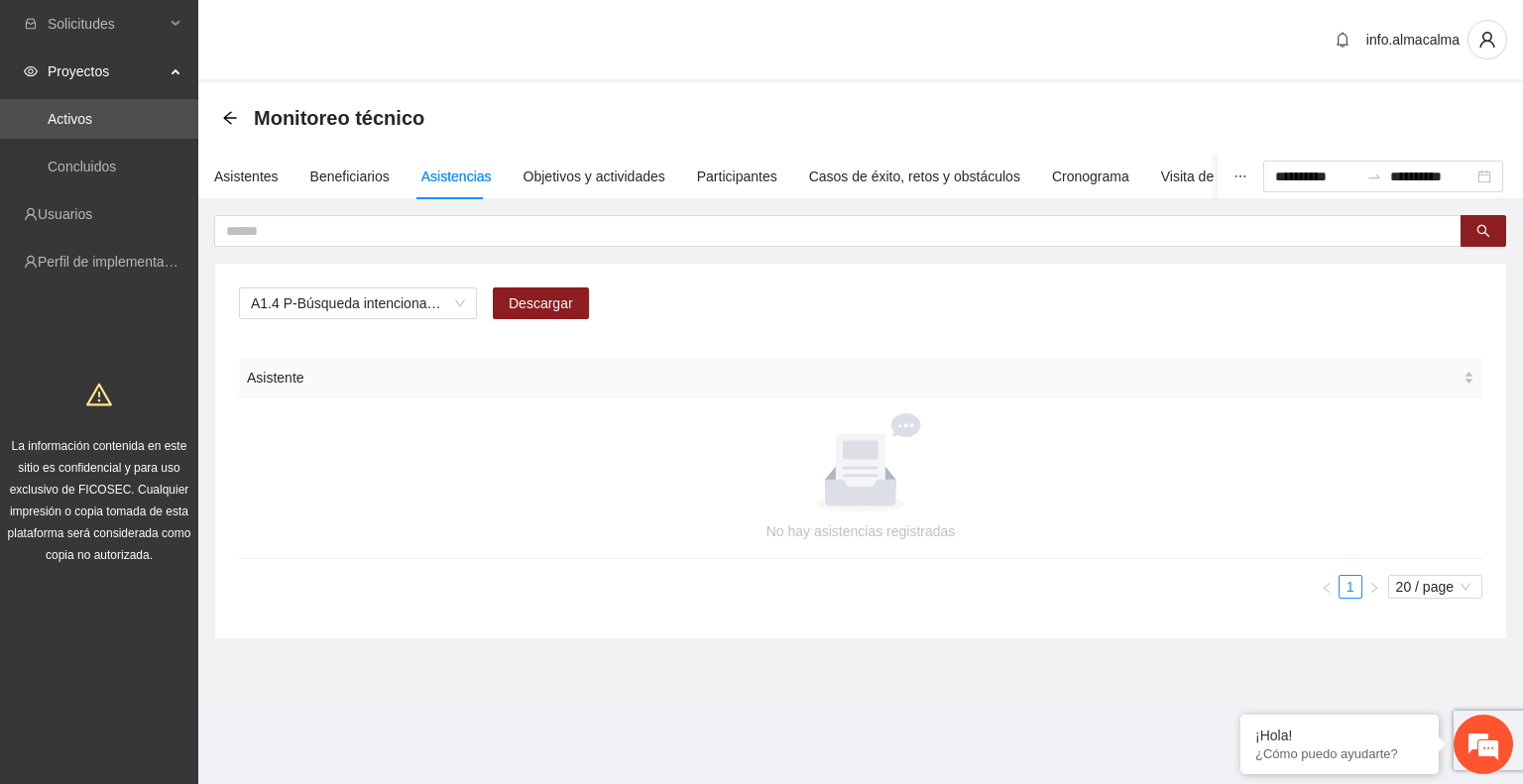 click on "A1.4 P-Búsqueda intencionada de necesidad de otros servicios y canalización a las instituciones correspondientes durante el proceso terapéutico en Parral Descargar" at bounding box center (861, 311) 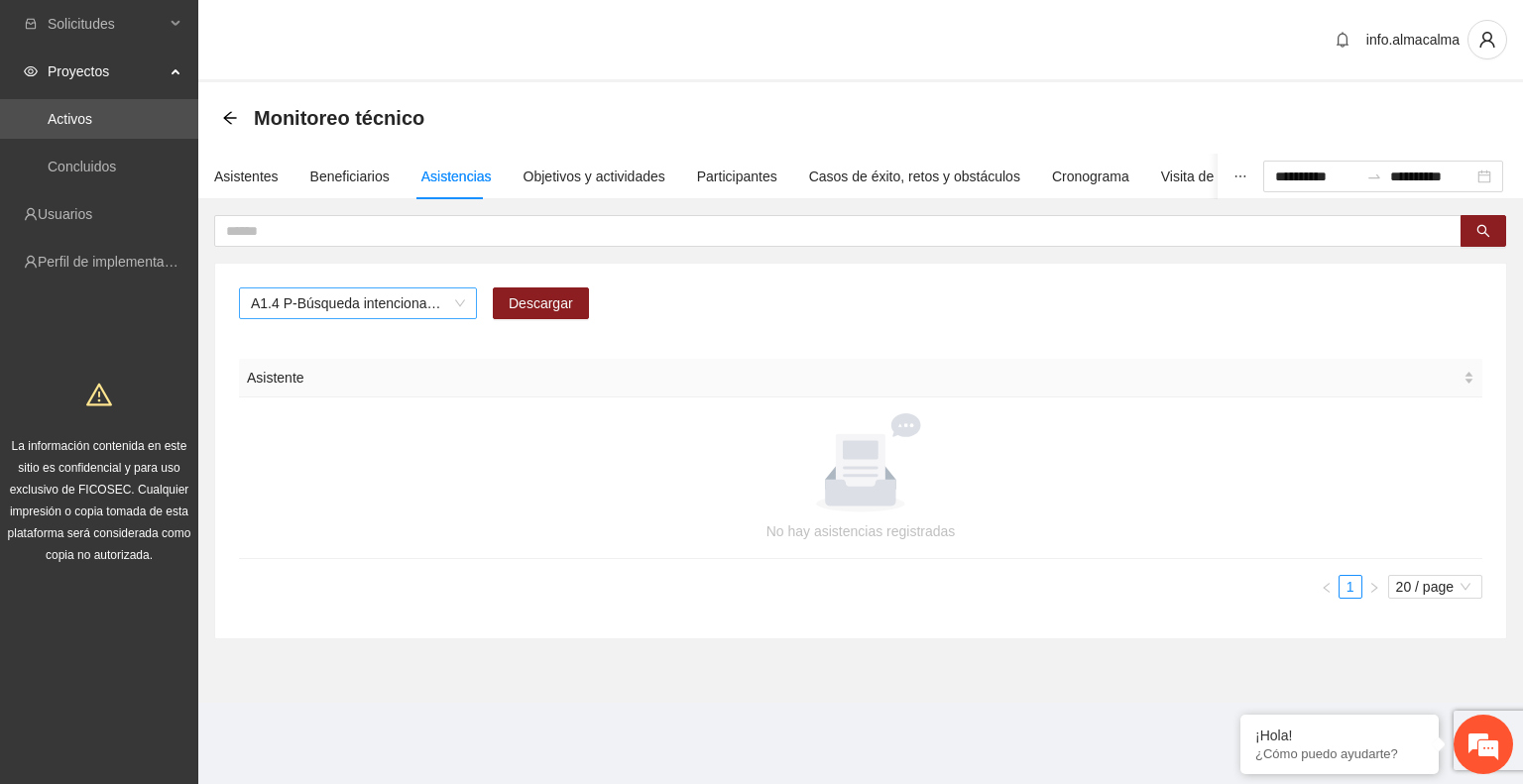click on "A1.4 P-Búsqueda intencionada de necesidad de otros servicios y canalización a las instituciones correspondientes durante el proceso terapéutico en Parral" at bounding box center [358, 303] 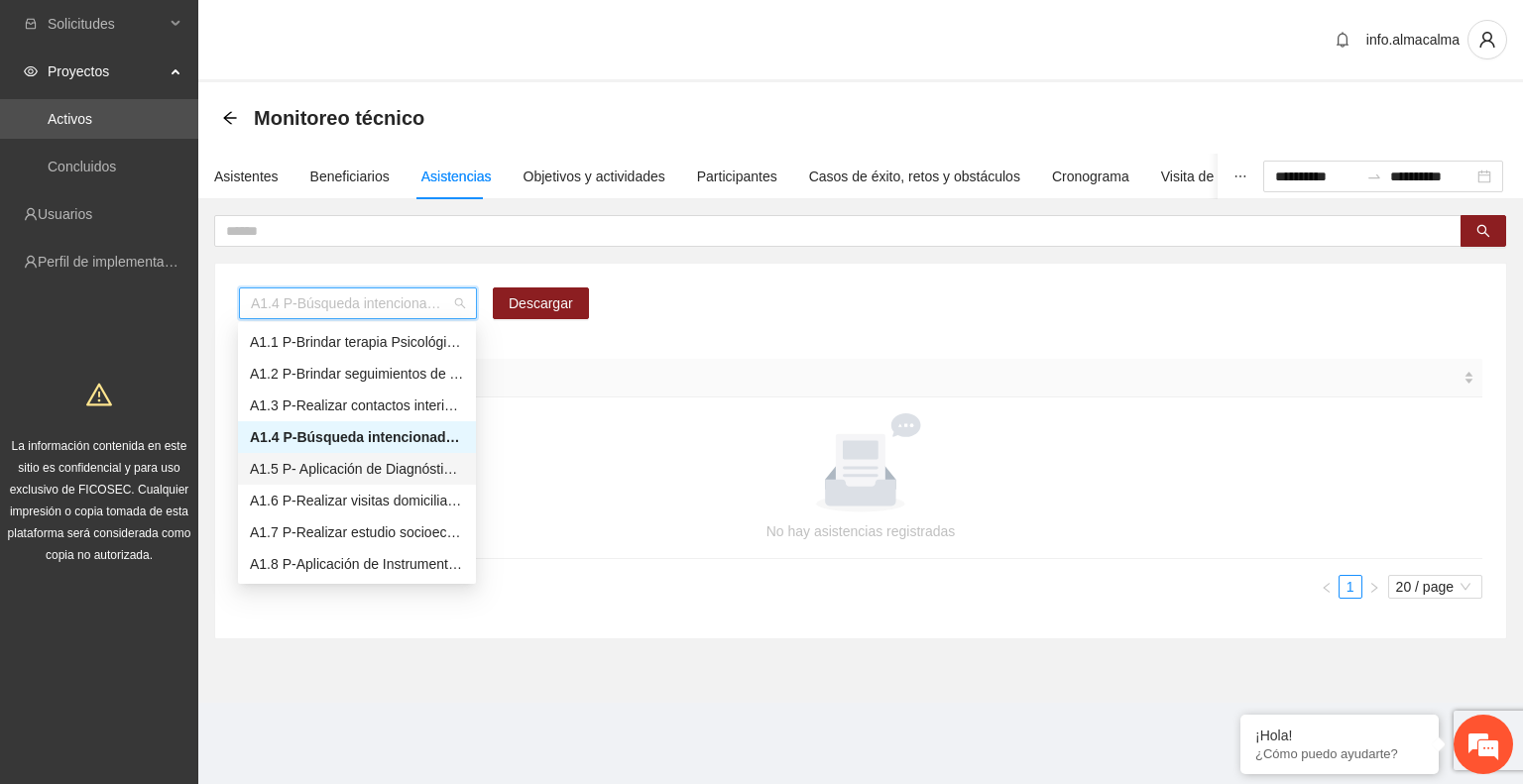 click on "A1.5 P- Aplicación de Diagnósticos - Parral" at bounding box center (357, 469) 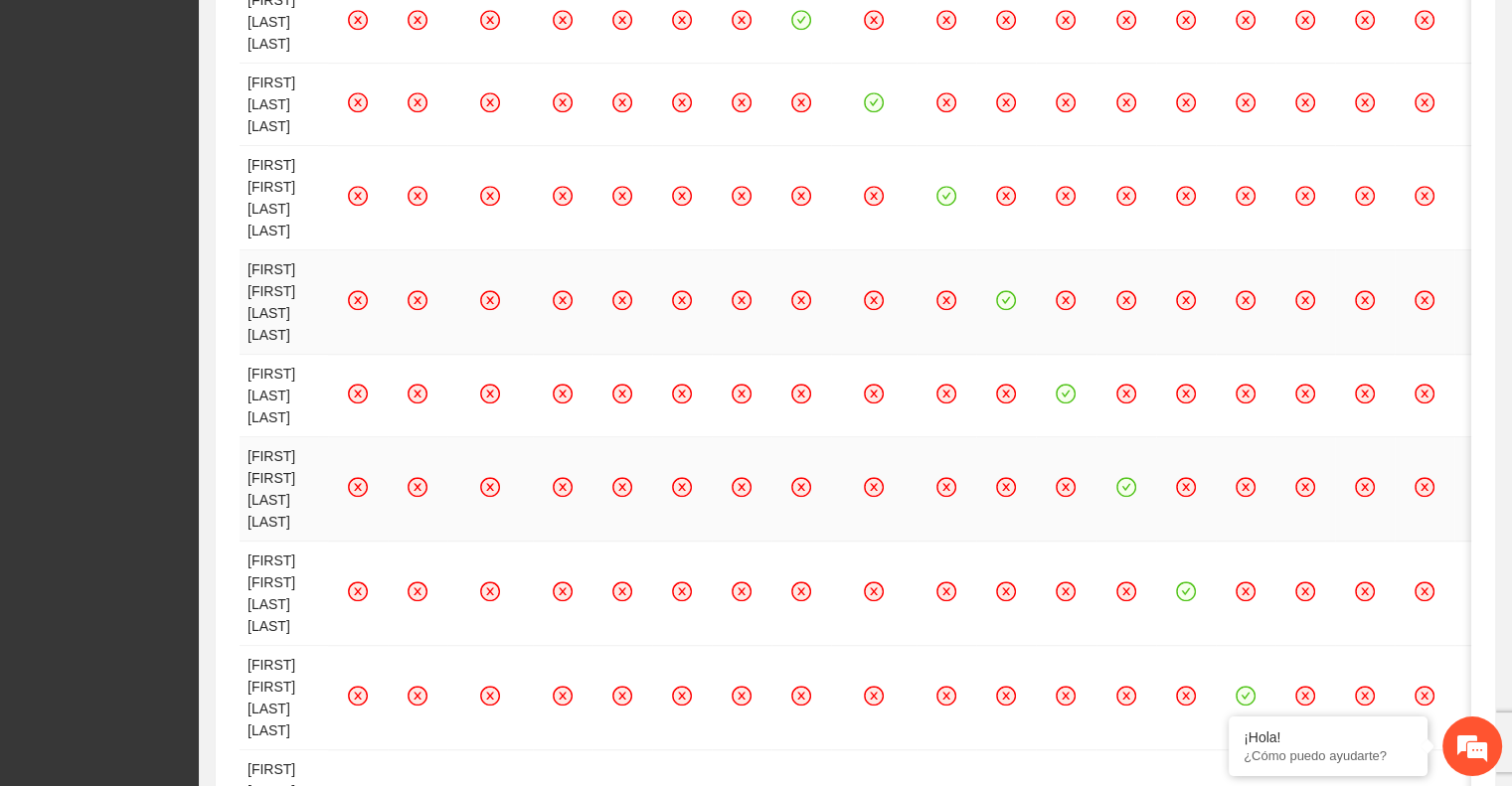 scroll, scrollTop: 1192, scrollLeft: 0, axis: vertical 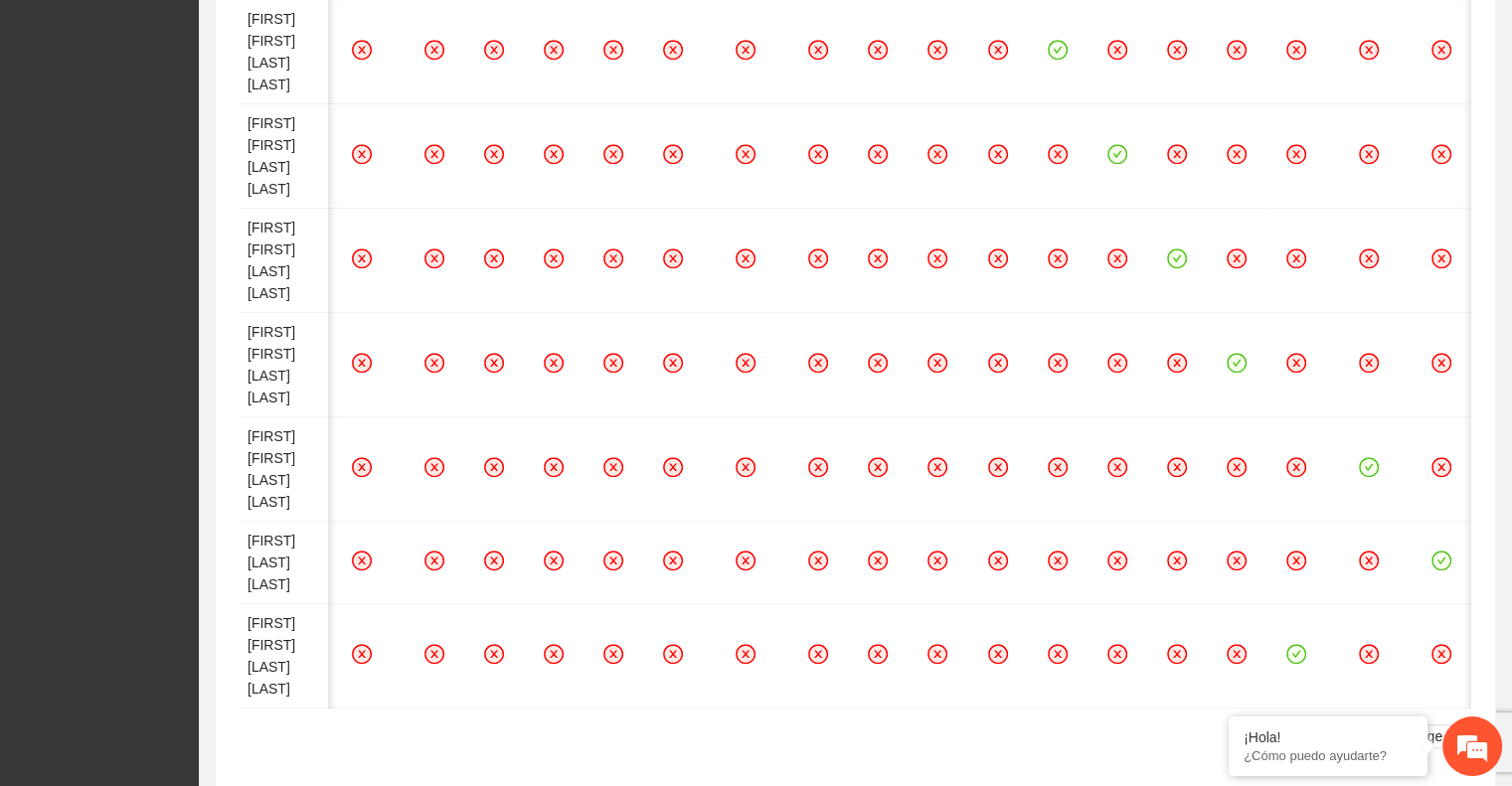 click on "2" at bounding box center [1339, 736] 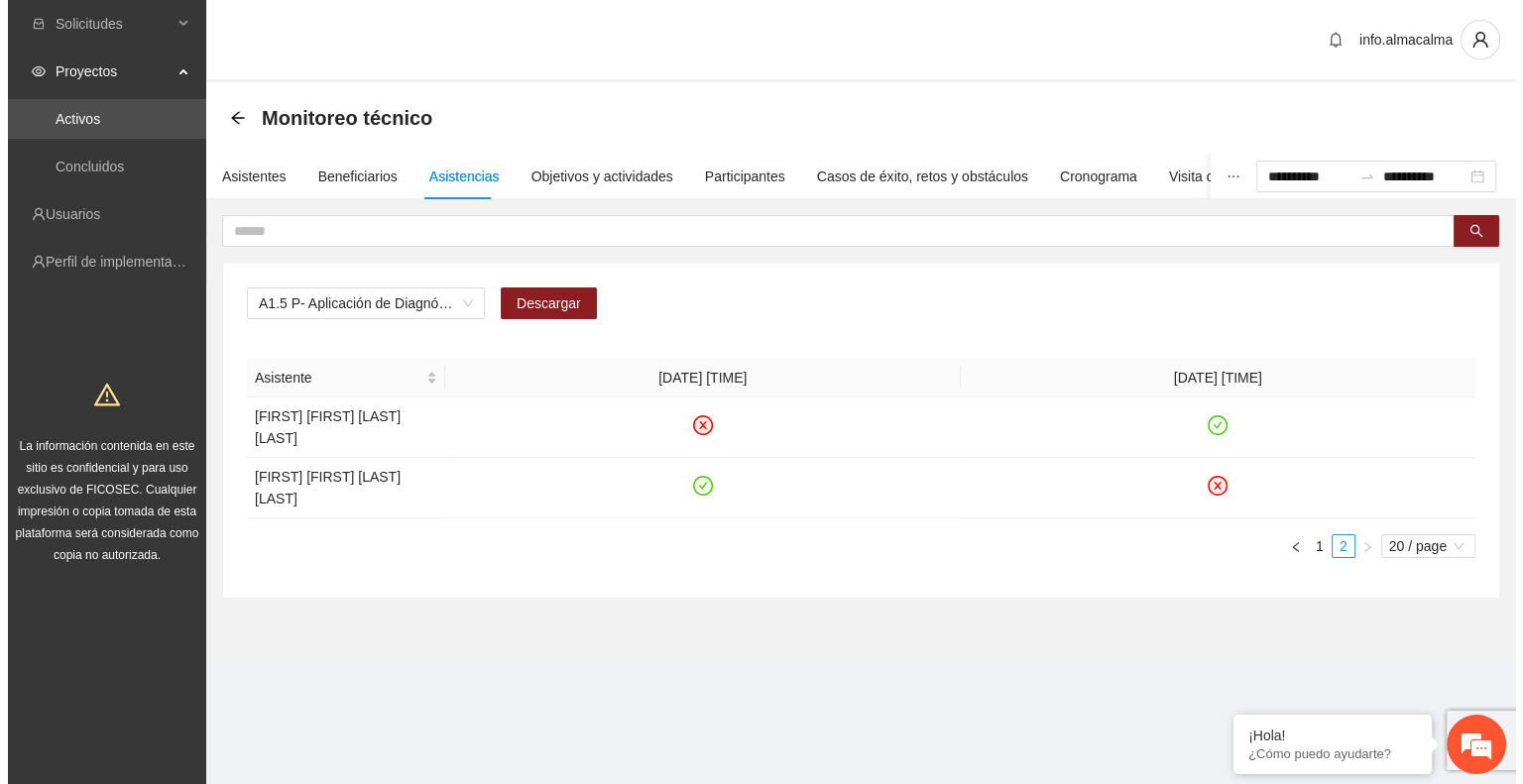 scroll, scrollTop: 0, scrollLeft: 0, axis: both 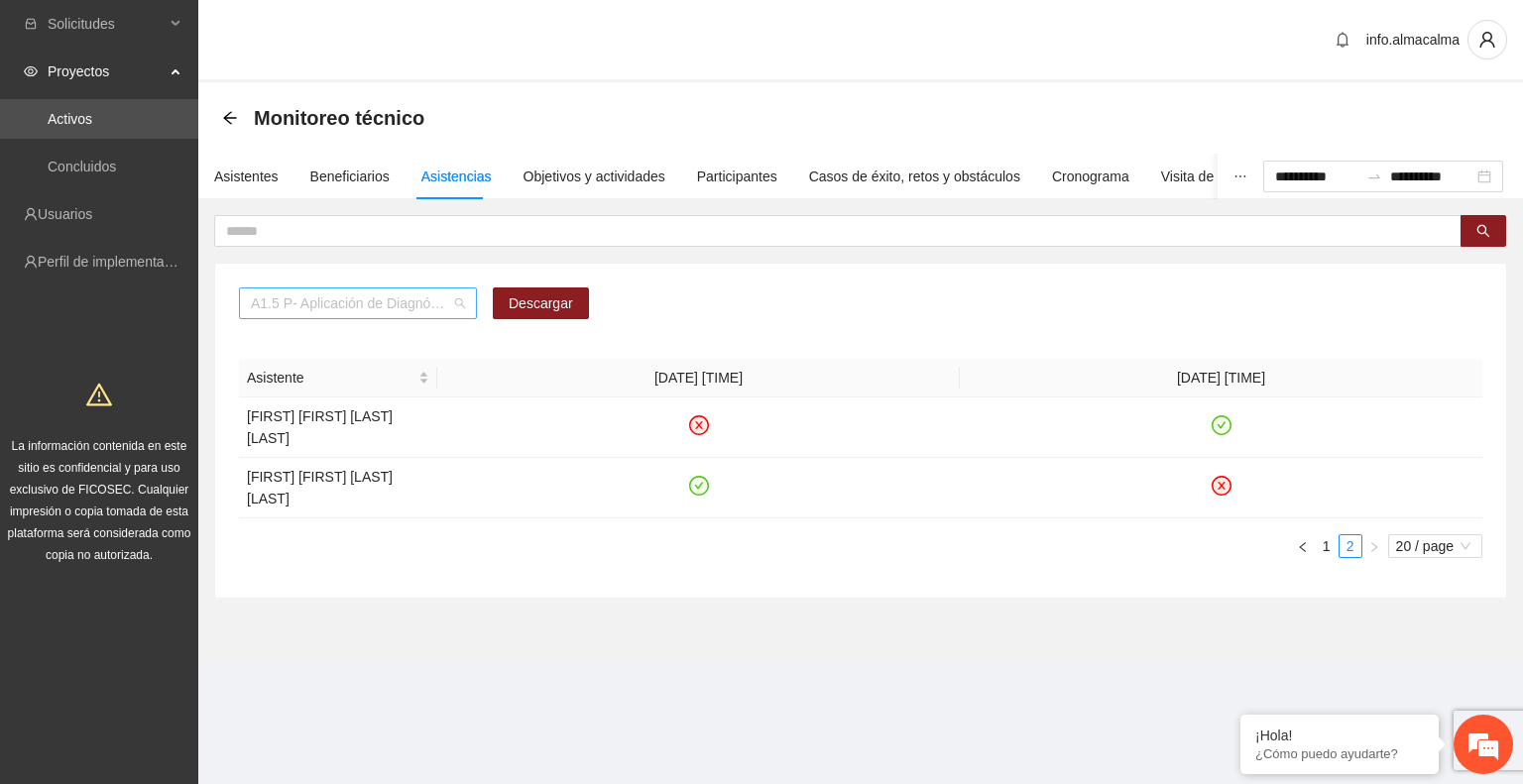 click on "A1.5 P- Aplicación de Diagnósticos - Parral" at bounding box center [358, 303] 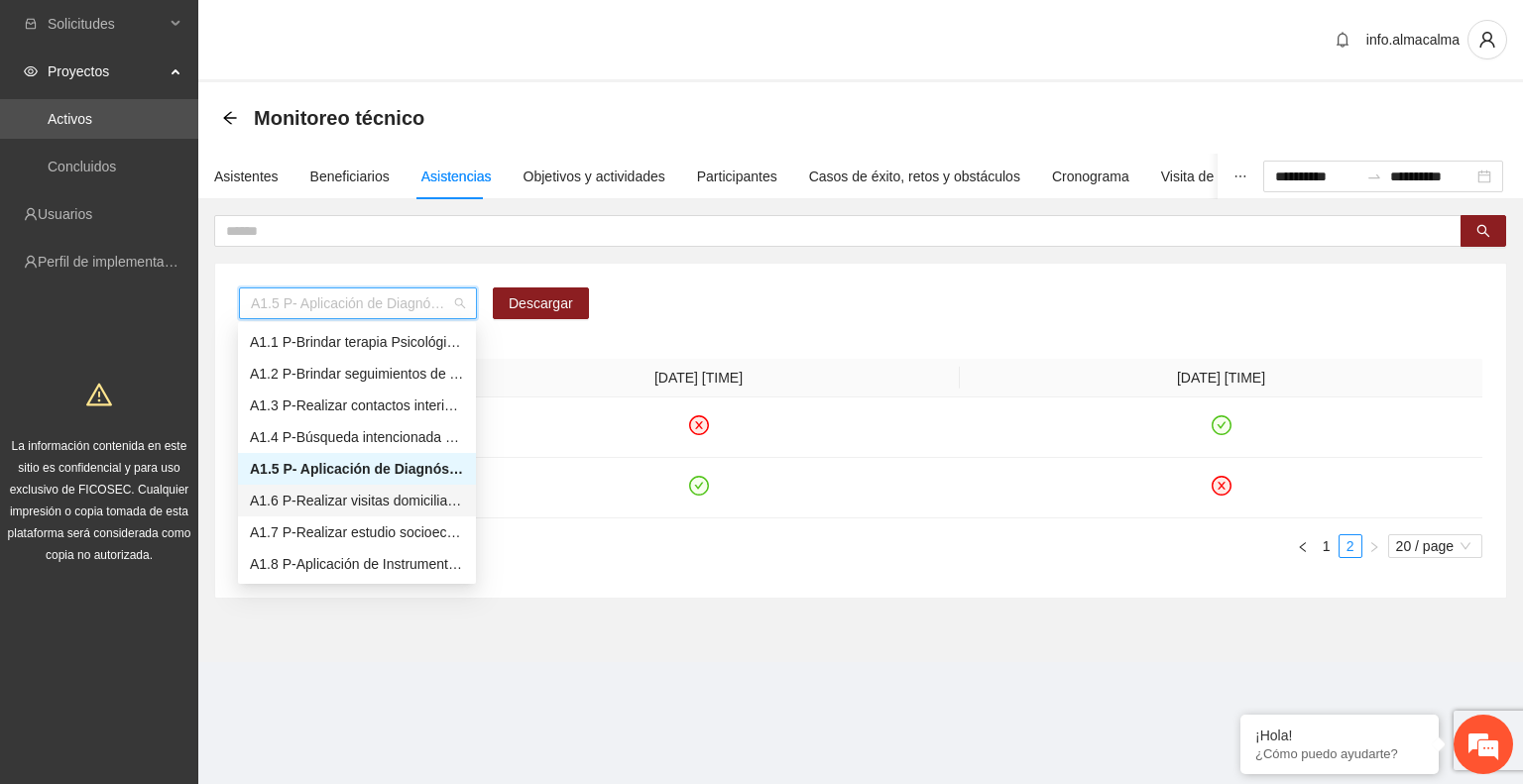 click on "A1.6 P-Realizar visitas domiciliarias de Trabajo Social en Parral" at bounding box center [357, 501] 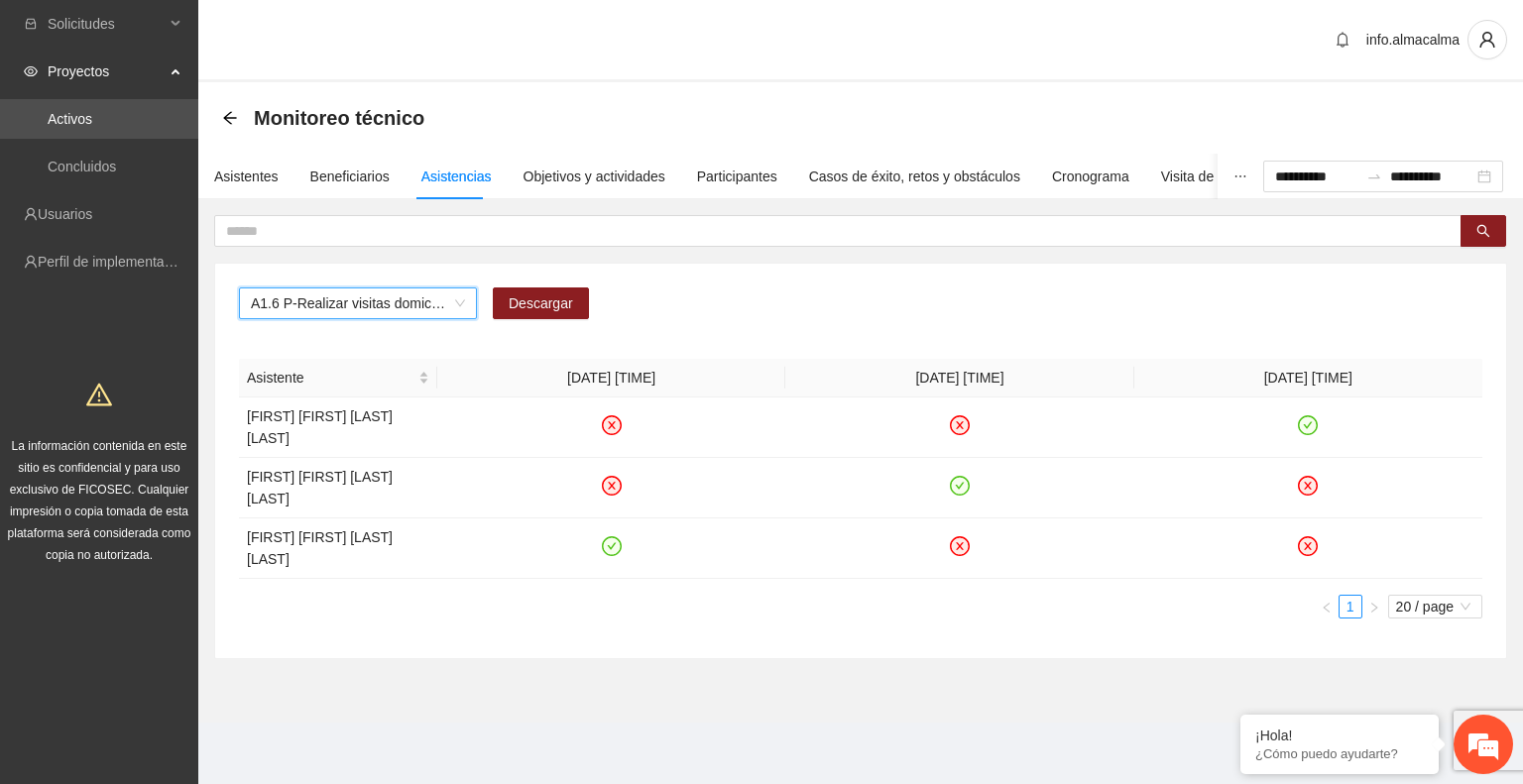 click on "A1.6 P-Realizar visitas domiciliarias de Trabajo Social en Parral" at bounding box center [358, 303] 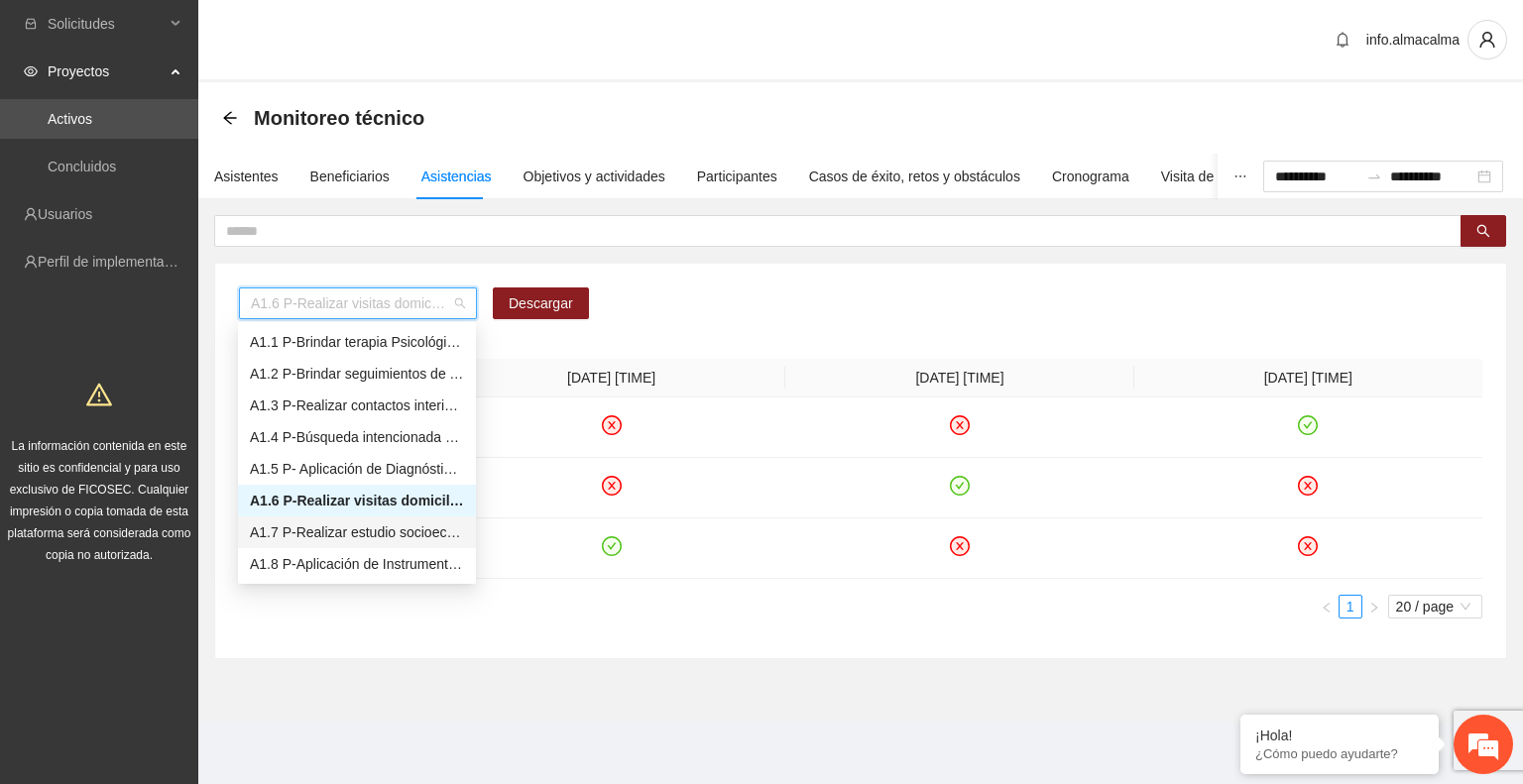 click on "A1.7 P-Realizar estudio socioeconómico de Trabajo Social en Parral" at bounding box center [357, 532] 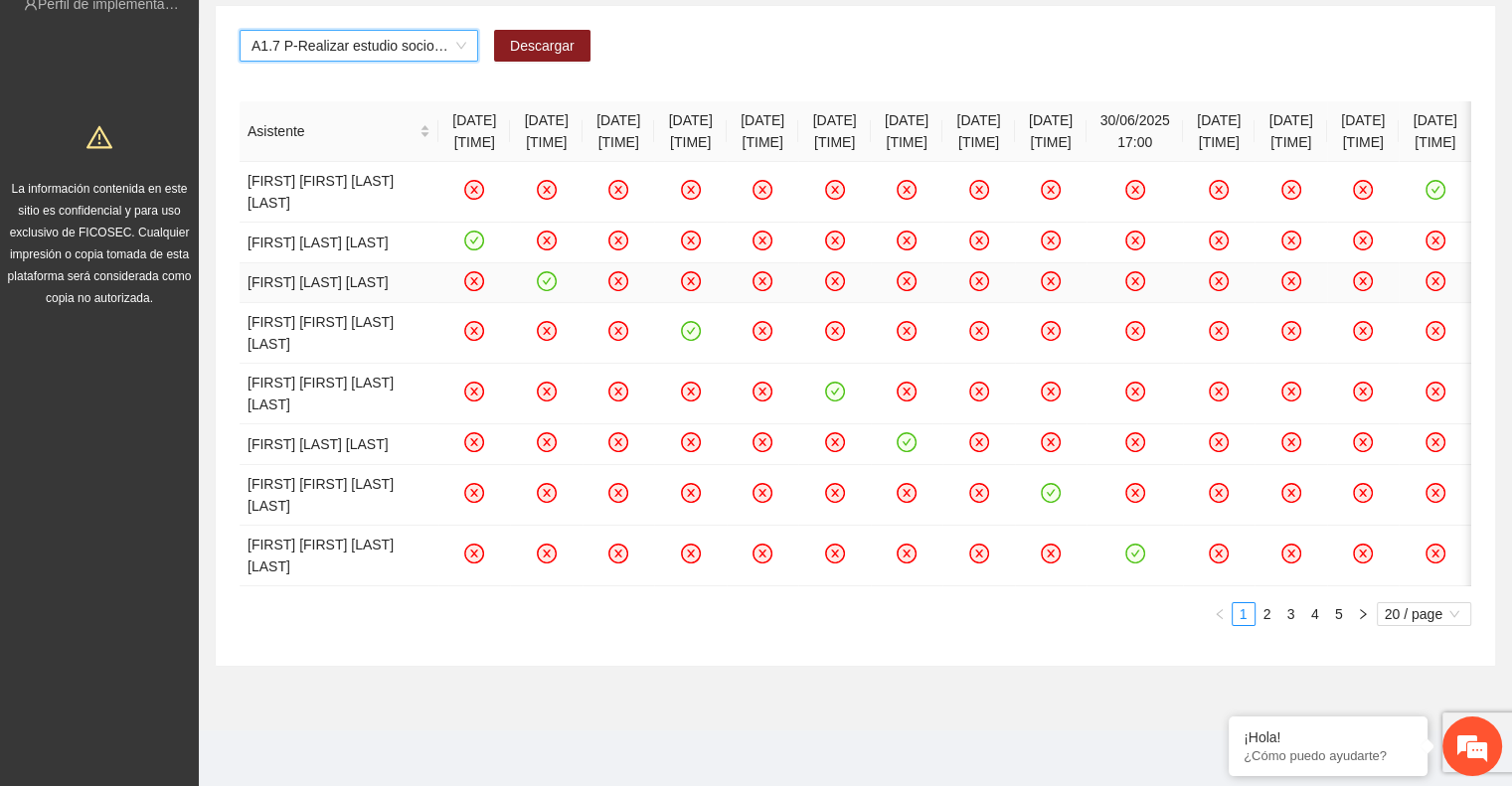 scroll, scrollTop: 298, scrollLeft: 0, axis: vertical 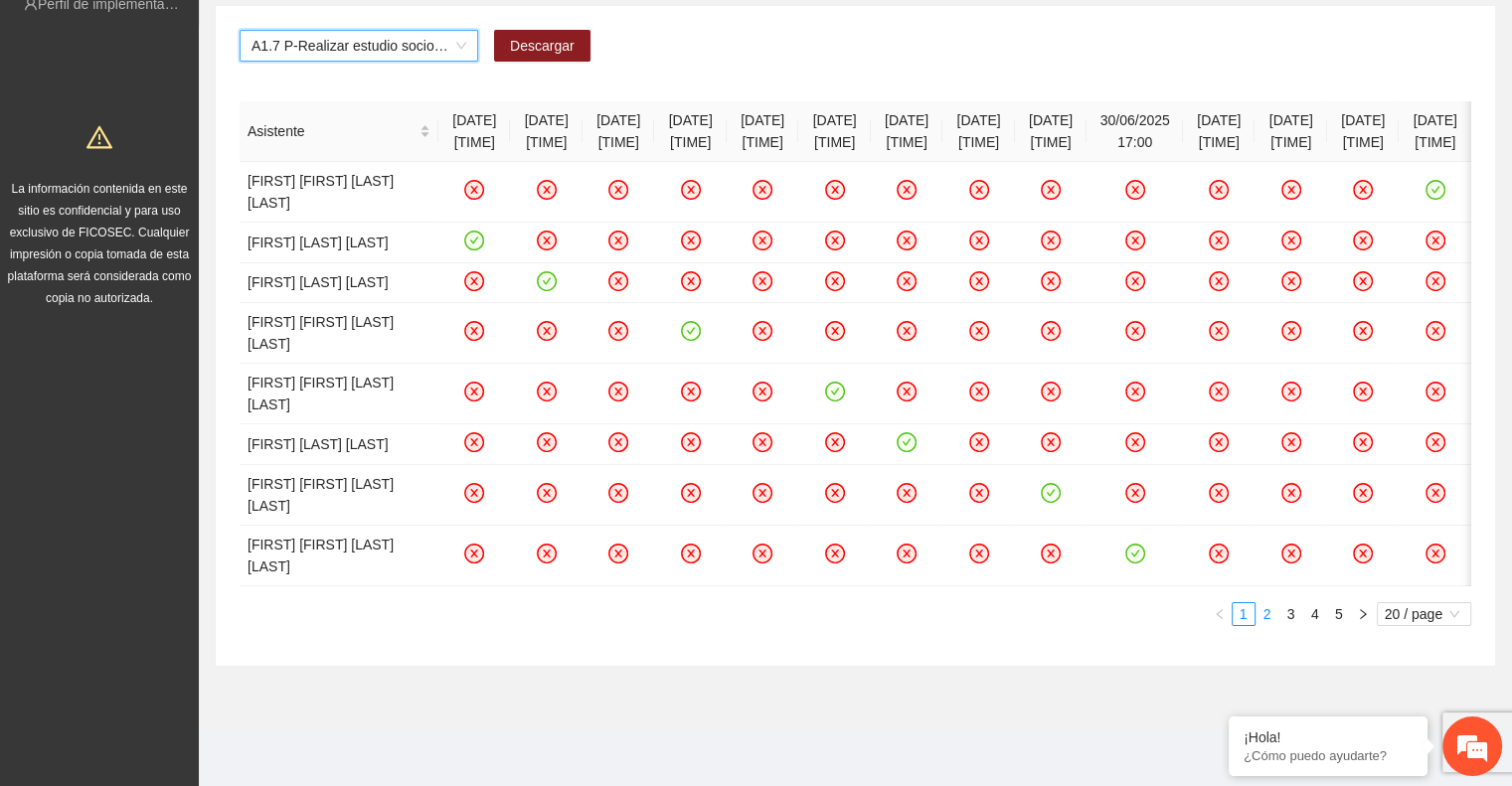 click on "2" at bounding box center (1267, 614) 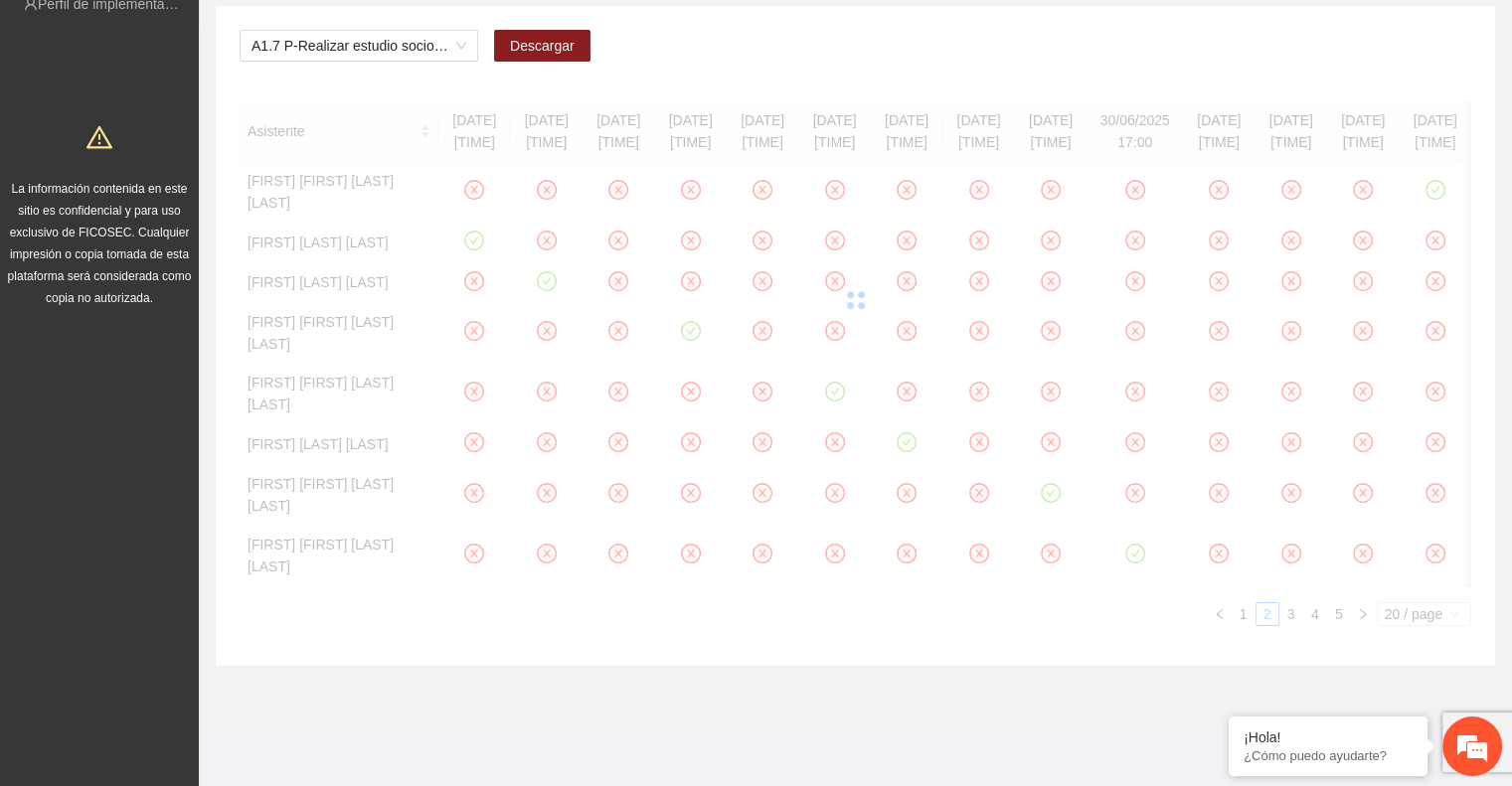 scroll, scrollTop: 0, scrollLeft: 0, axis: both 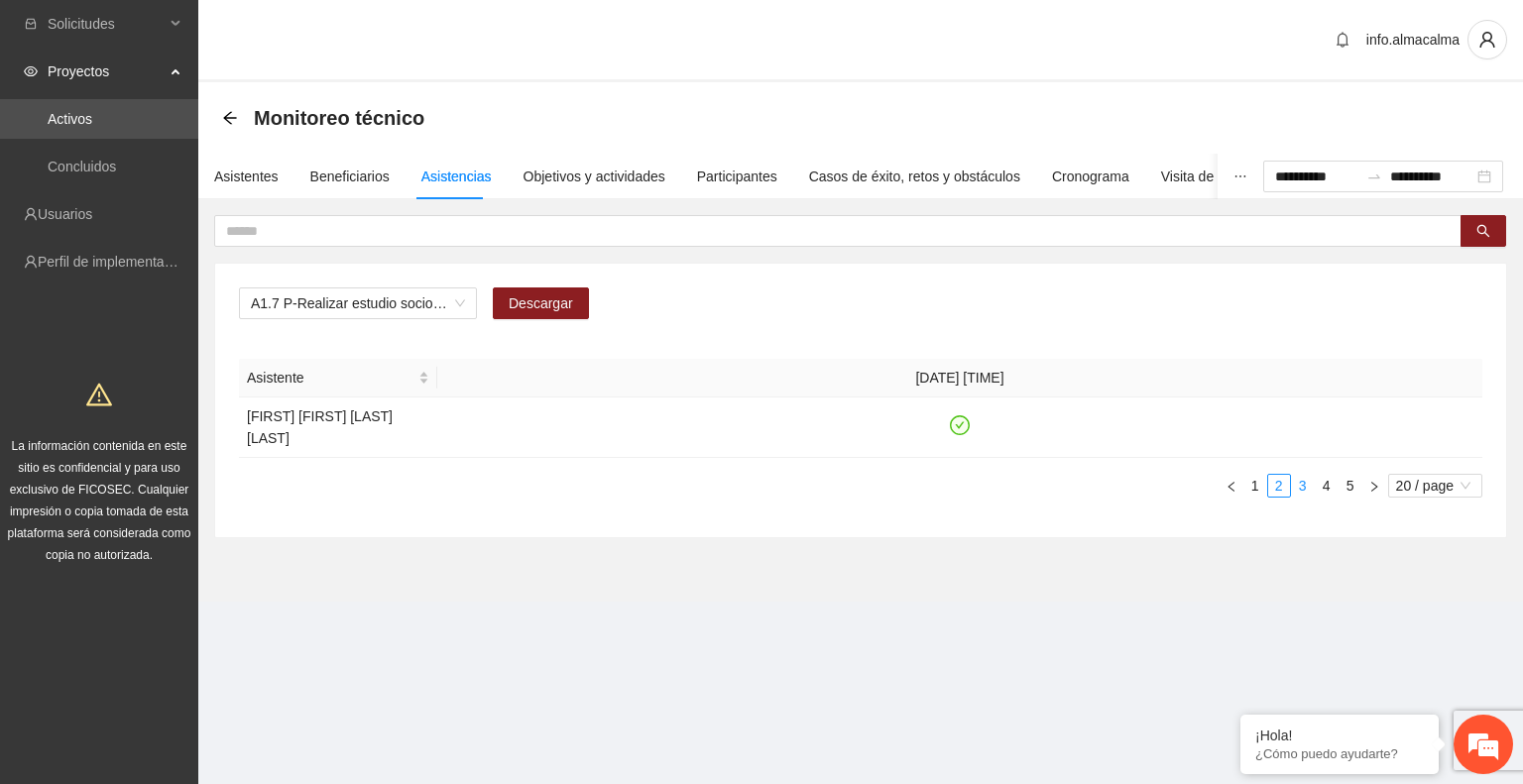 click on "3" at bounding box center [1303, 486] 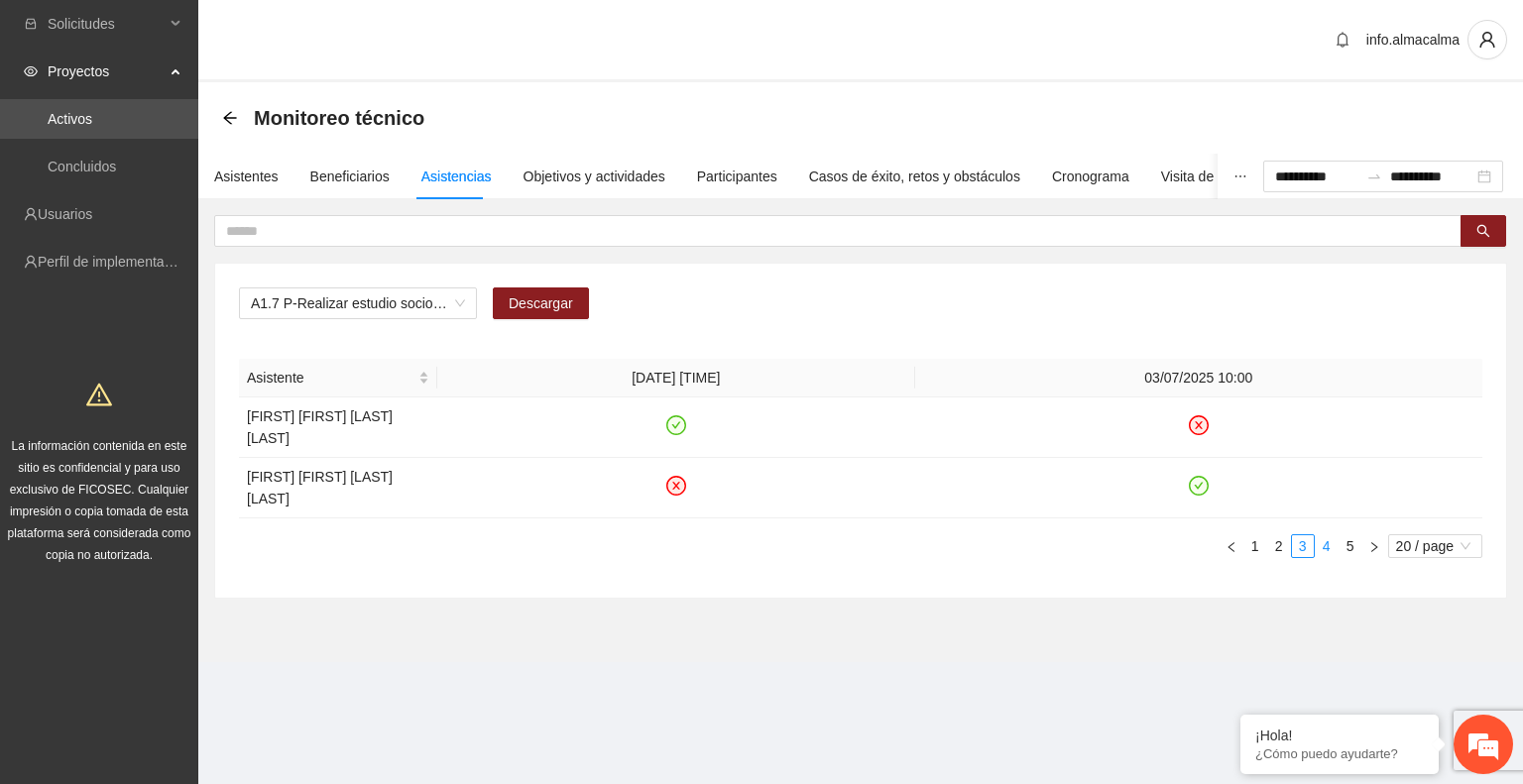 click on "4" at bounding box center (1327, 546) 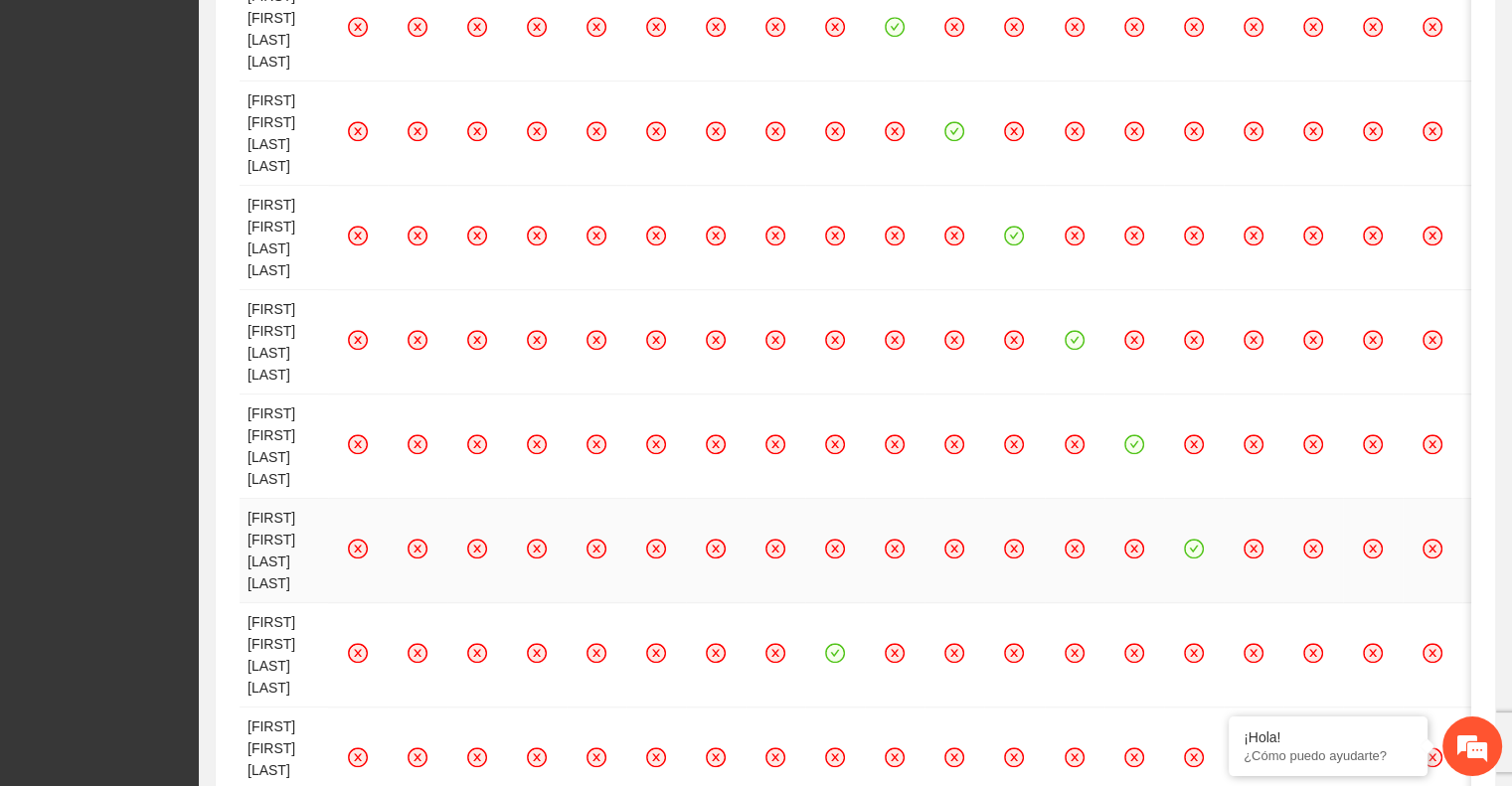 scroll, scrollTop: 1292, scrollLeft: 0, axis: vertical 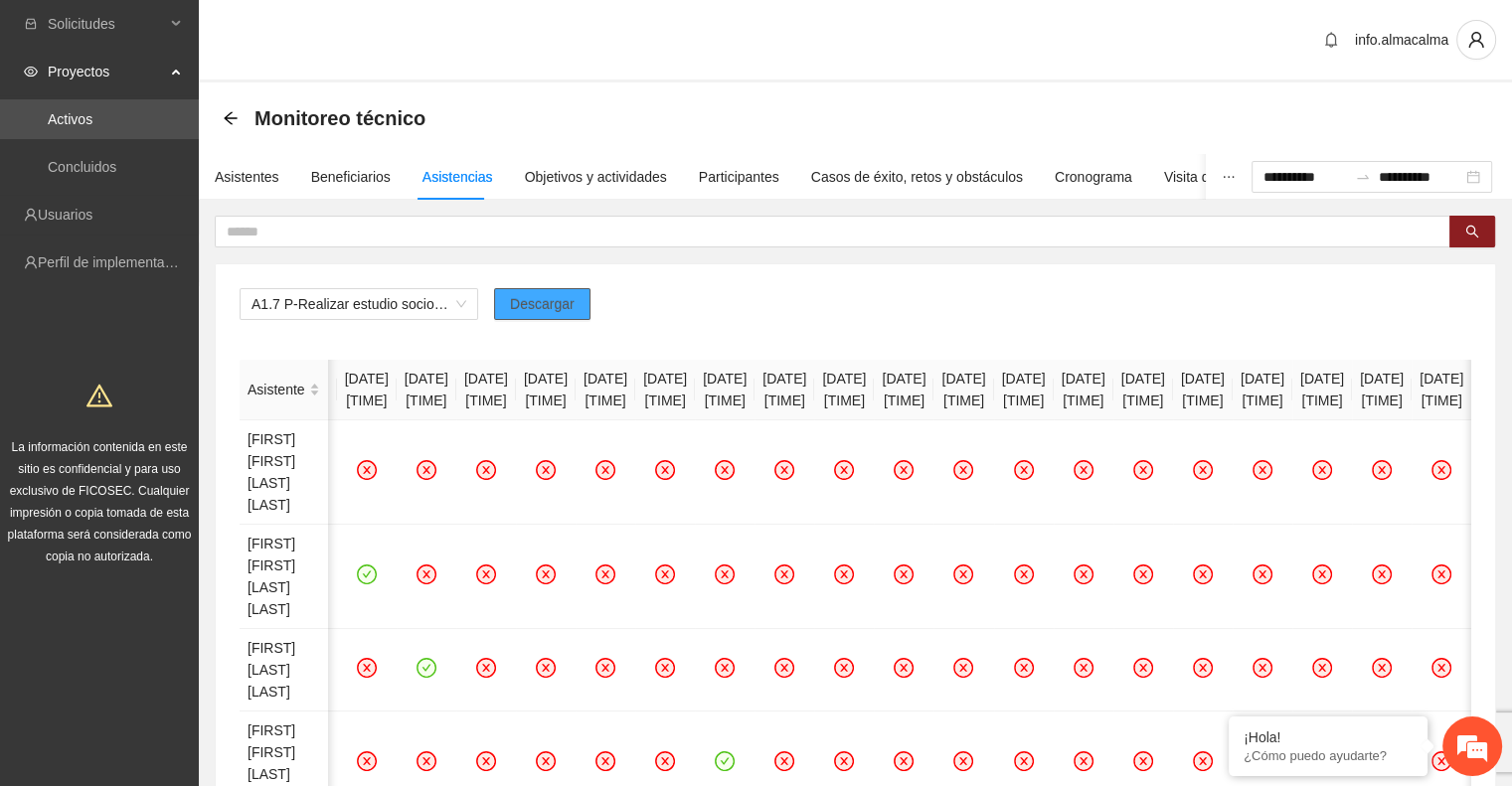 click on "Descargar" at bounding box center [542, 304] 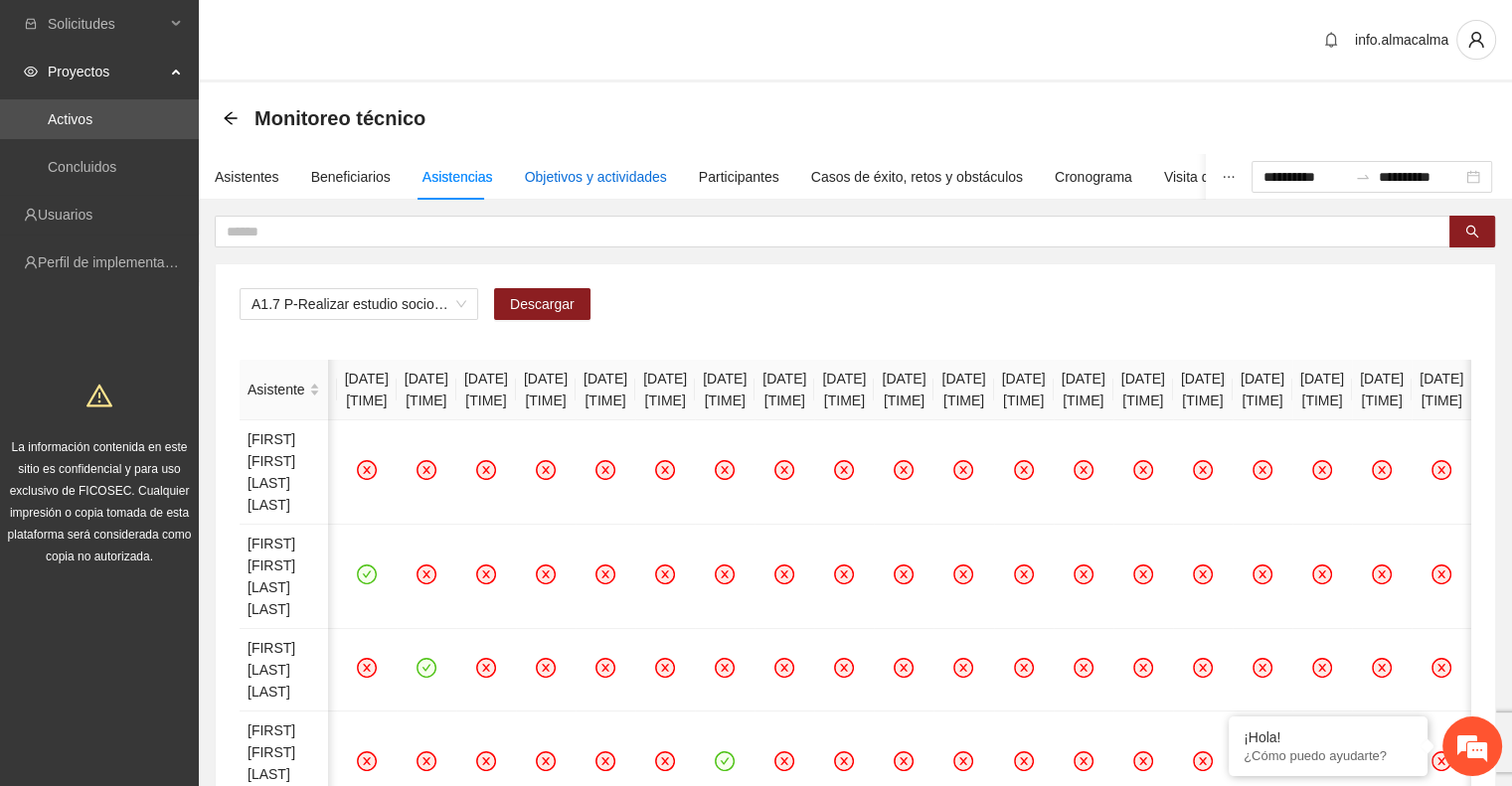 click on "Objetivos y actividades" at bounding box center (595, 177) 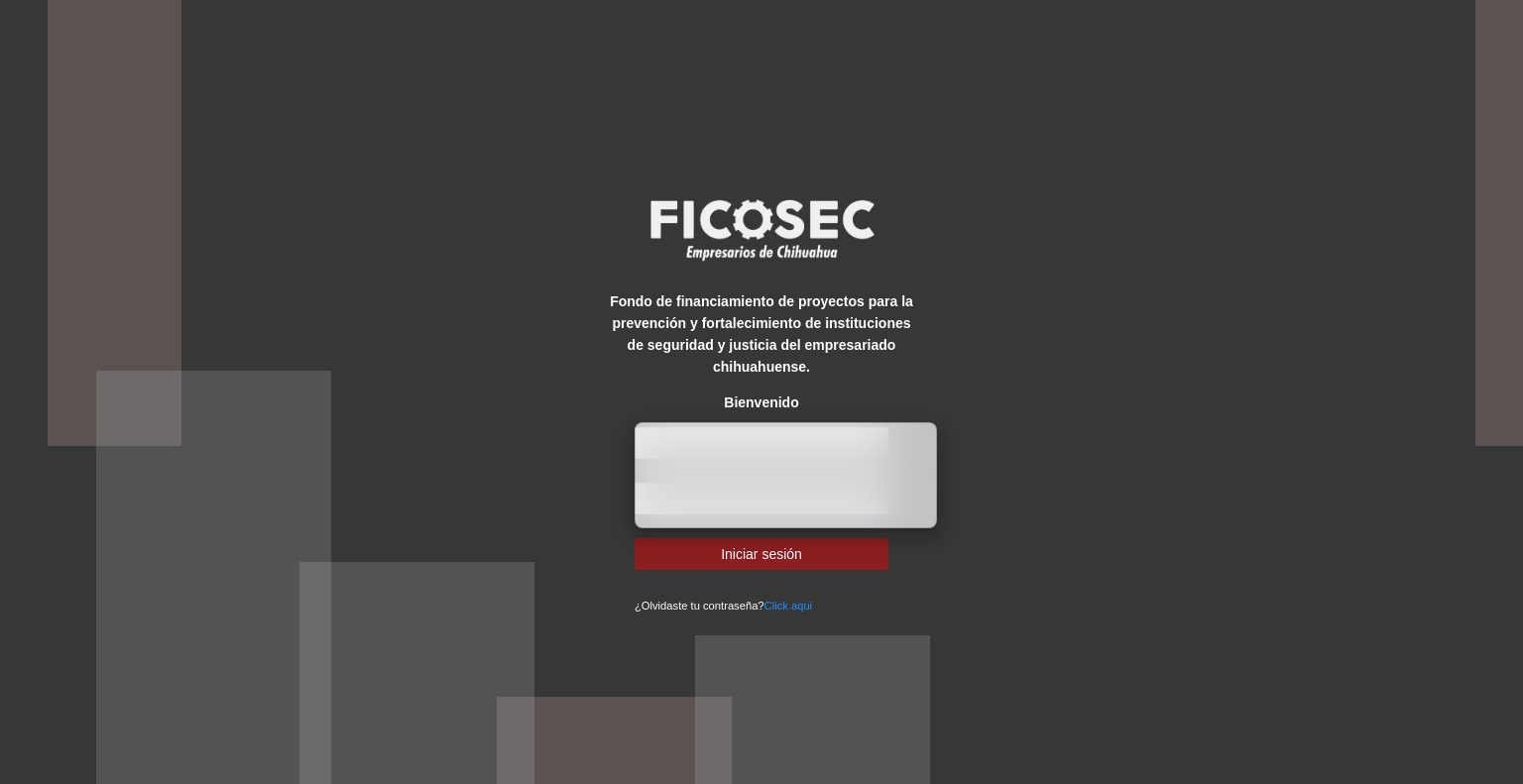 scroll, scrollTop: 0, scrollLeft: 0, axis: both 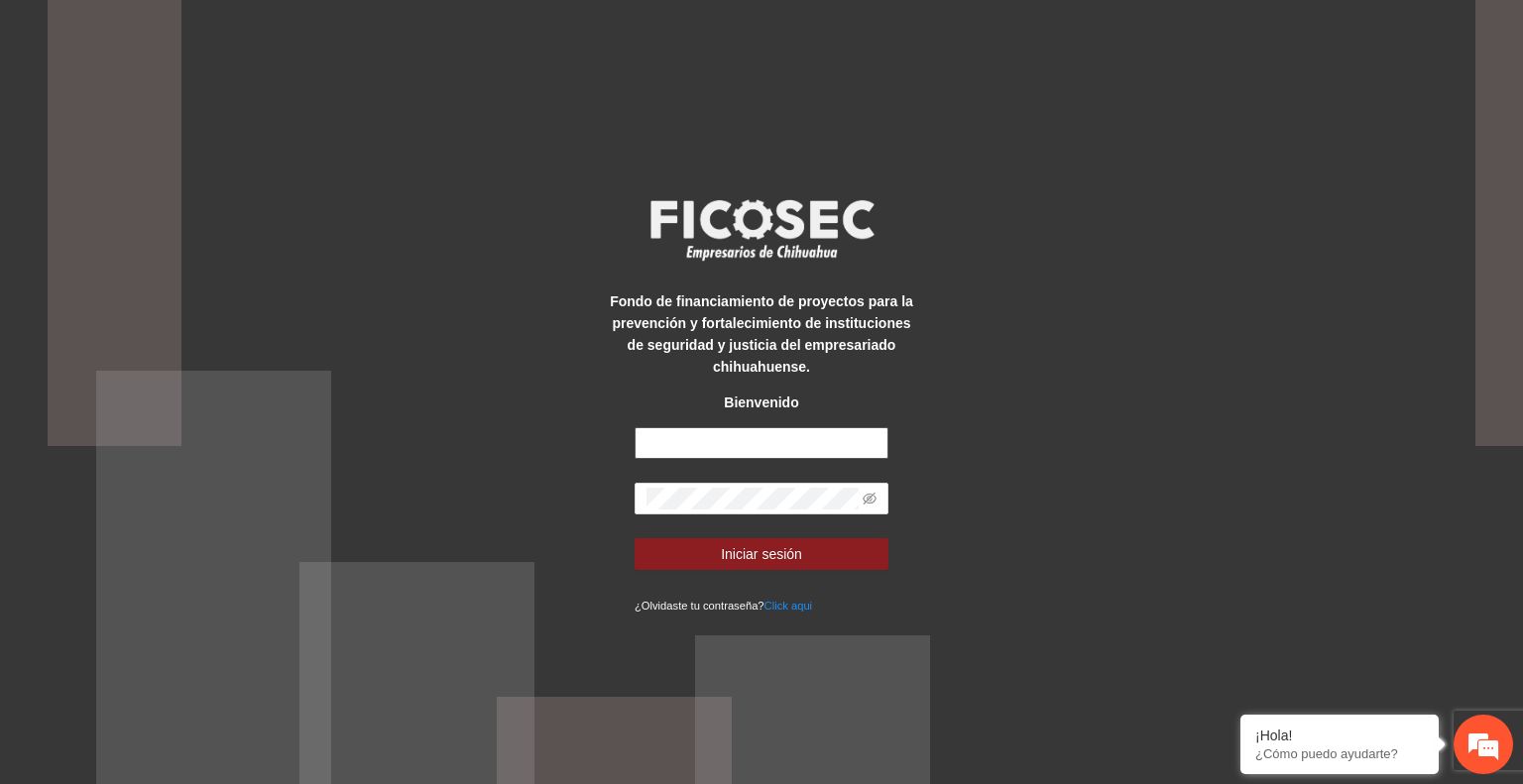 type on "**********" 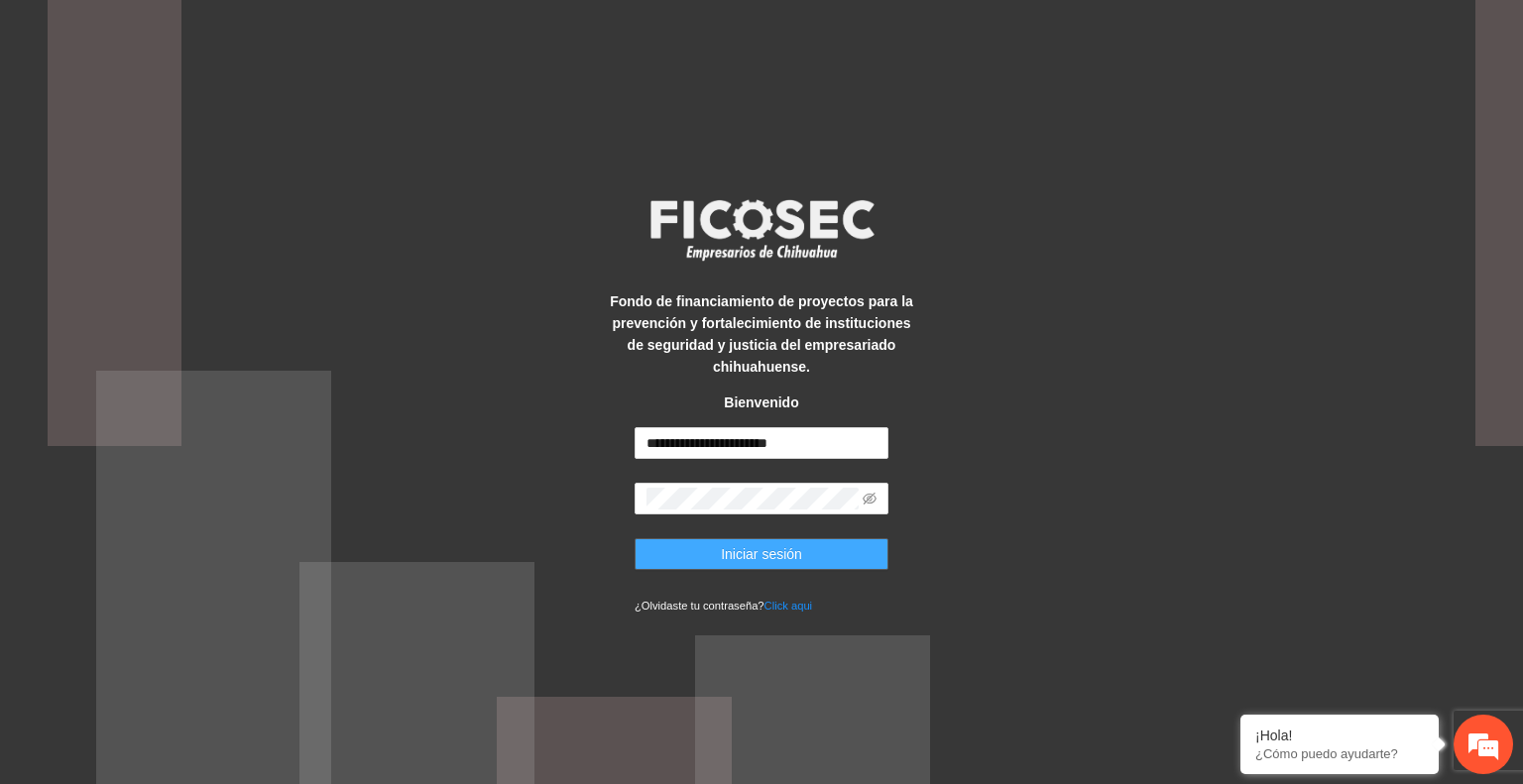 click on "Iniciar sesión" at bounding box center [762, 554] 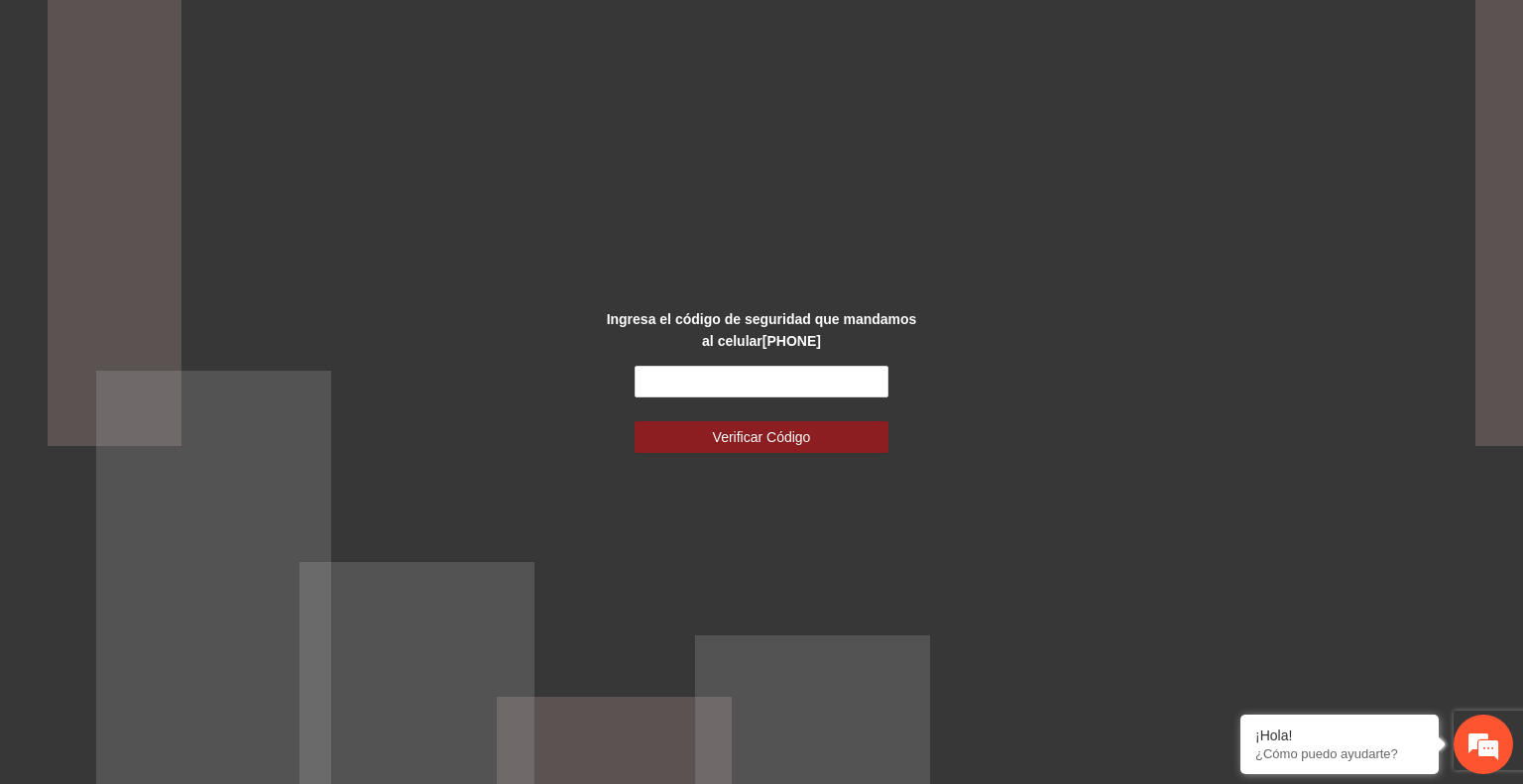 scroll, scrollTop: 0, scrollLeft: 0, axis: both 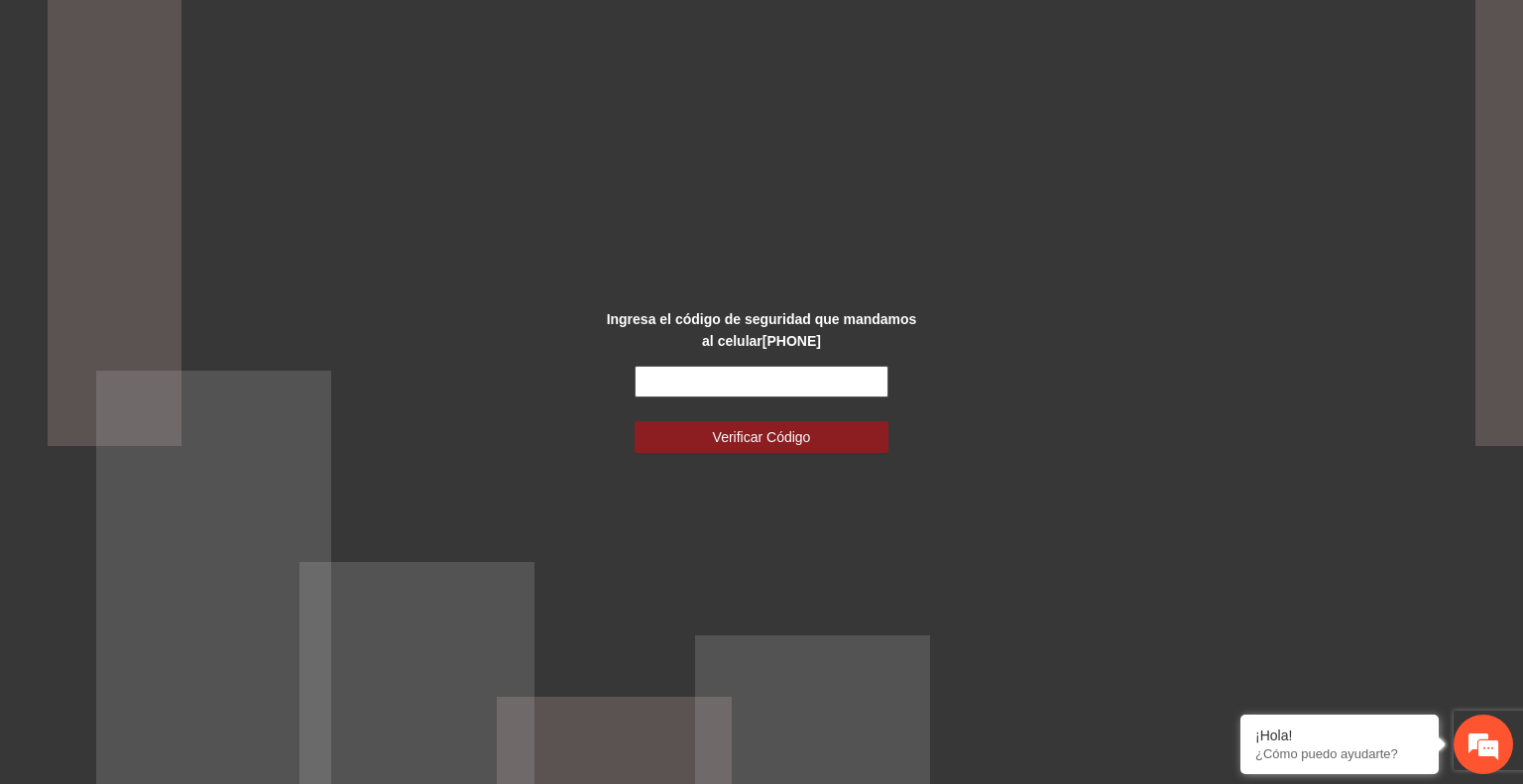 click at bounding box center [762, 382] 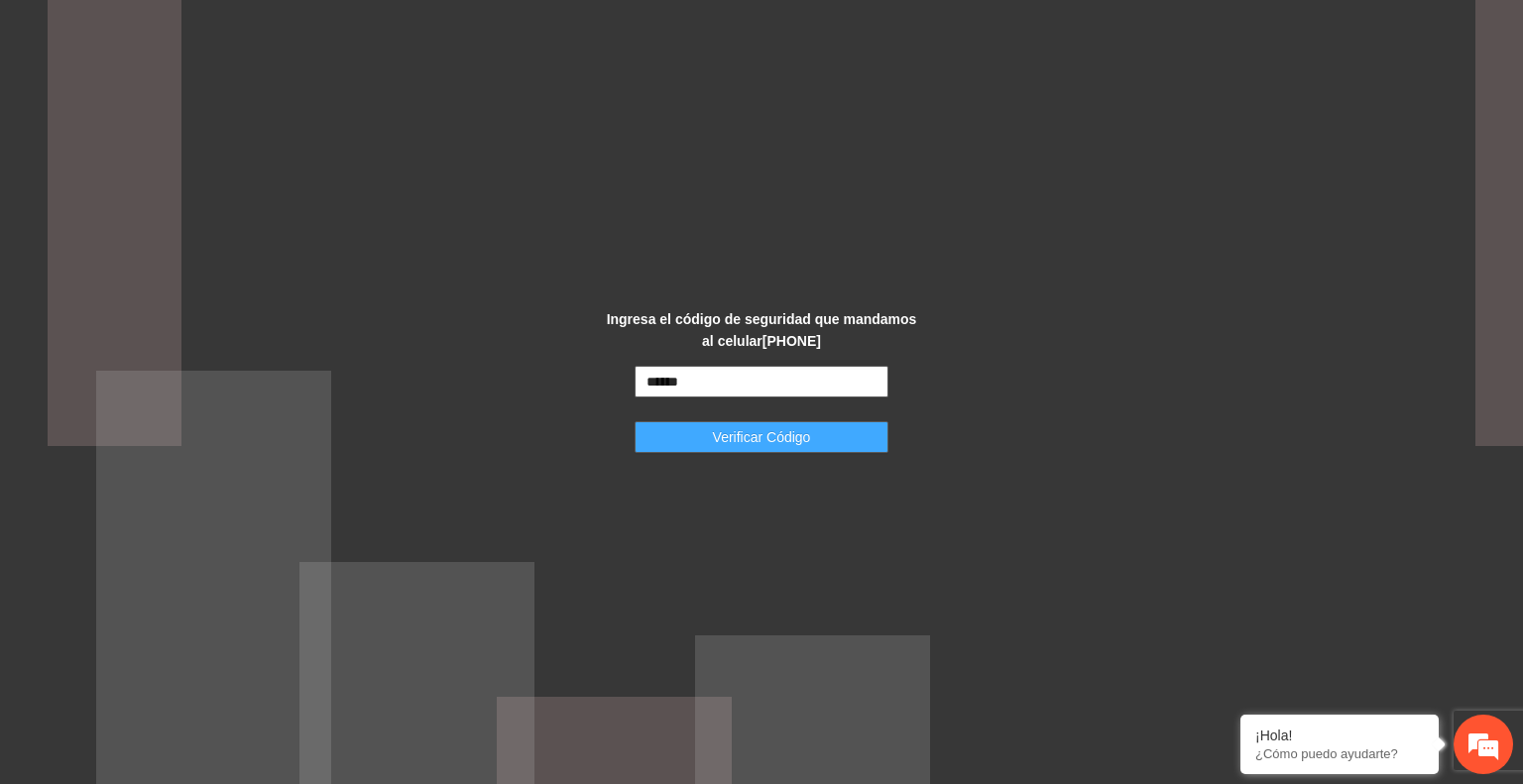 type on "******" 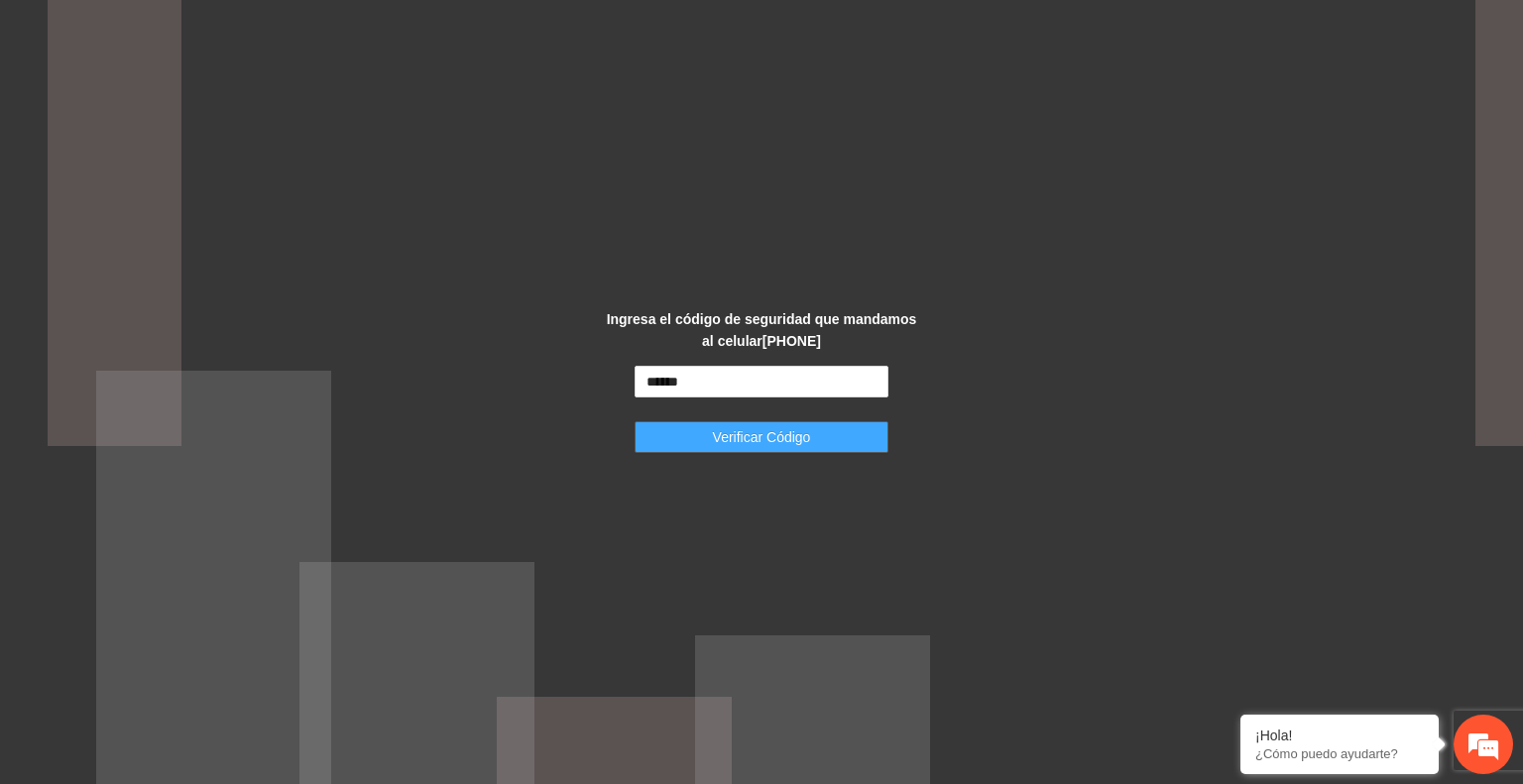 click on "Verificar Código" at bounding box center (762, 437) 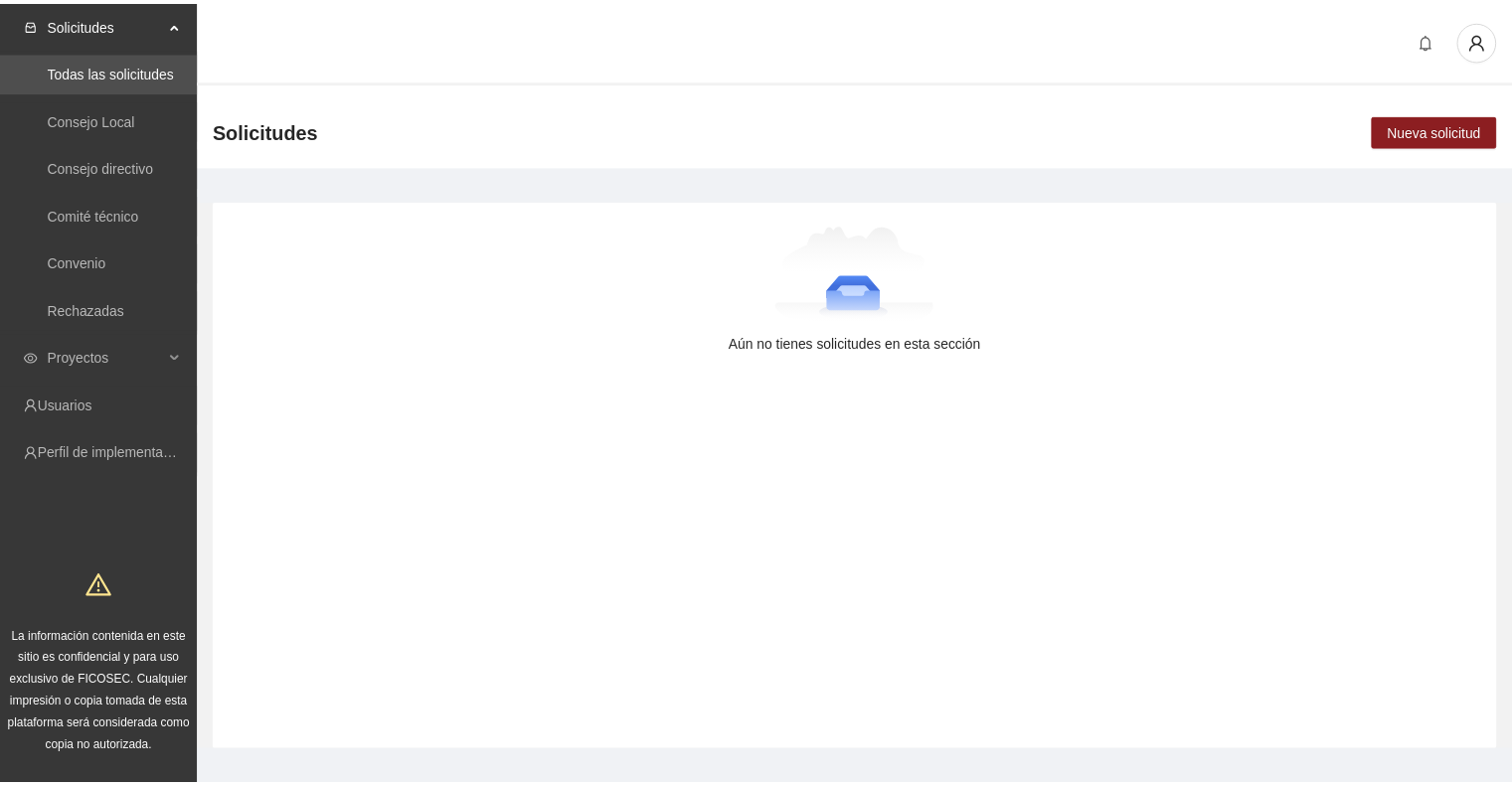 scroll, scrollTop: 0, scrollLeft: 0, axis: both 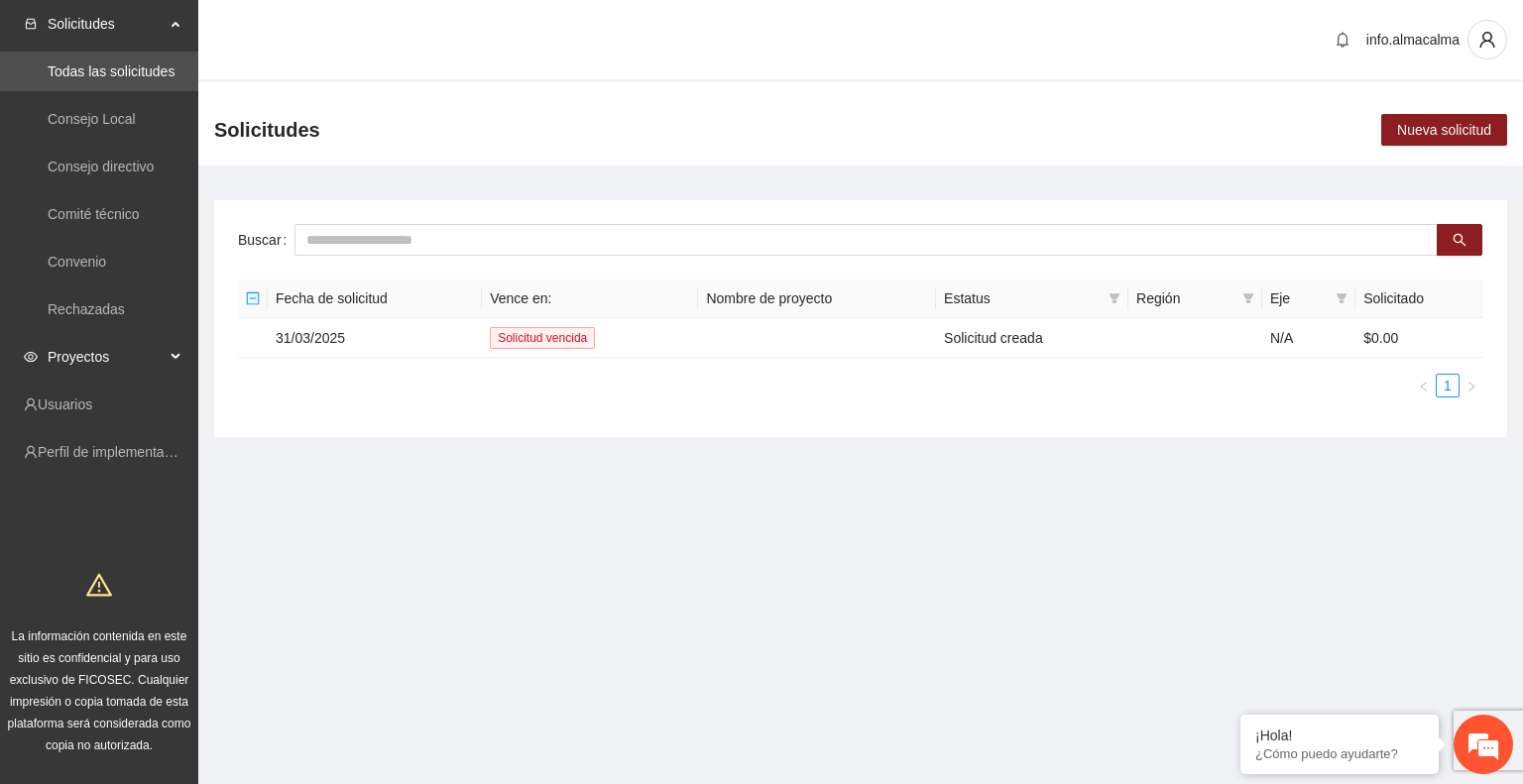 click on "Proyectos" at bounding box center [106, 357] 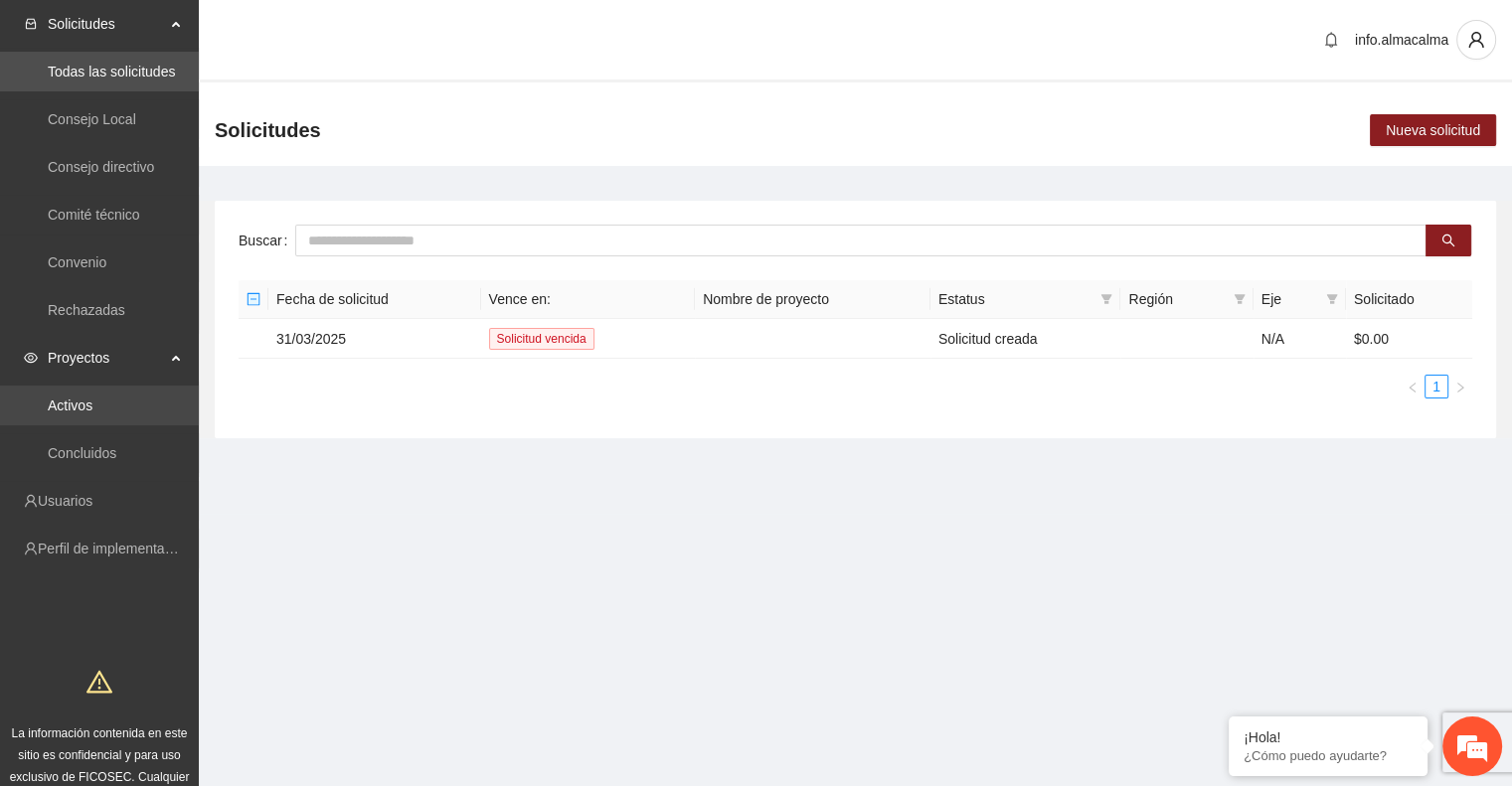 click on "Activos" at bounding box center [70, 405] 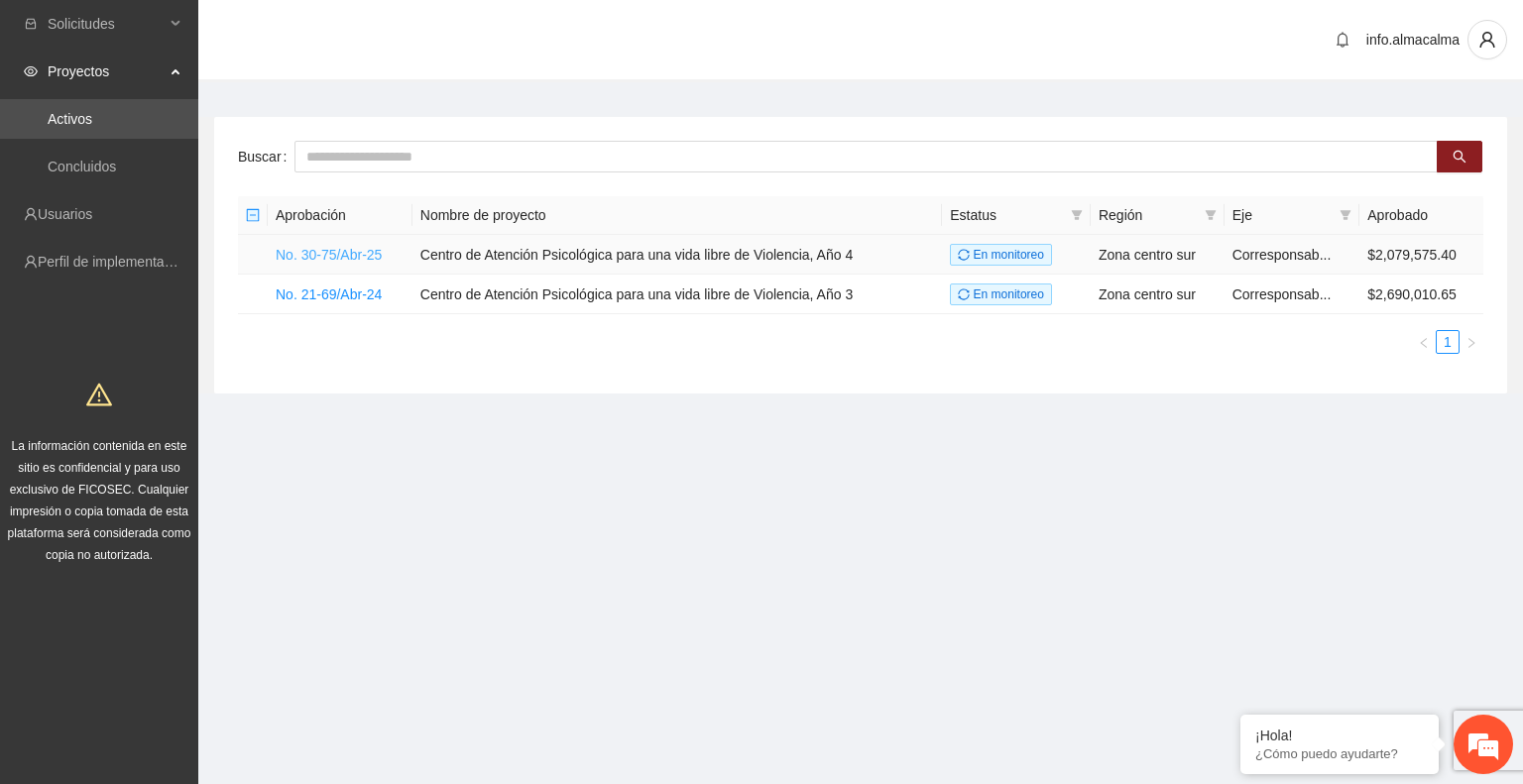 click on "No. 30-75/Abr-25" at bounding box center (328, 255) 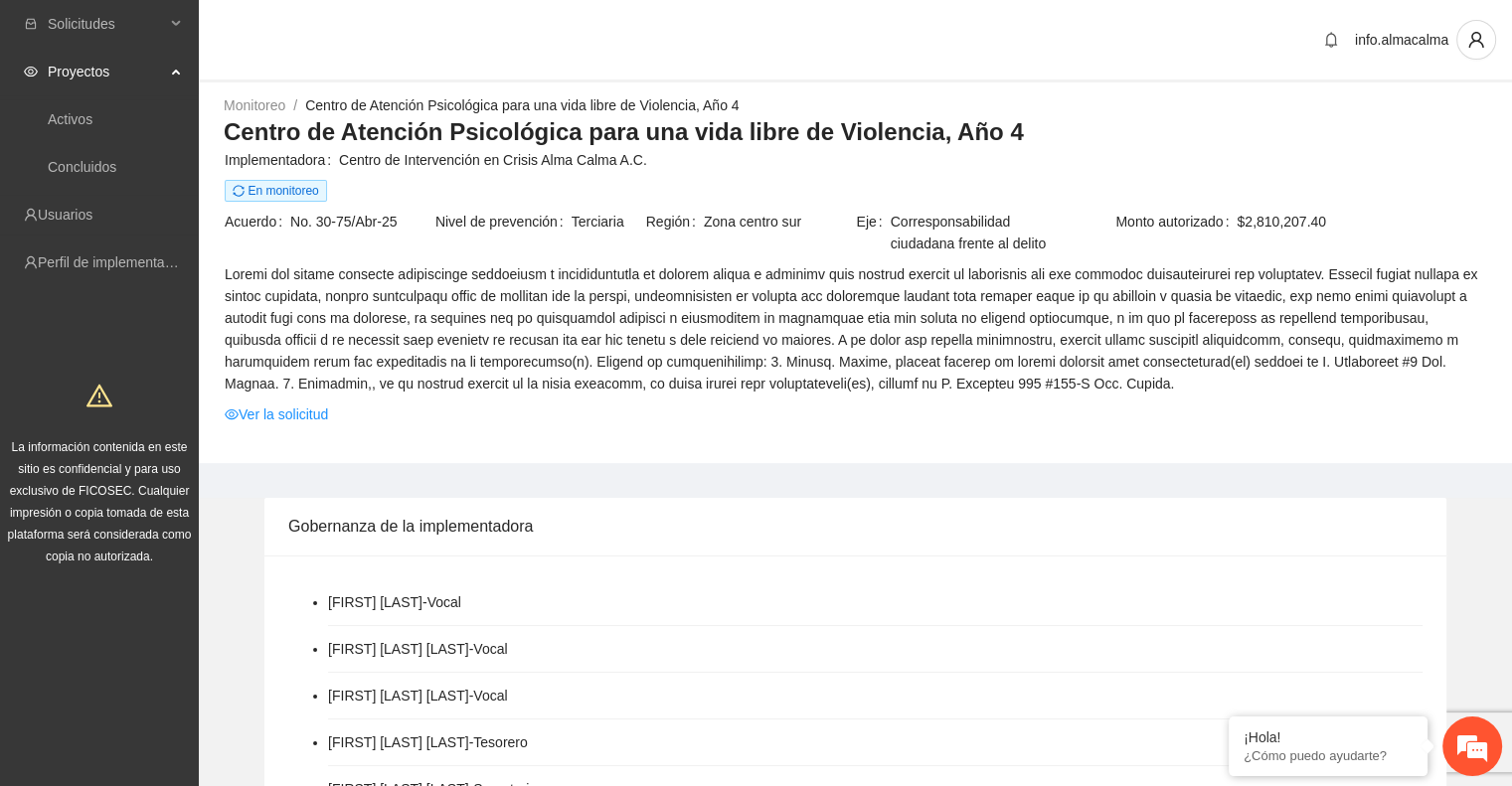 scroll, scrollTop: 0, scrollLeft: 0, axis: both 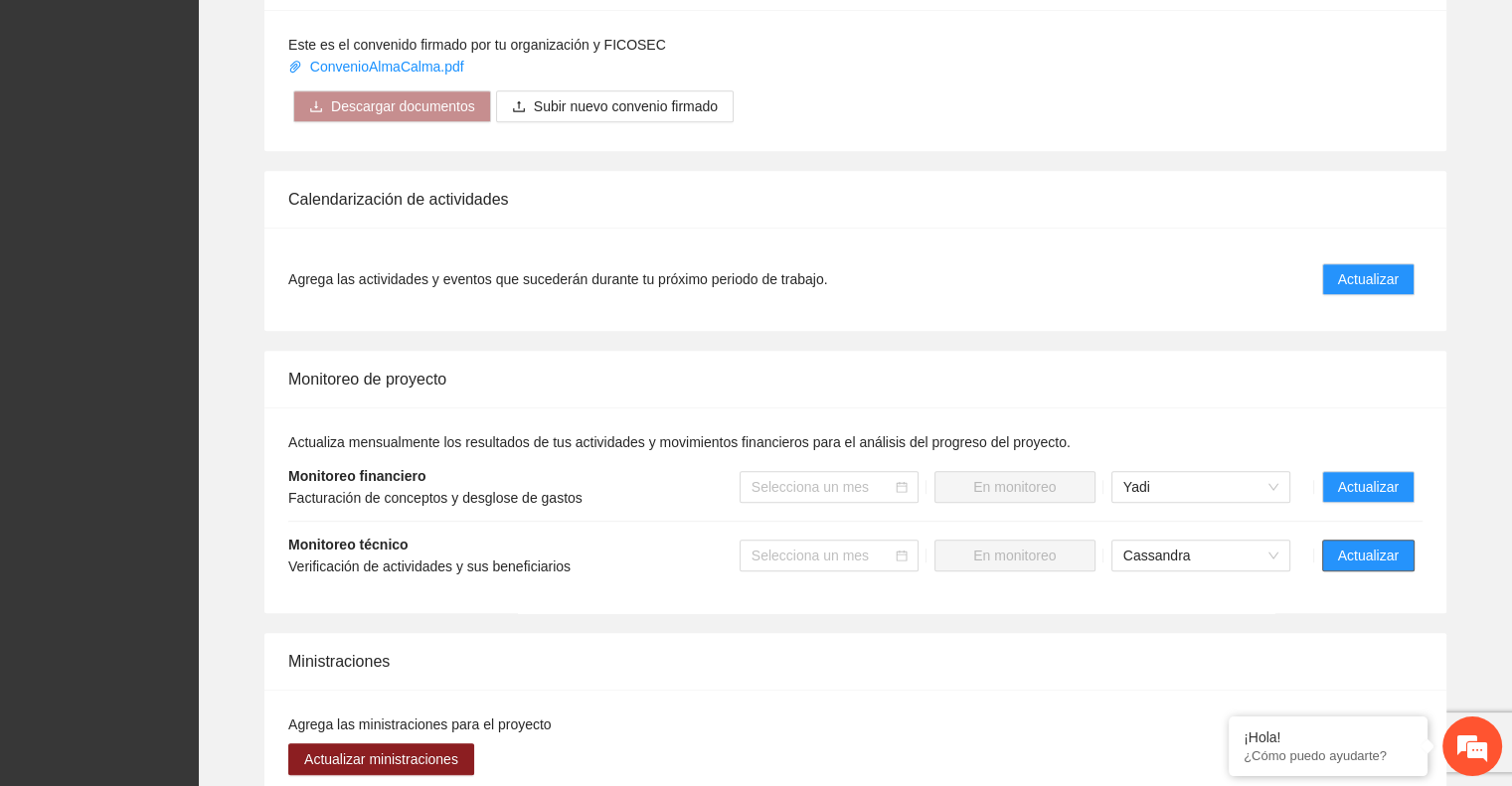 click on "Actualizar" at bounding box center [1368, 555] 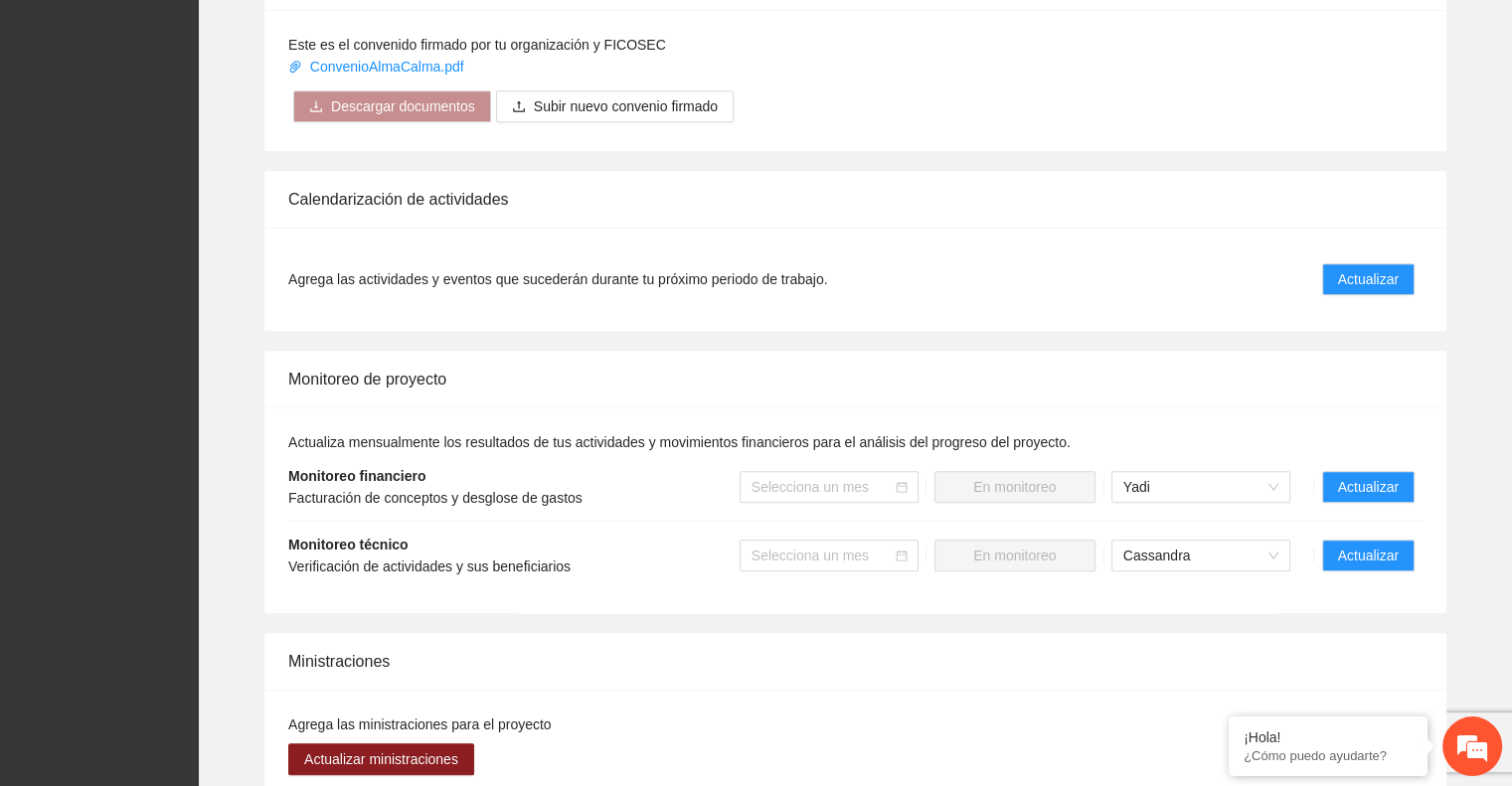 scroll, scrollTop: 0, scrollLeft: 0, axis: both 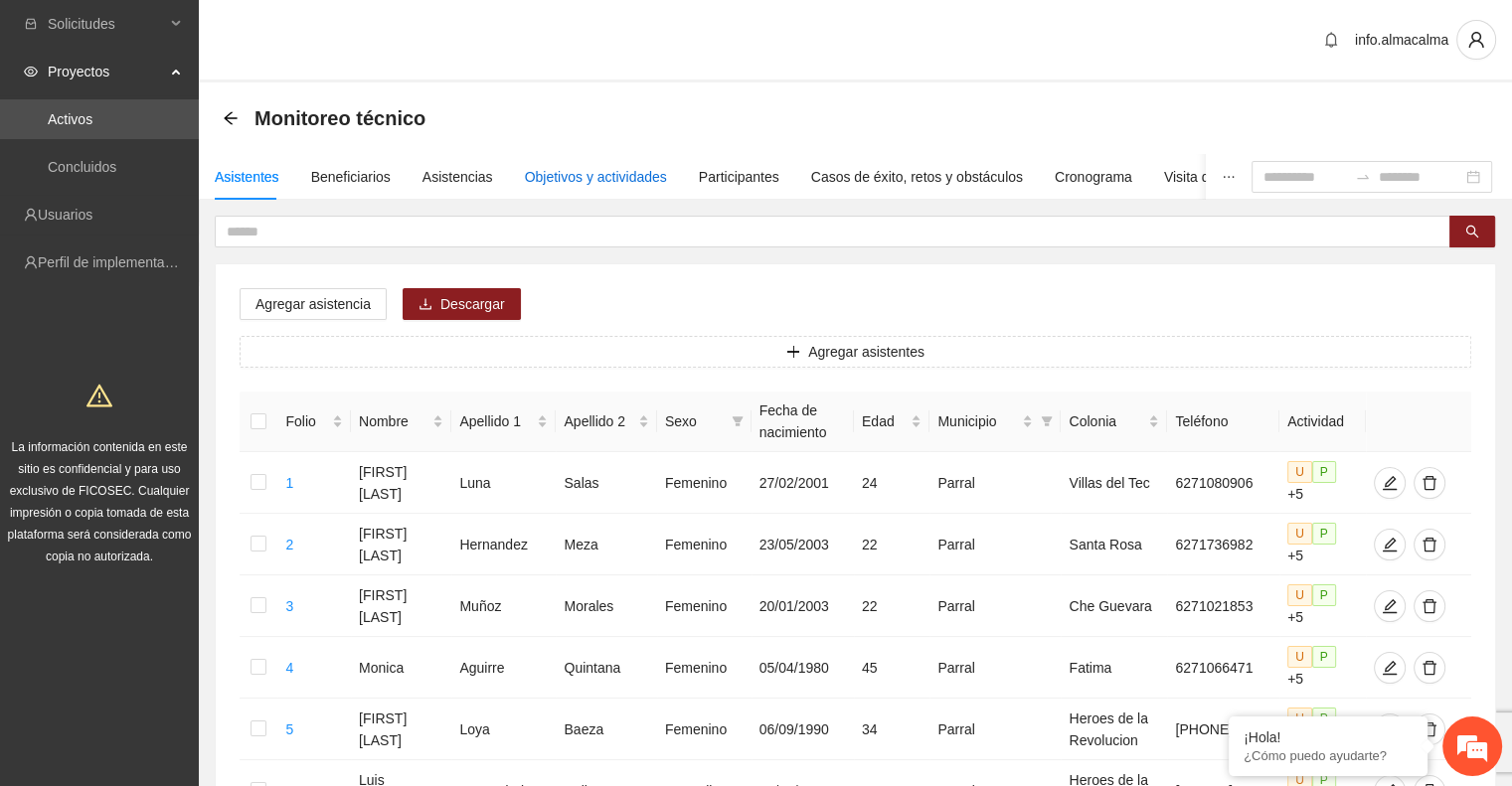 click on "Objetivos y actividades" at bounding box center (595, 177) 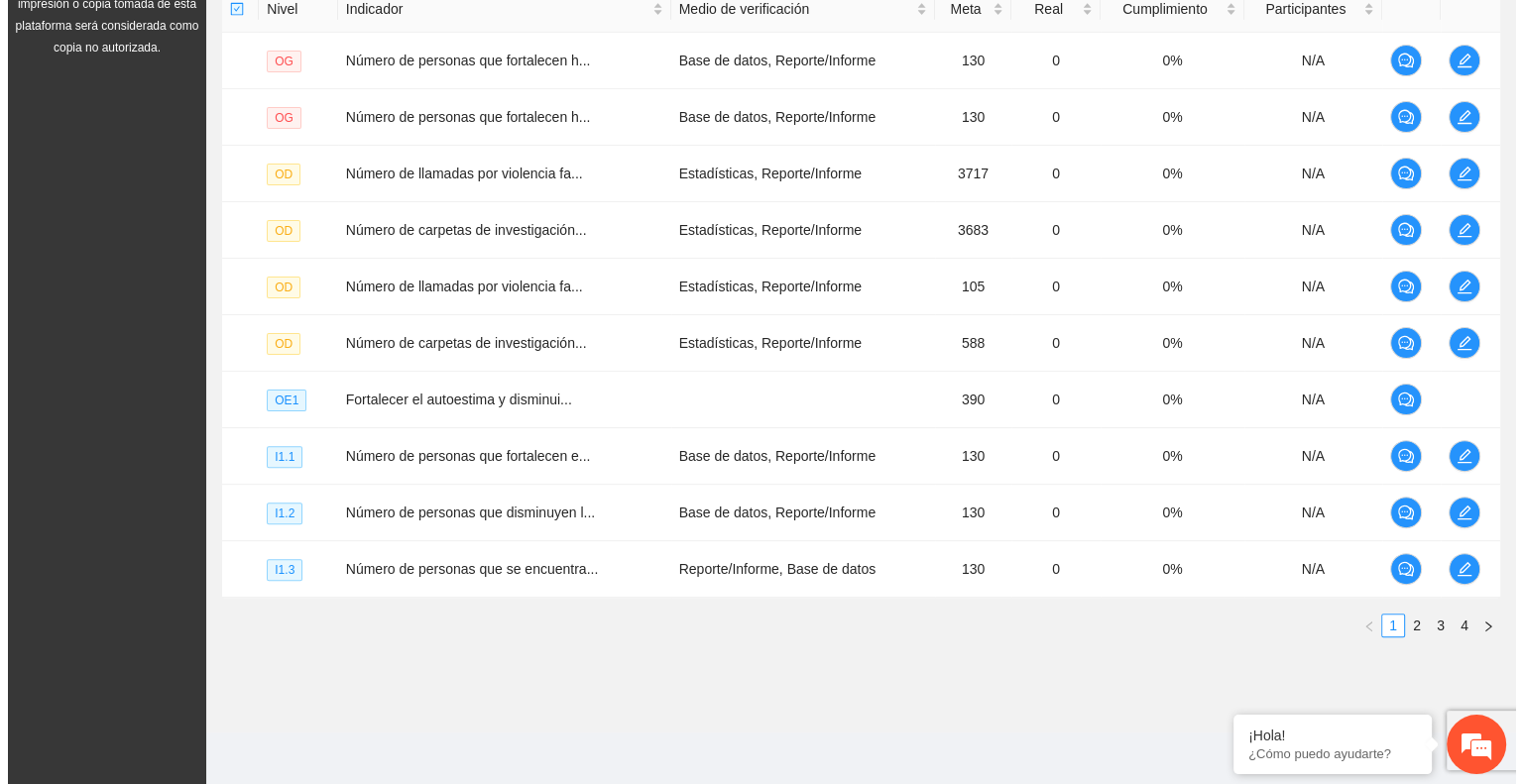 scroll, scrollTop: 507, scrollLeft: 0, axis: vertical 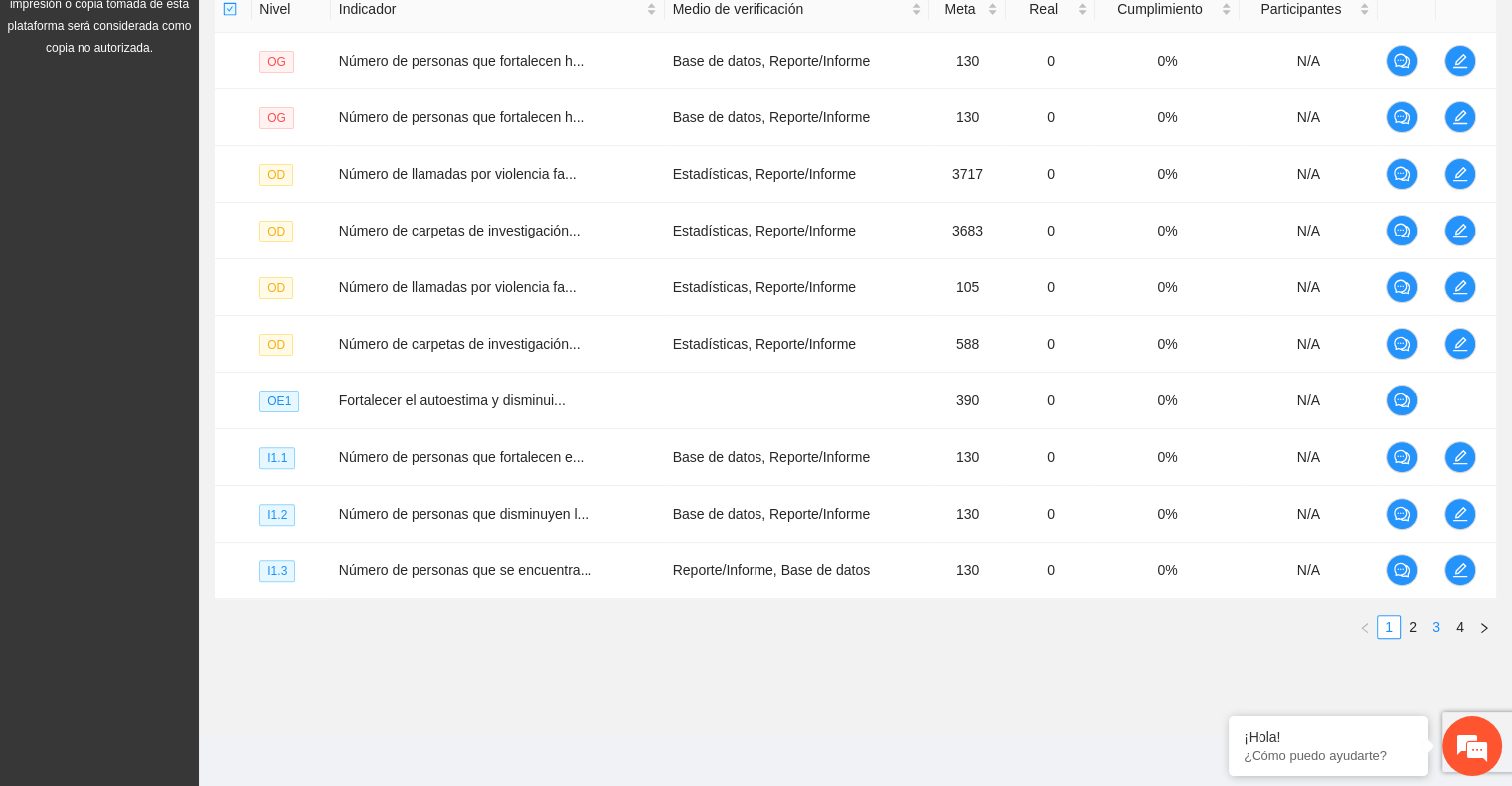 click on "3" at bounding box center [1436, 627] 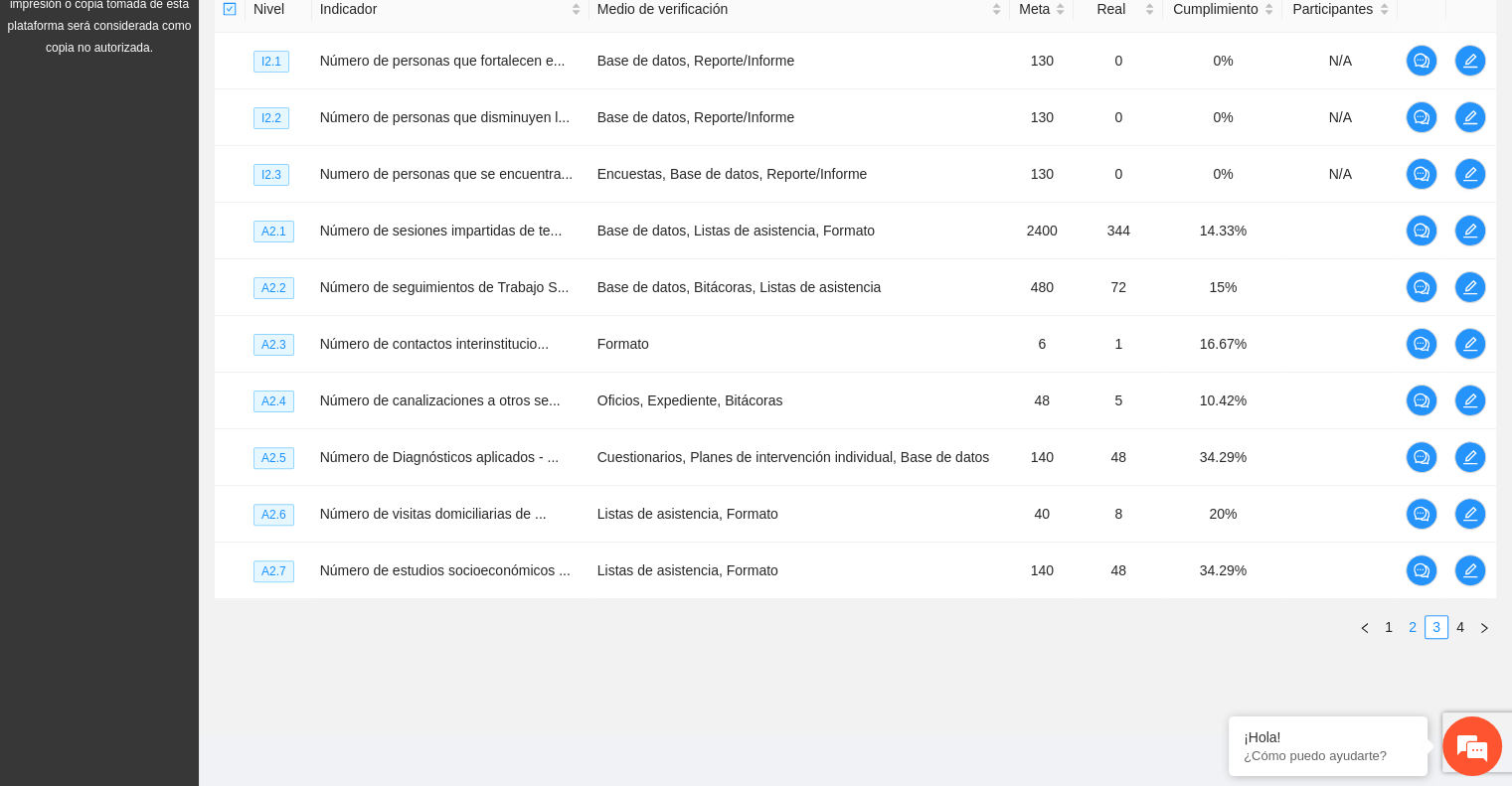 click on "2" at bounding box center (1413, 627) 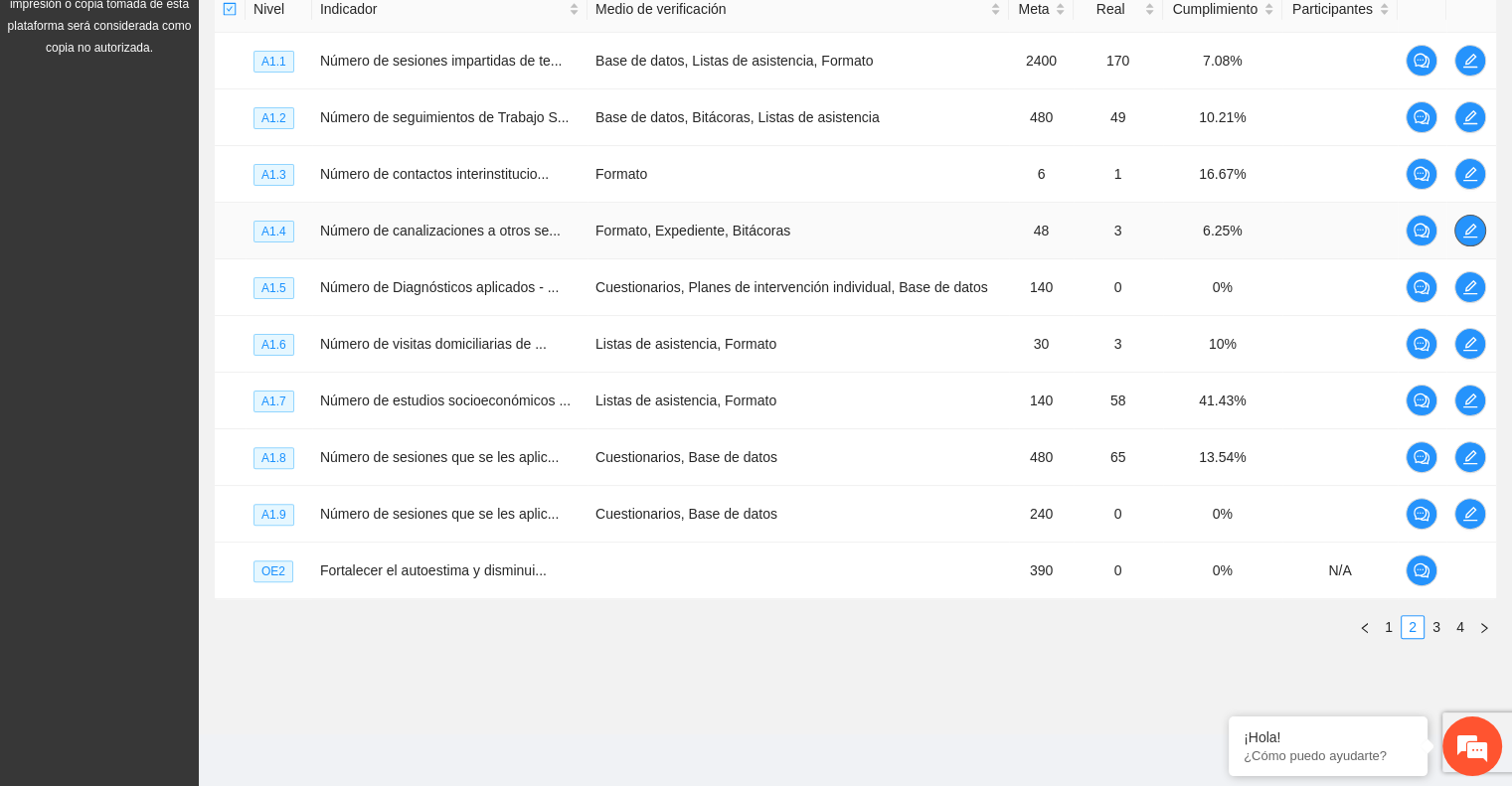 click 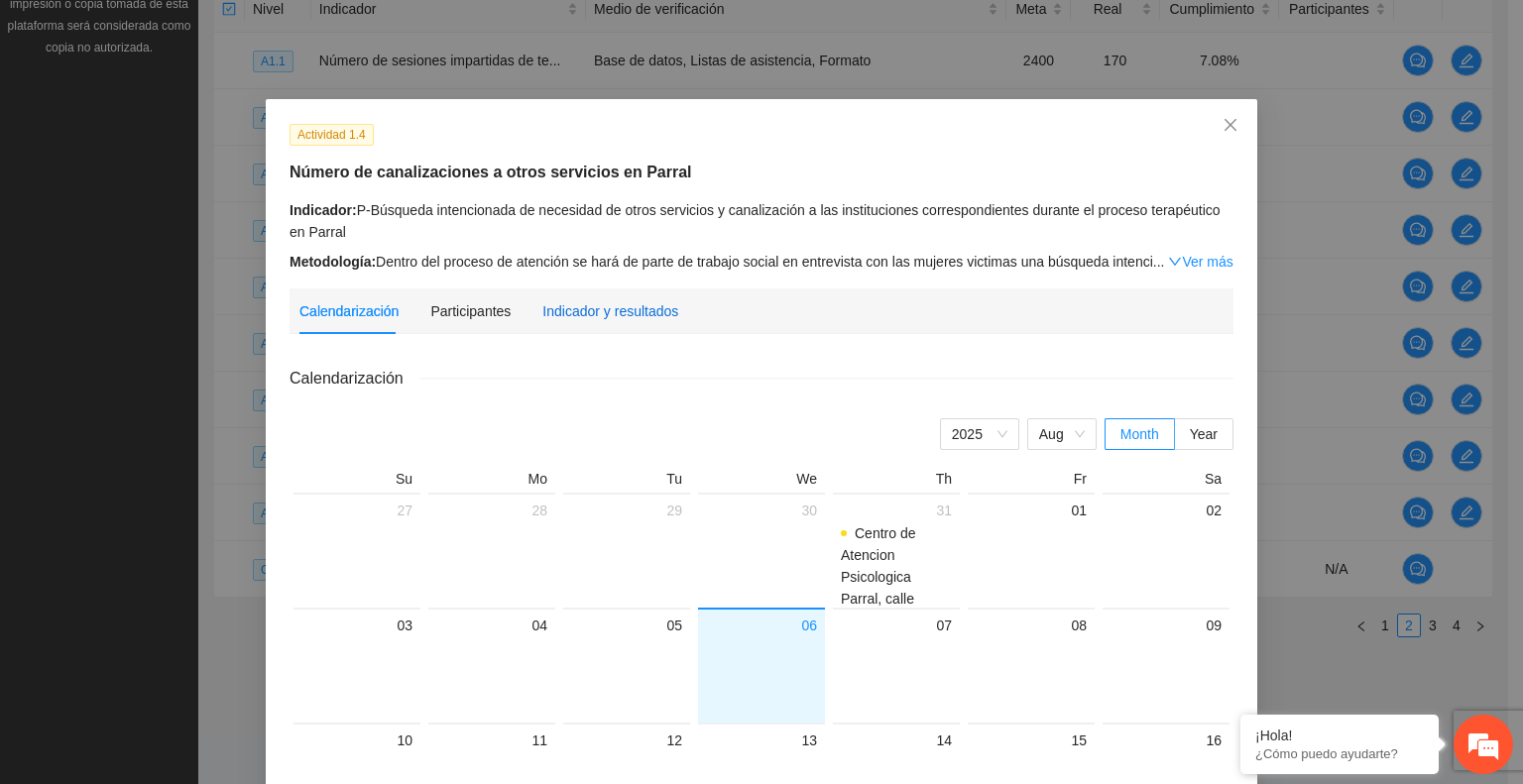 click on "Indicador y resultados" at bounding box center [610, 311] 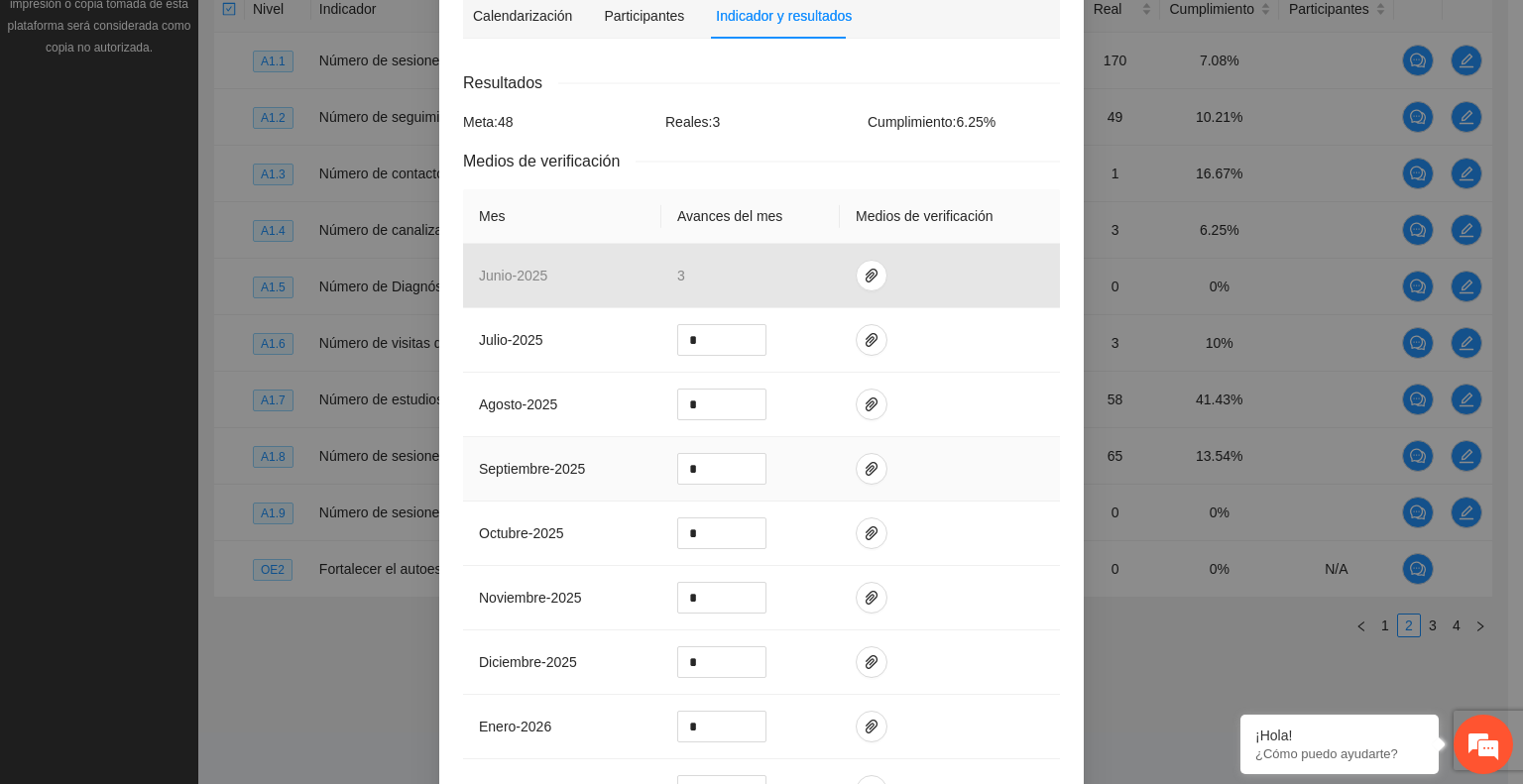 scroll, scrollTop: 297, scrollLeft: 0, axis: vertical 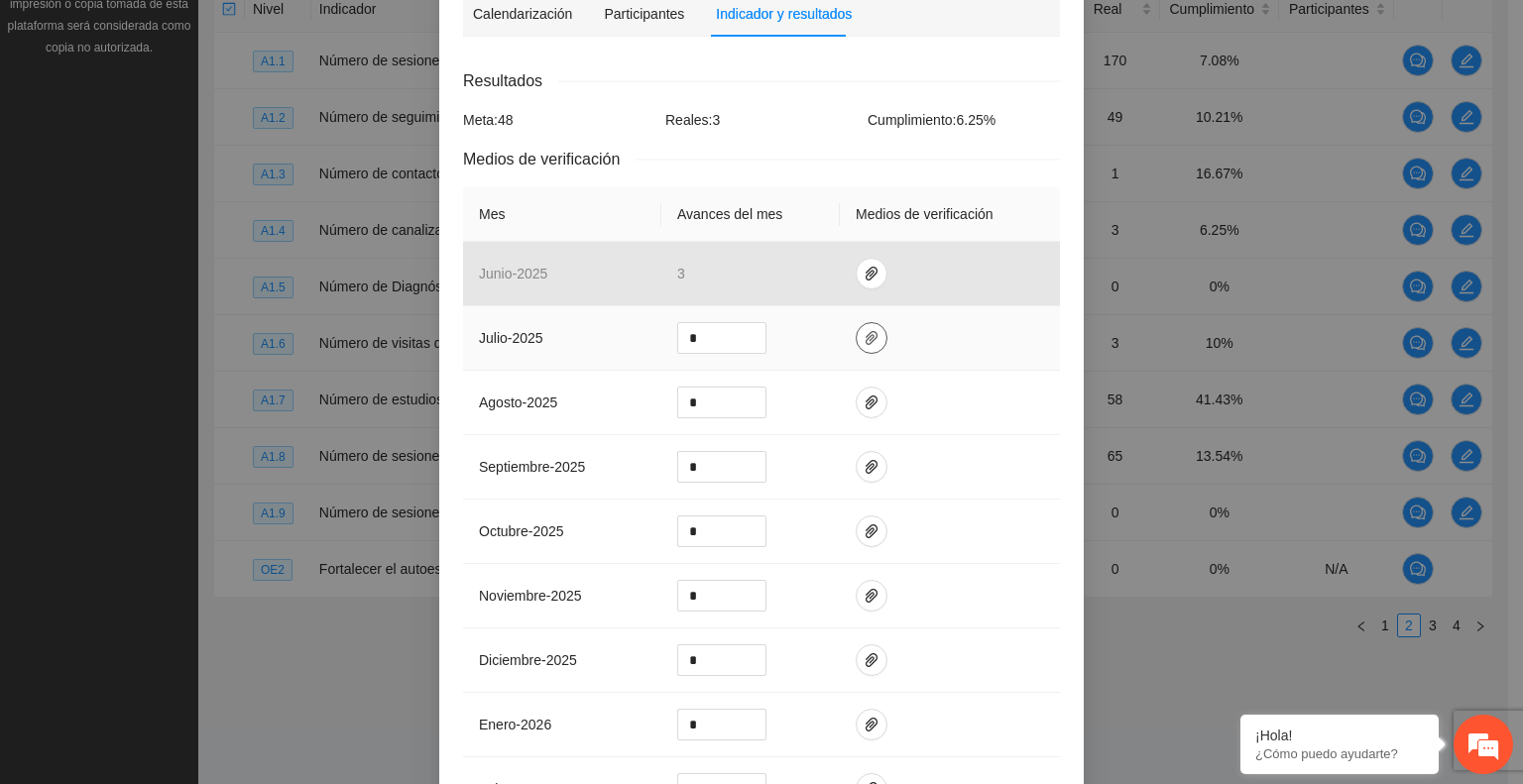 click at bounding box center [872, 338] 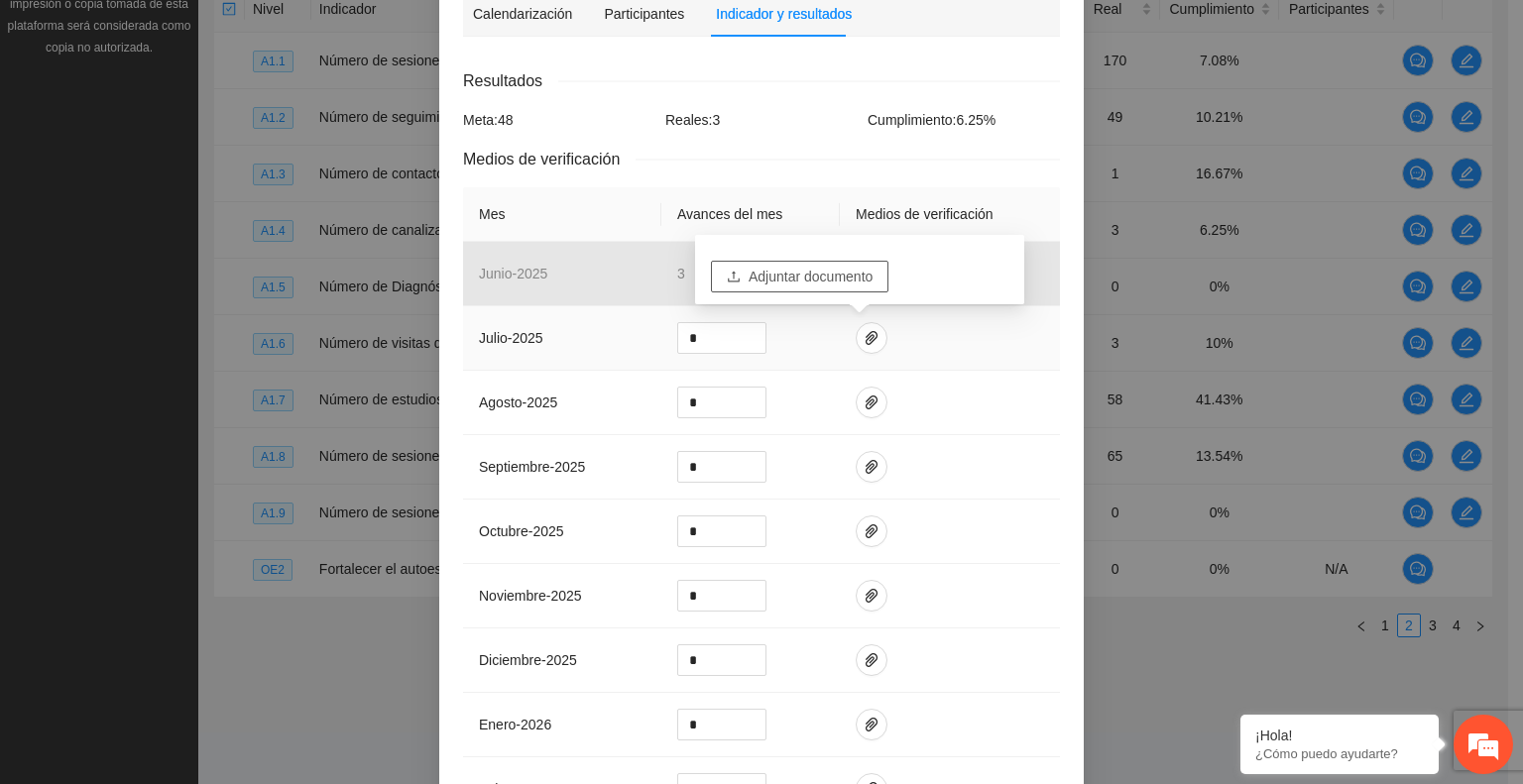 click on "Adjuntar documento" at bounding box center (799, 277) 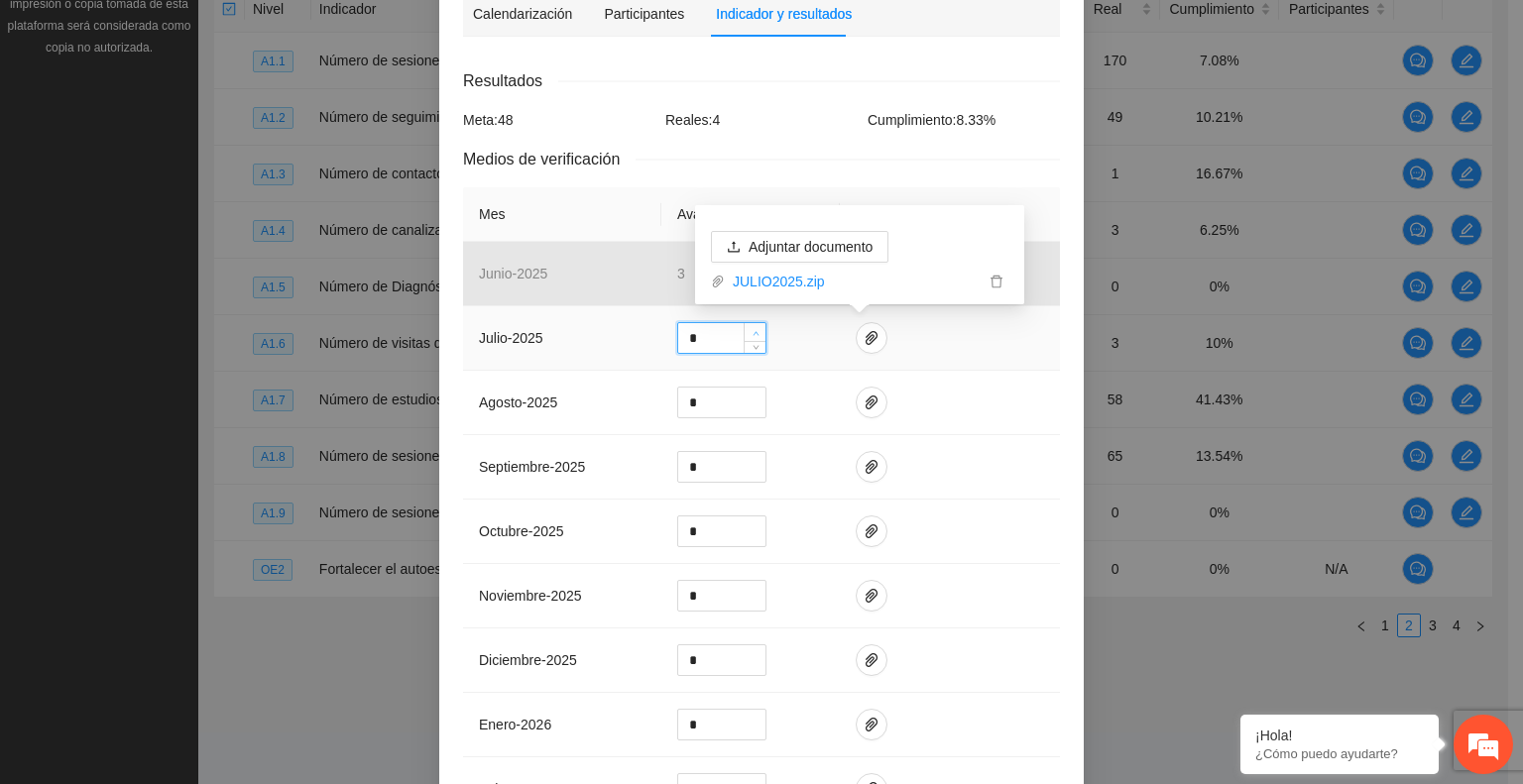 click 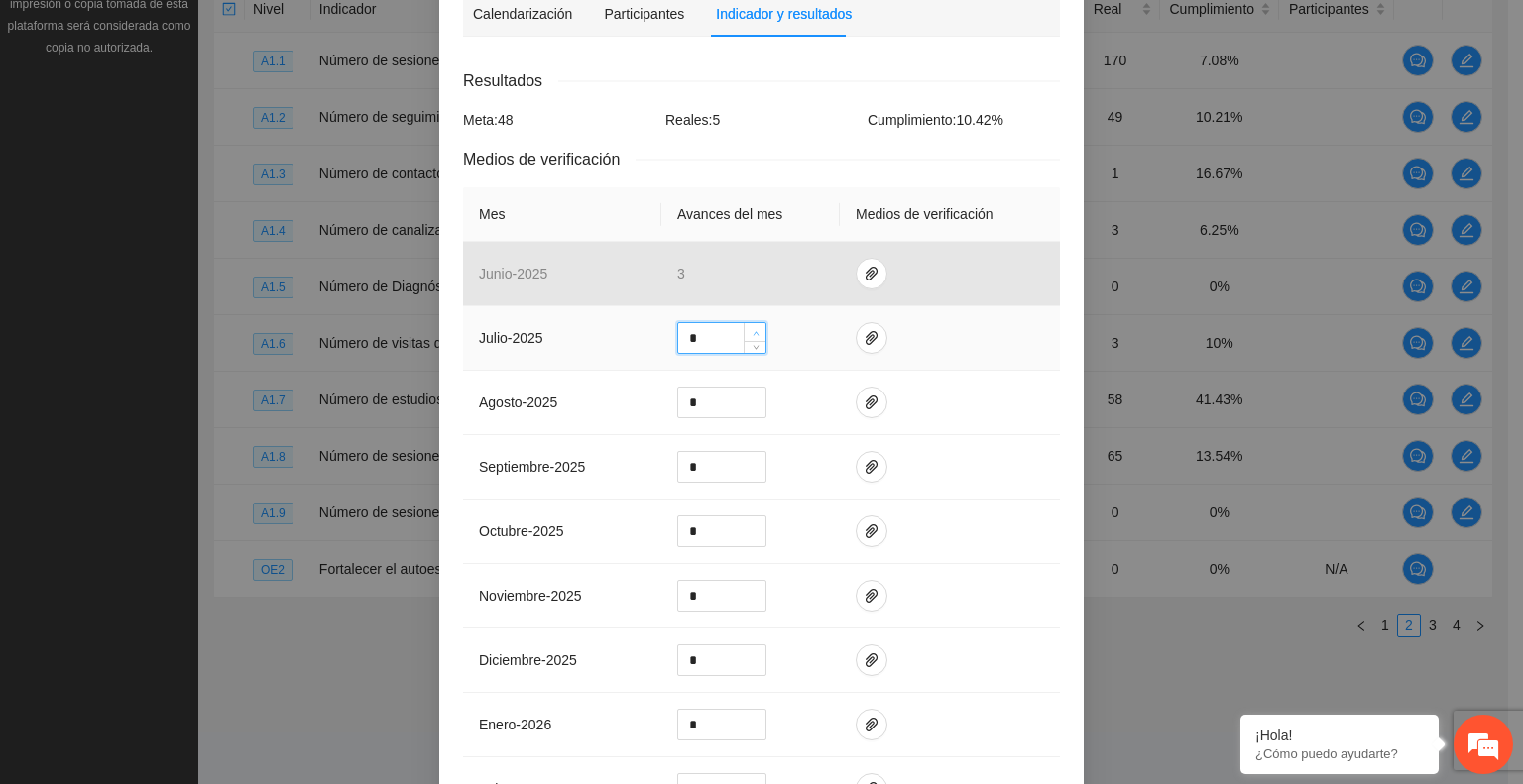 click 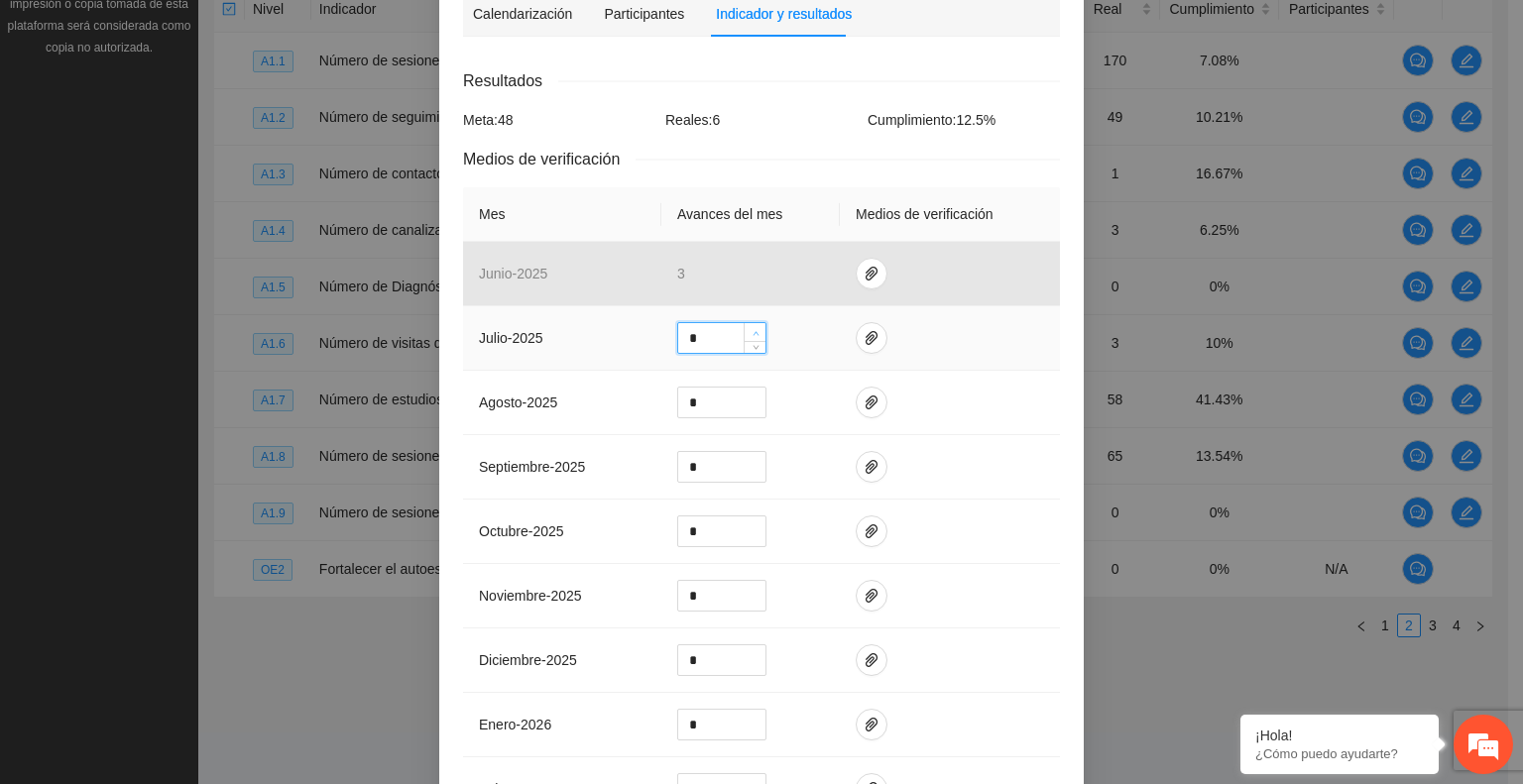 type on "*" 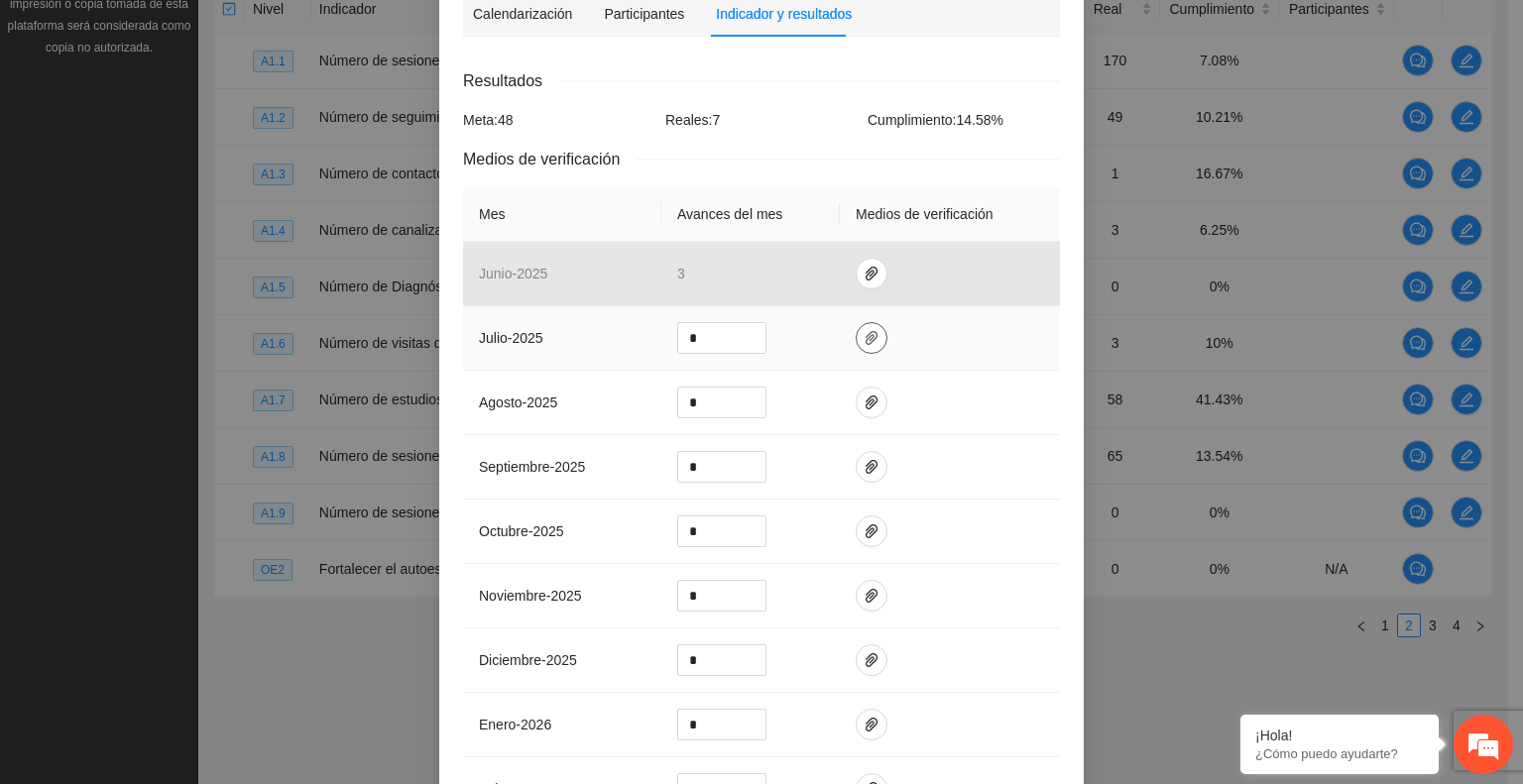 click 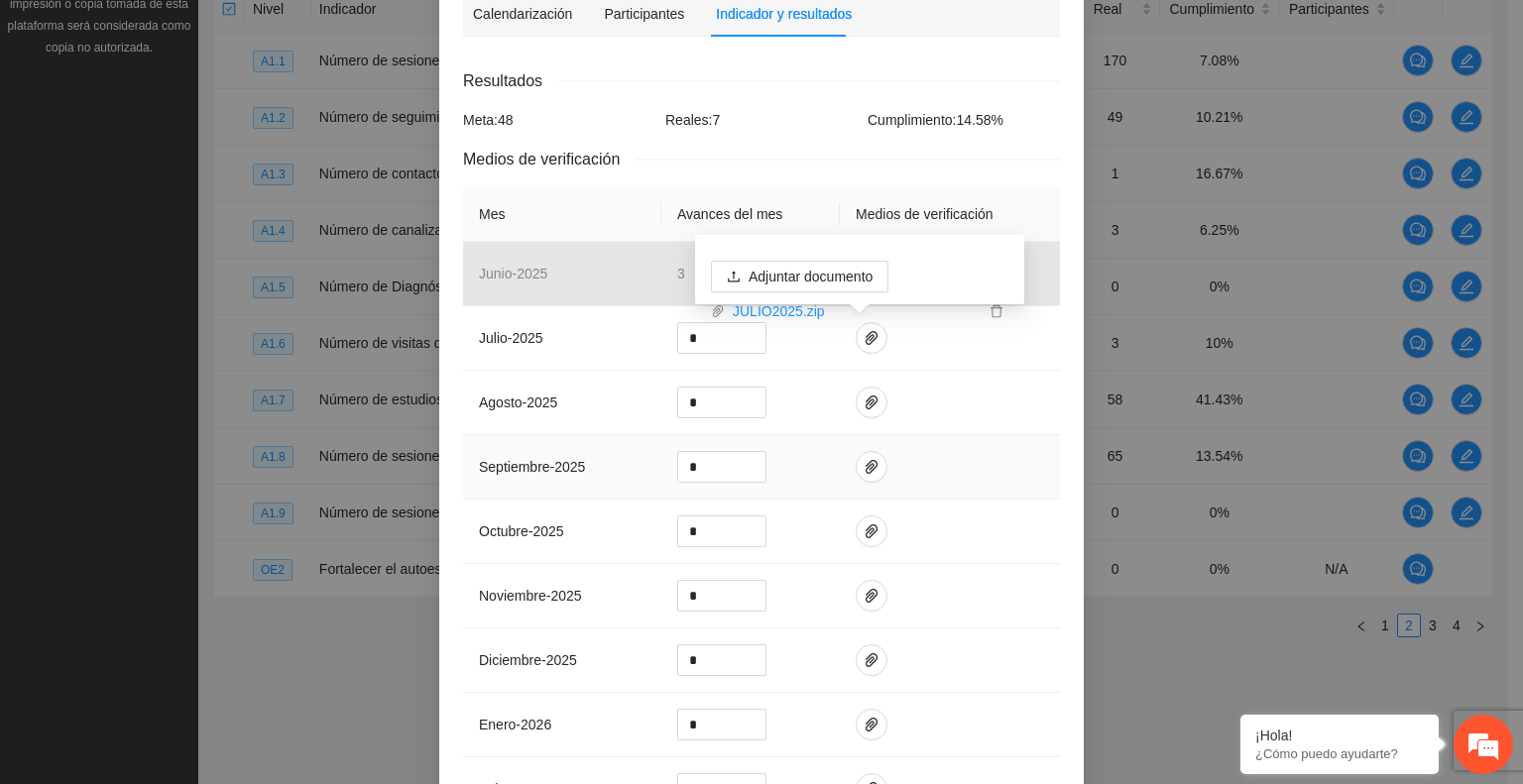 click at bounding box center [950, 467] 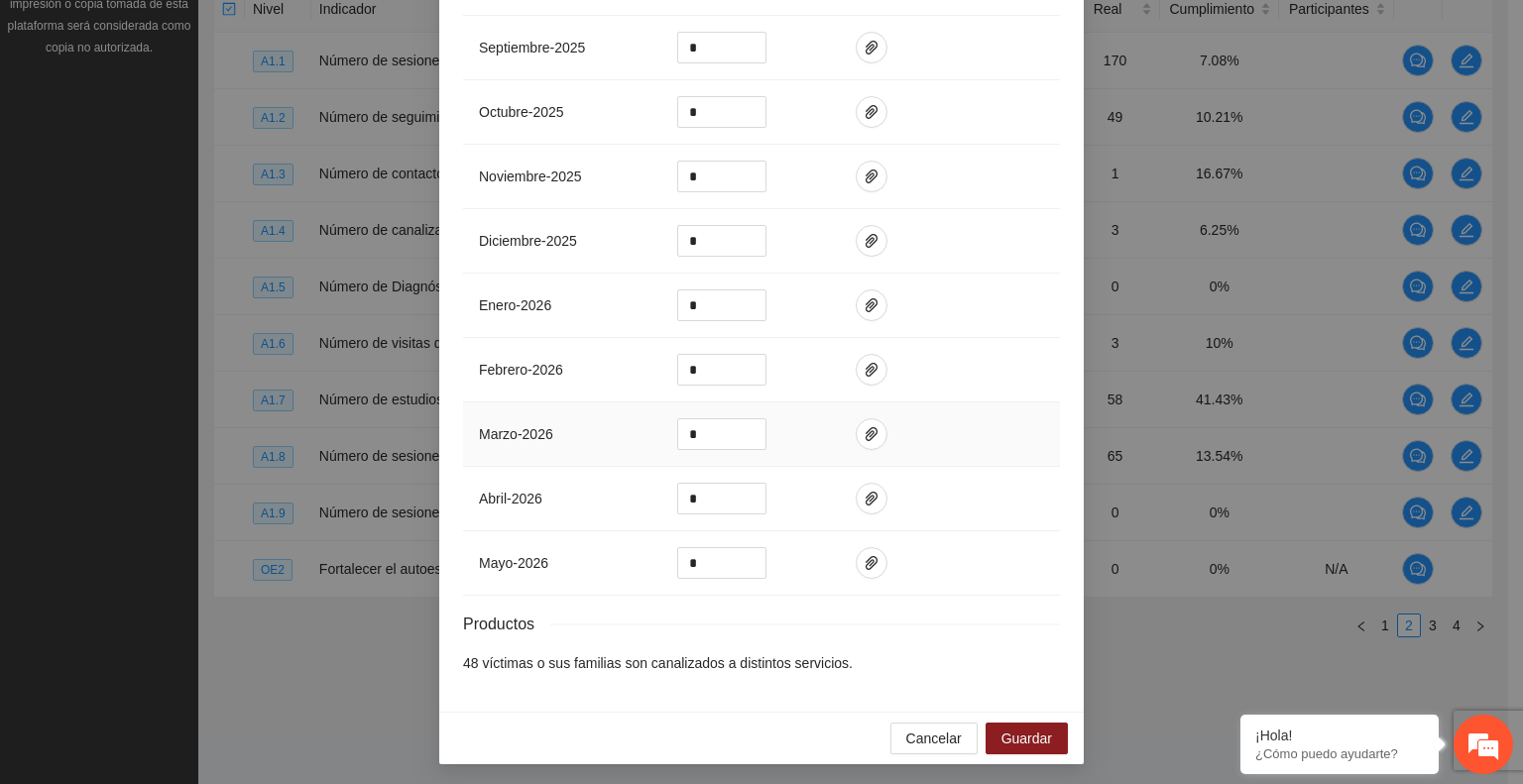 scroll, scrollTop: 718, scrollLeft: 0, axis: vertical 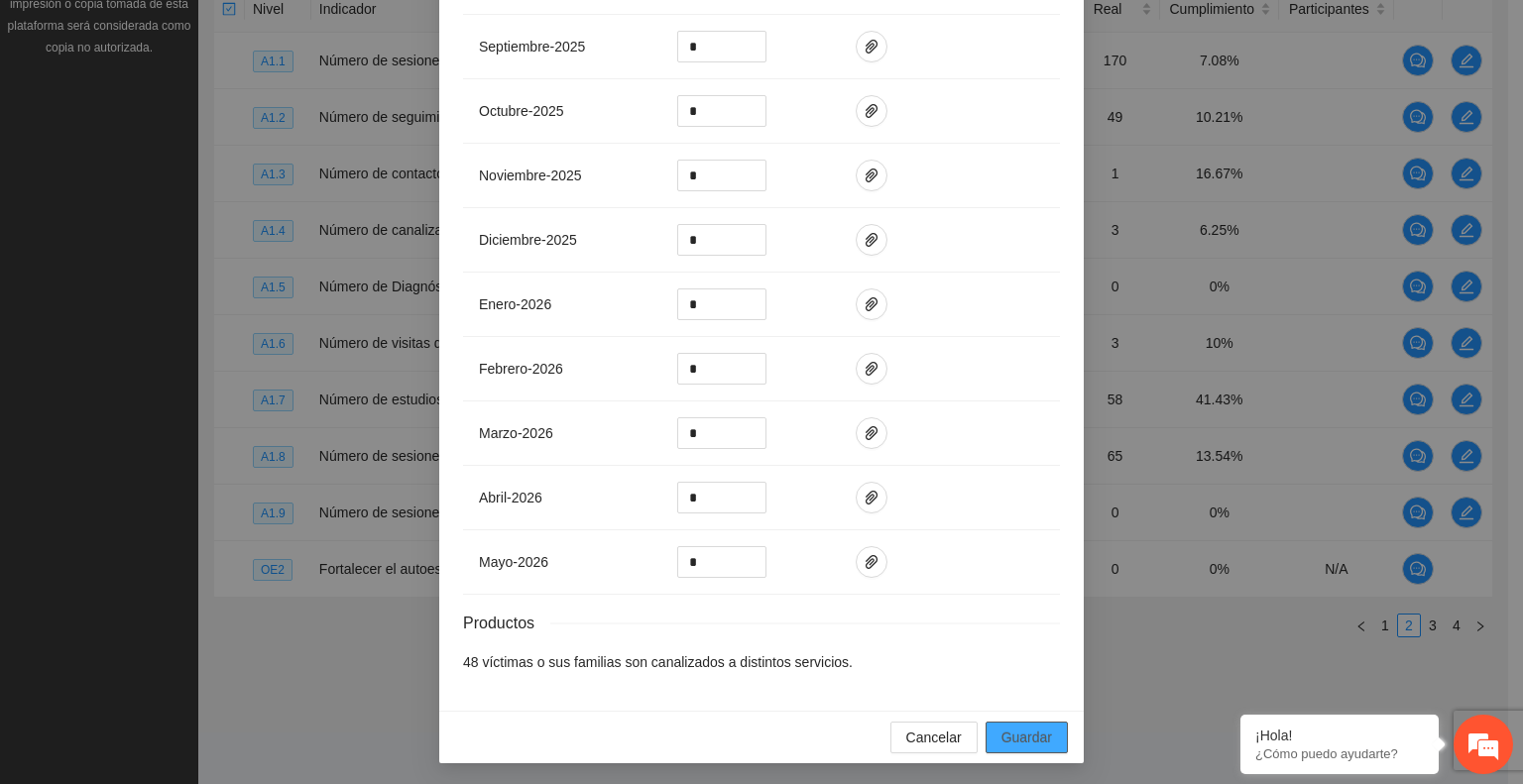 click on "Guardar" at bounding box center [1026, 737] 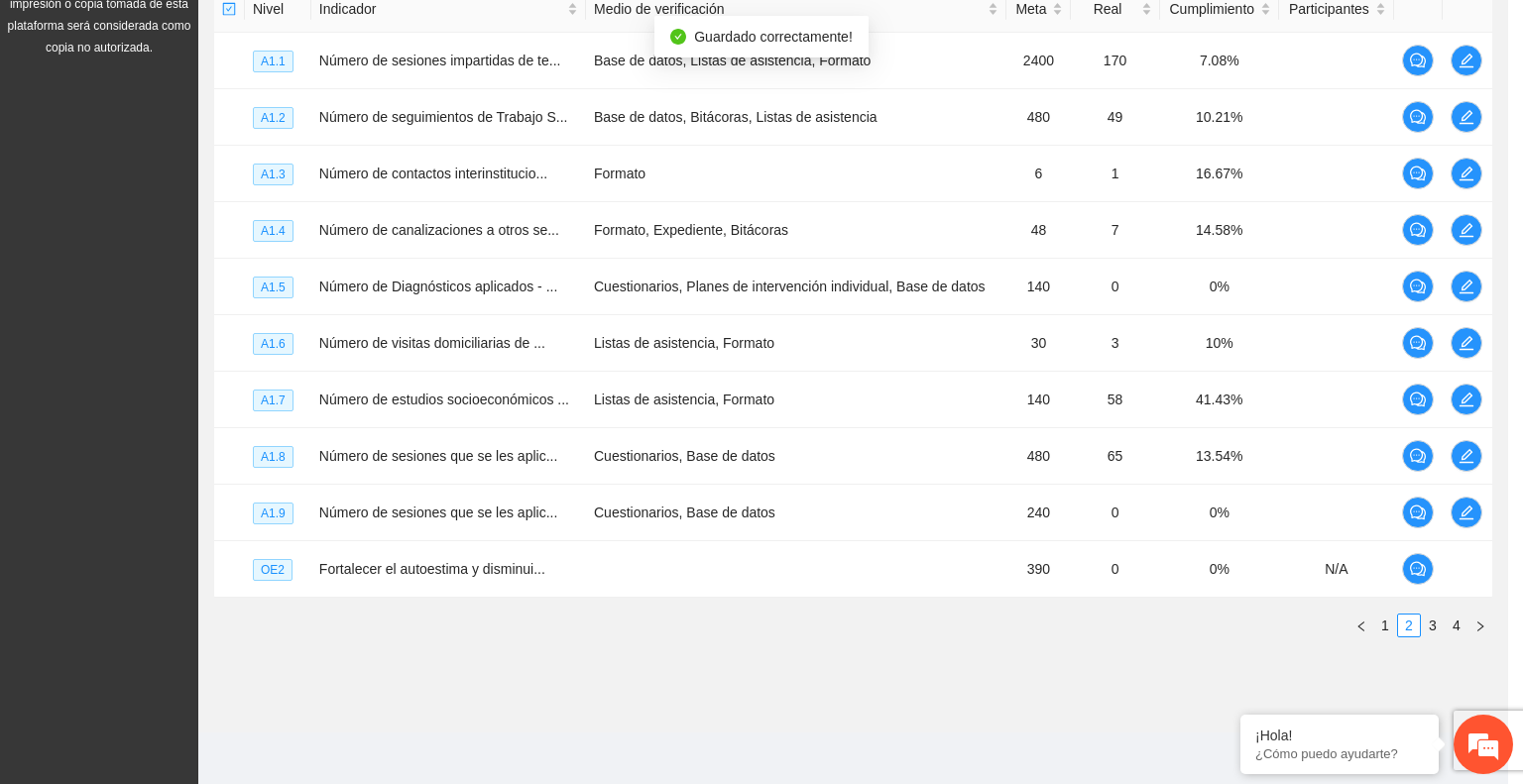 scroll, scrollTop: 618, scrollLeft: 0, axis: vertical 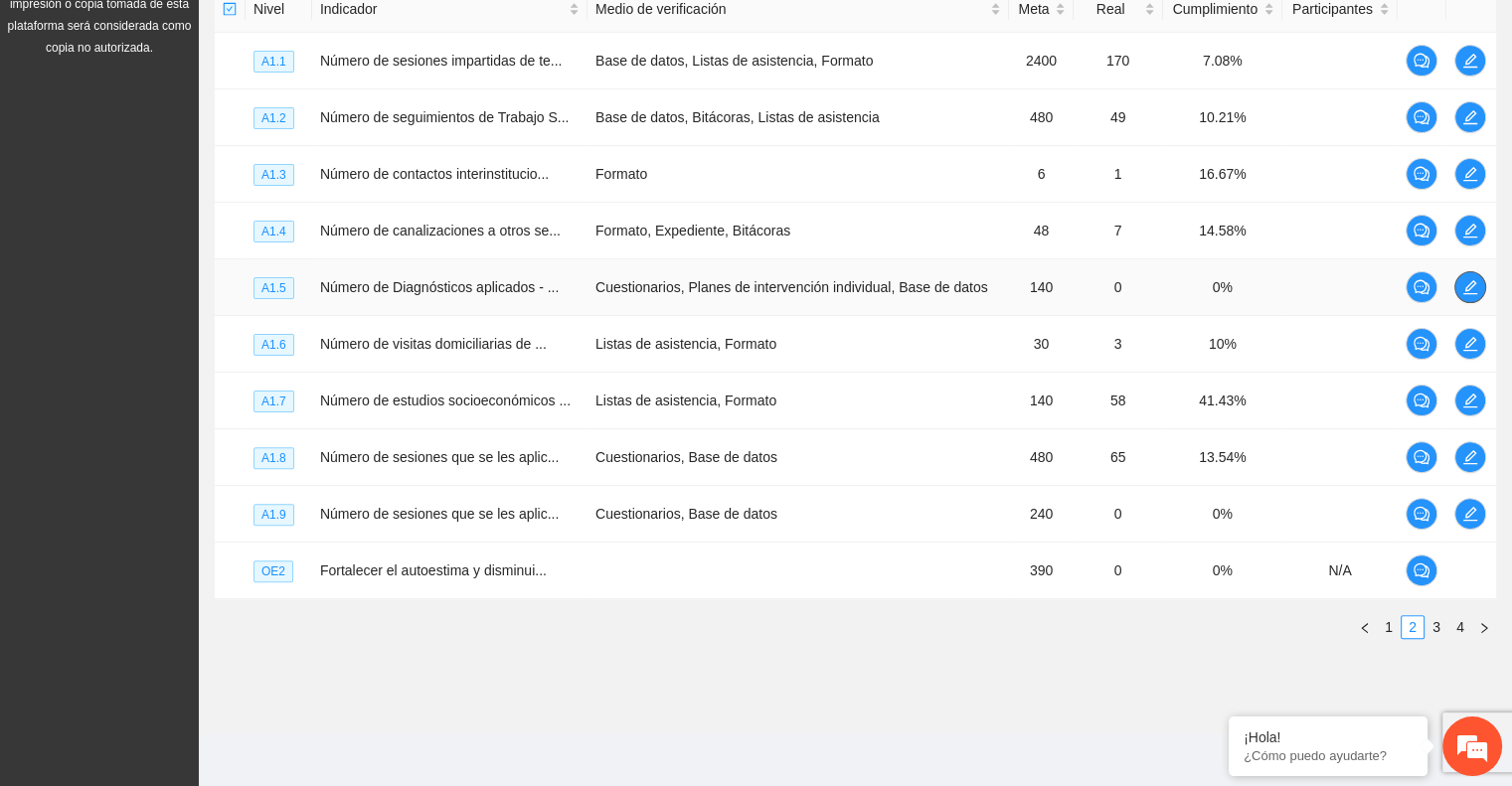 click 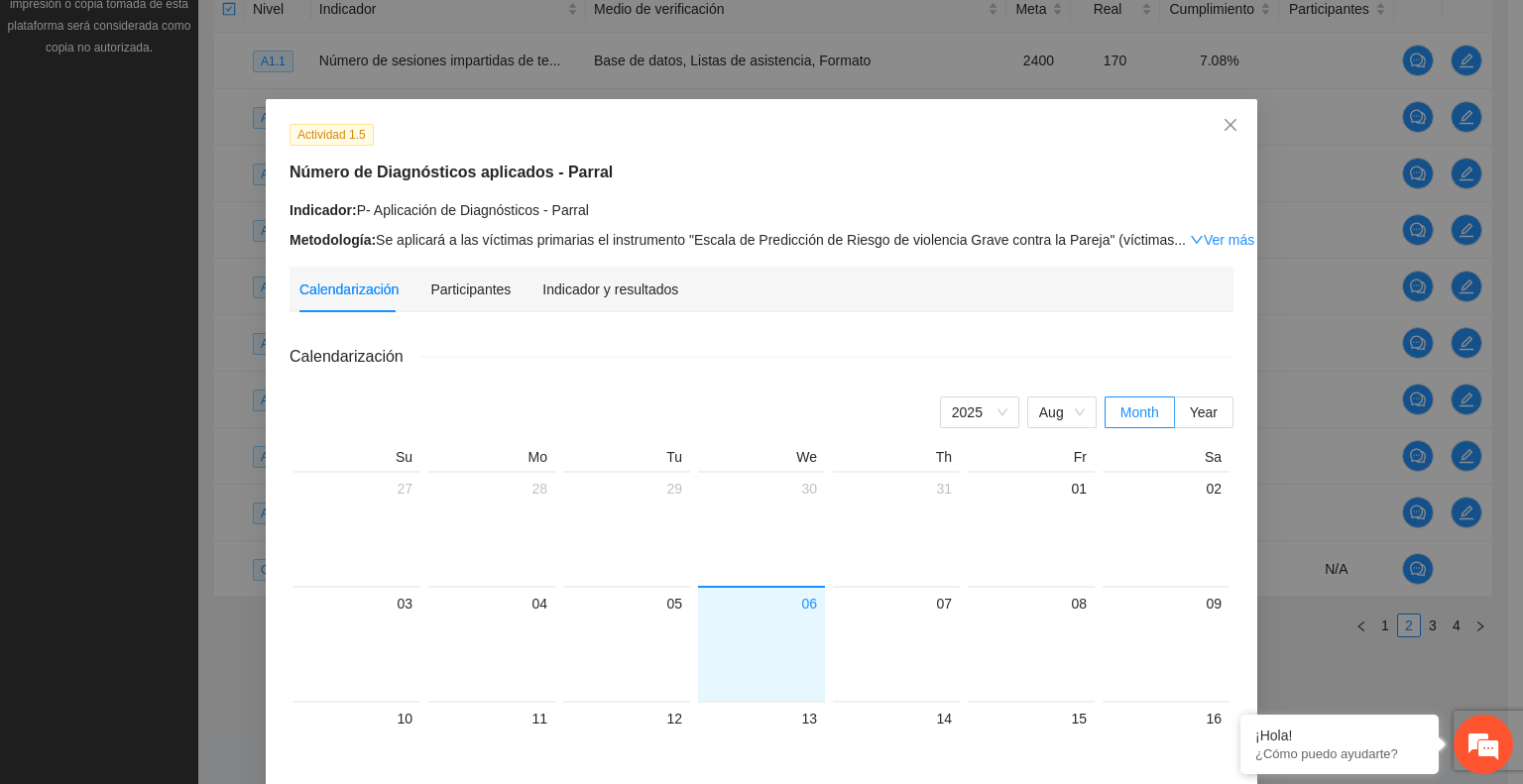 click on "Calendarización Participantes Indicador y resultados" at bounding box center [489, 289] 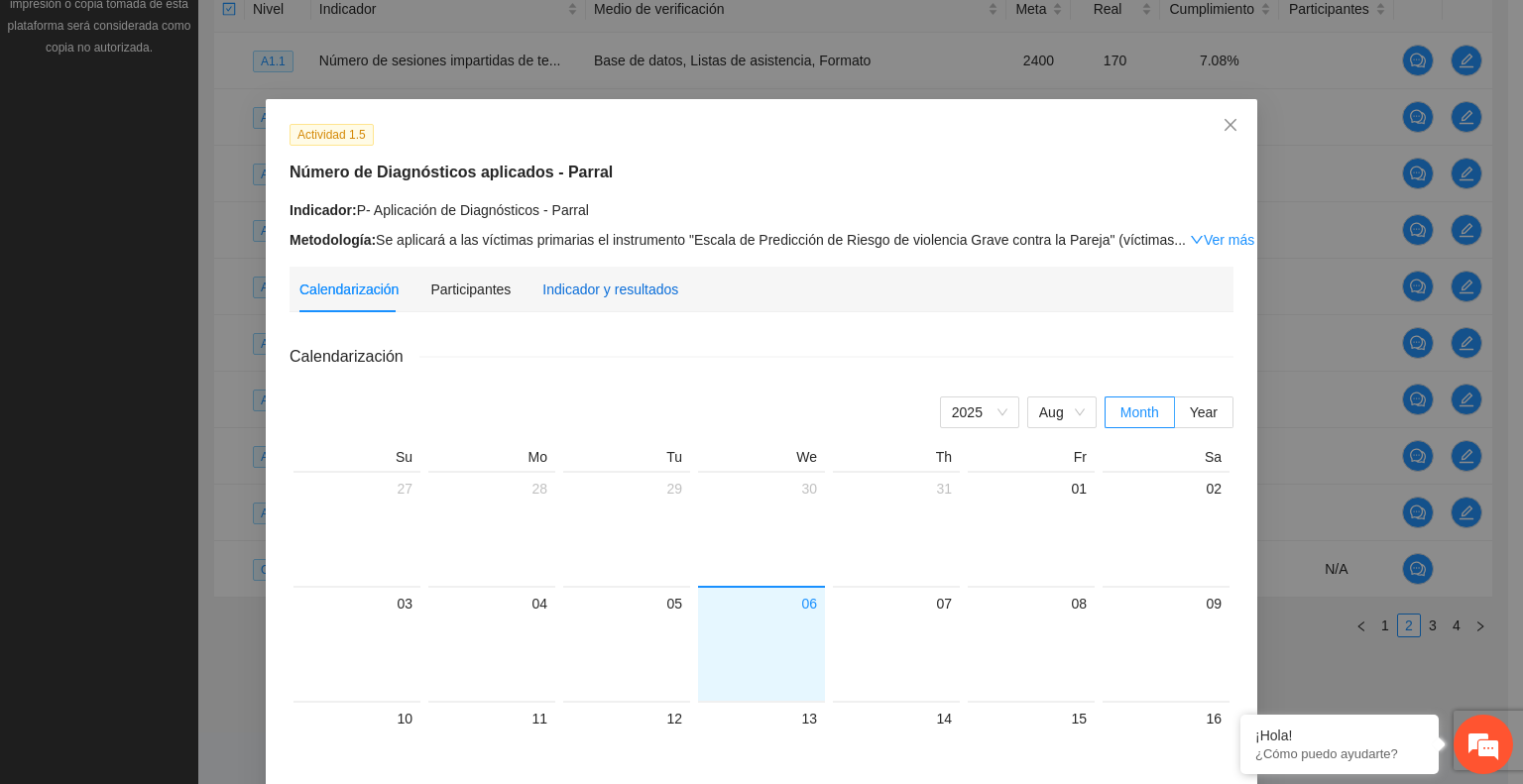 click on "Indicador y resultados" at bounding box center [610, 289] 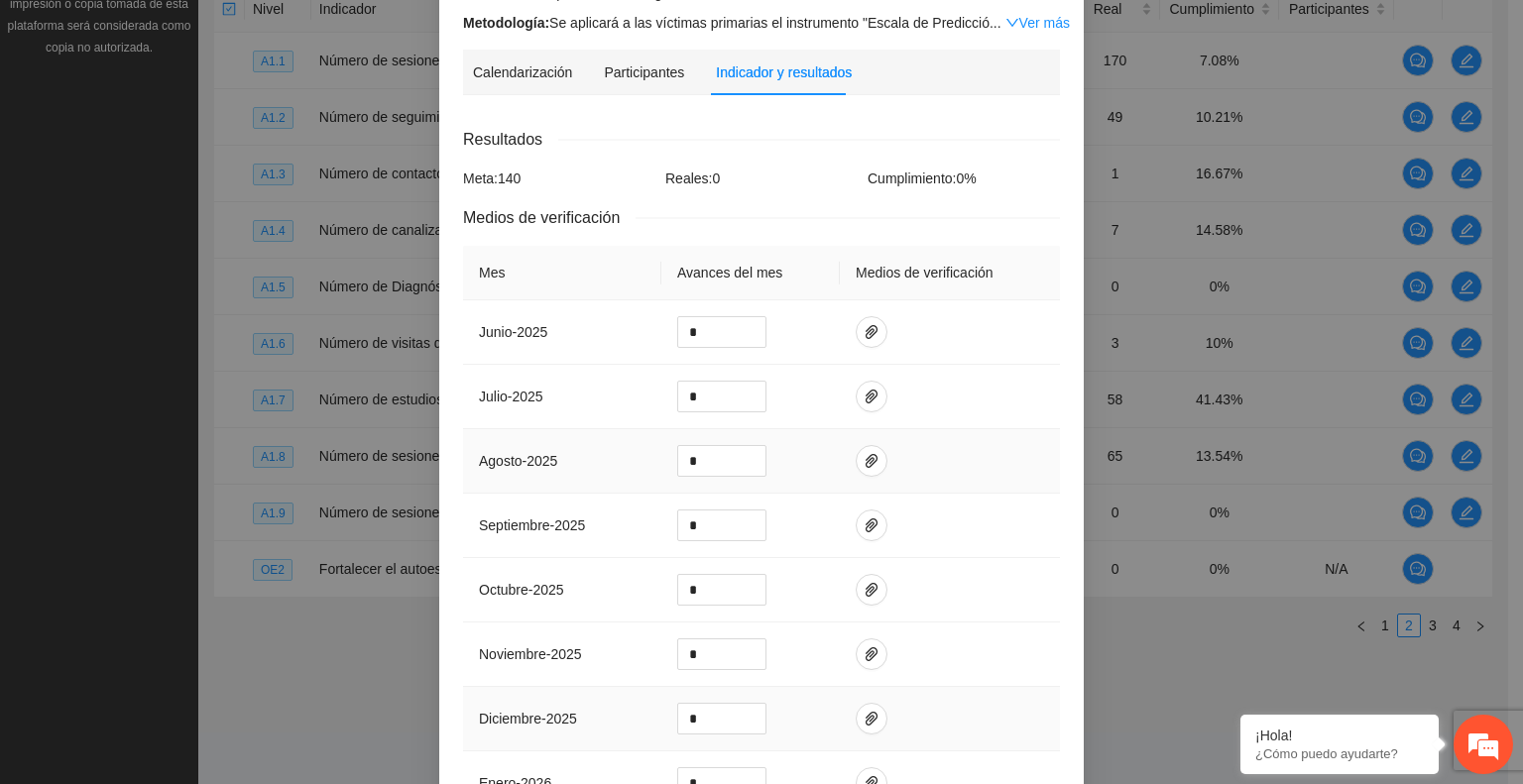 scroll, scrollTop: 496, scrollLeft: 0, axis: vertical 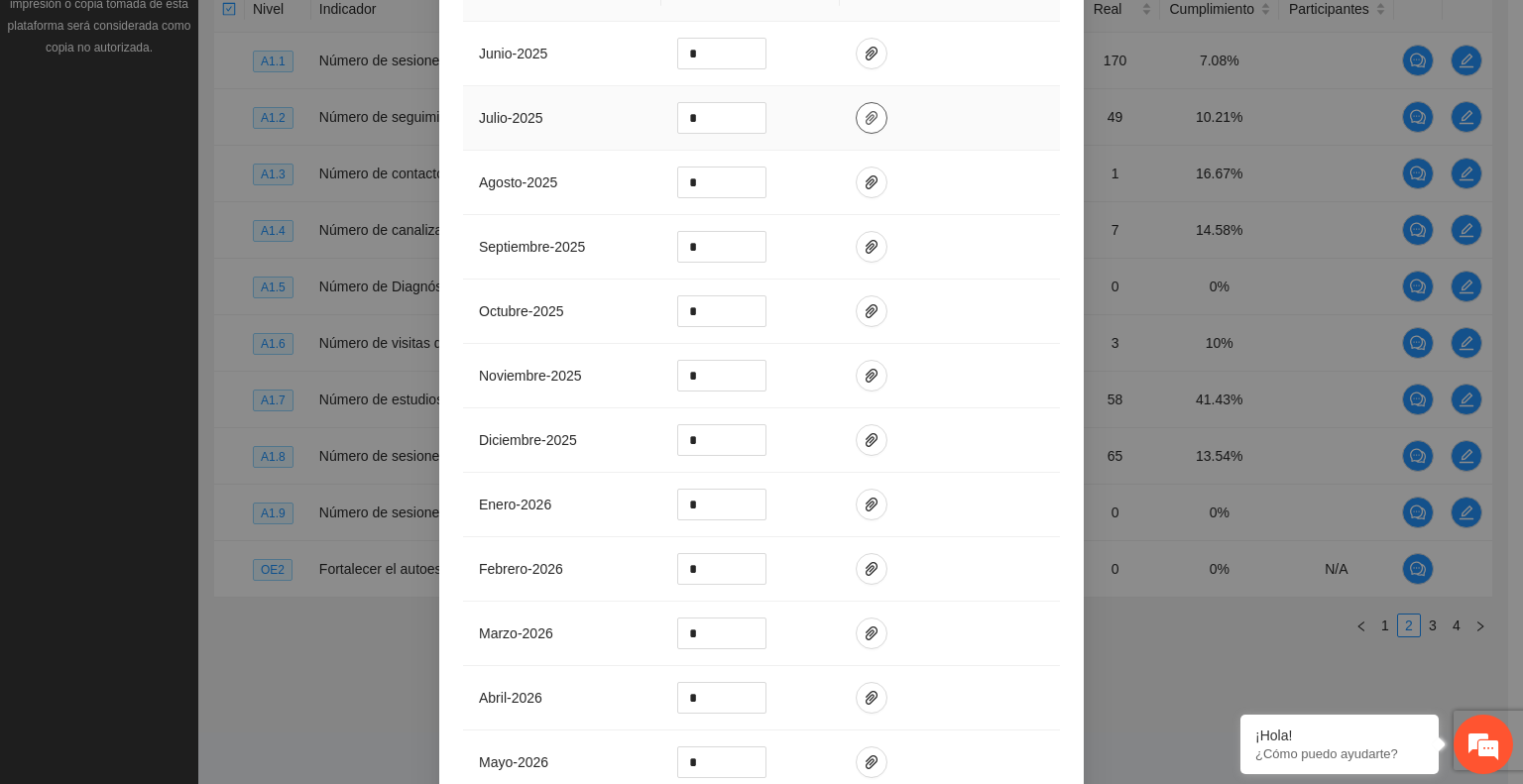 click 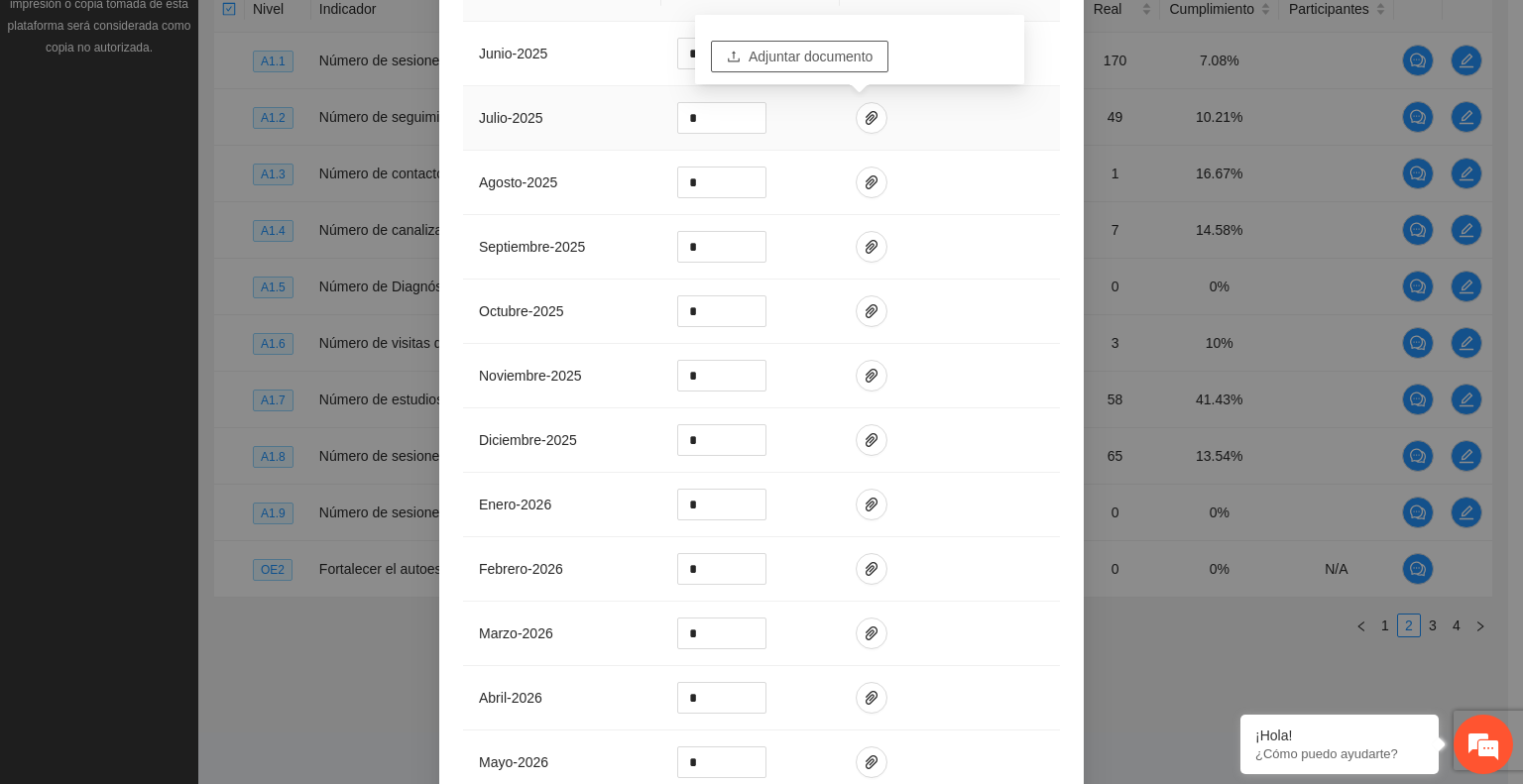 click on "Adjuntar documento" at bounding box center (810, 56) 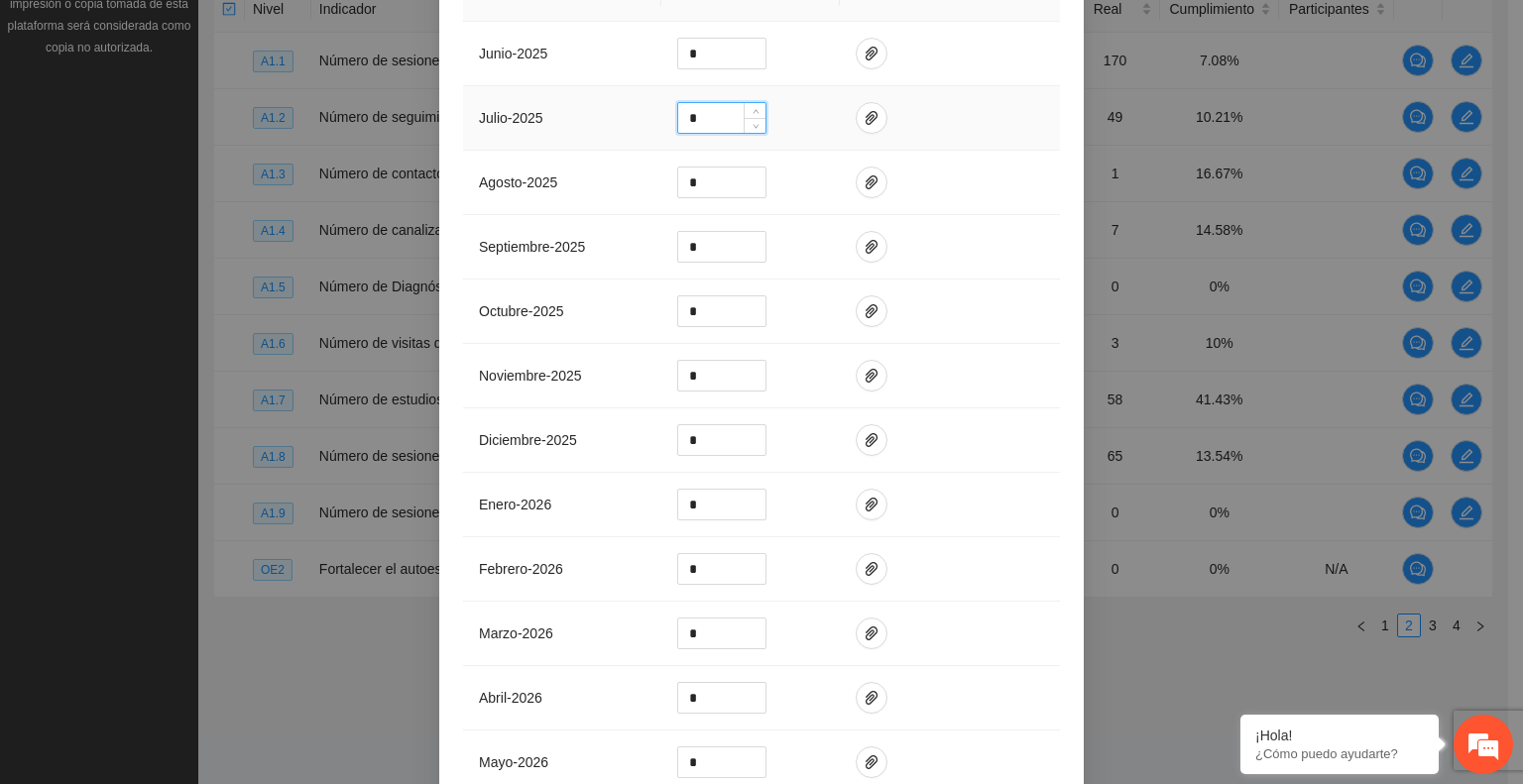 click on "*" at bounding box center (722, 118) 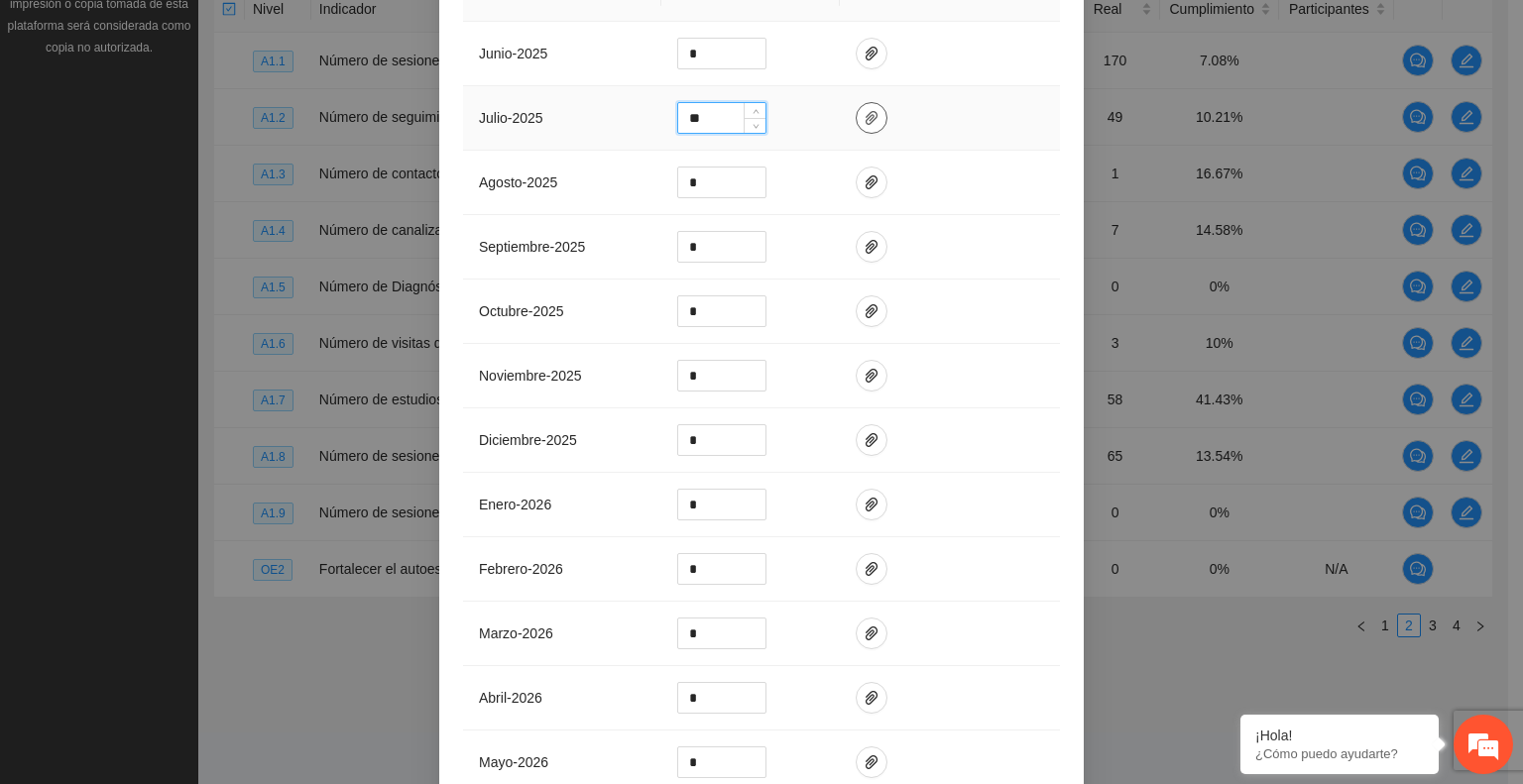 type on "**" 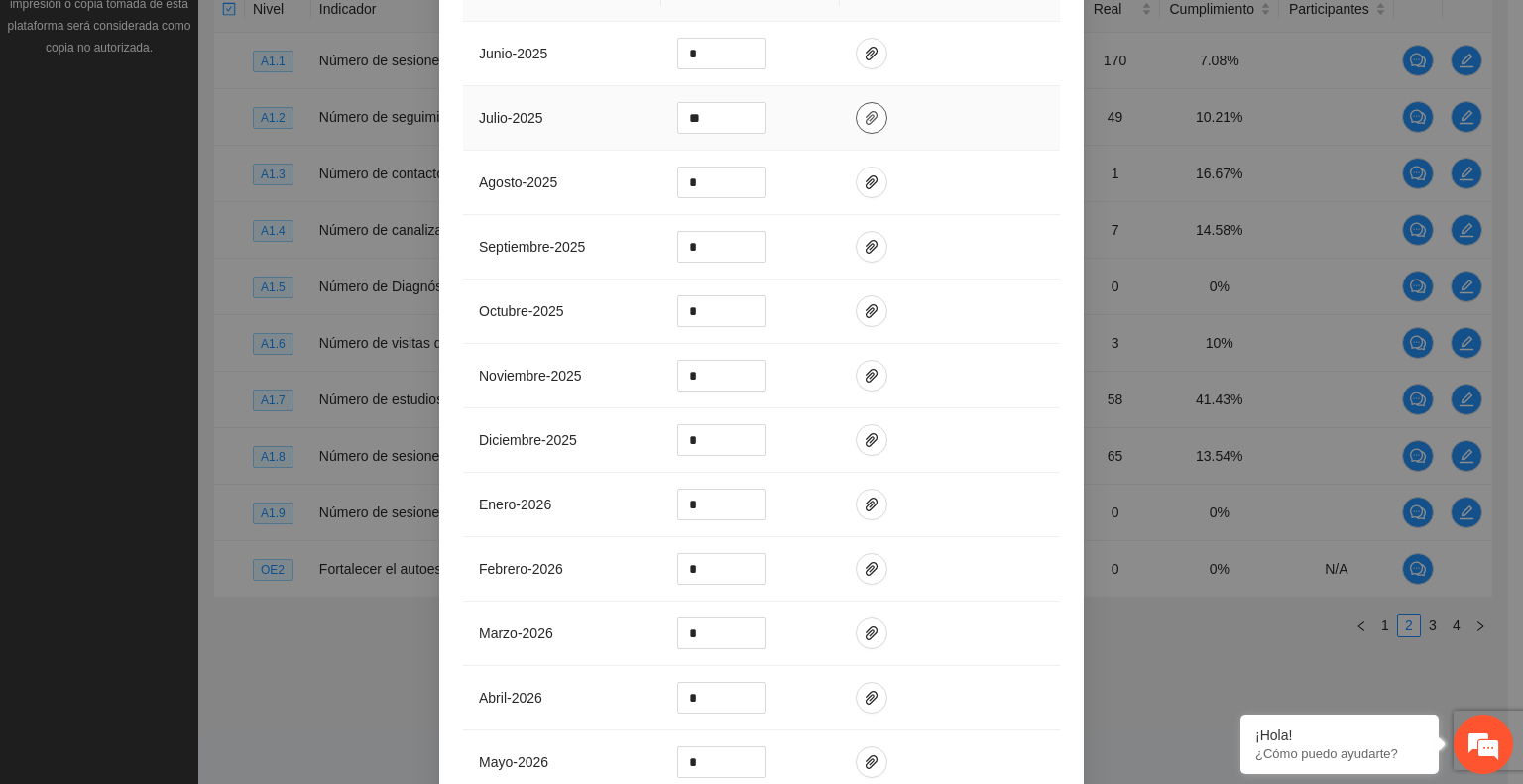 click at bounding box center (872, 118) 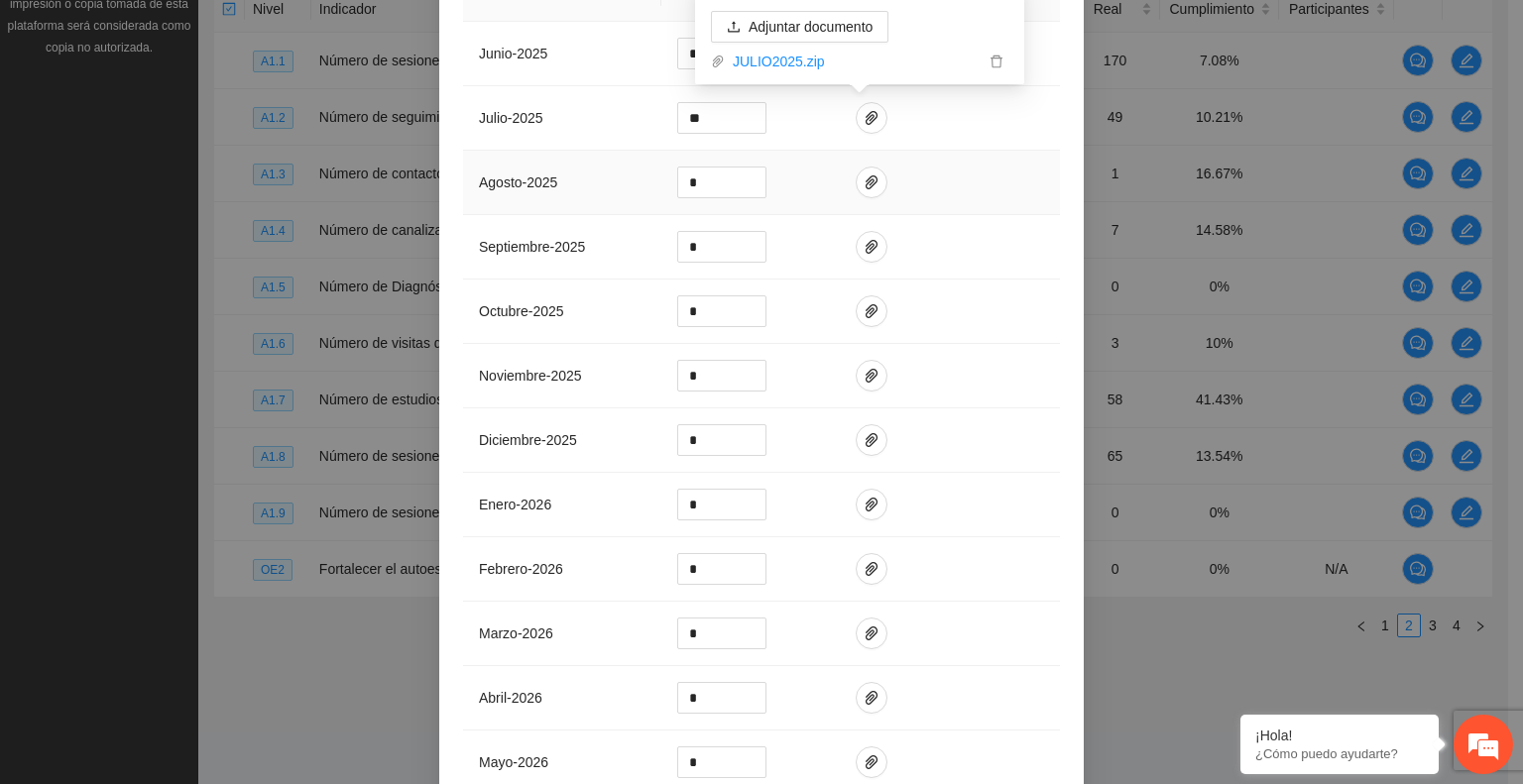 click at bounding box center (950, 182) 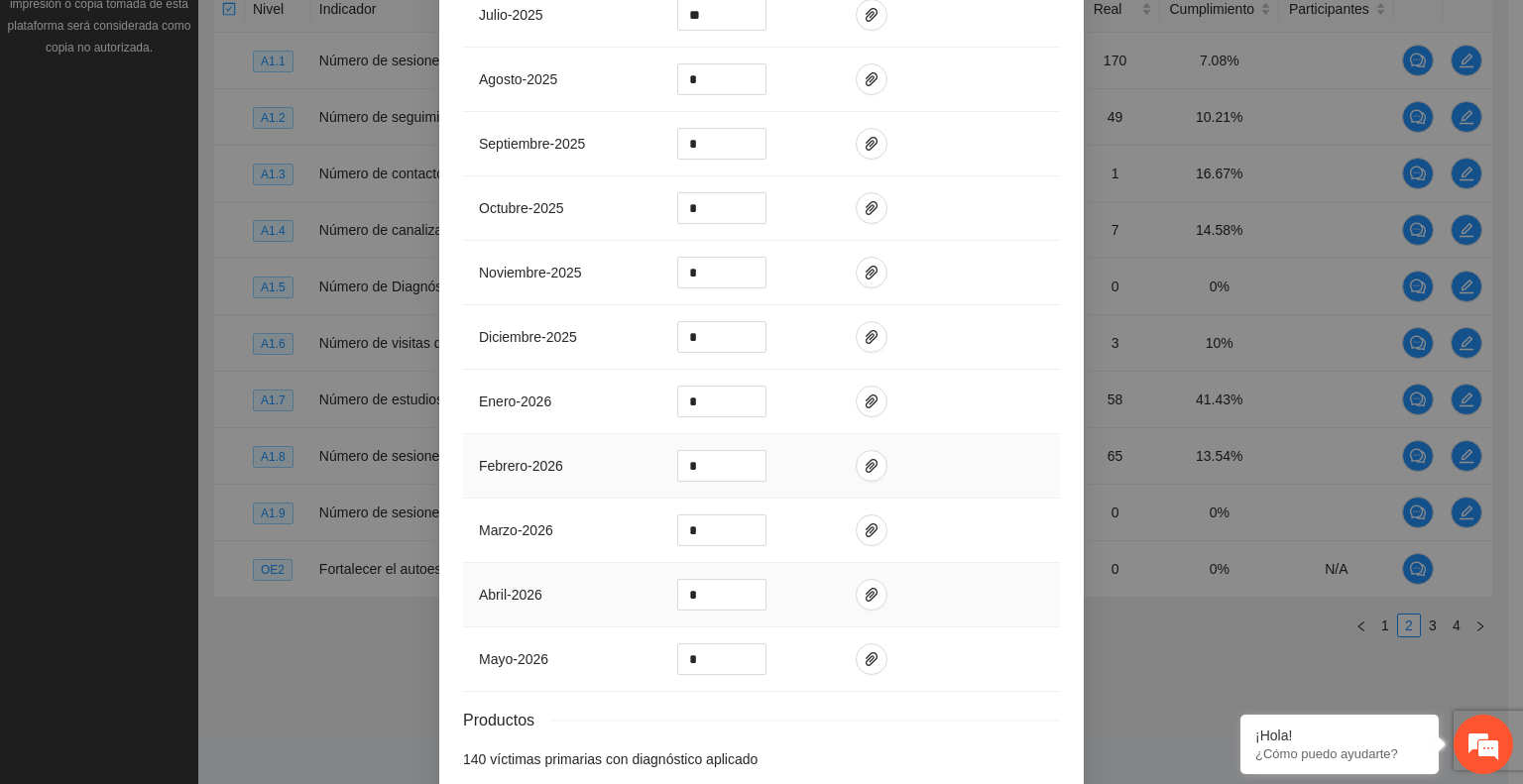 scroll, scrollTop: 696, scrollLeft: 0, axis: vertical 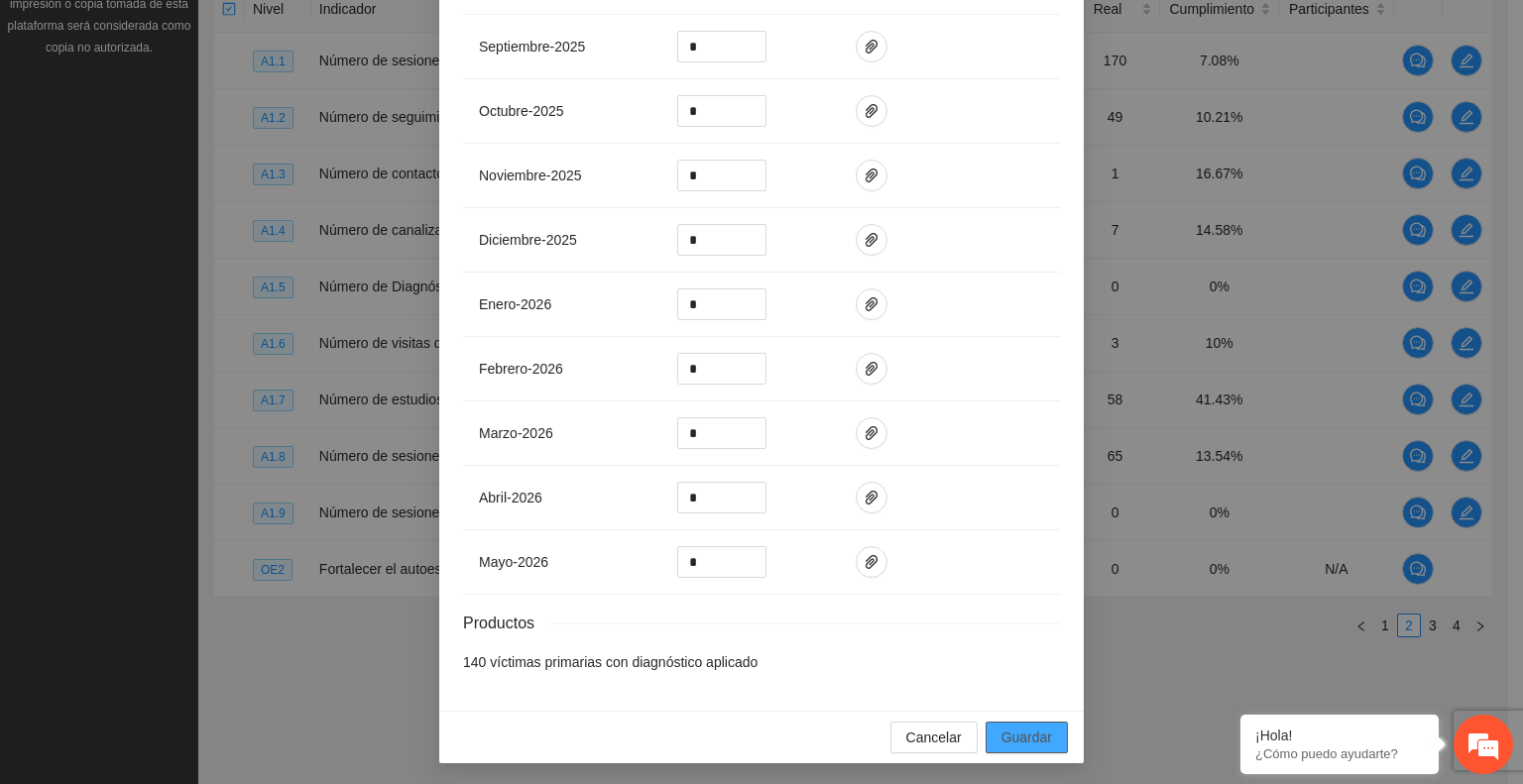 click on "Guardar" at bounding box center (1026, 737) 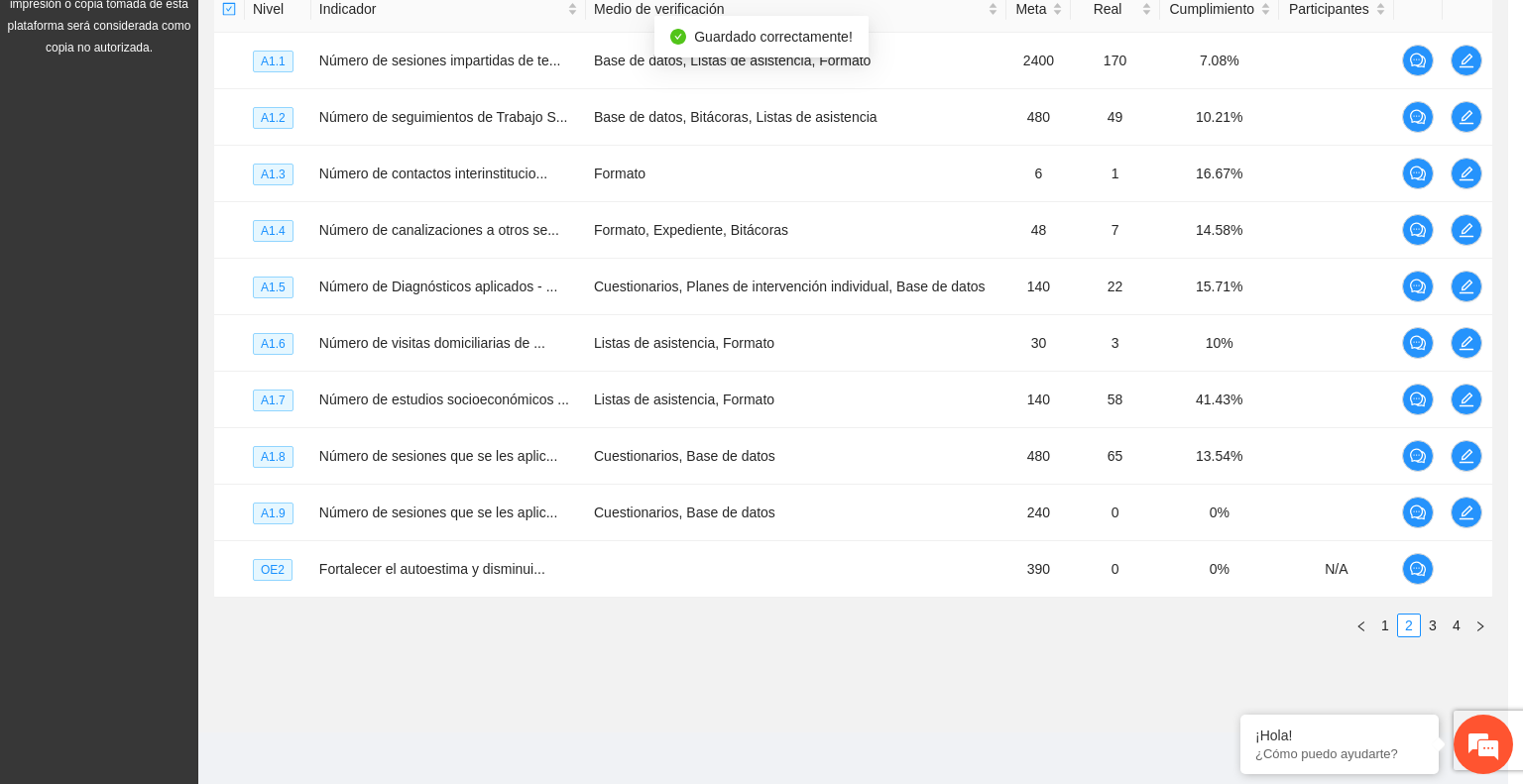 scroll, scrollTop: 597, scrollLeft: 0, axis: vertical 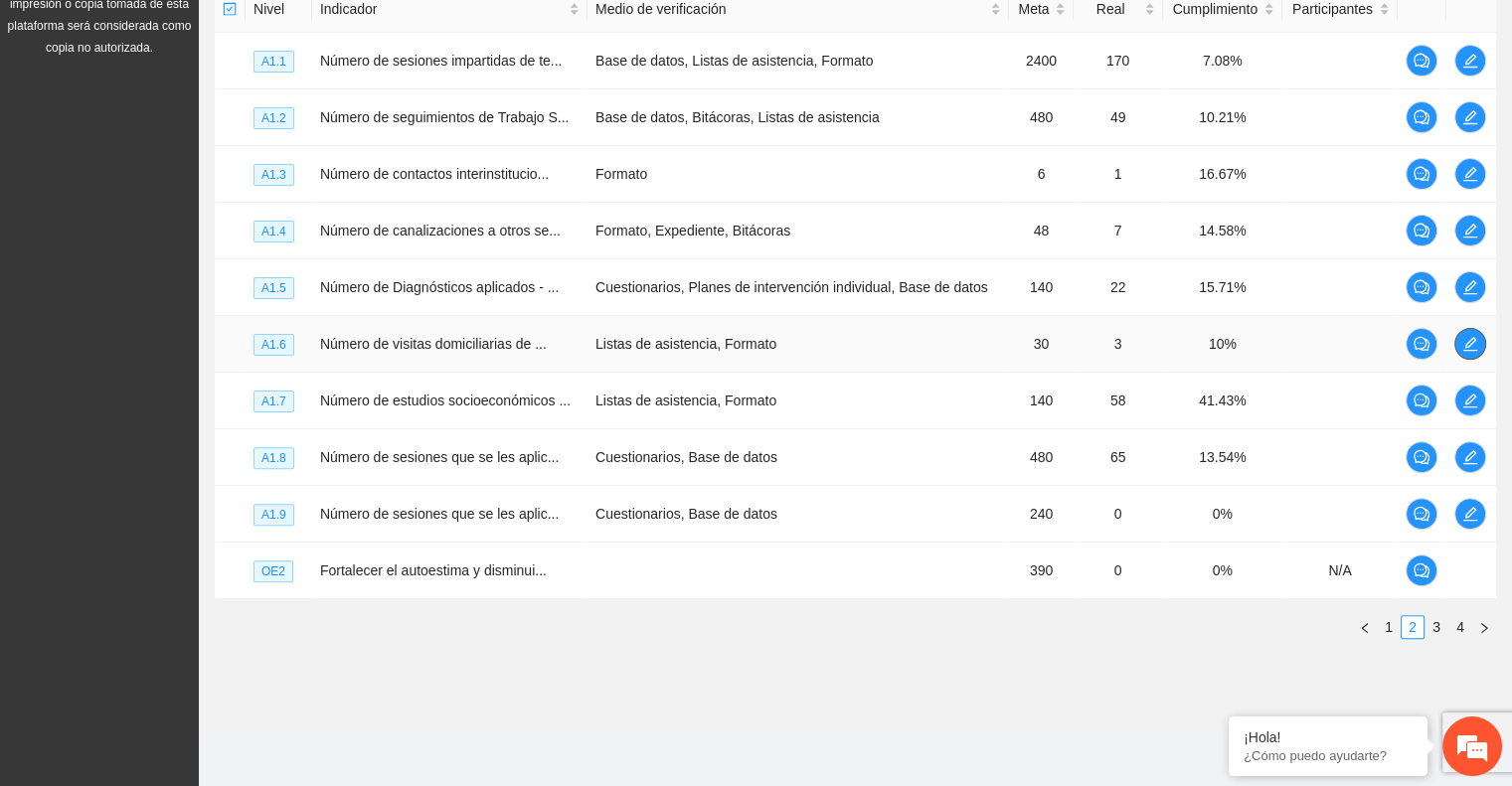 click 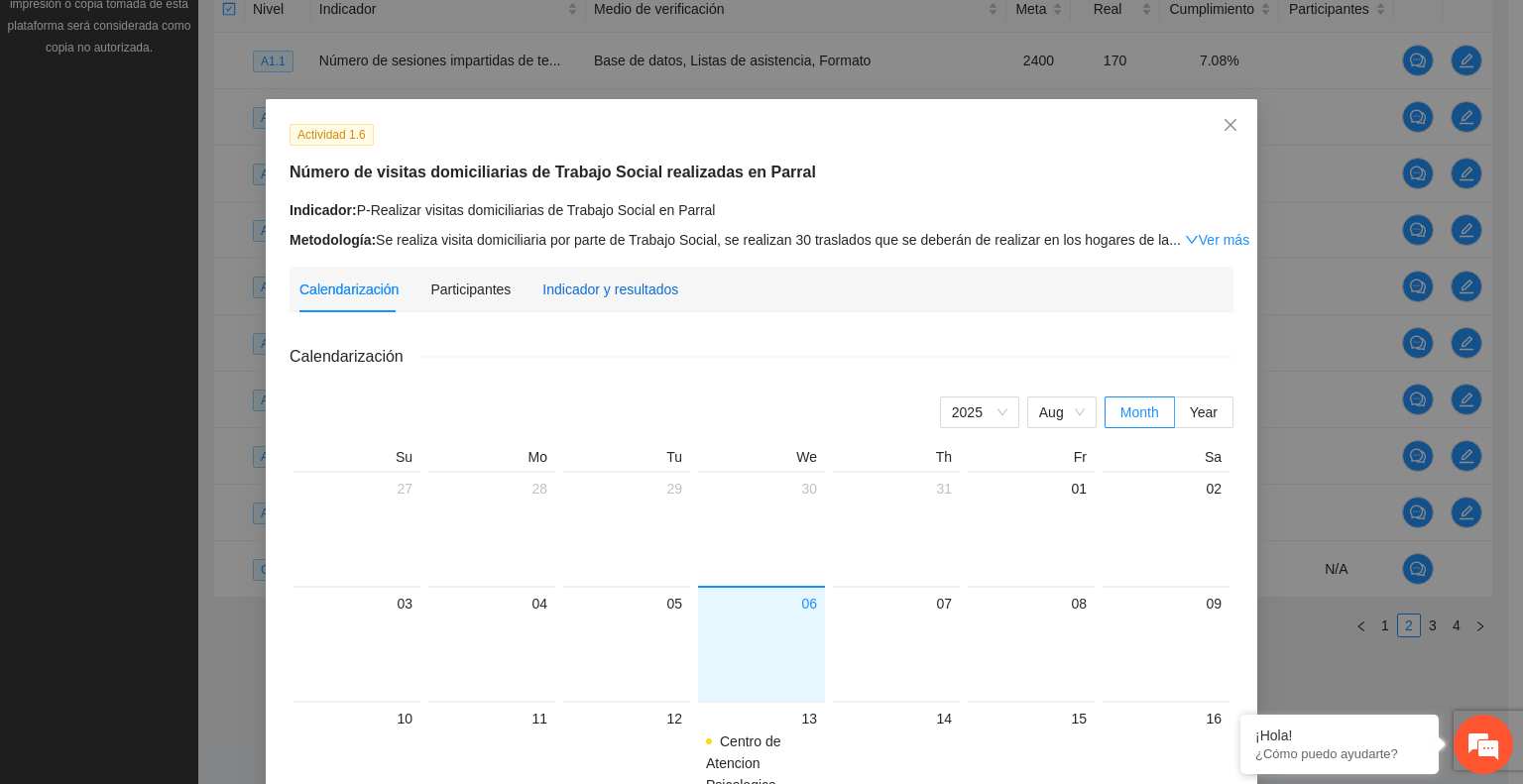 click on "Indicador y resultados" at bounding box center [610, 289] 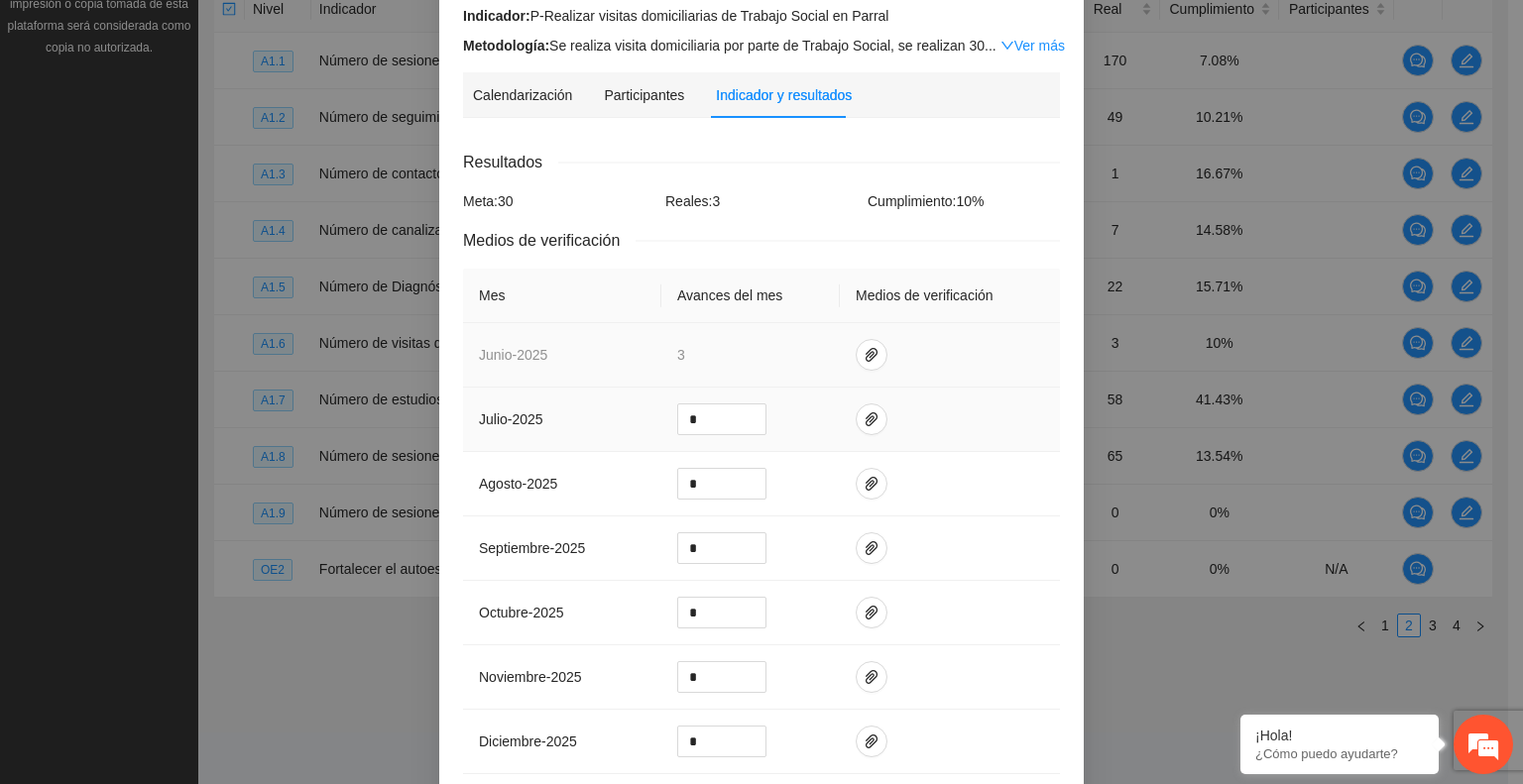 scroll, scrollTop: 198, scrollLeft: 0, axis: vertical 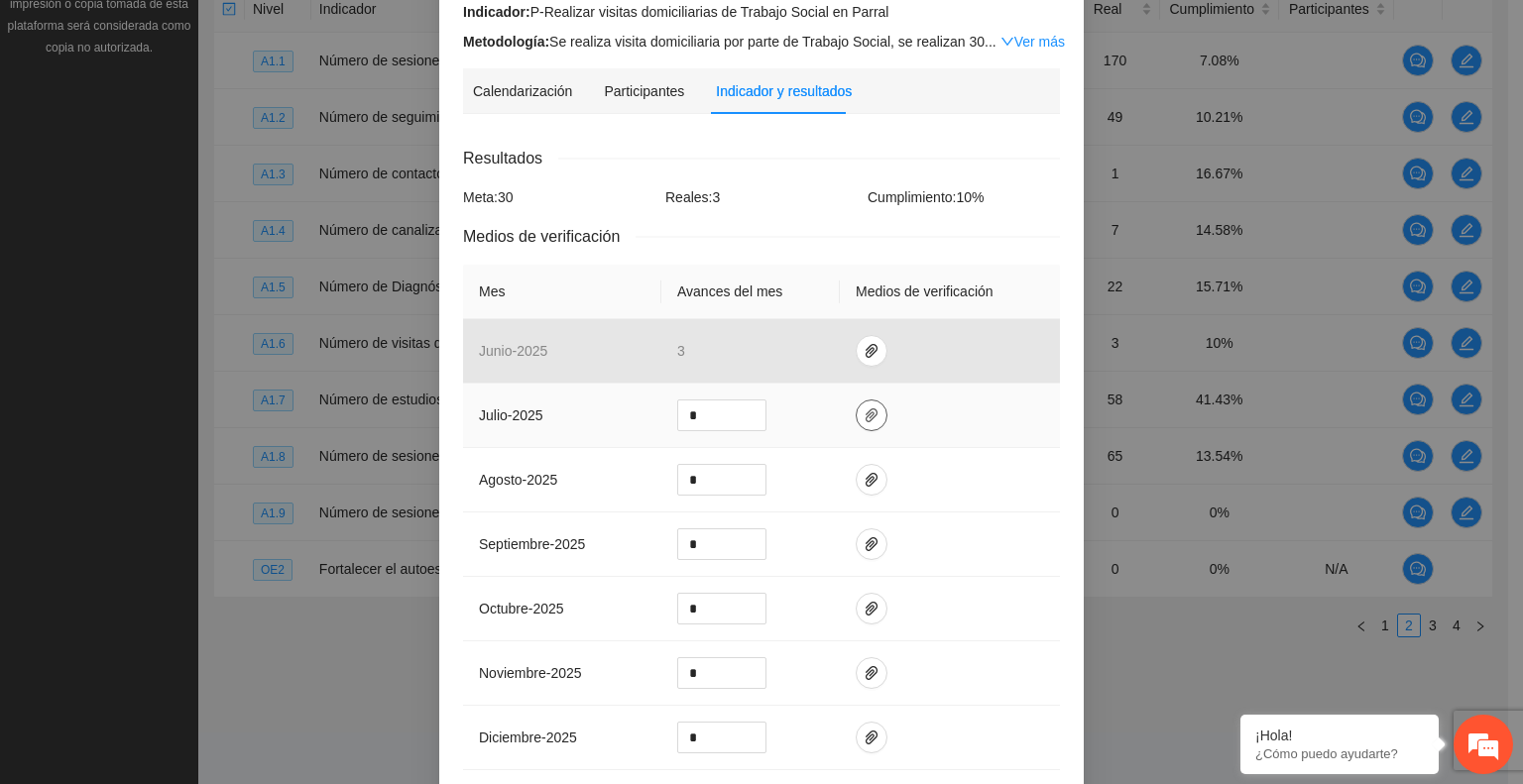 click 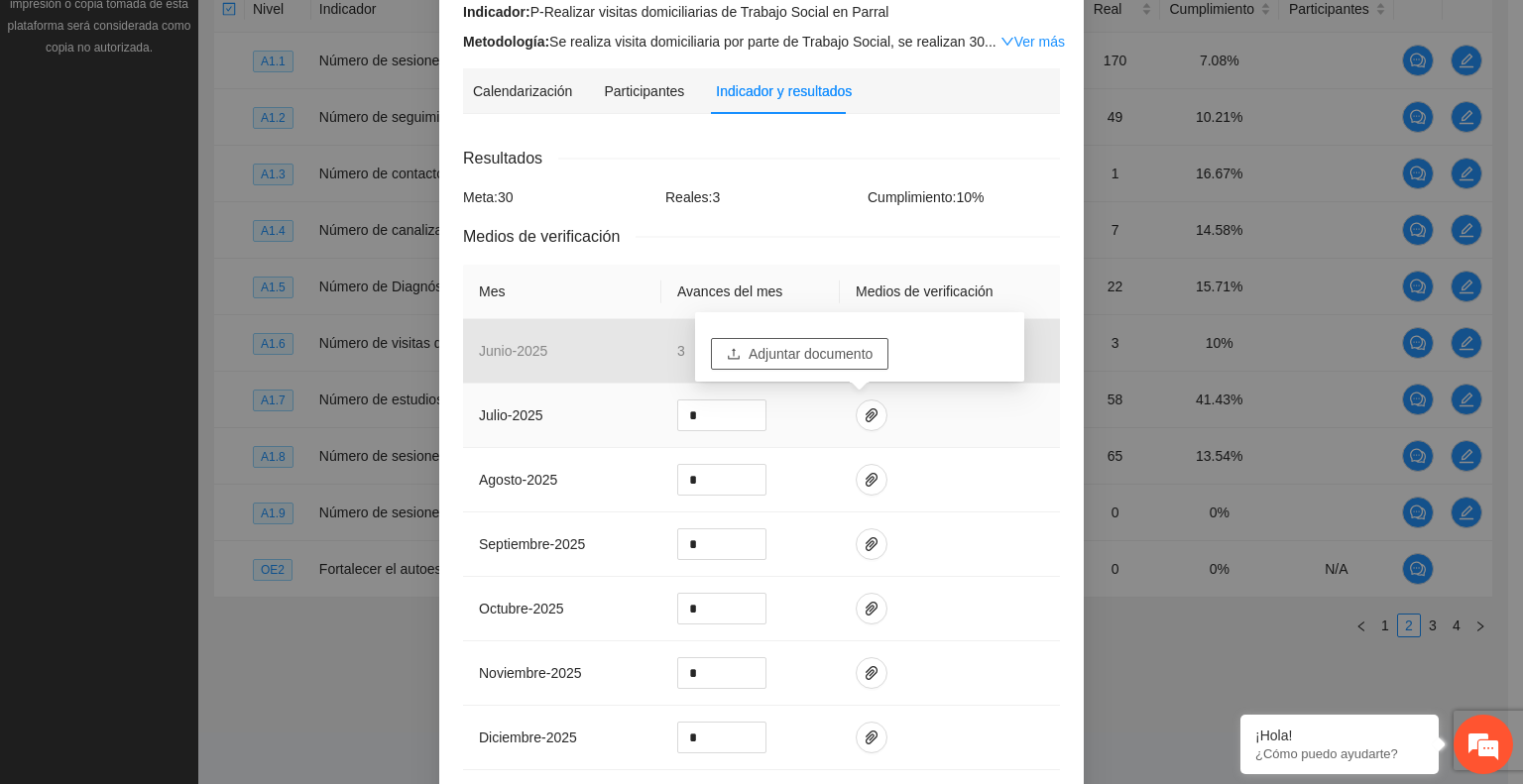 click on "Adjuntar documento" at bounding box center [810, 354] 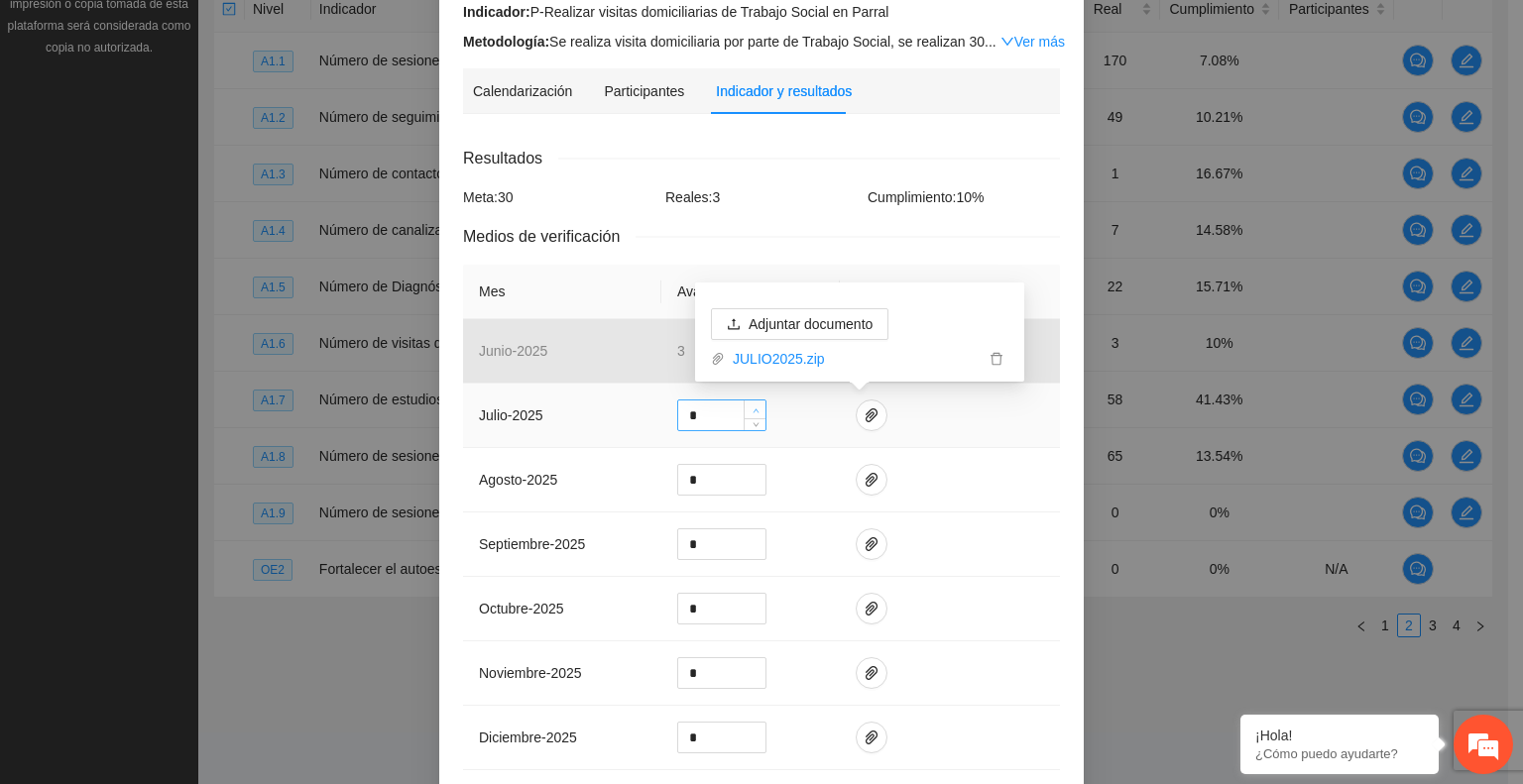 click 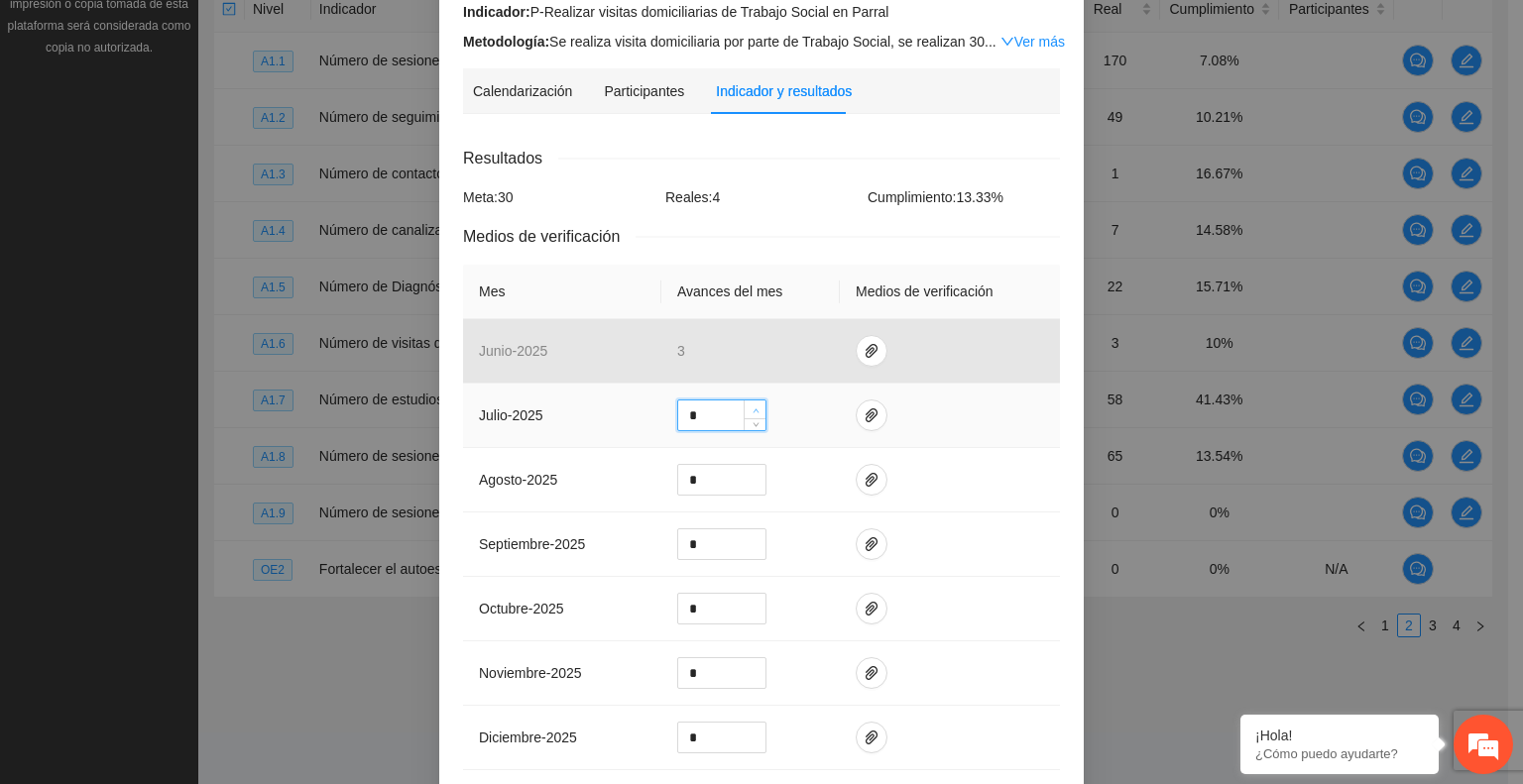 click 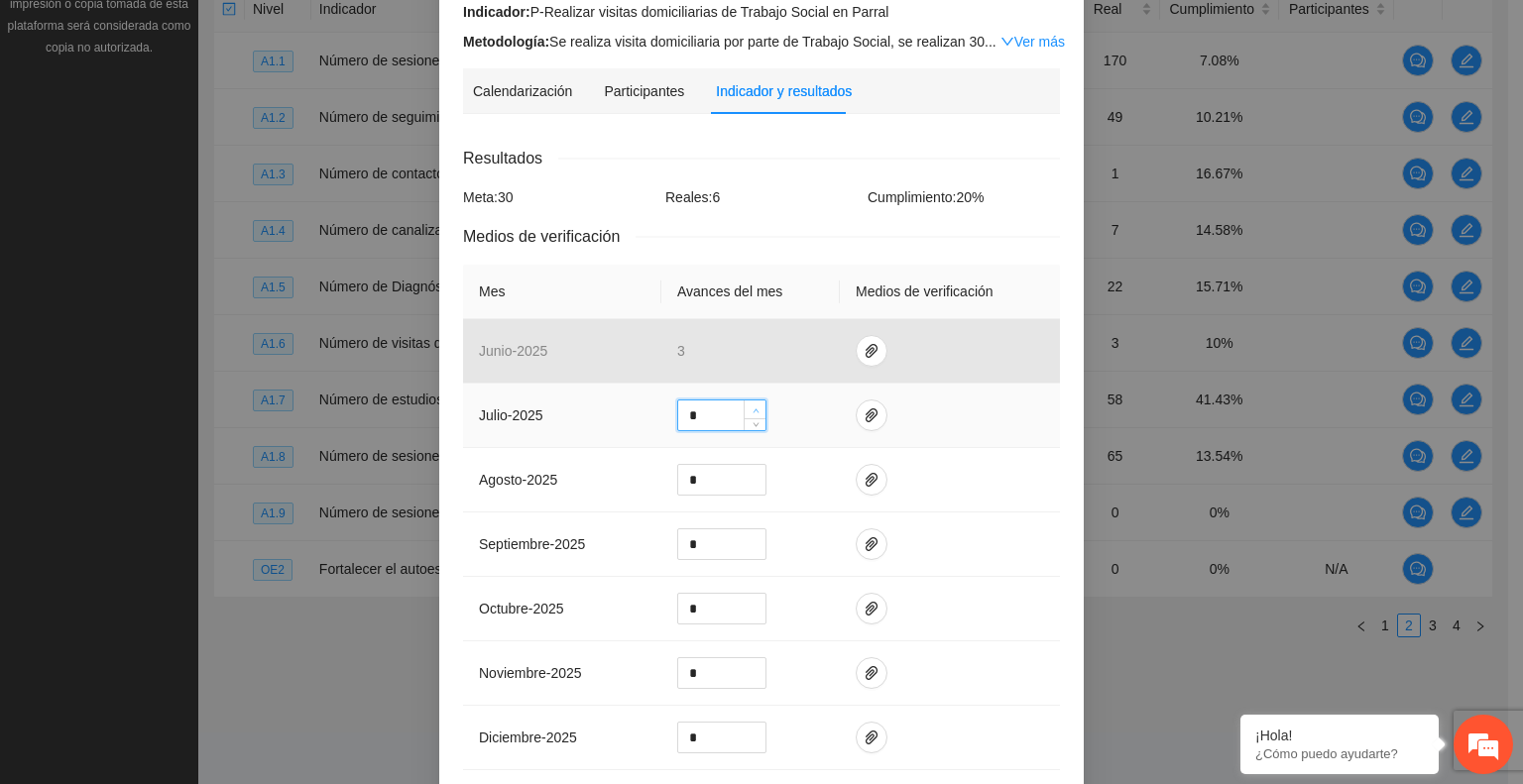 click 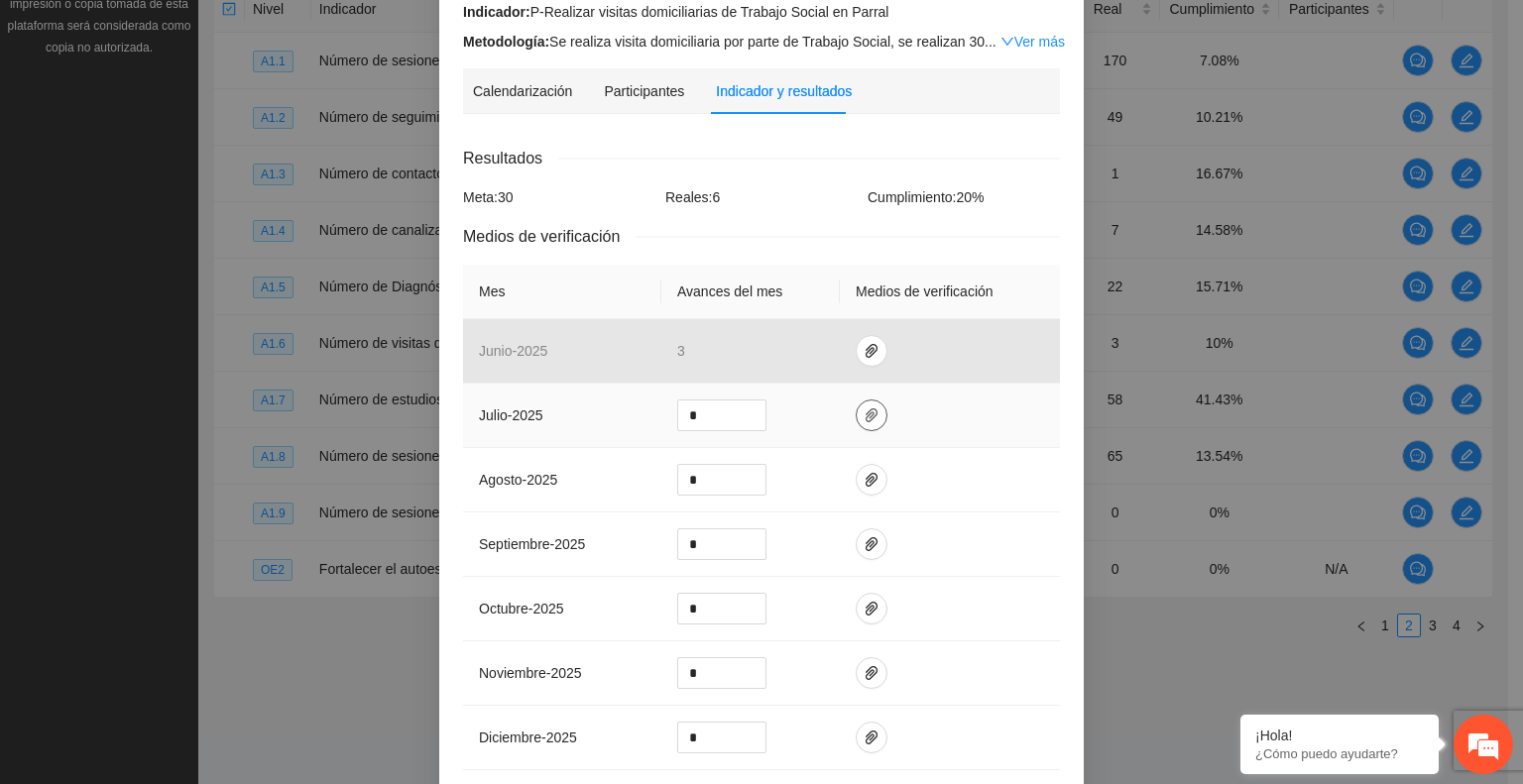 click 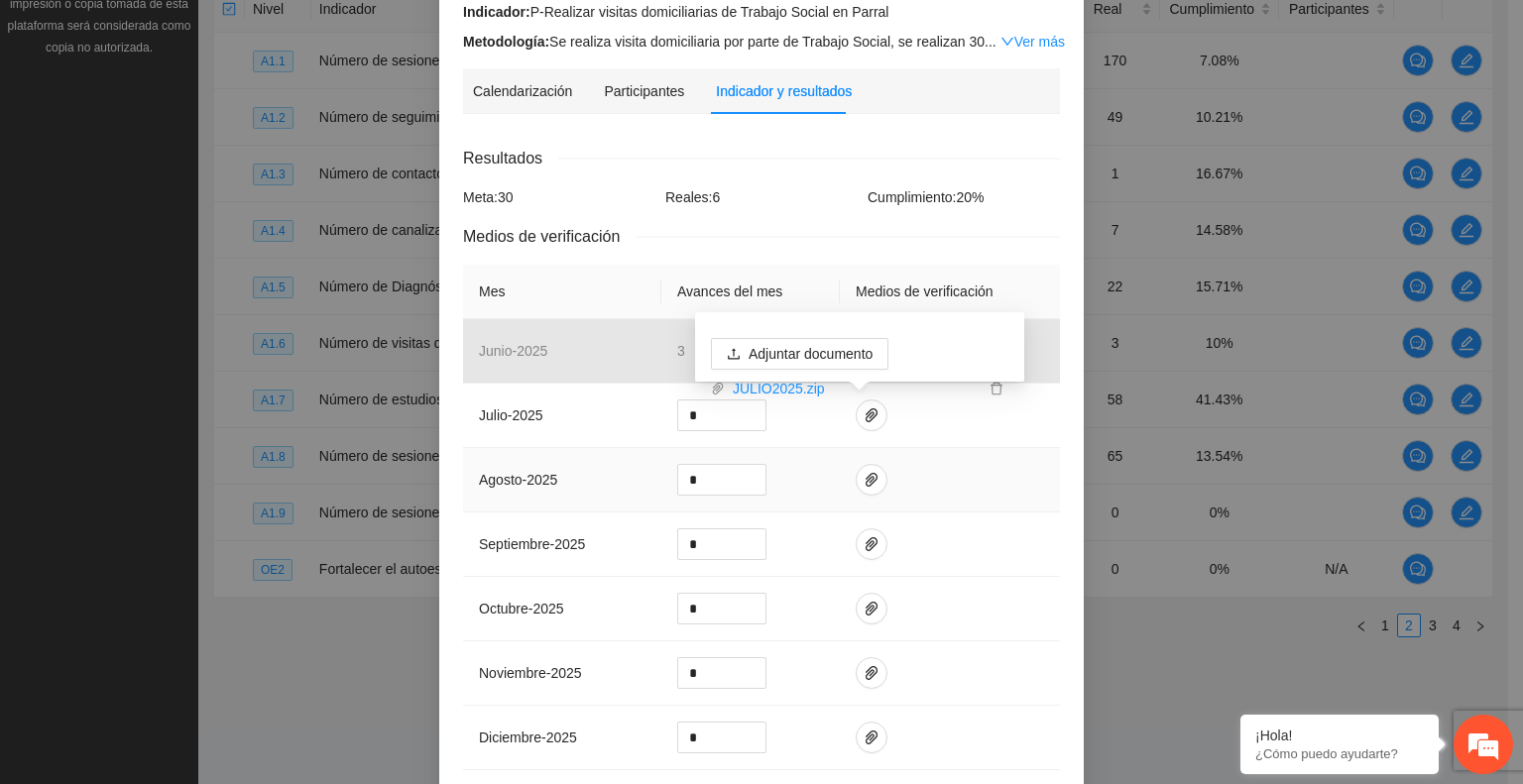 click at bounding box center (950, 480) 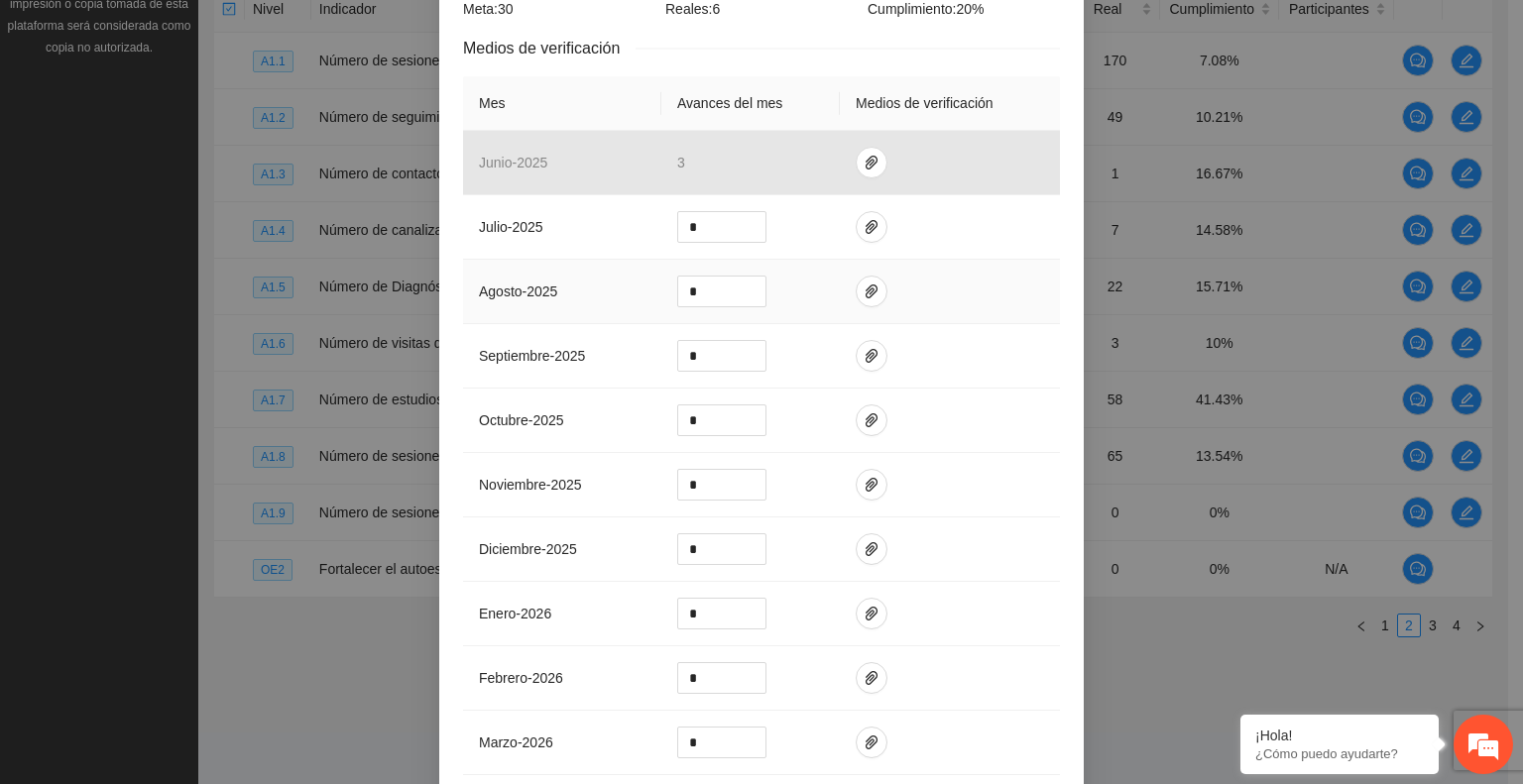 scroll, scrollTop: 696, scrollLeft: 0, axis: vertical 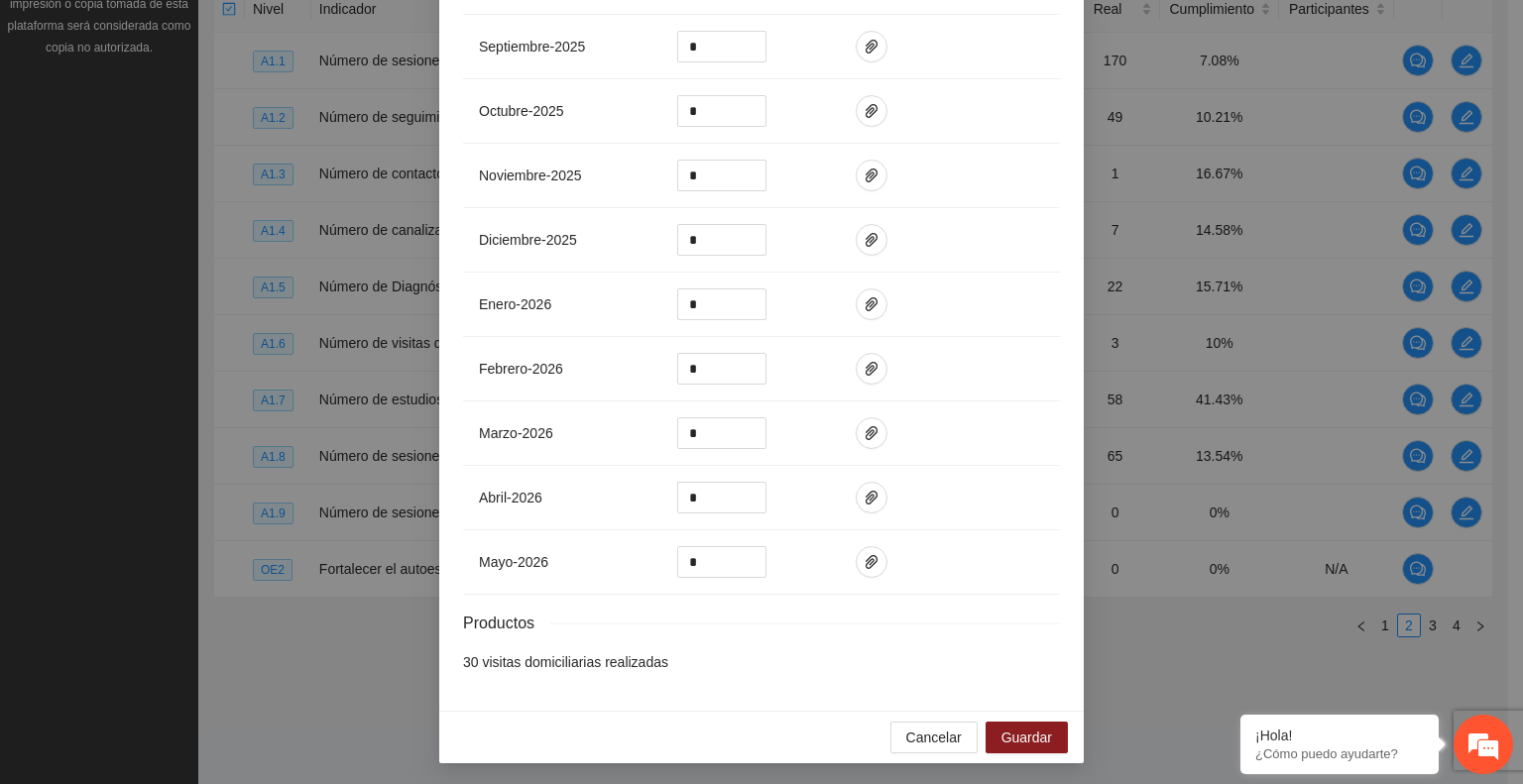 click on "Cancelar Guardar" at bounding box center [762, 736] 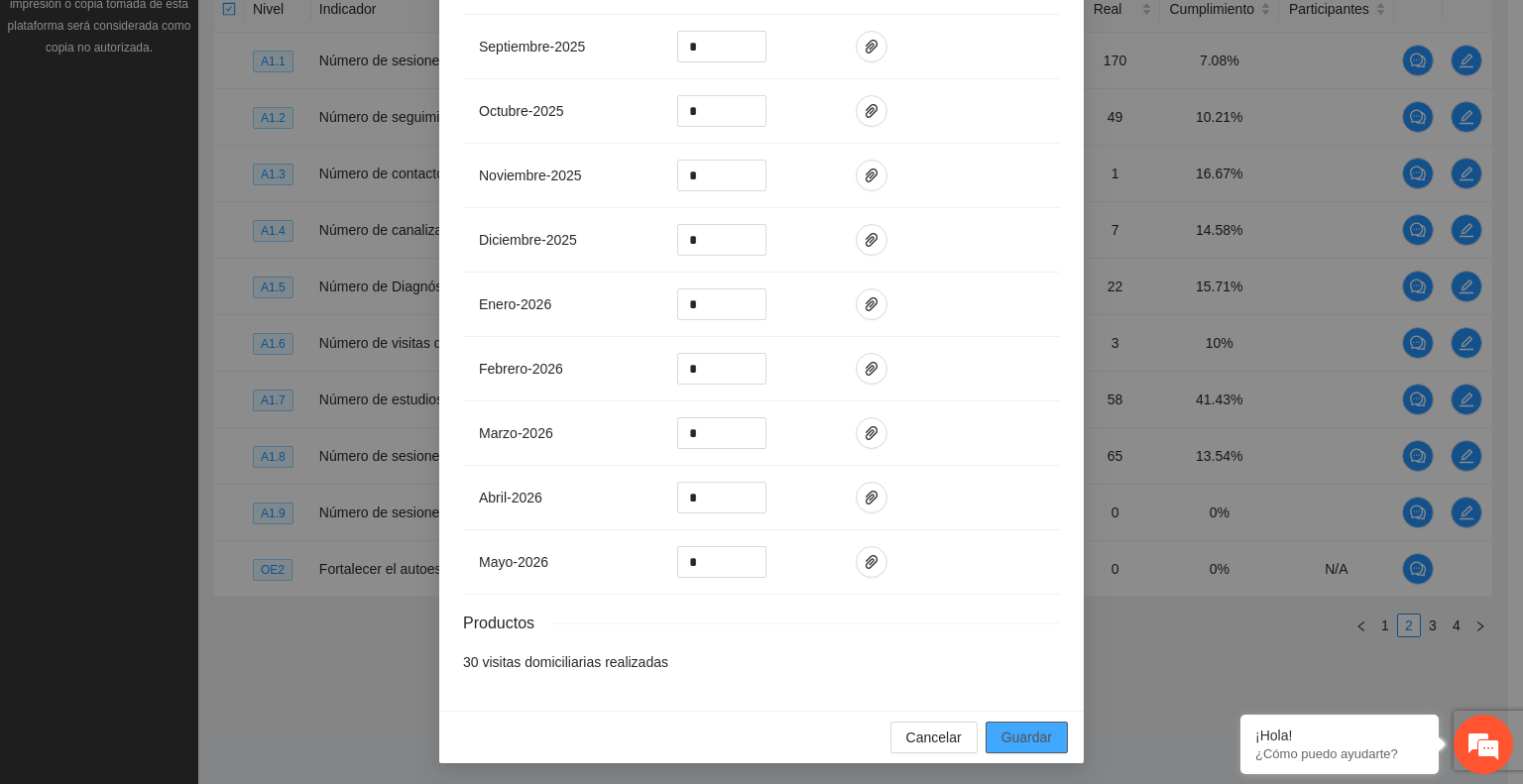 click on "Guardar" at bounding box center [1026, 737] 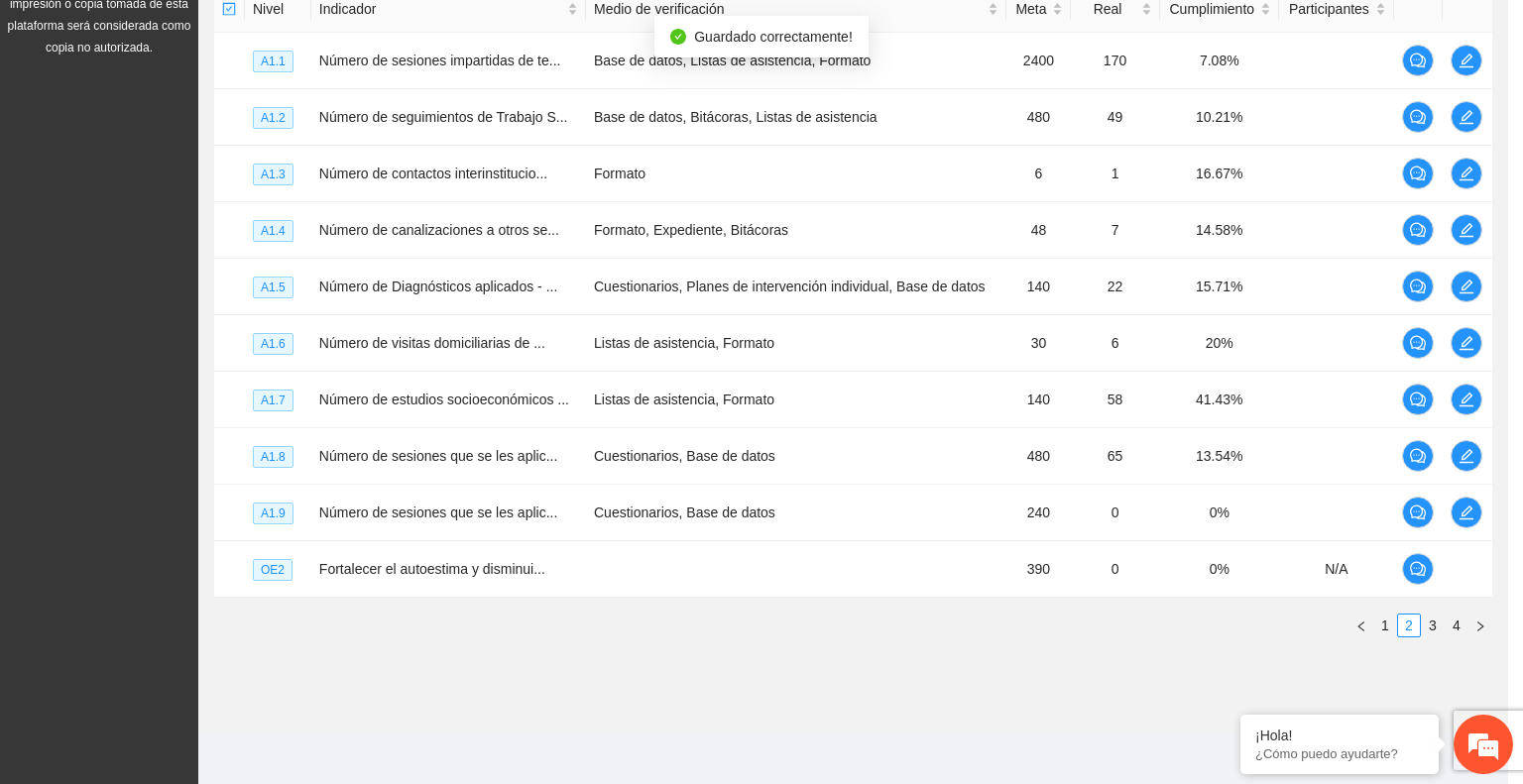 scroll, scrollTop: 0, scrollLeft: 0, axis: both 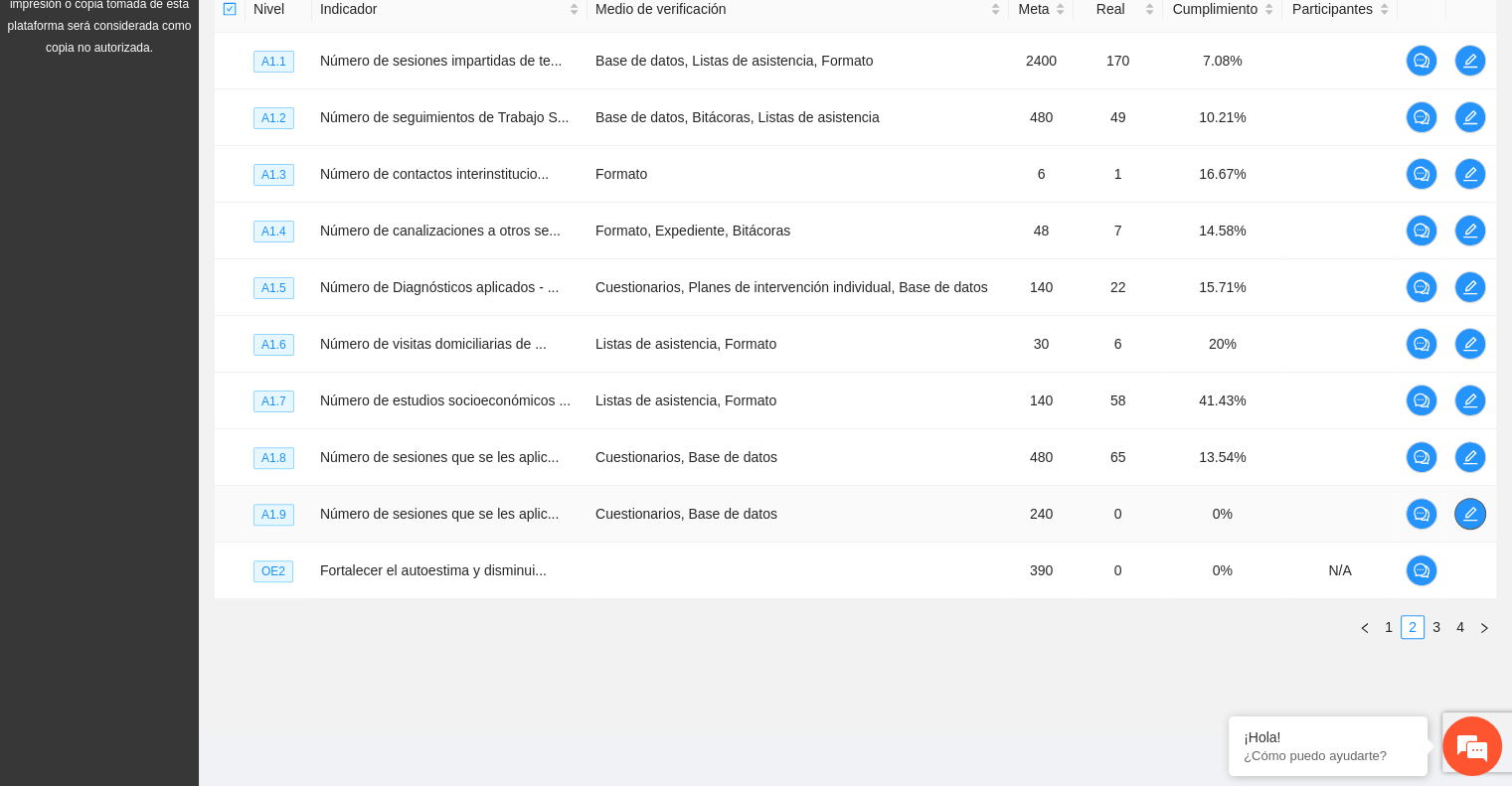 click 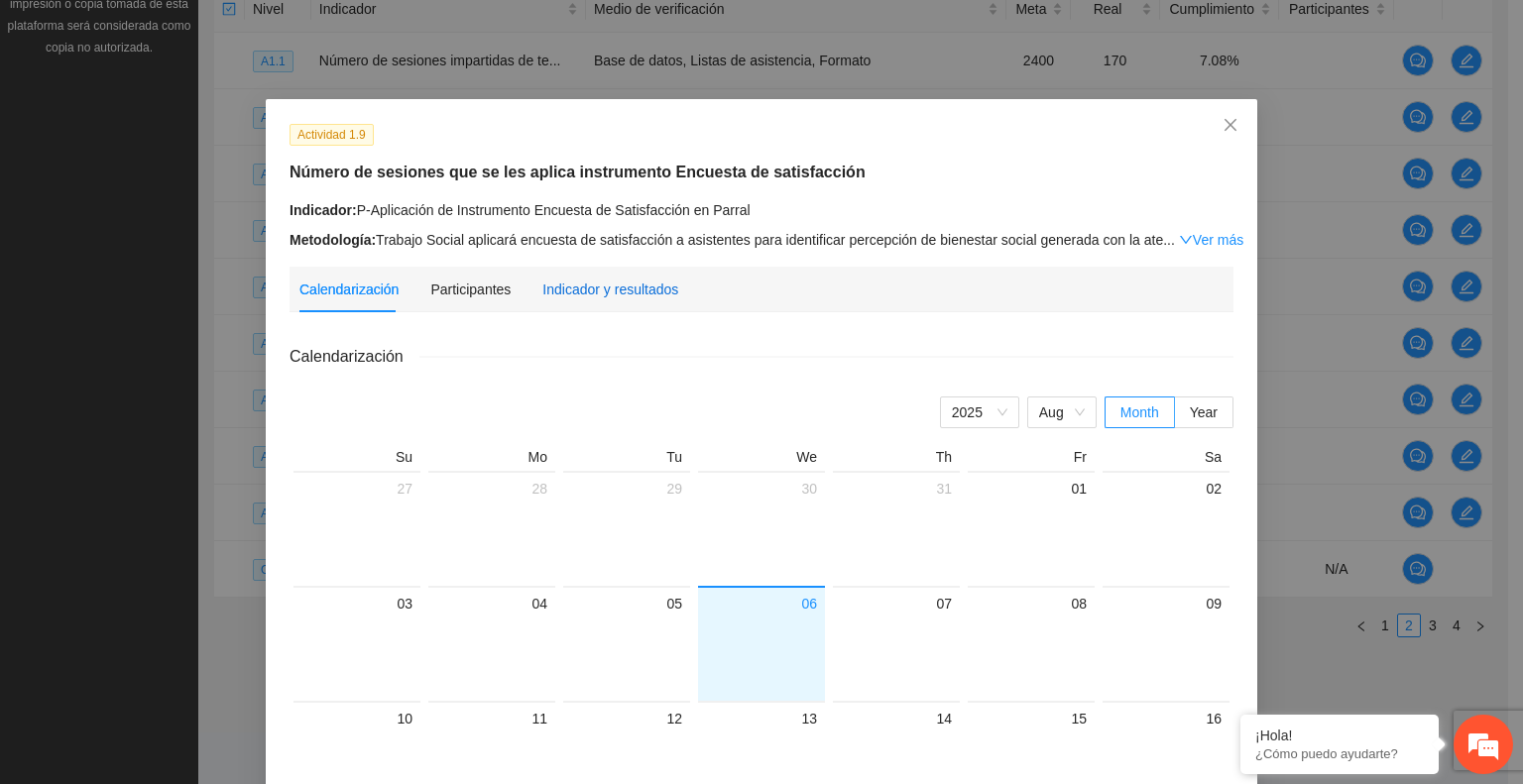 click on "Indicador y resultados" at bounding box center [610, 289] 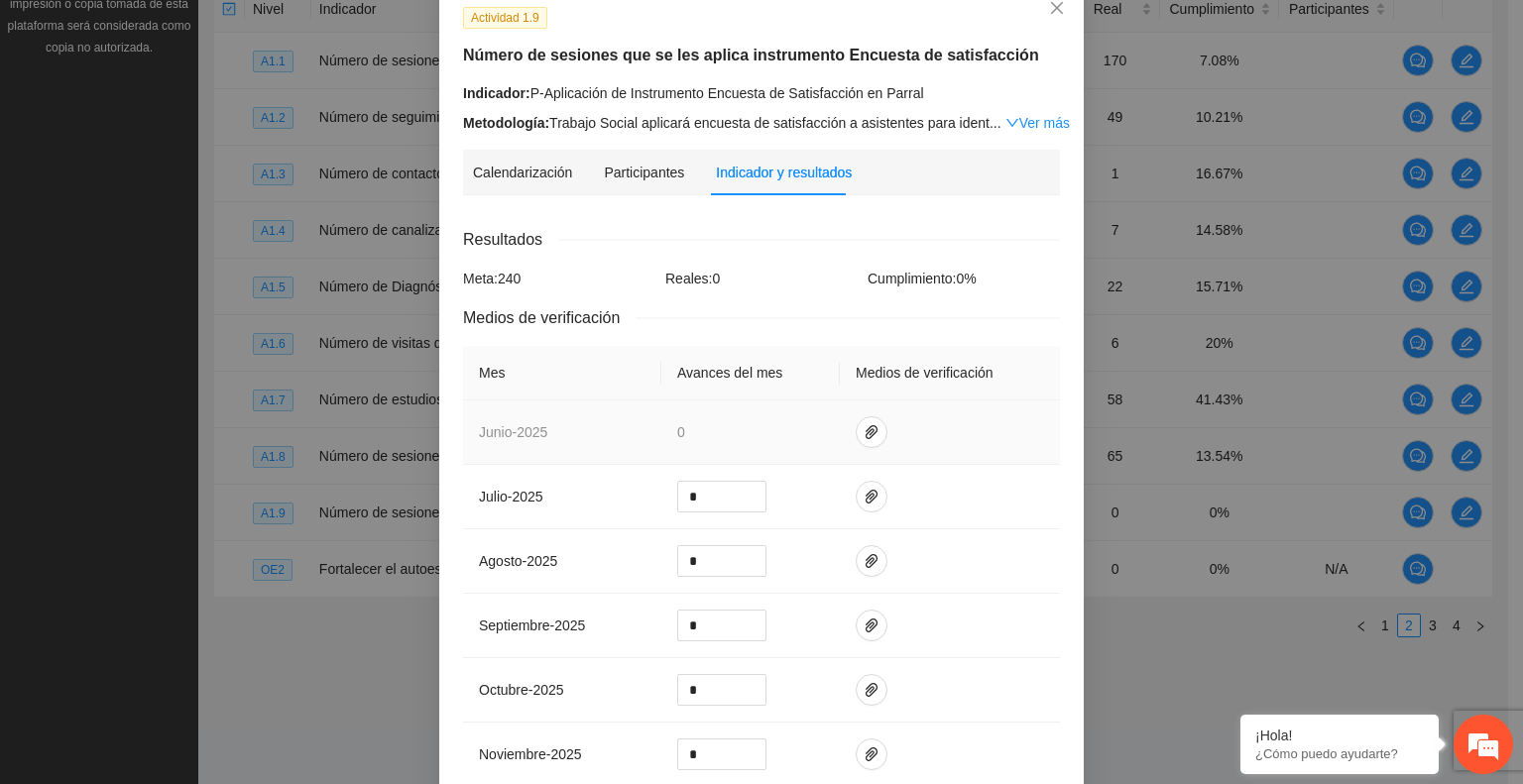scroll, scrollTop: 297, scrollLeft: 0, axis: vertical 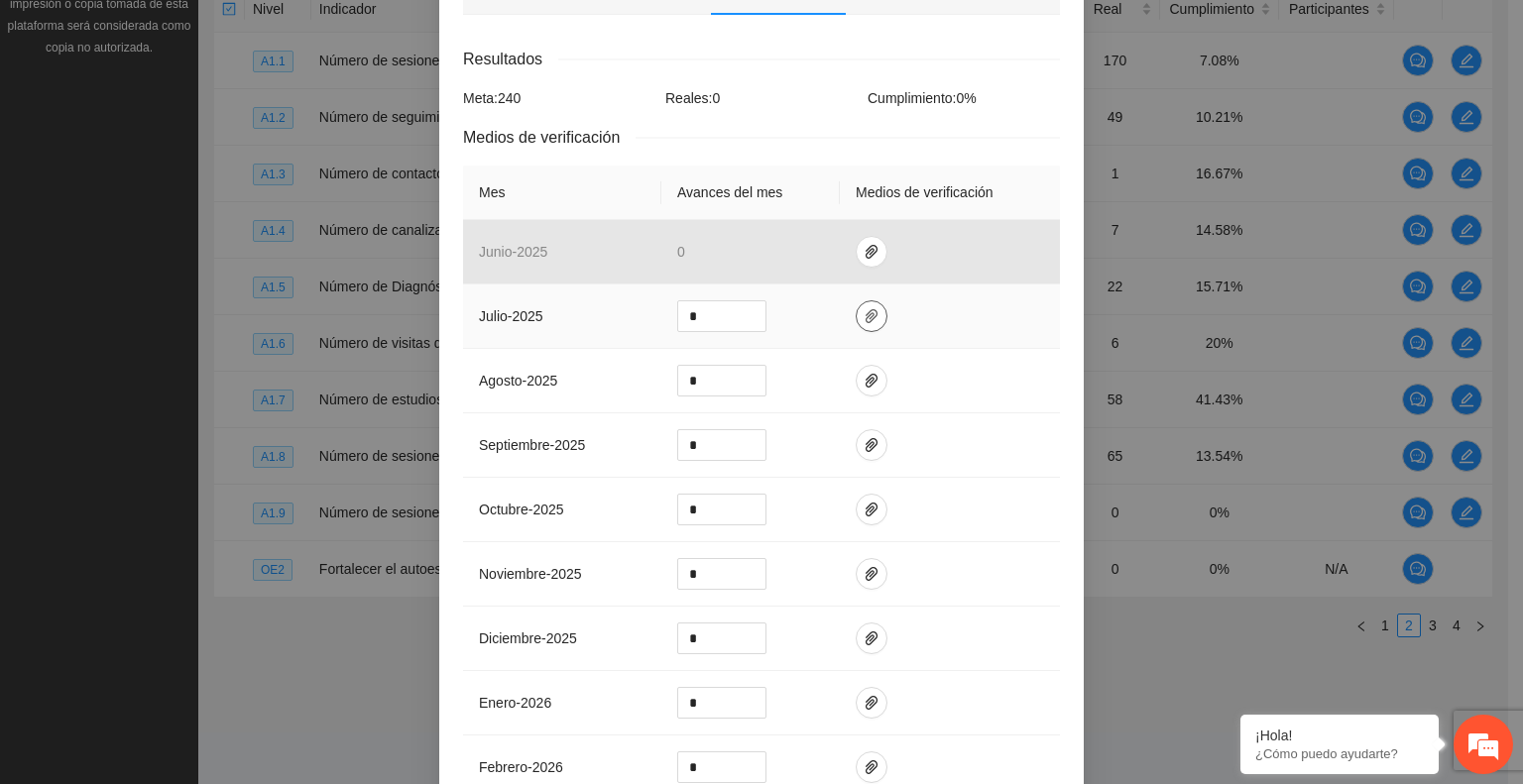 click at bounding box center [872, 316] 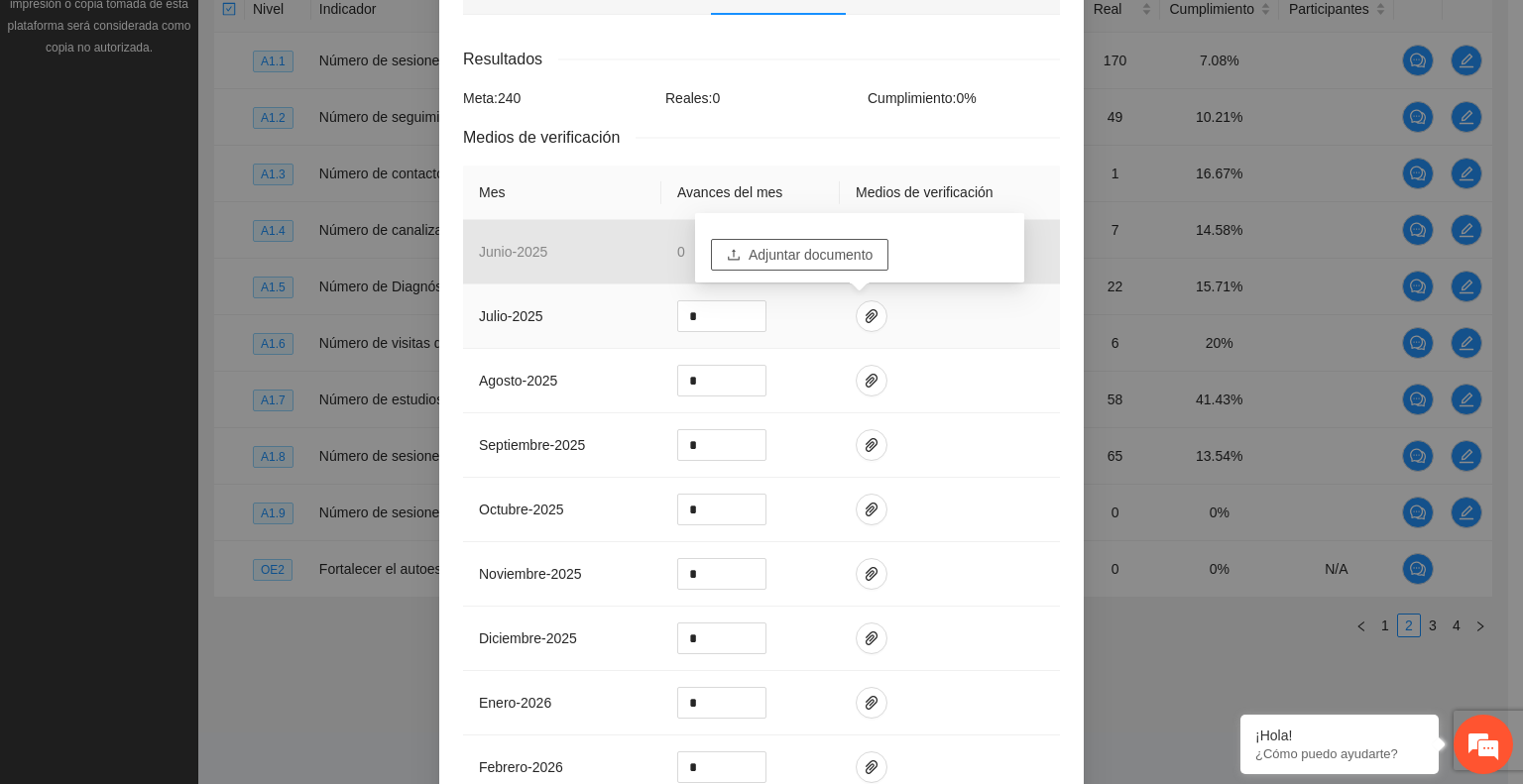 click on "Adjuntar documento" at bounding box center (810, 255) 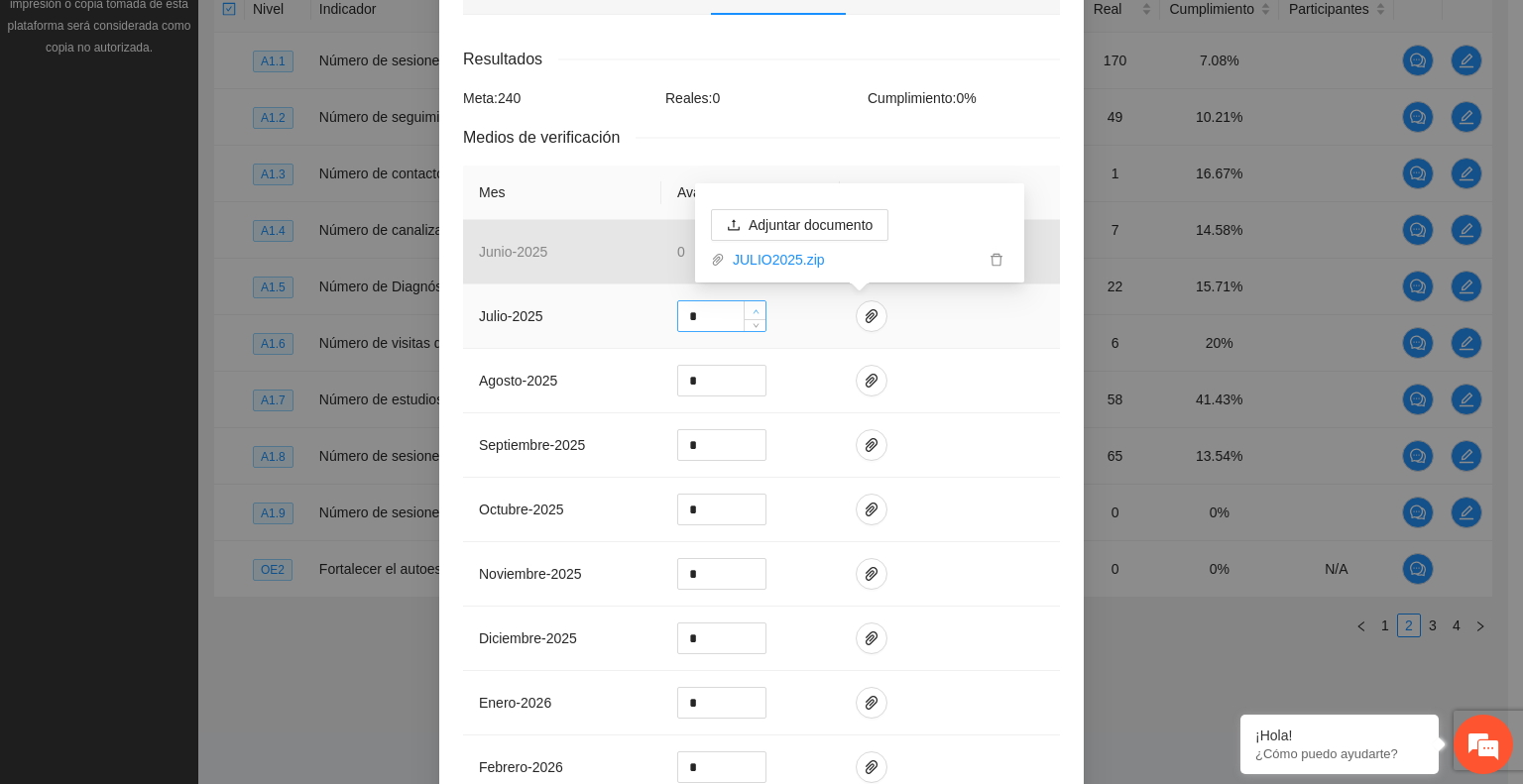 click at bounding box center (756, 311) 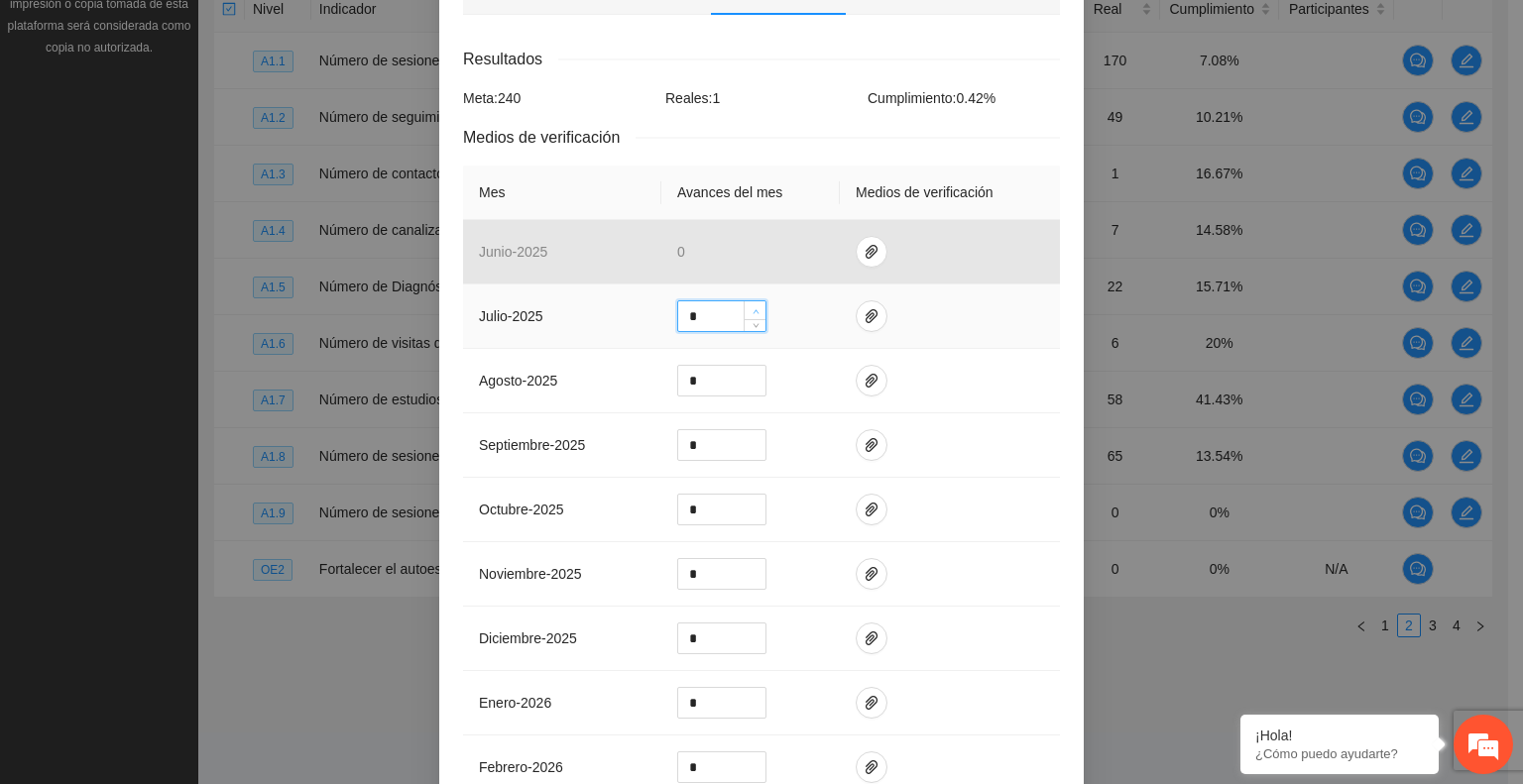 click at bounding box center (756, 311) 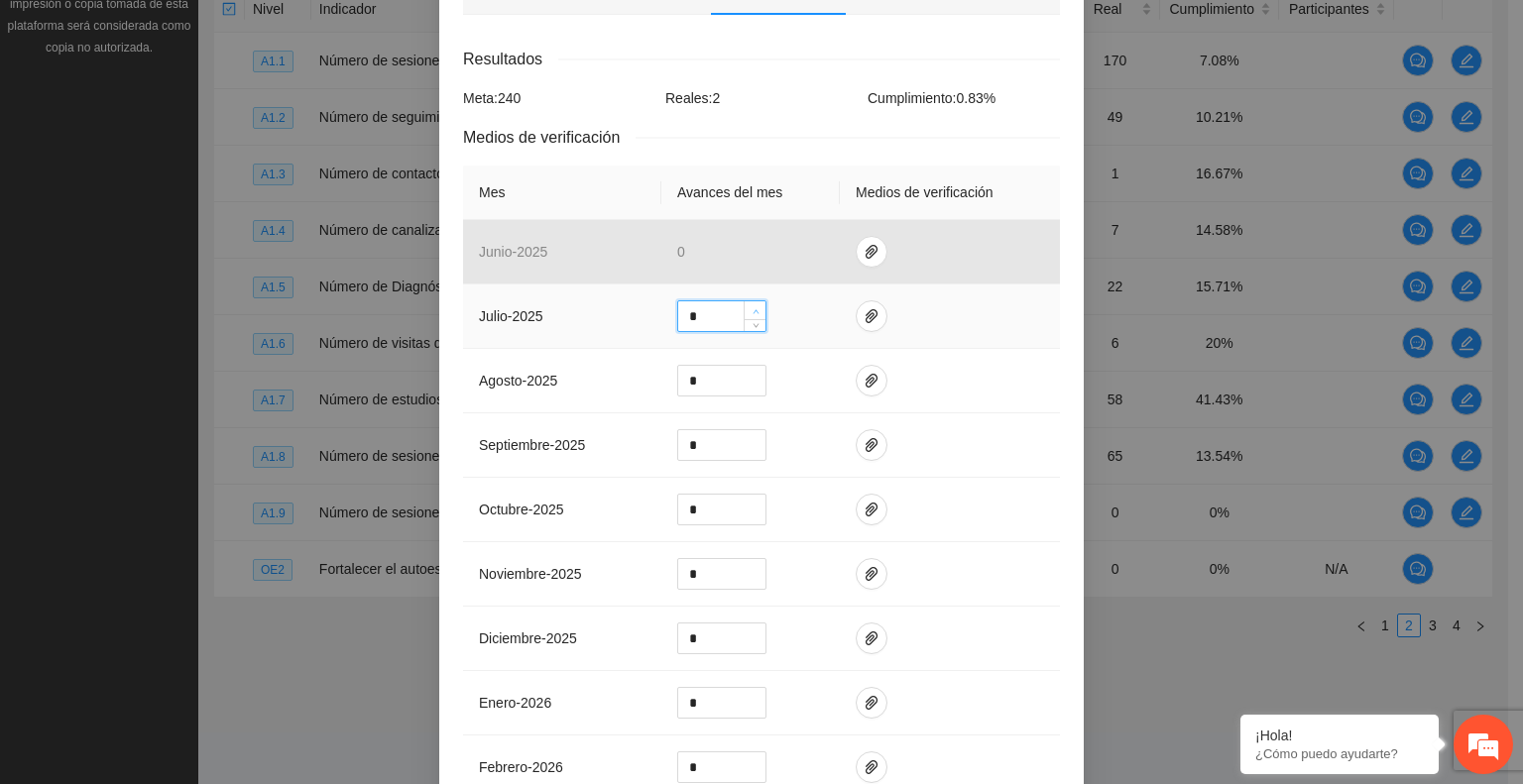 click at bounding box center [756, 311] 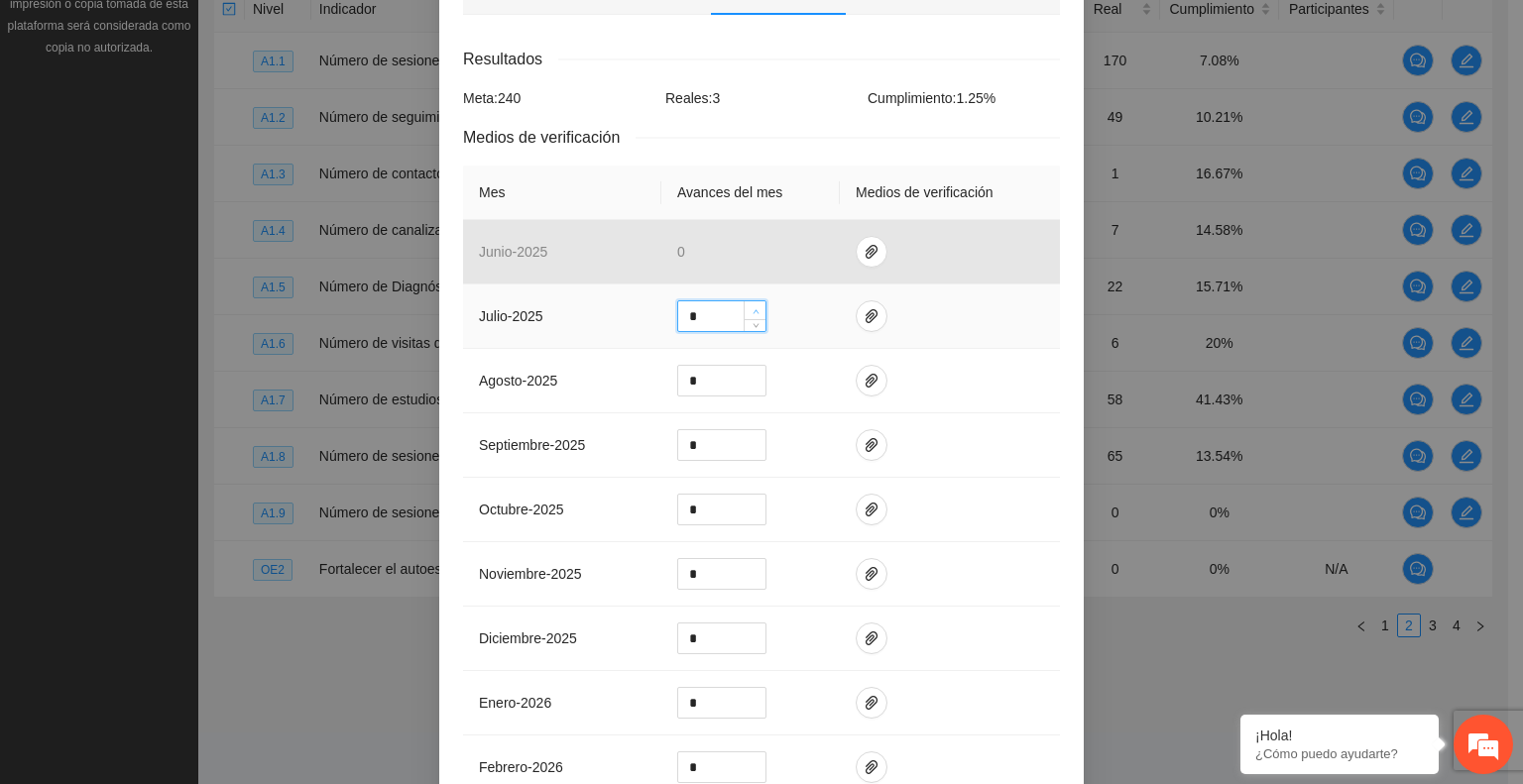 type on "*" 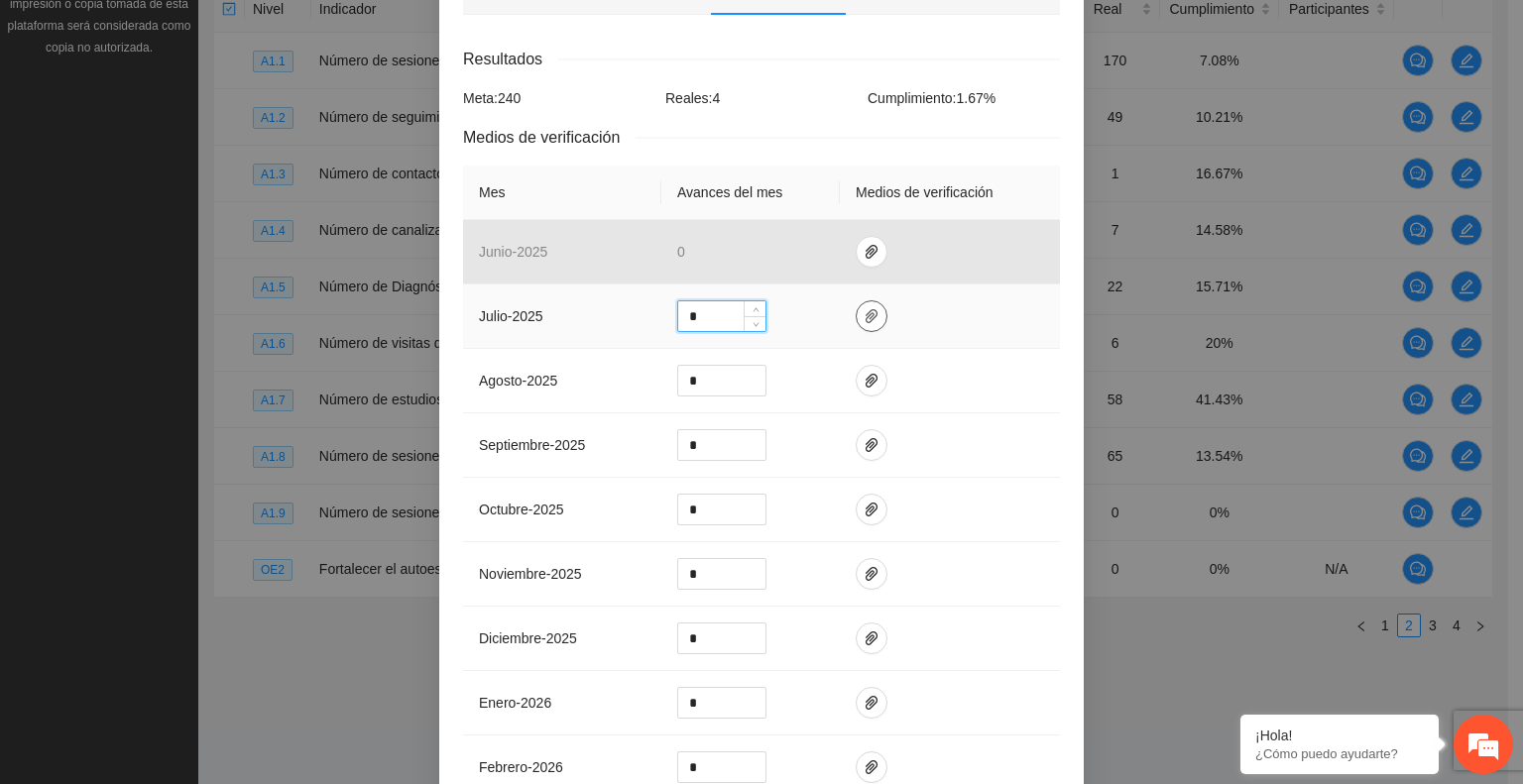 click 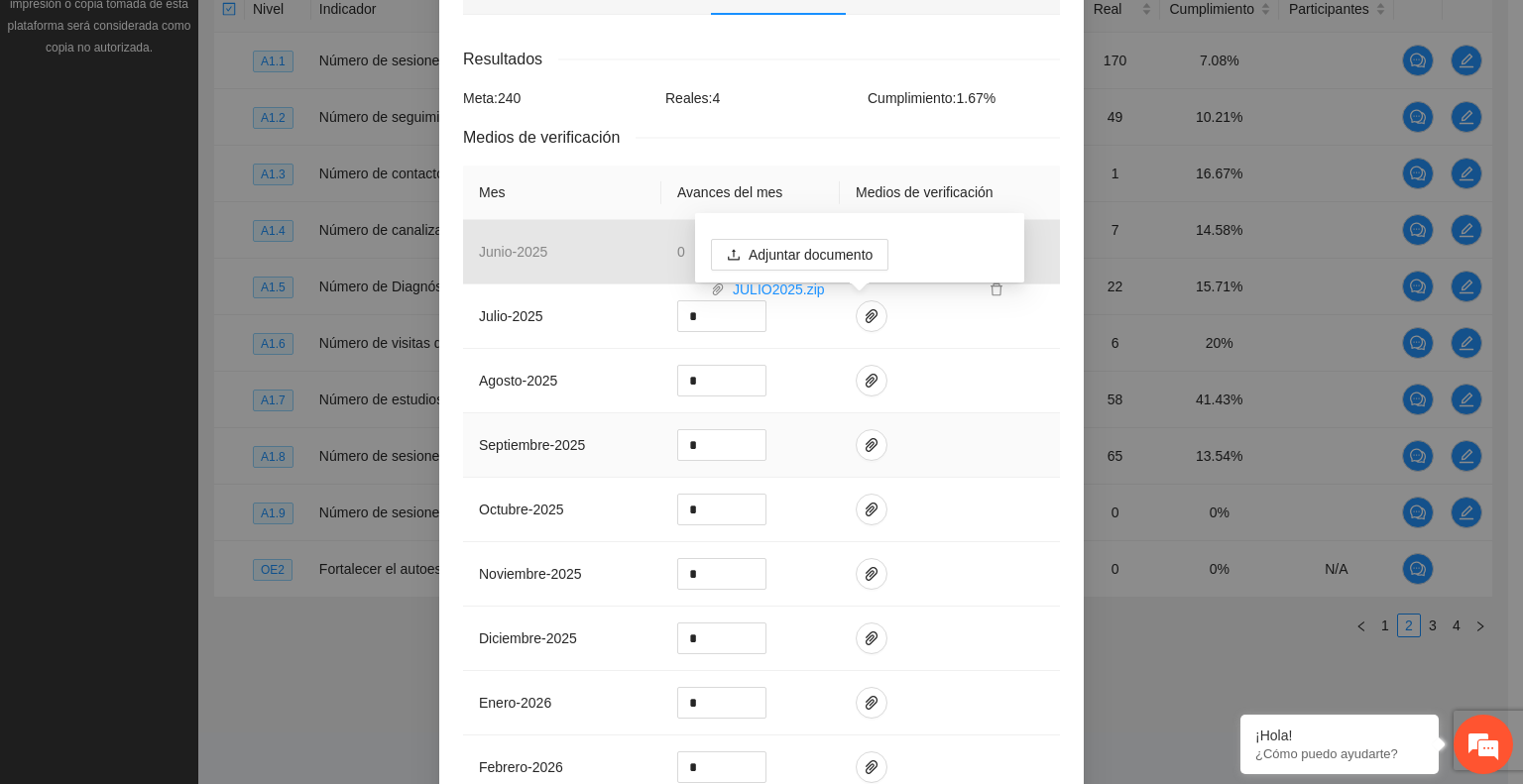 click at bounding box center (950, 445) 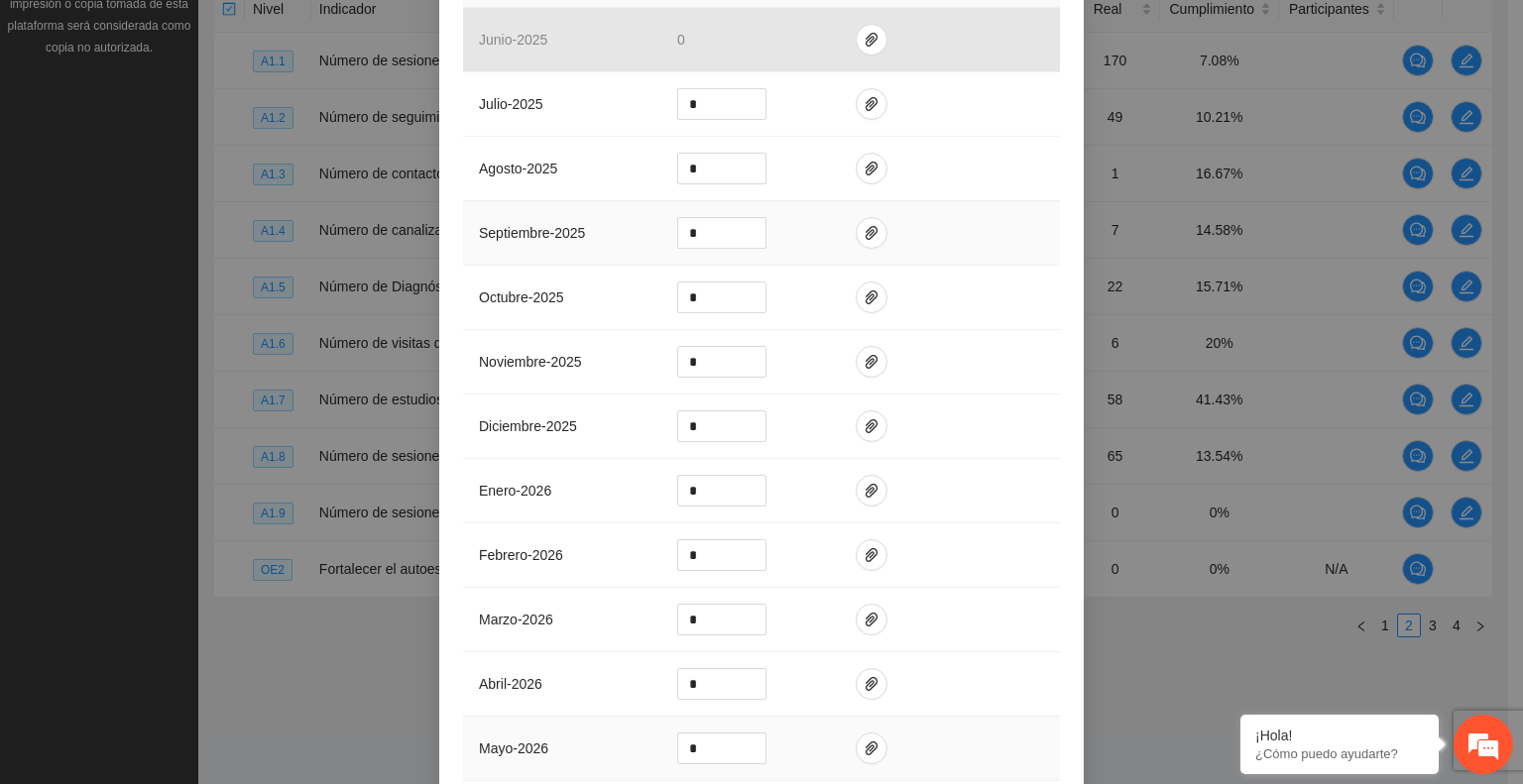scroll, scrollTop: 718, scrollLeft: 0, axis: vertical 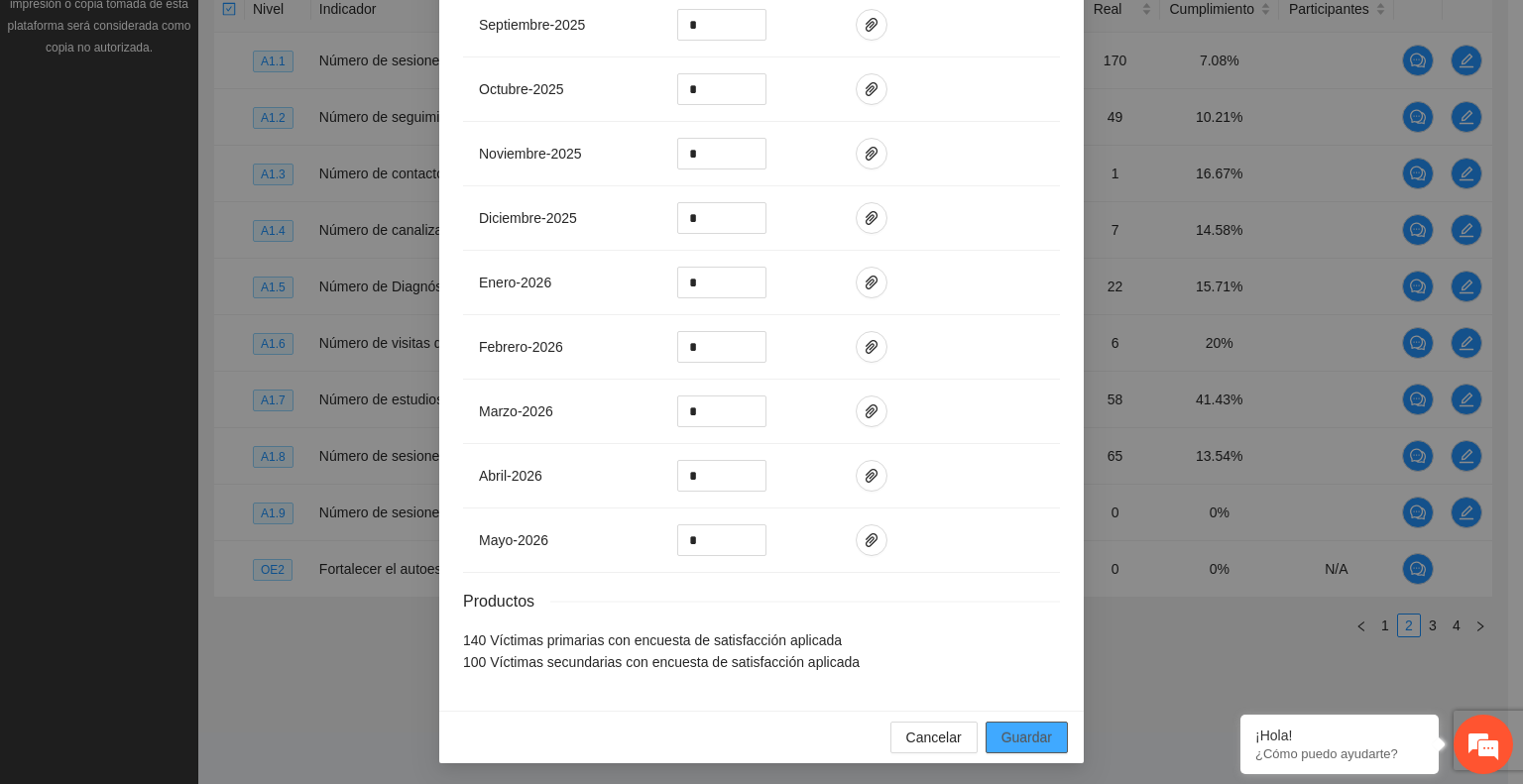 click on "Guardar" at bounding box center [1026, 737] 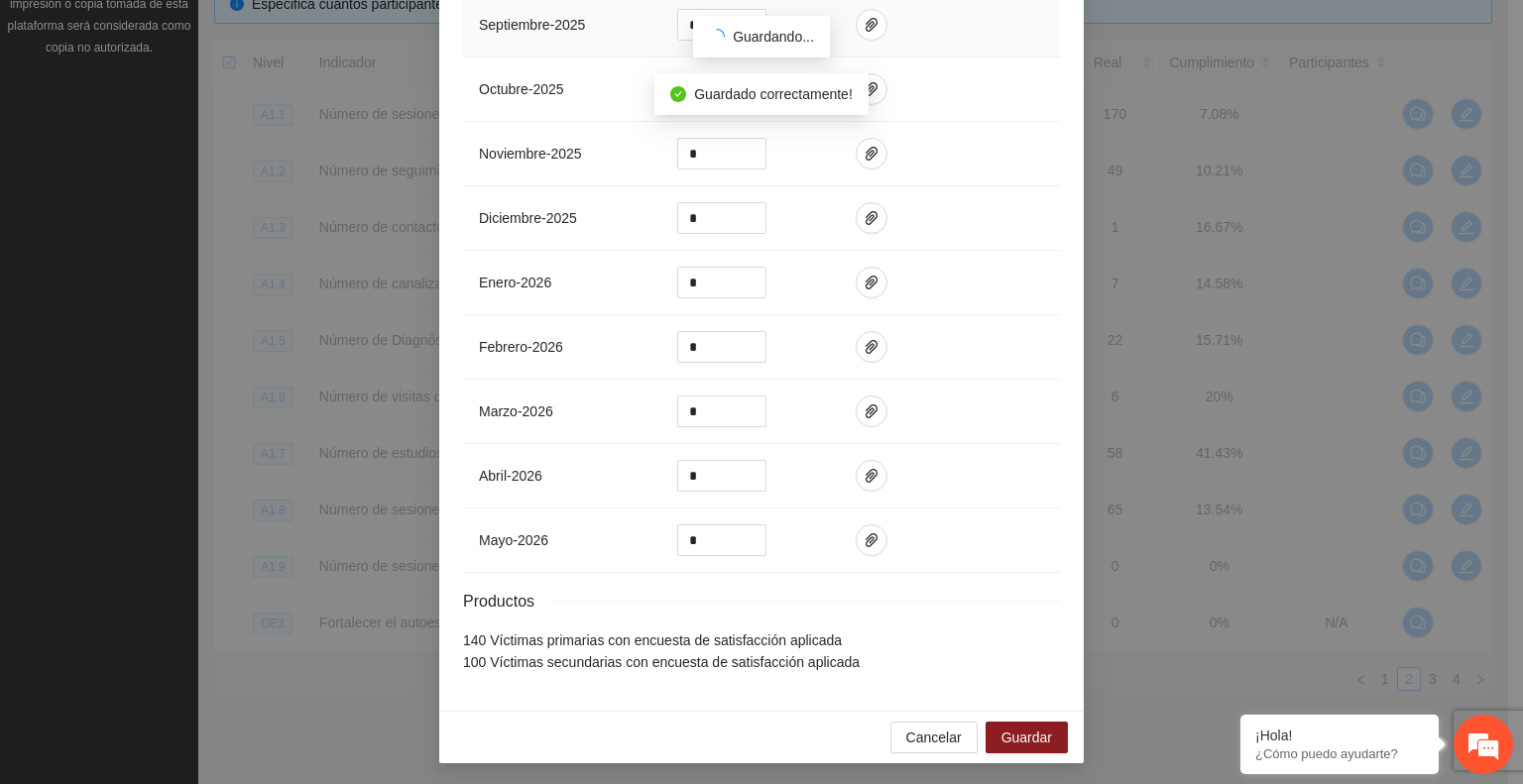 scroll, scrollTop: 618, scrollLeft: 0, axis: vertical 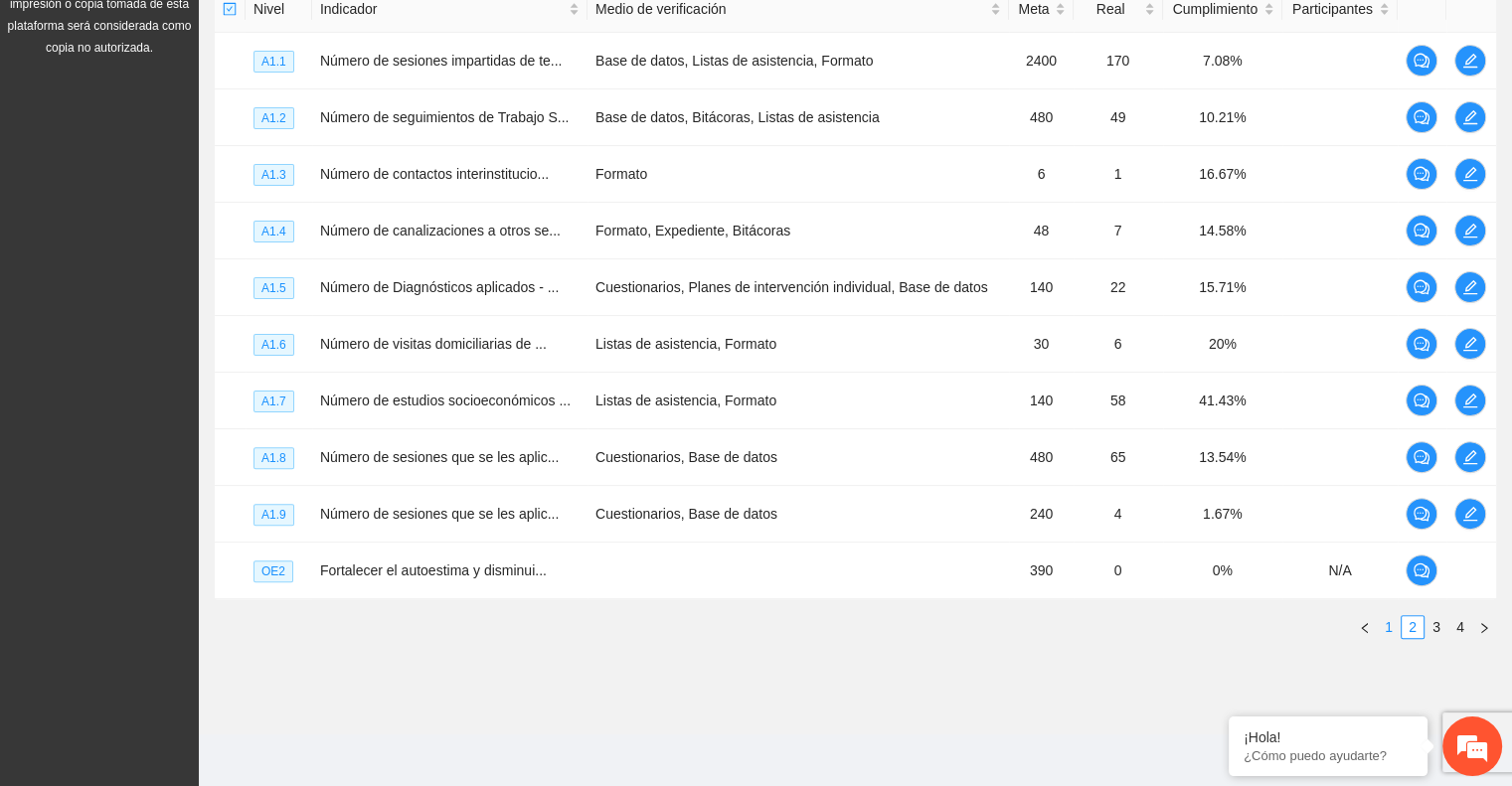 click on "1" at bounding box center [1389, 627] 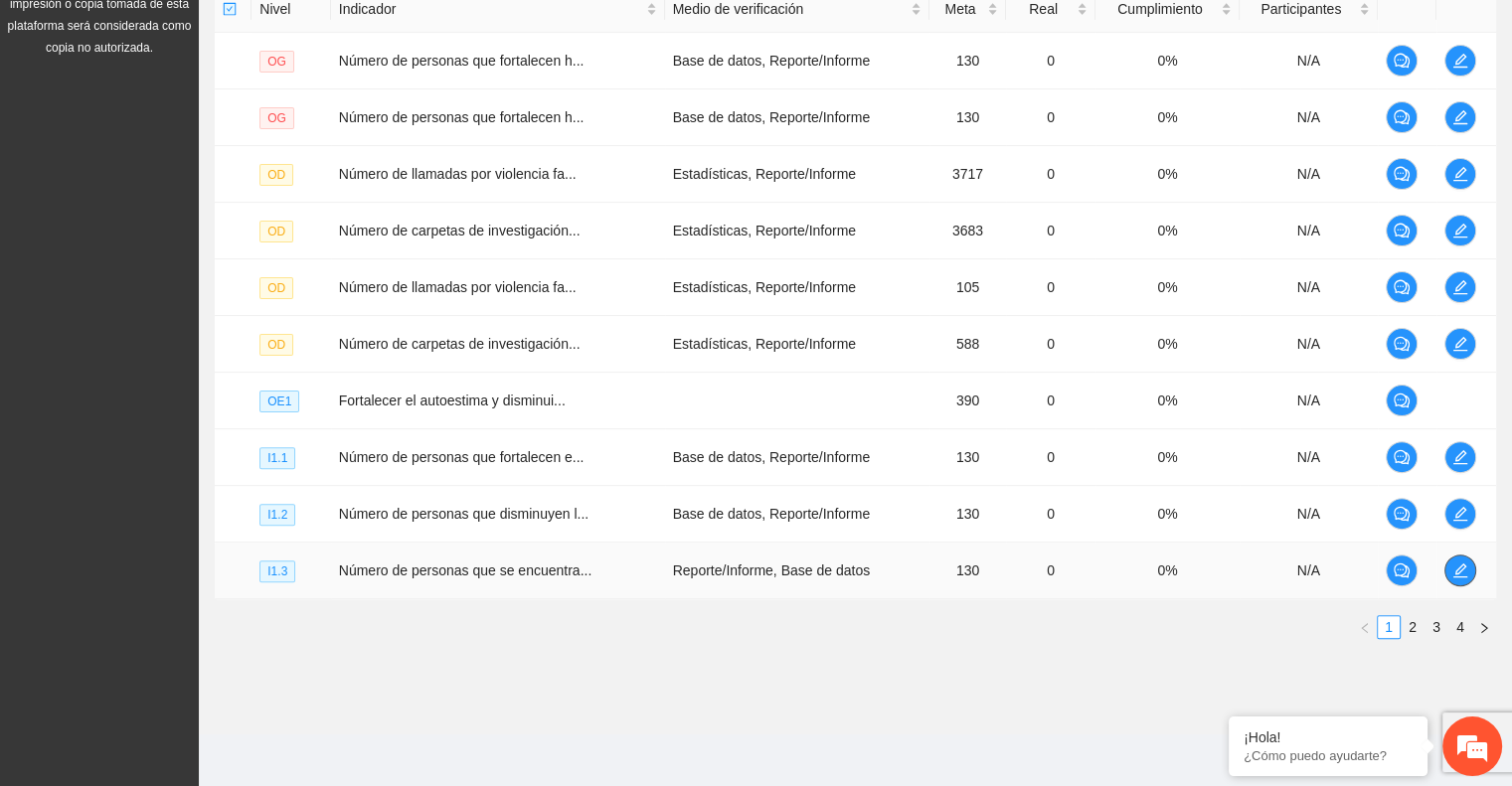 click at bounding box center [1466, 570] 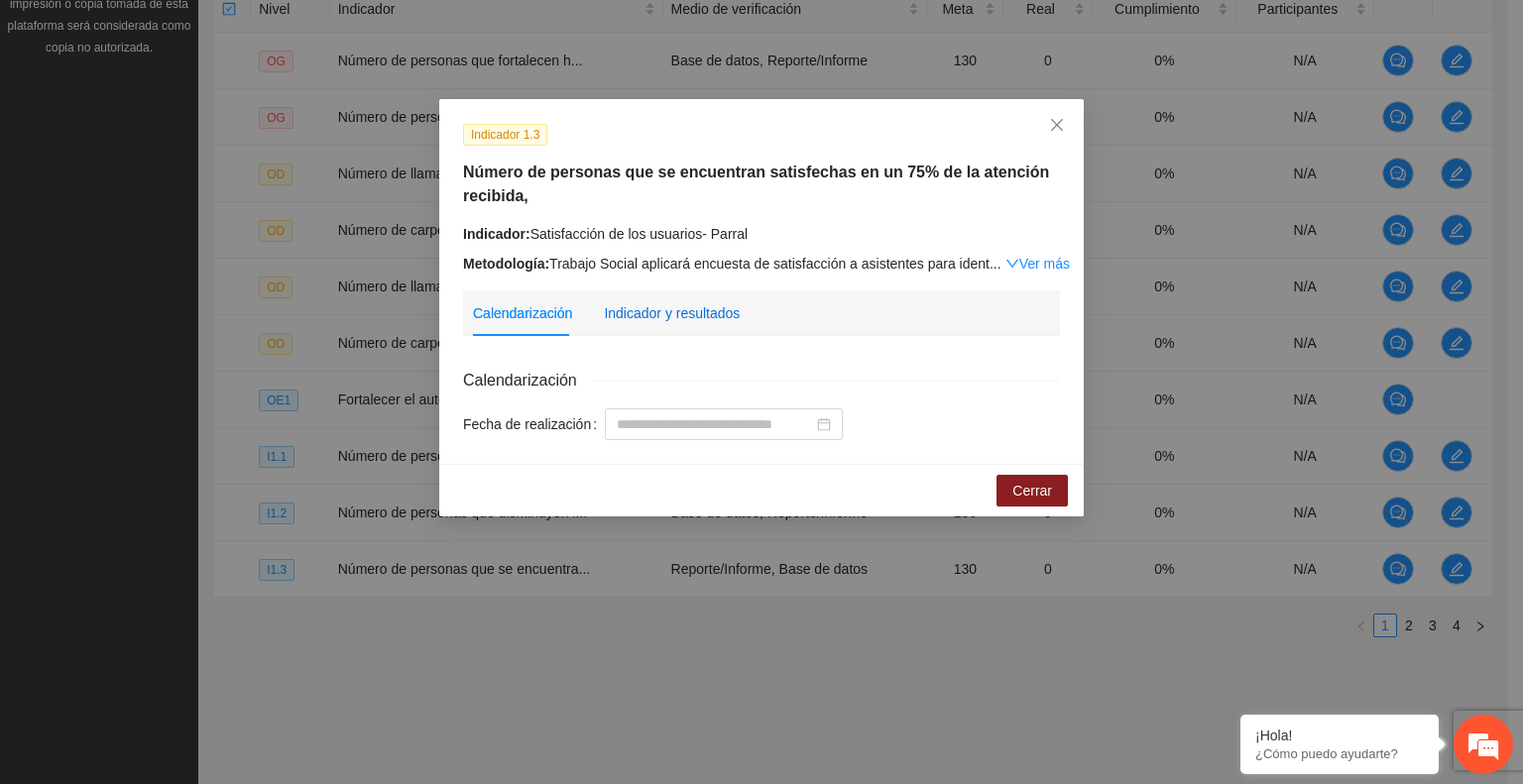 click on "Indicador y resultados" at bounding box center (671, 313) 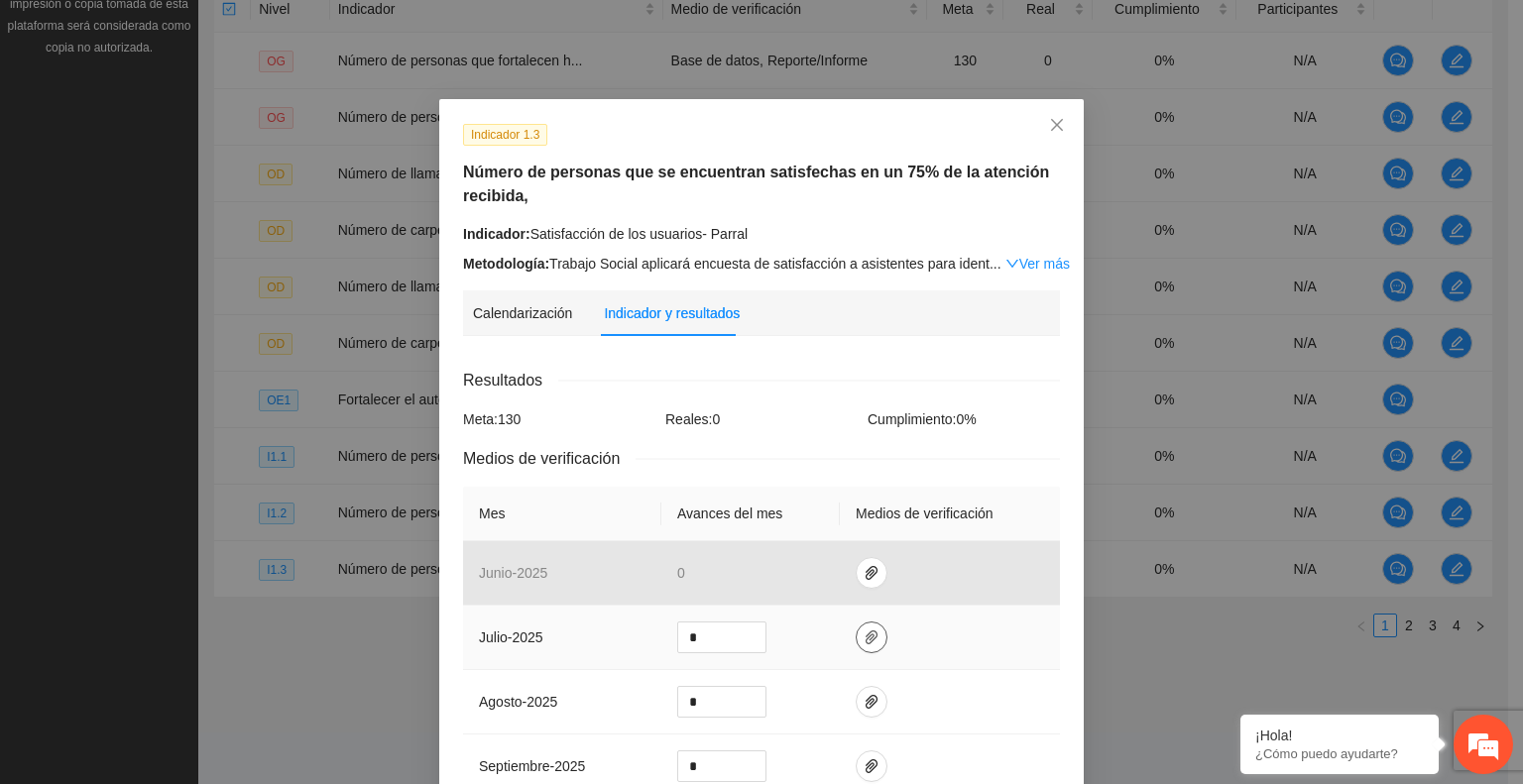 click 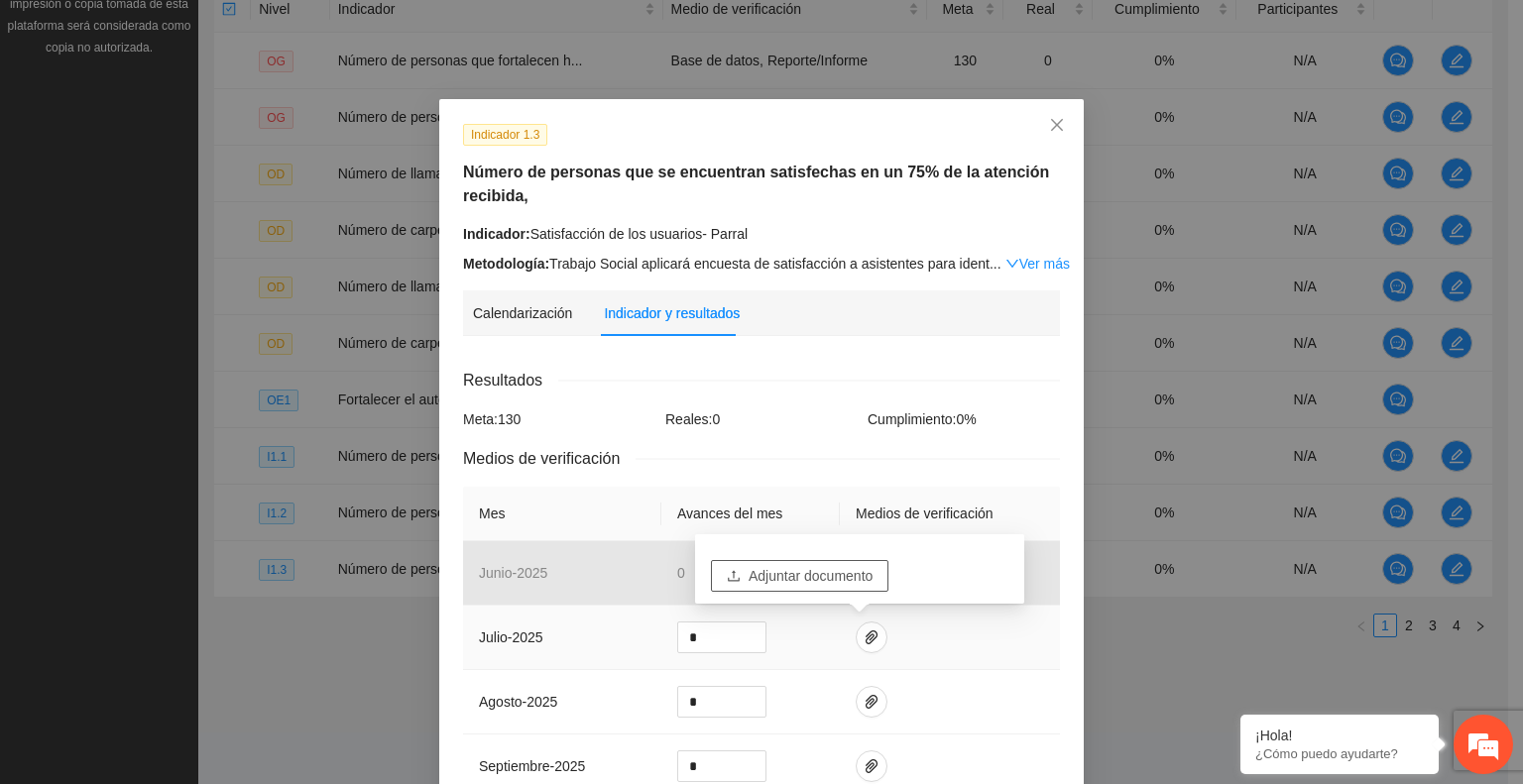 click on "Adjuntar documento" at bounding box center (810, 576) 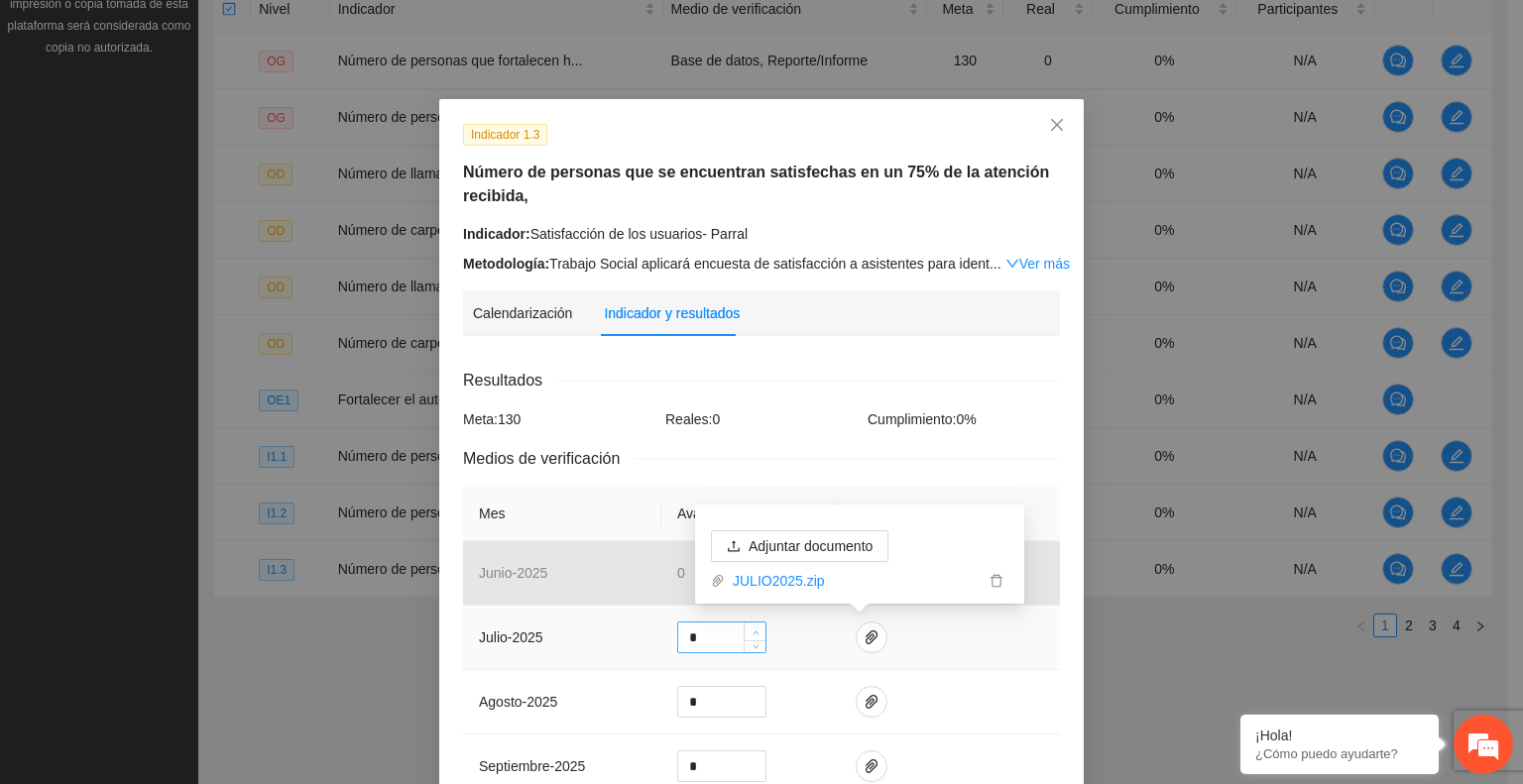click at bounding box center (755, 631) 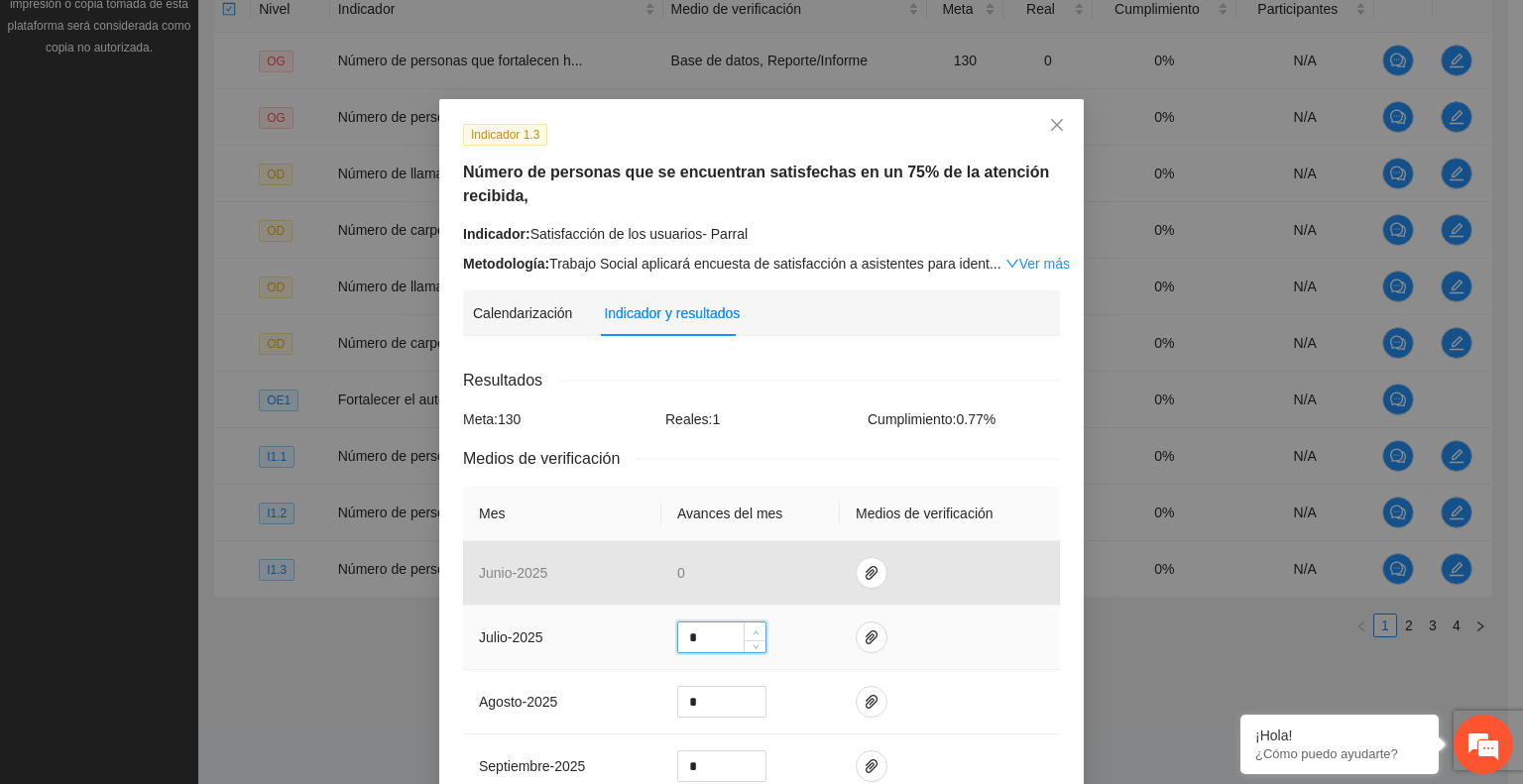 click at bounding box center [755, 631] 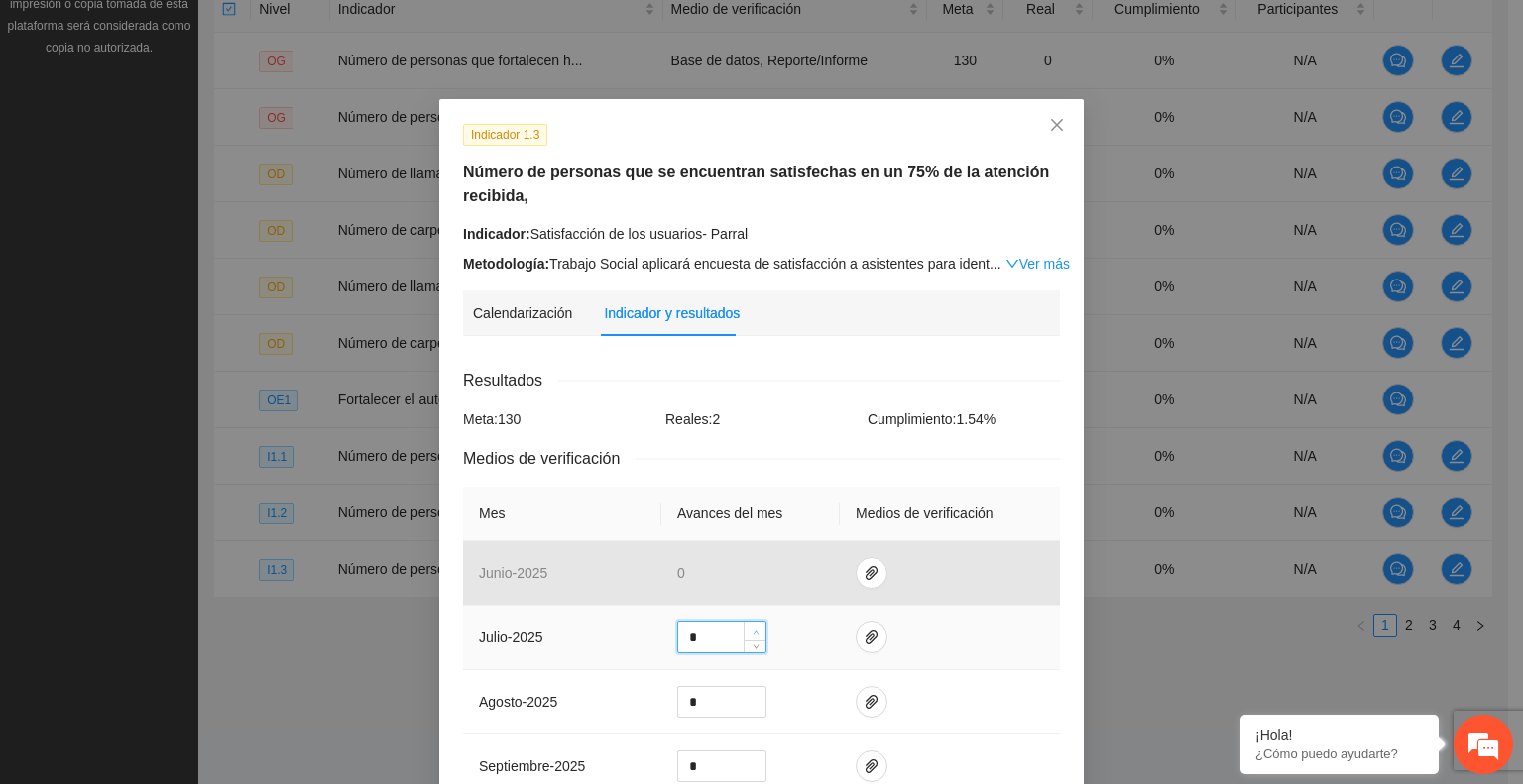 click at bounding box center (755, 631) 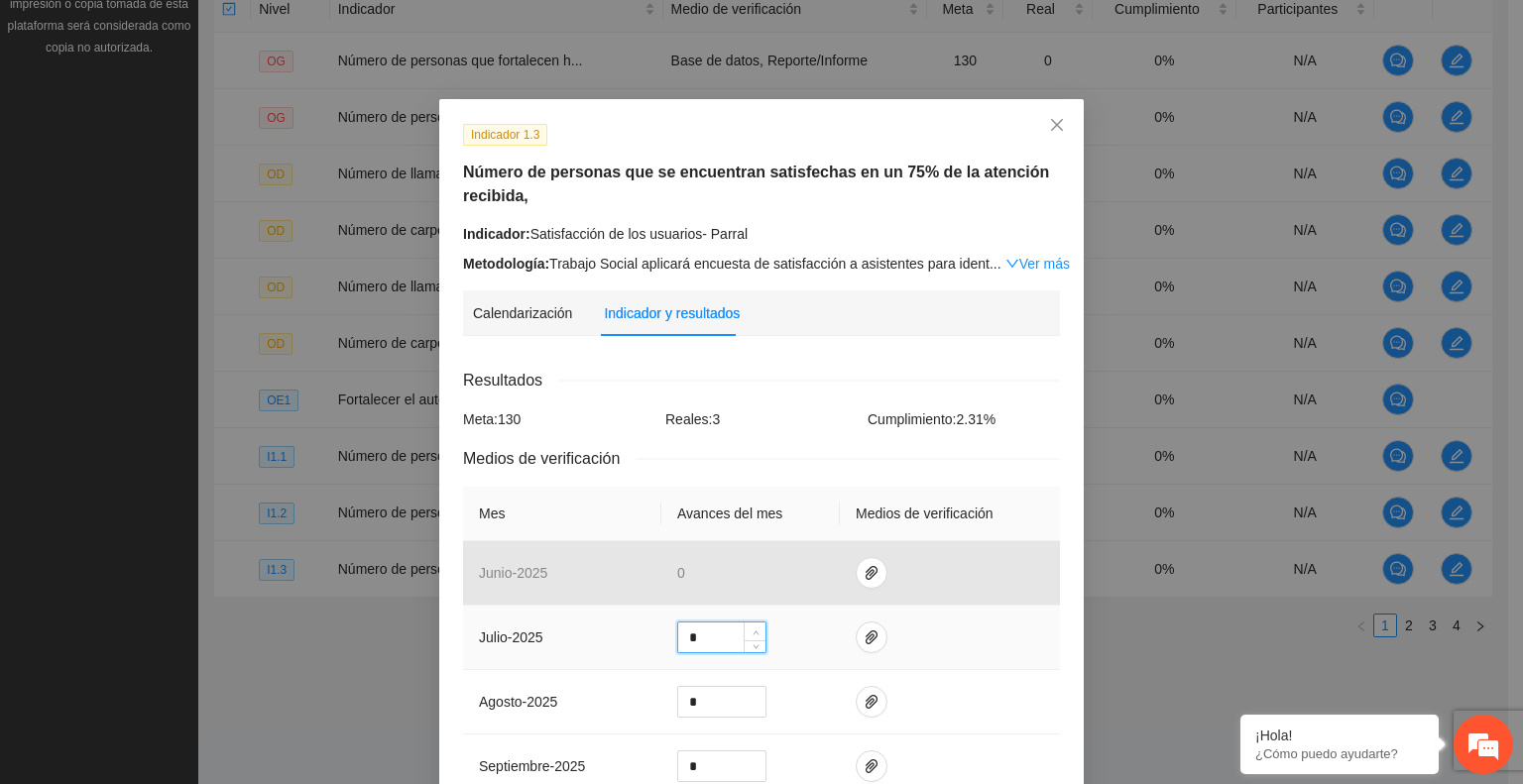 type on "*" 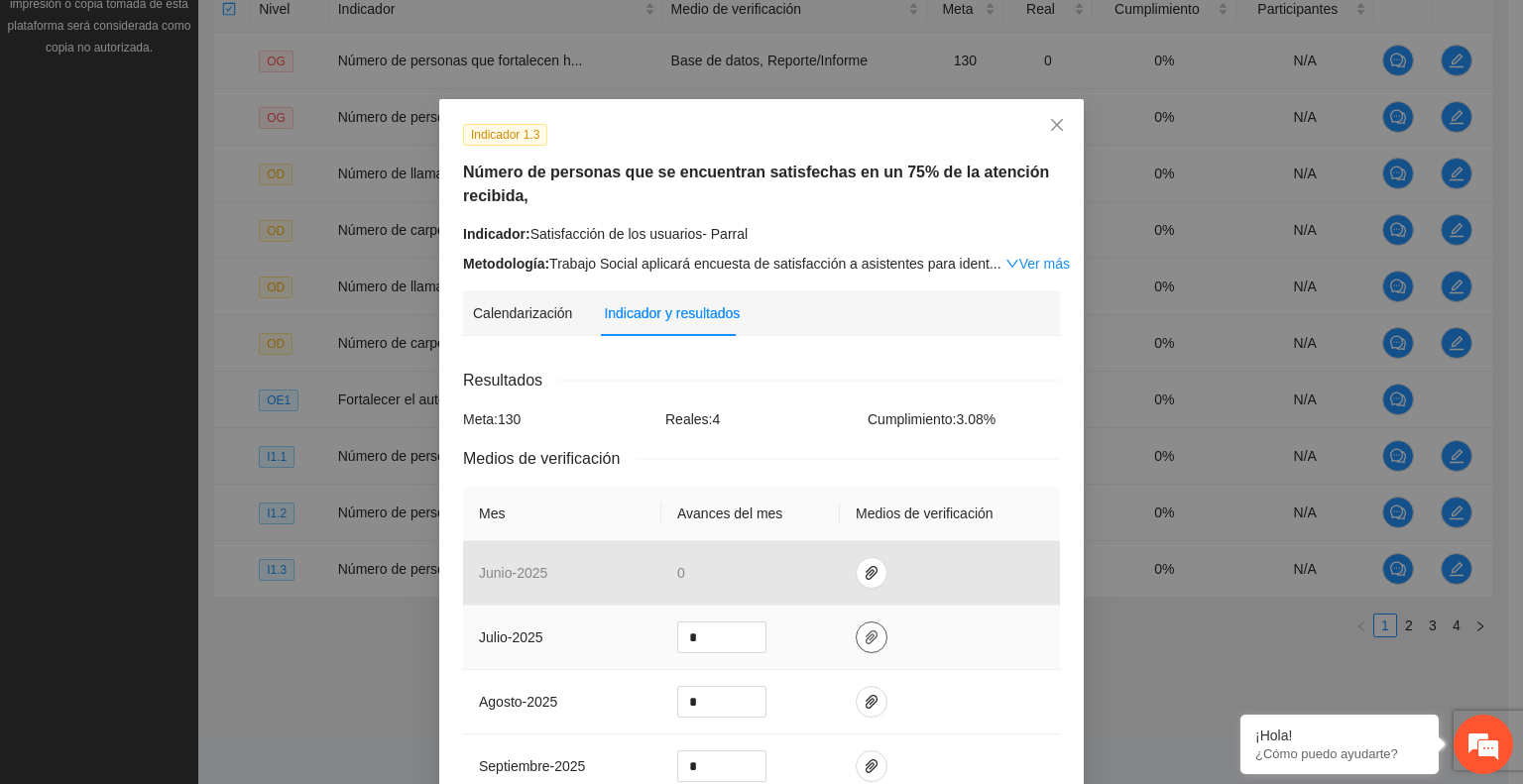 click 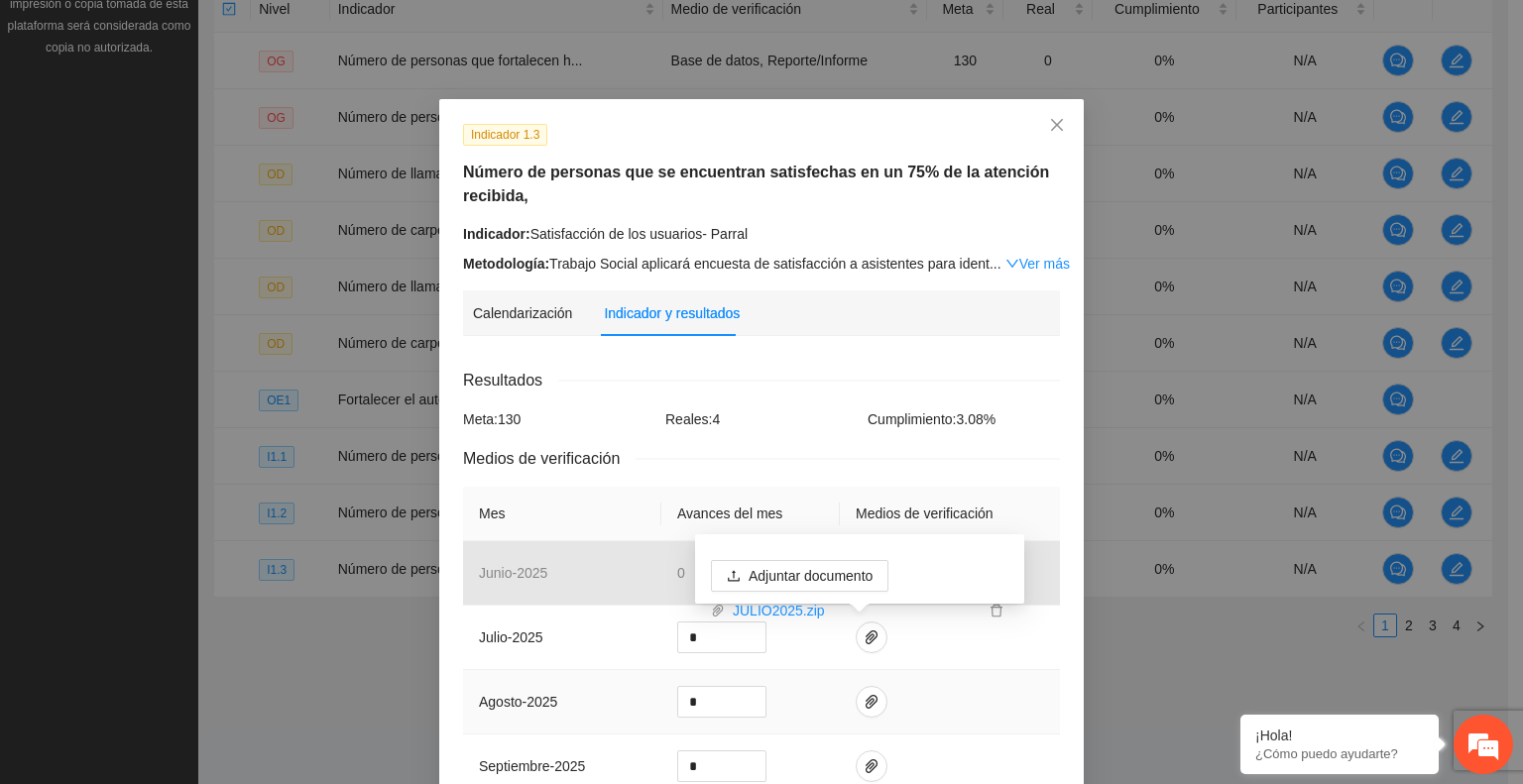click at bounding box center (950, 702) 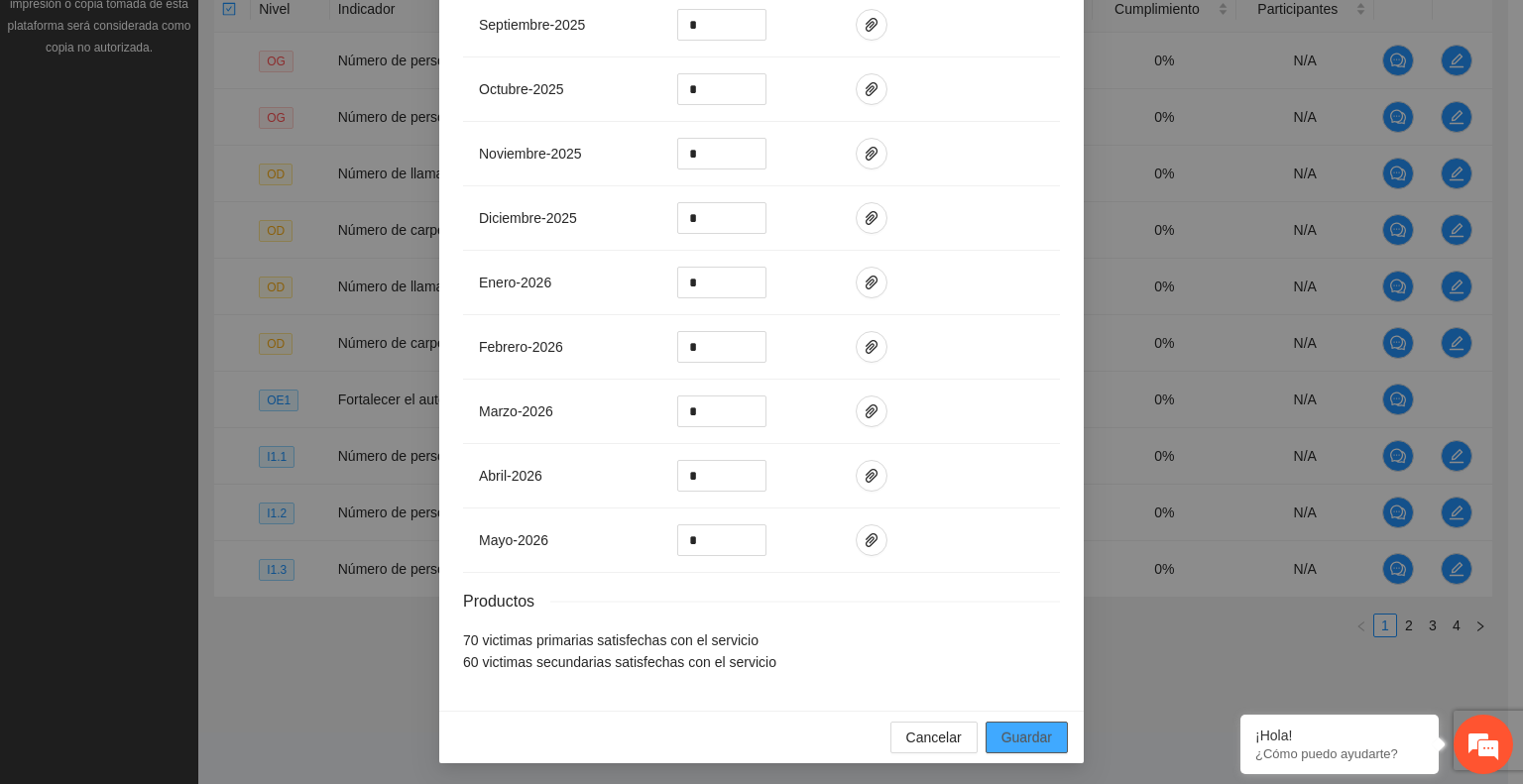 scroll, scrollTop: 741, scrollLeft: 0, axis: vertical 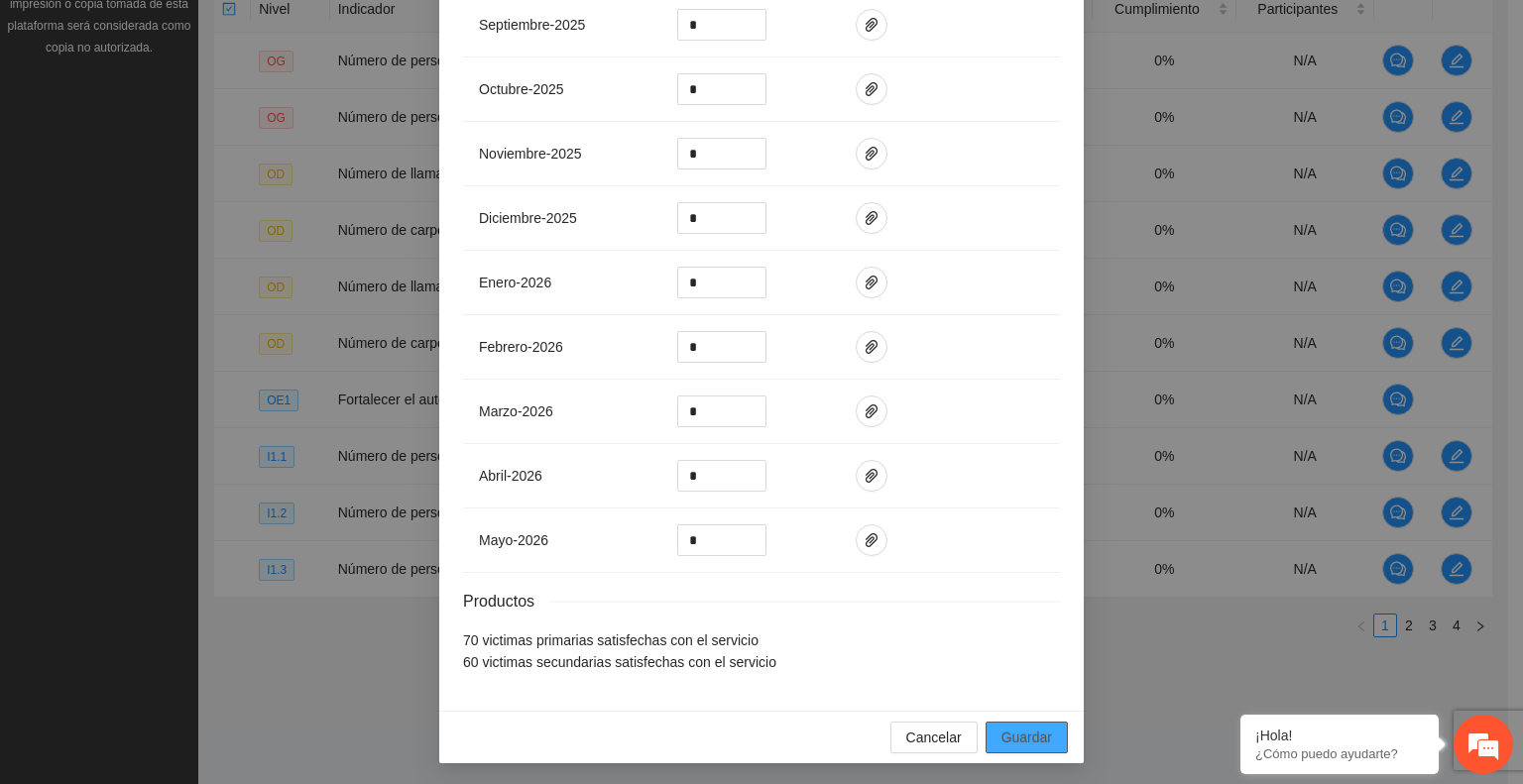 click on "Guardar" at bounding box center (1026, 737) 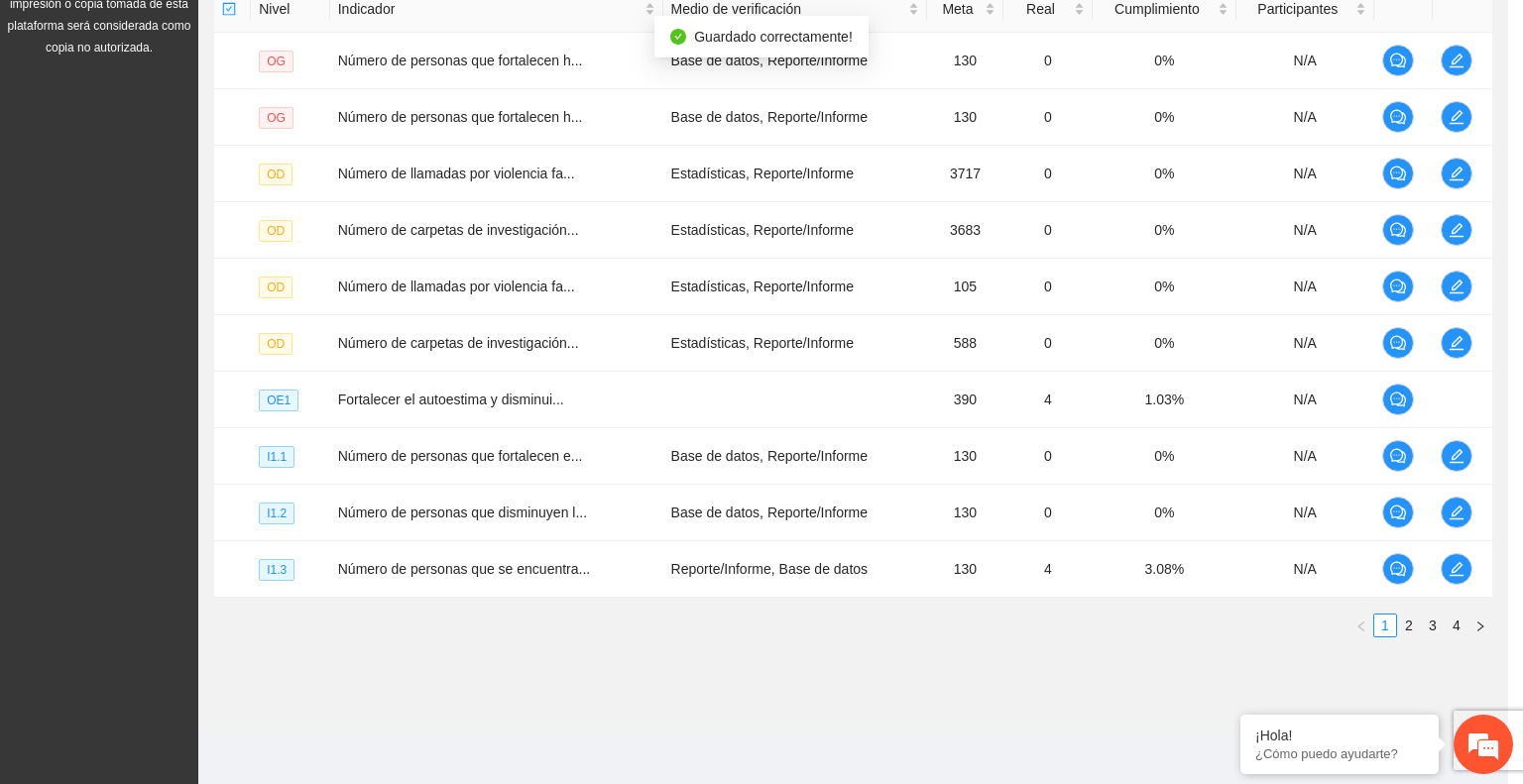 scroll, scrollTop: 642, scrollLeft: 0, axis: vertical 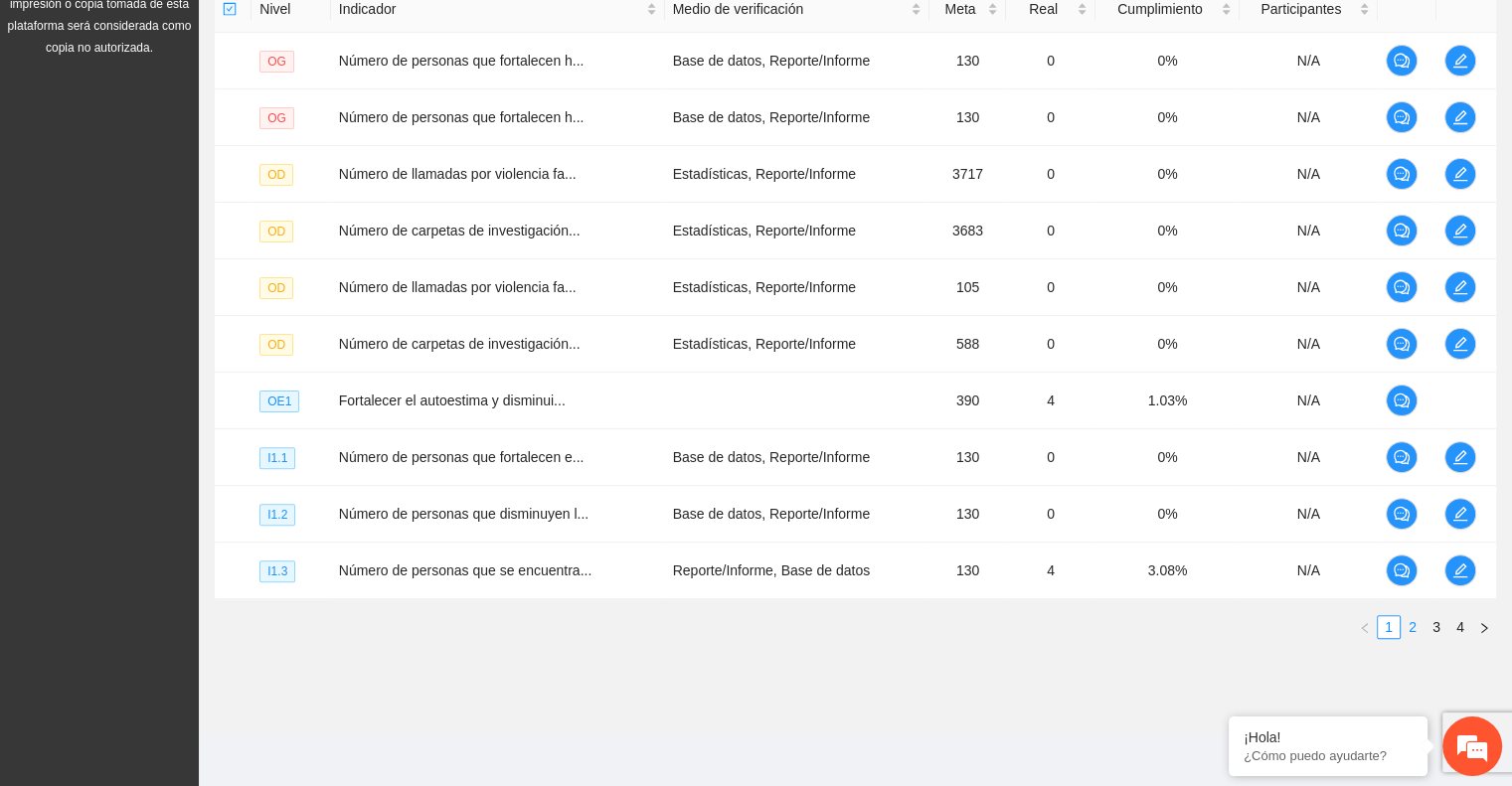 click on "2" at bounding box center [1413, 627] 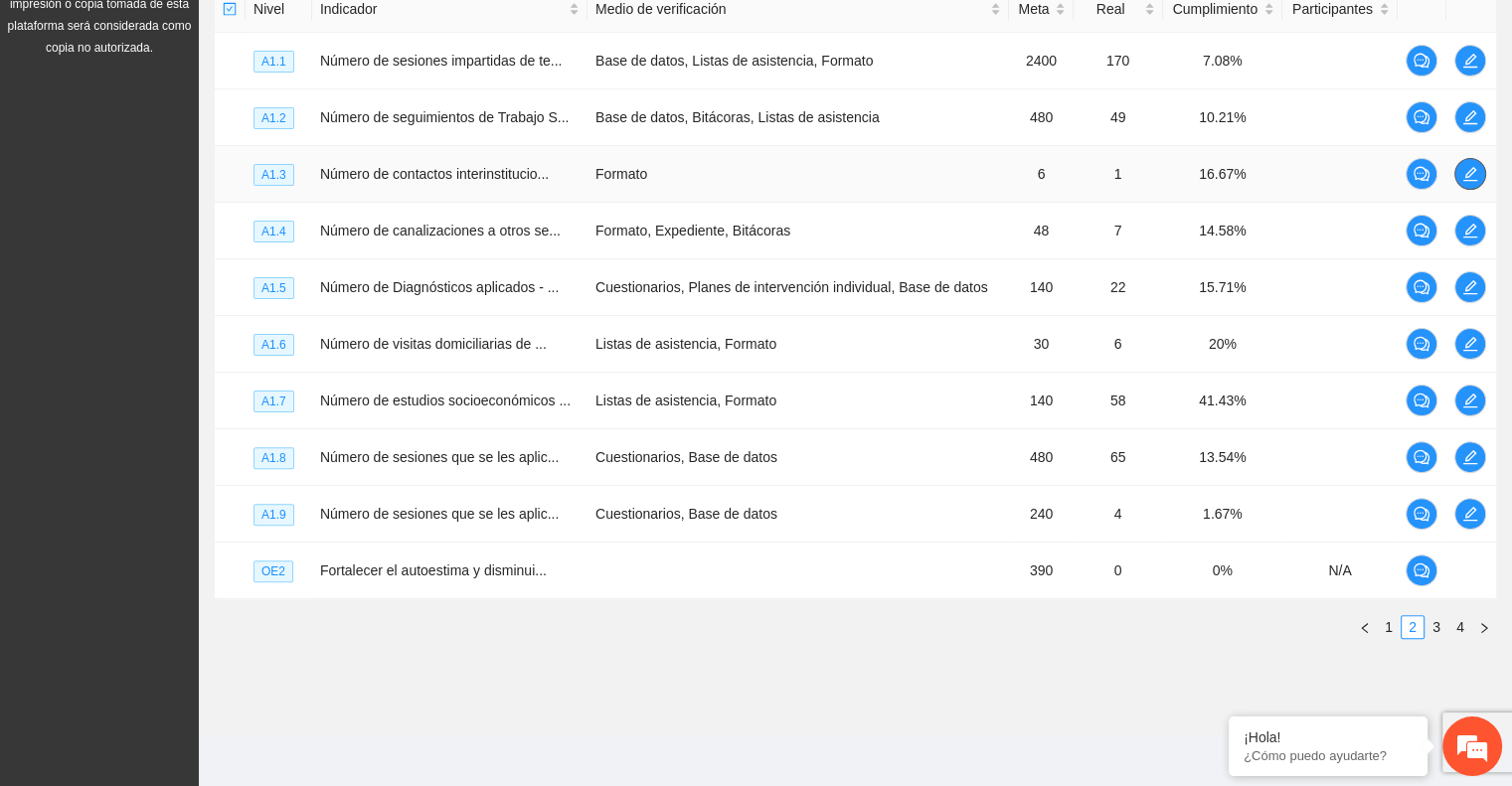 click 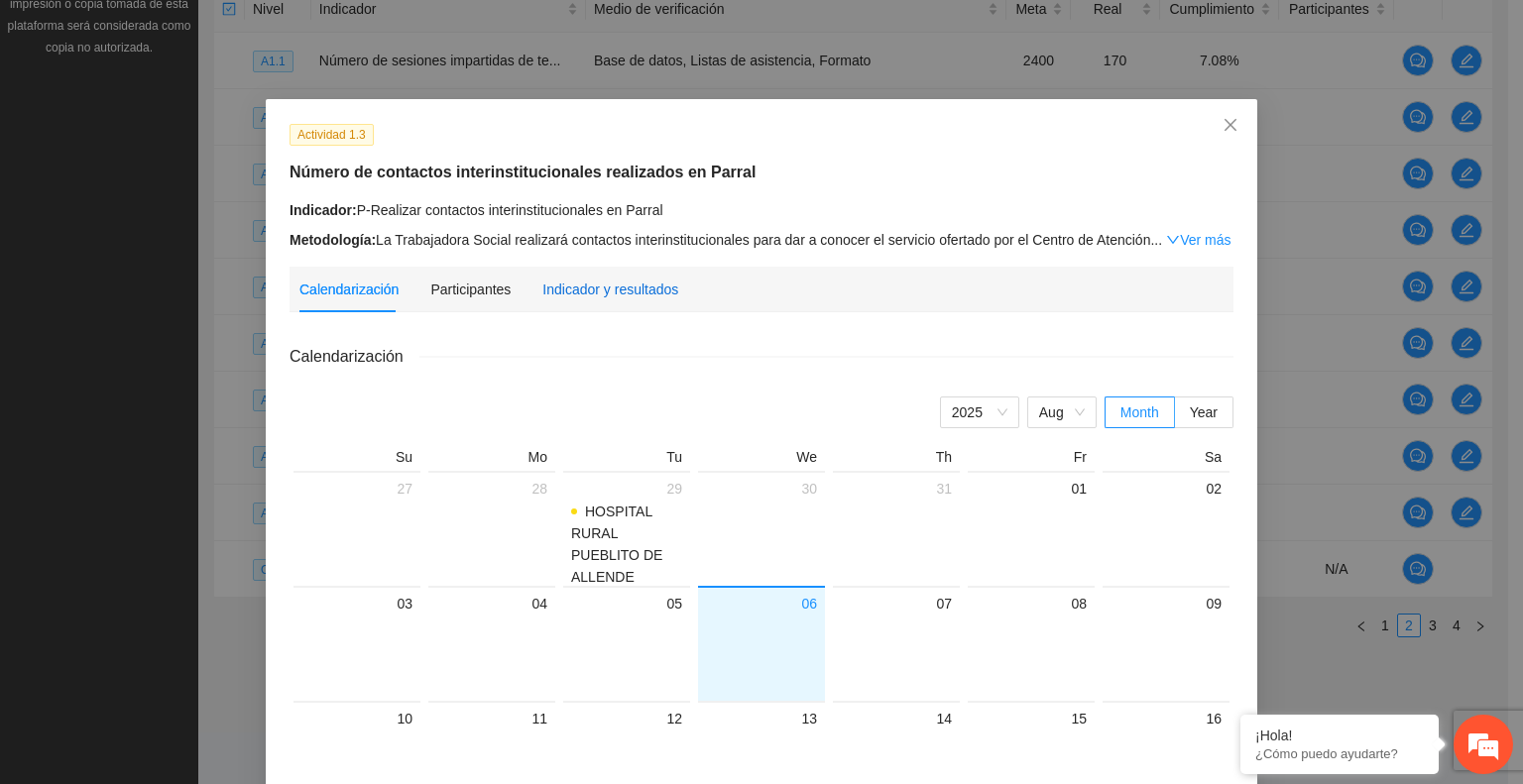 click on "Indicador y resultados" at bounding box center [610, 289] 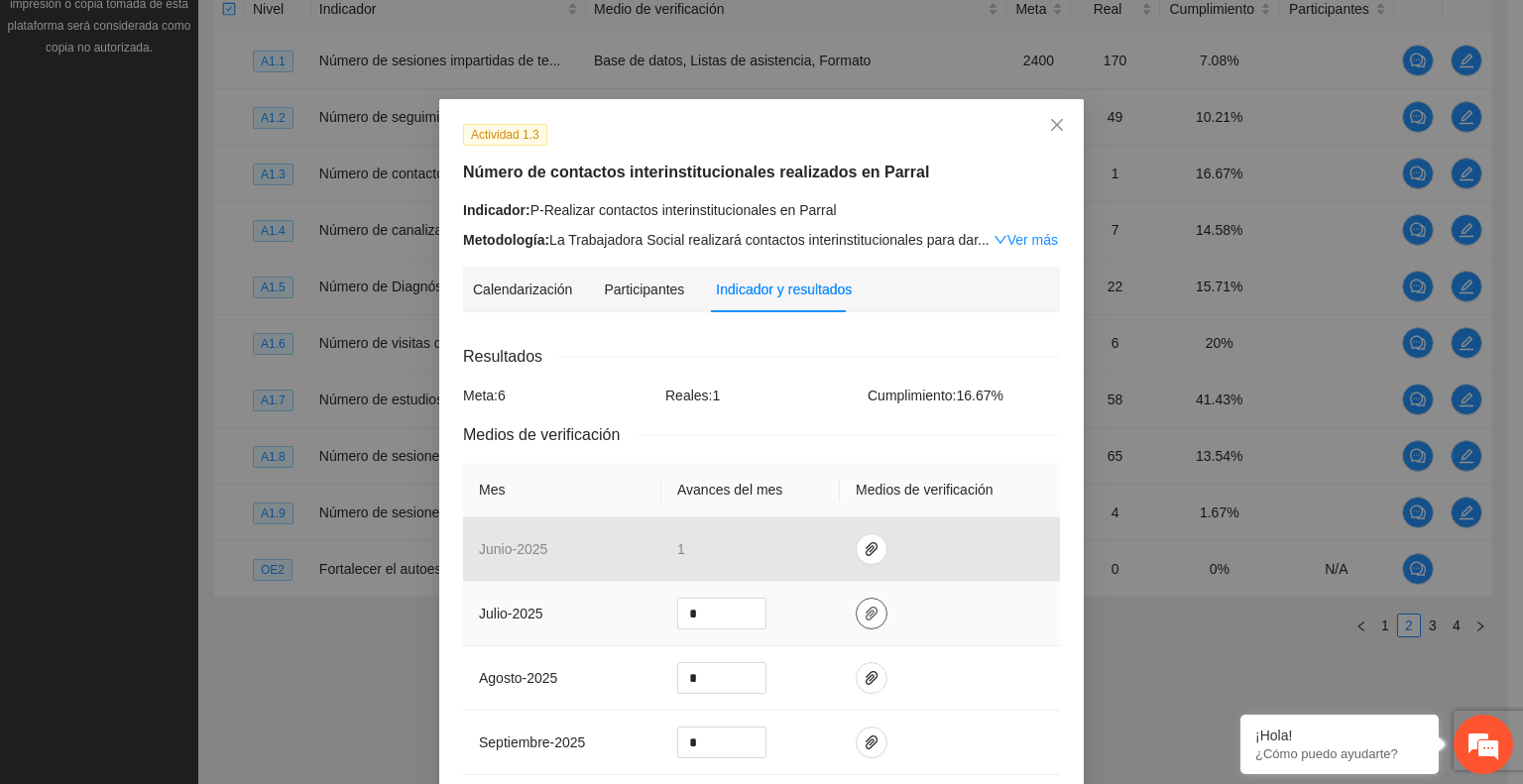 click at bounding box center [872, 614] 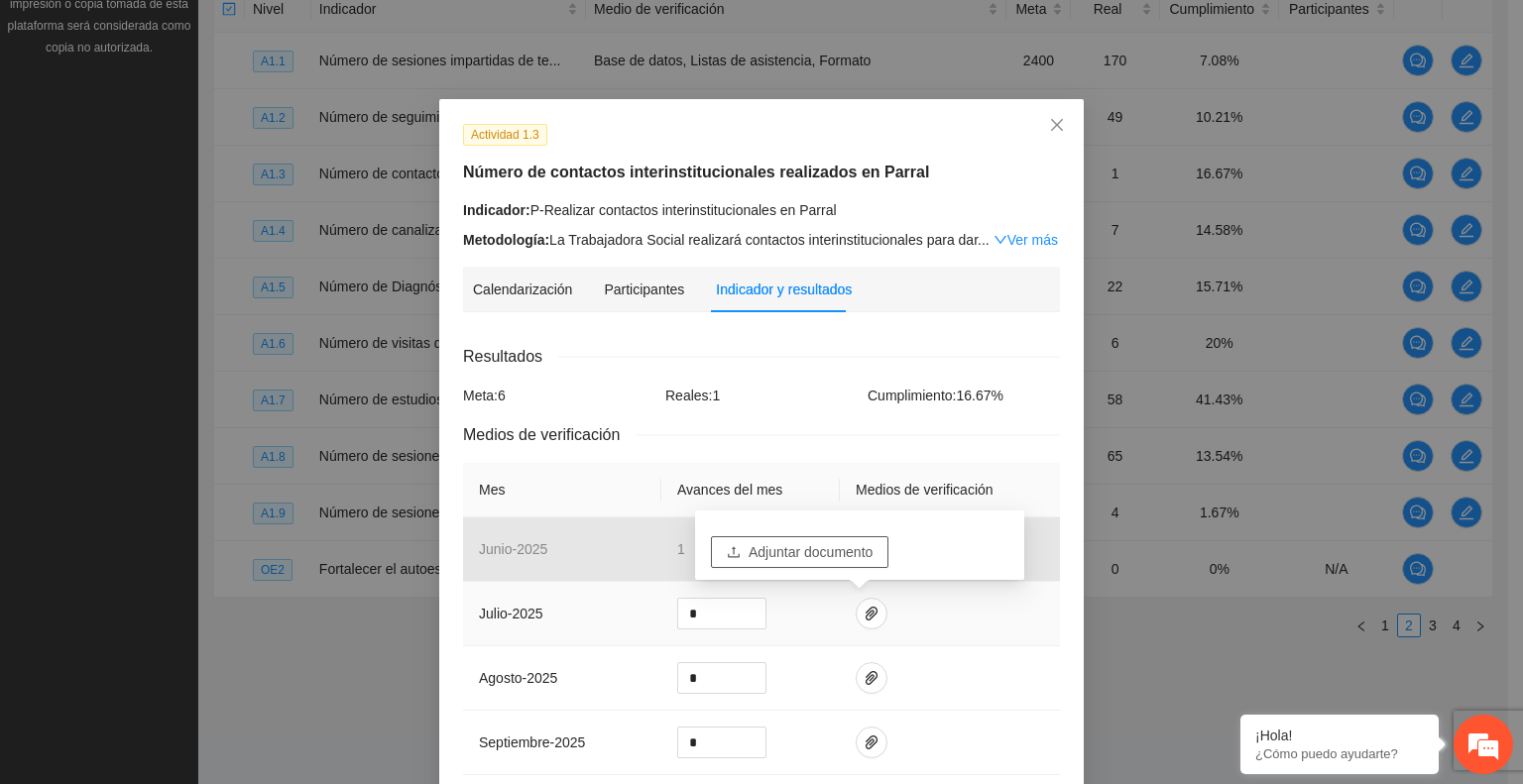 click on "Adjuntar documento" at bounding box center [810, 552] 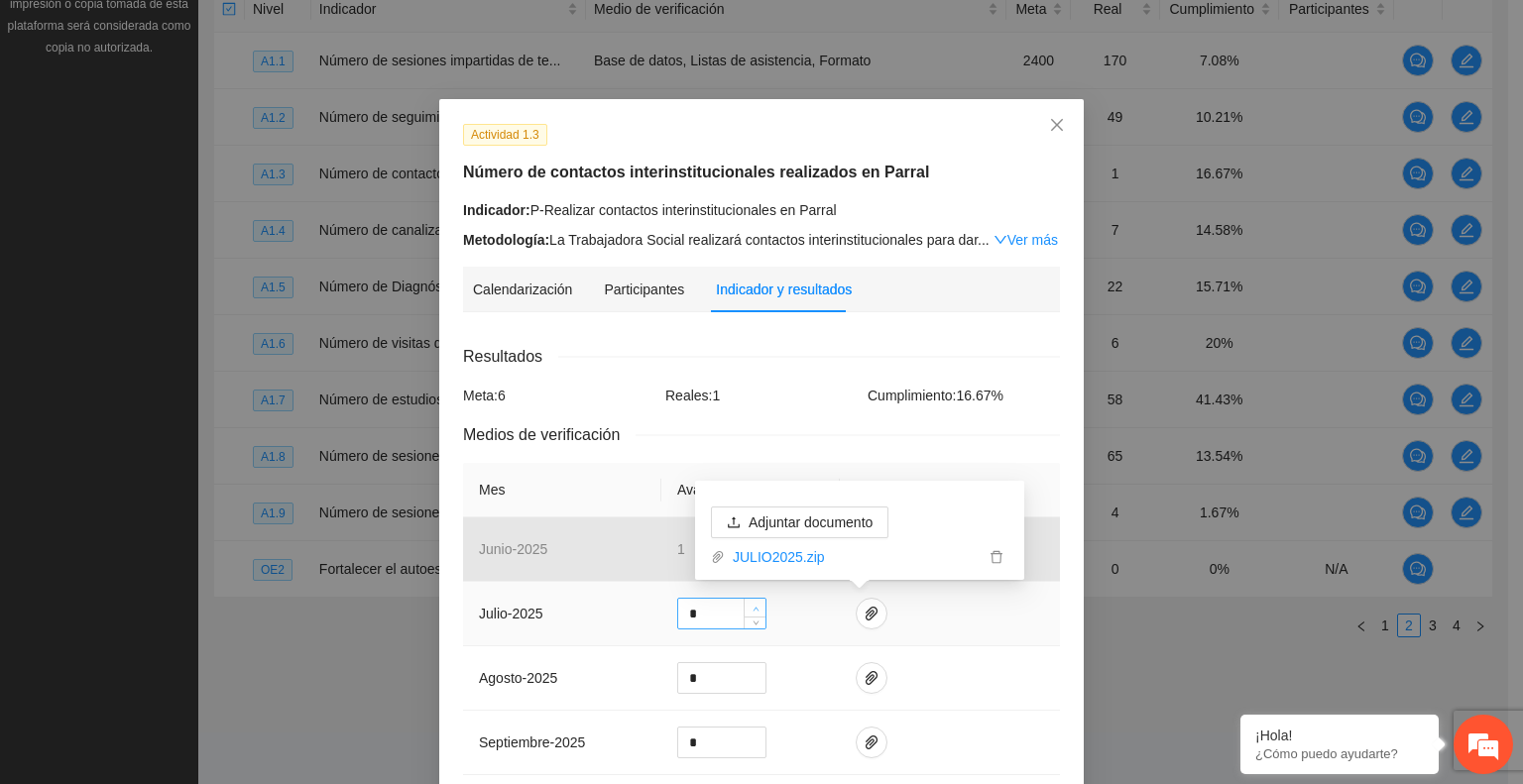 type on "*" 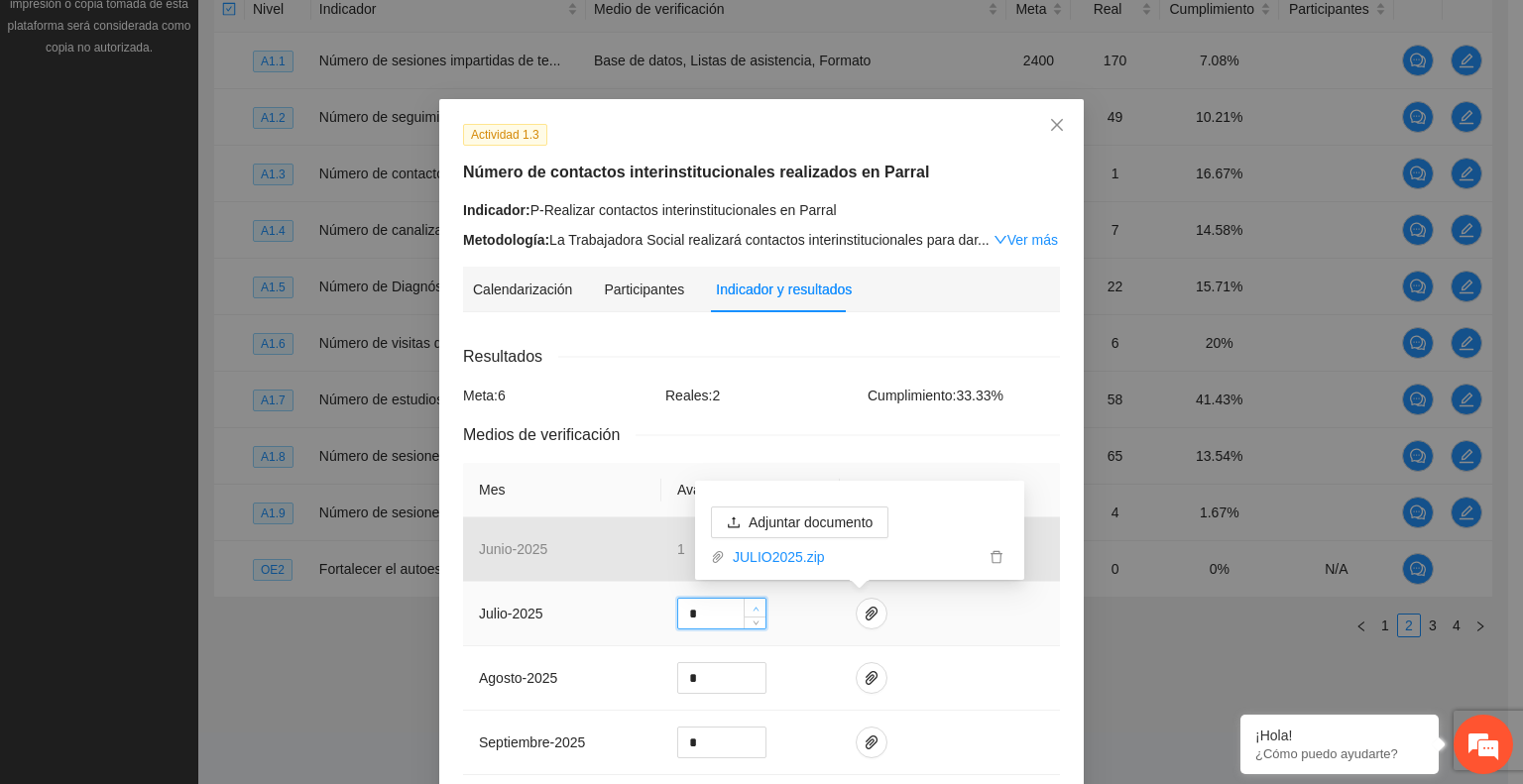 click at bounding box center (756, 609) 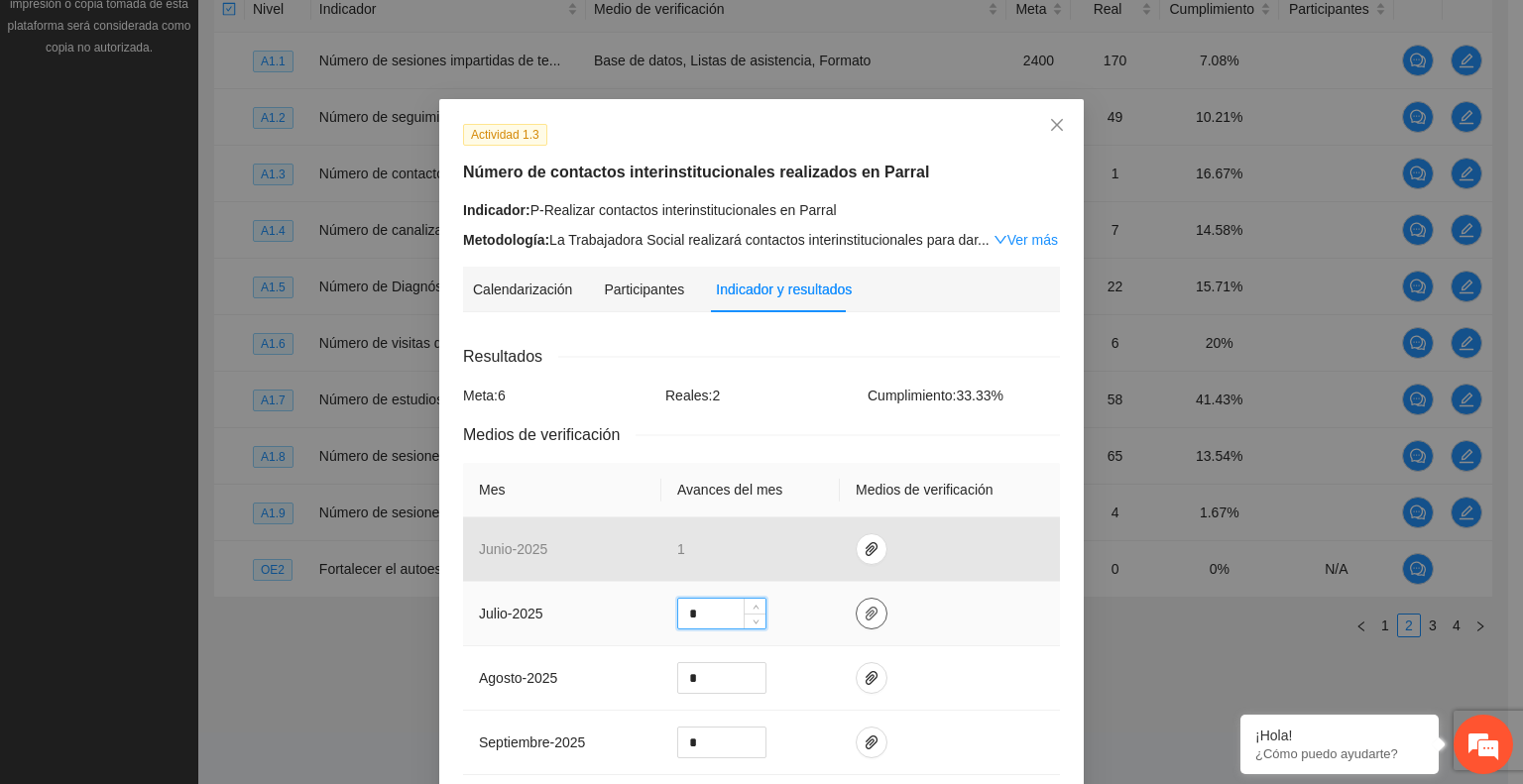 click at bounding box center [872, 614] 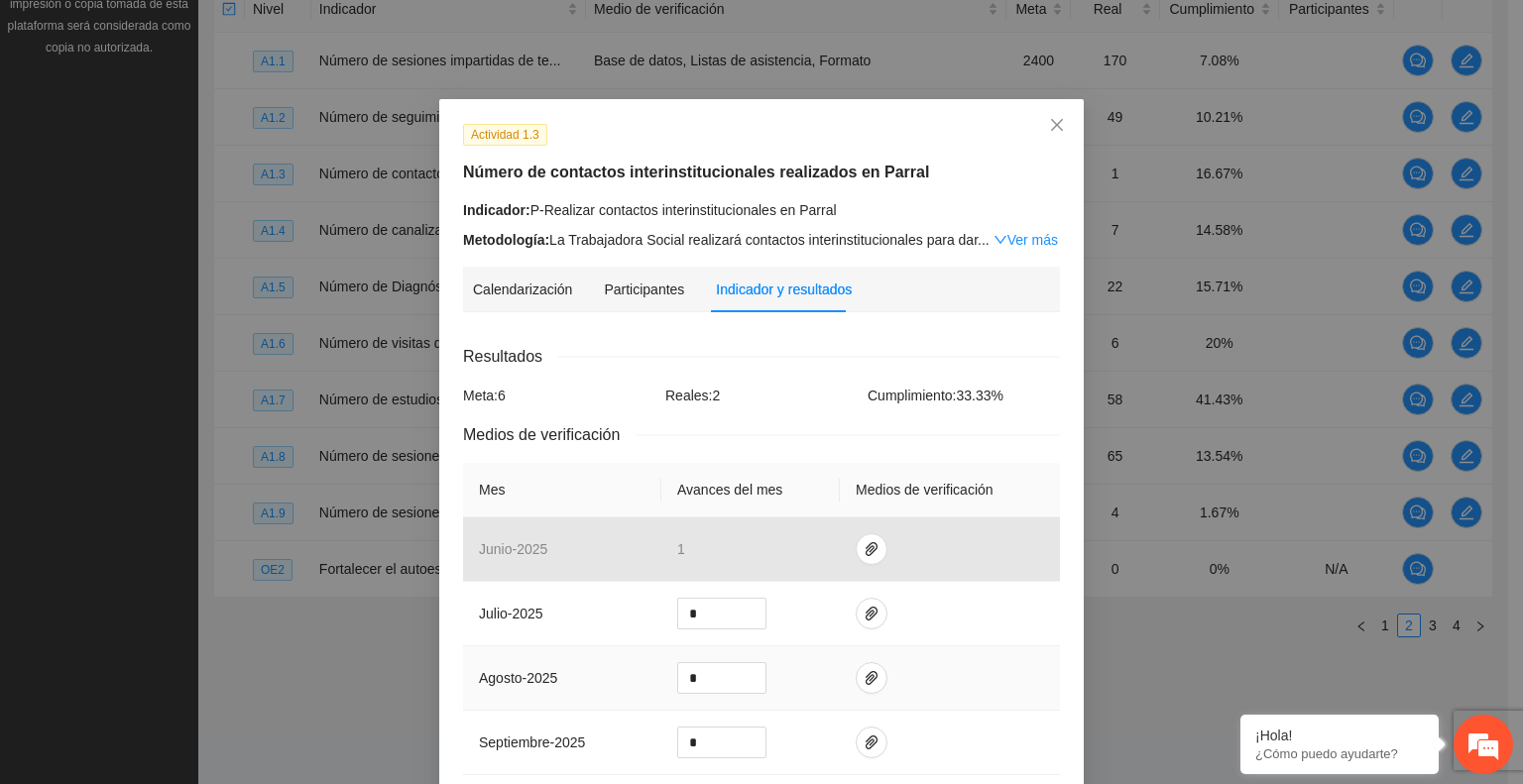 click at bounding box center (950, 678) 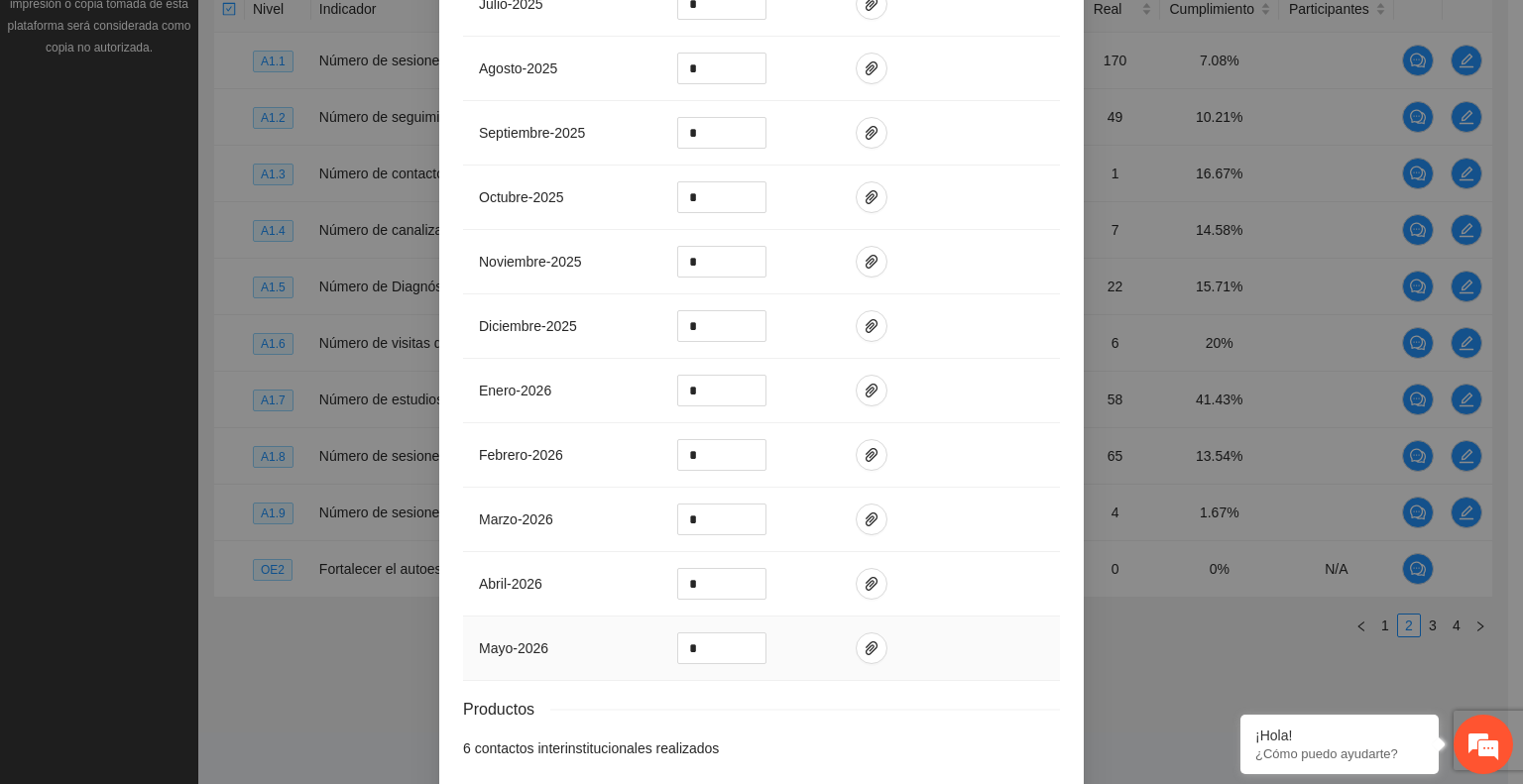 scroll, scrollTop: 696, scrollLeft: 0, axis: vertical 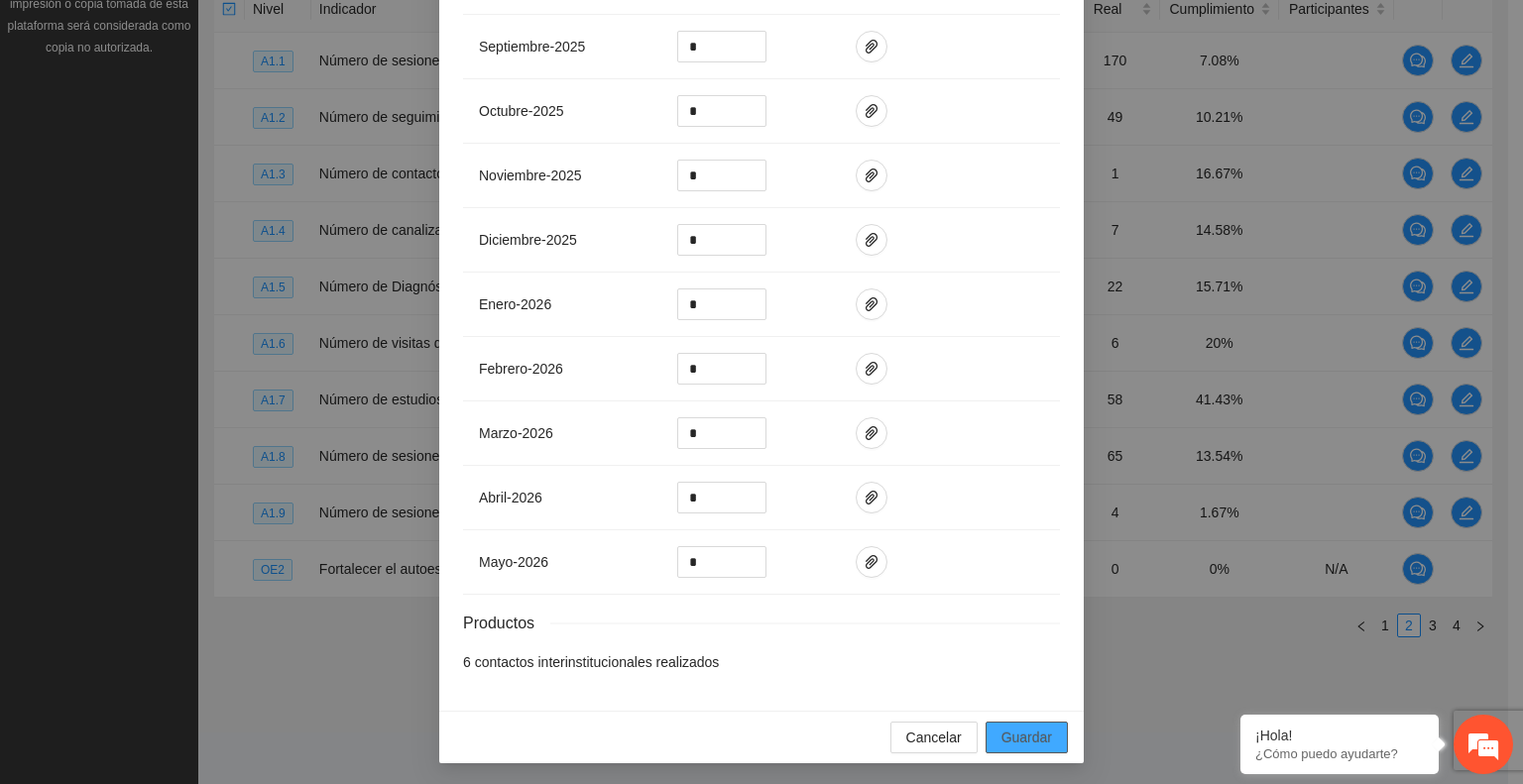 click on "Guardar" at bounding box center [1026, 737] 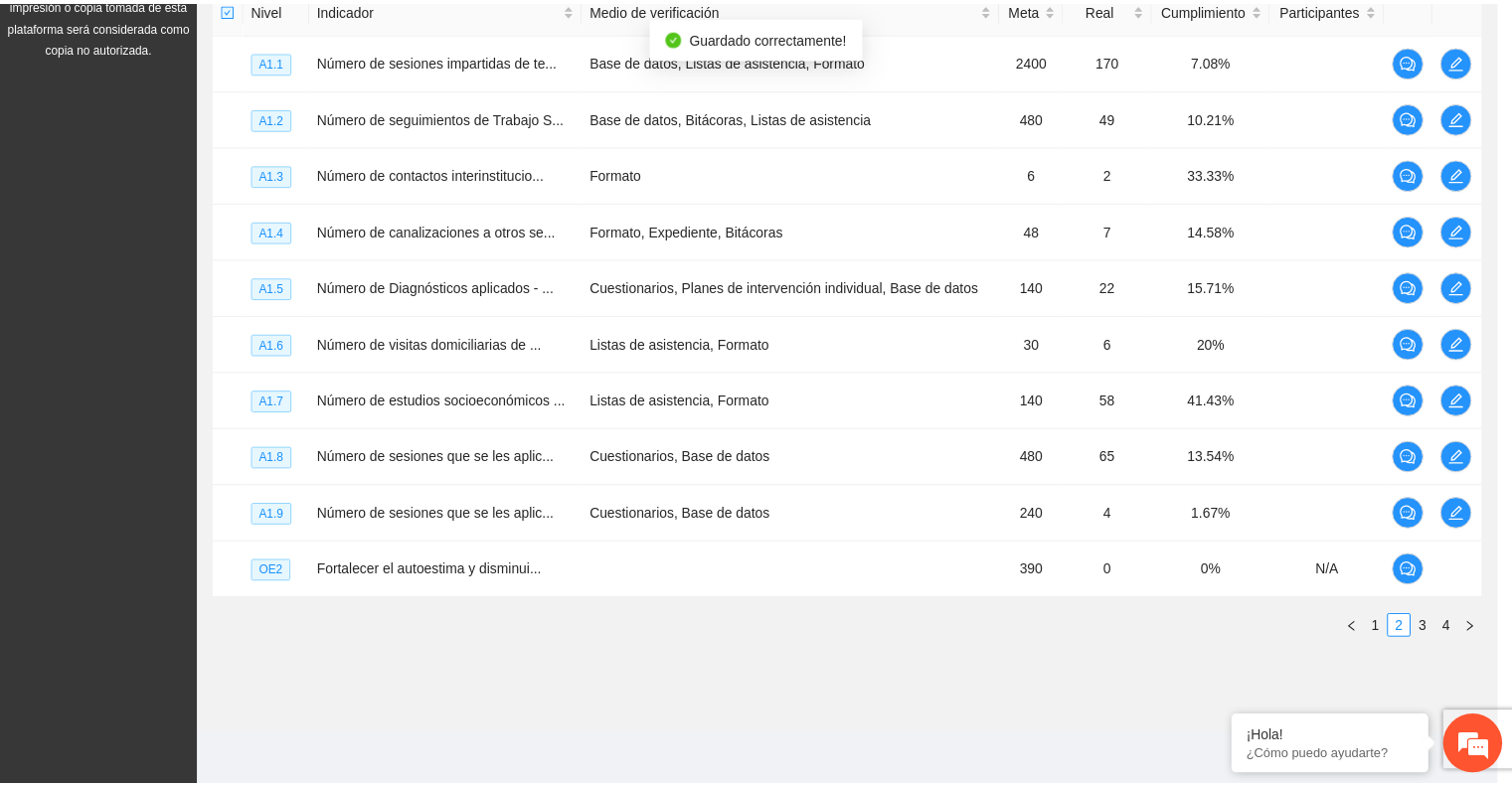 scroll, scrollTop: 598, scrollLeft: 0, axis: vertical 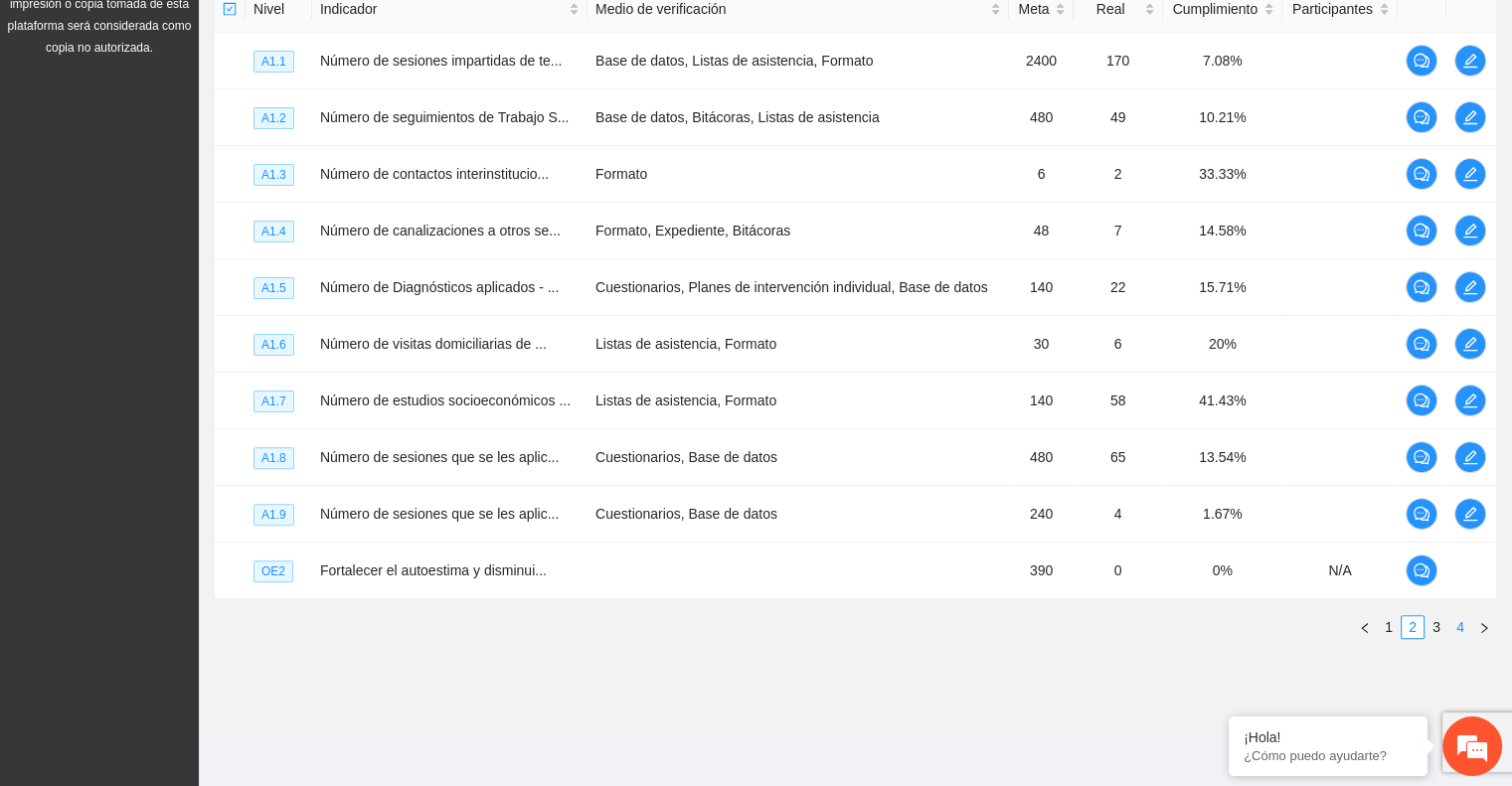 click on "4" at bounding box center (1460, 627) 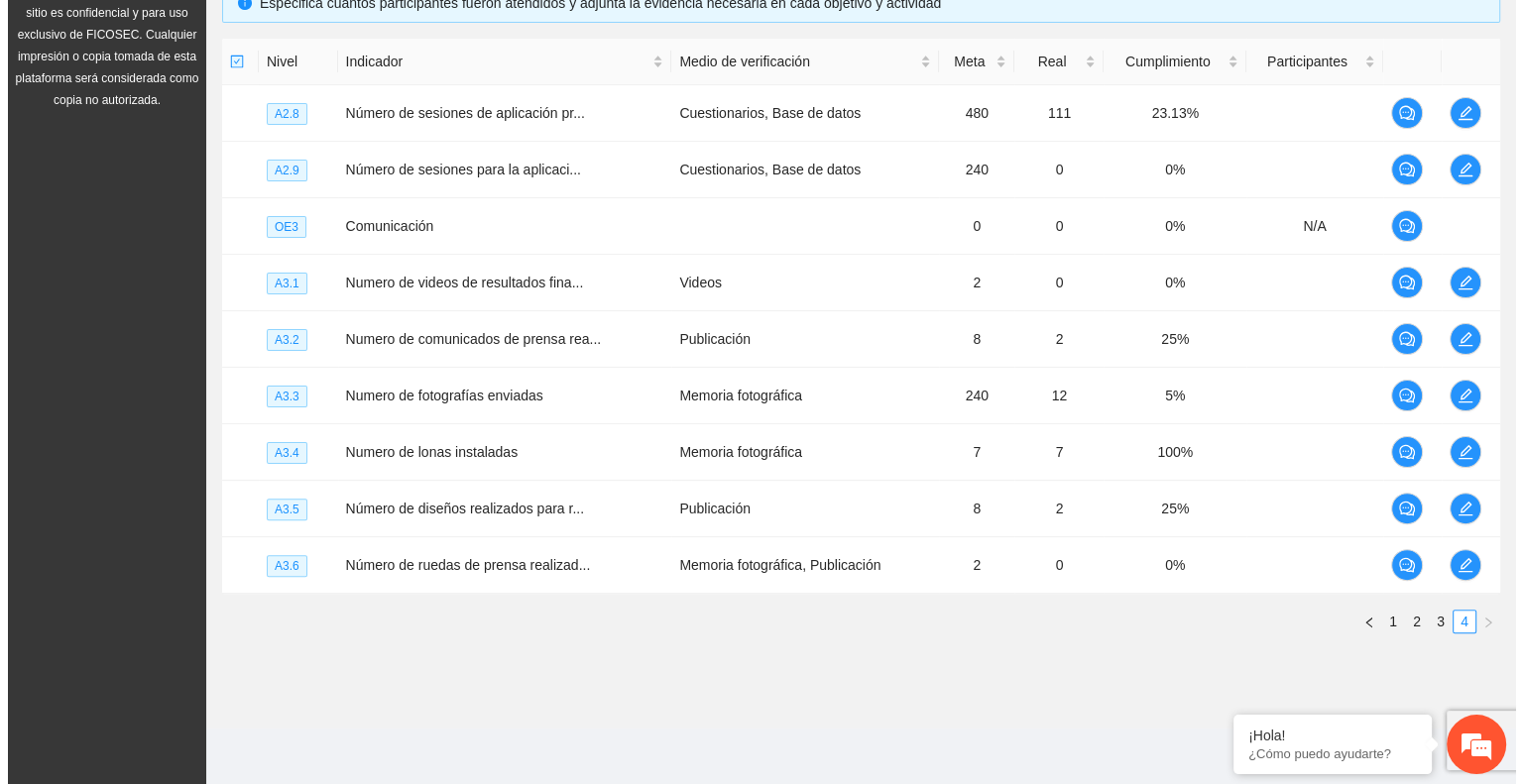 scroll, scrollTop: 452, scrollLeft: 0, axis: vertical 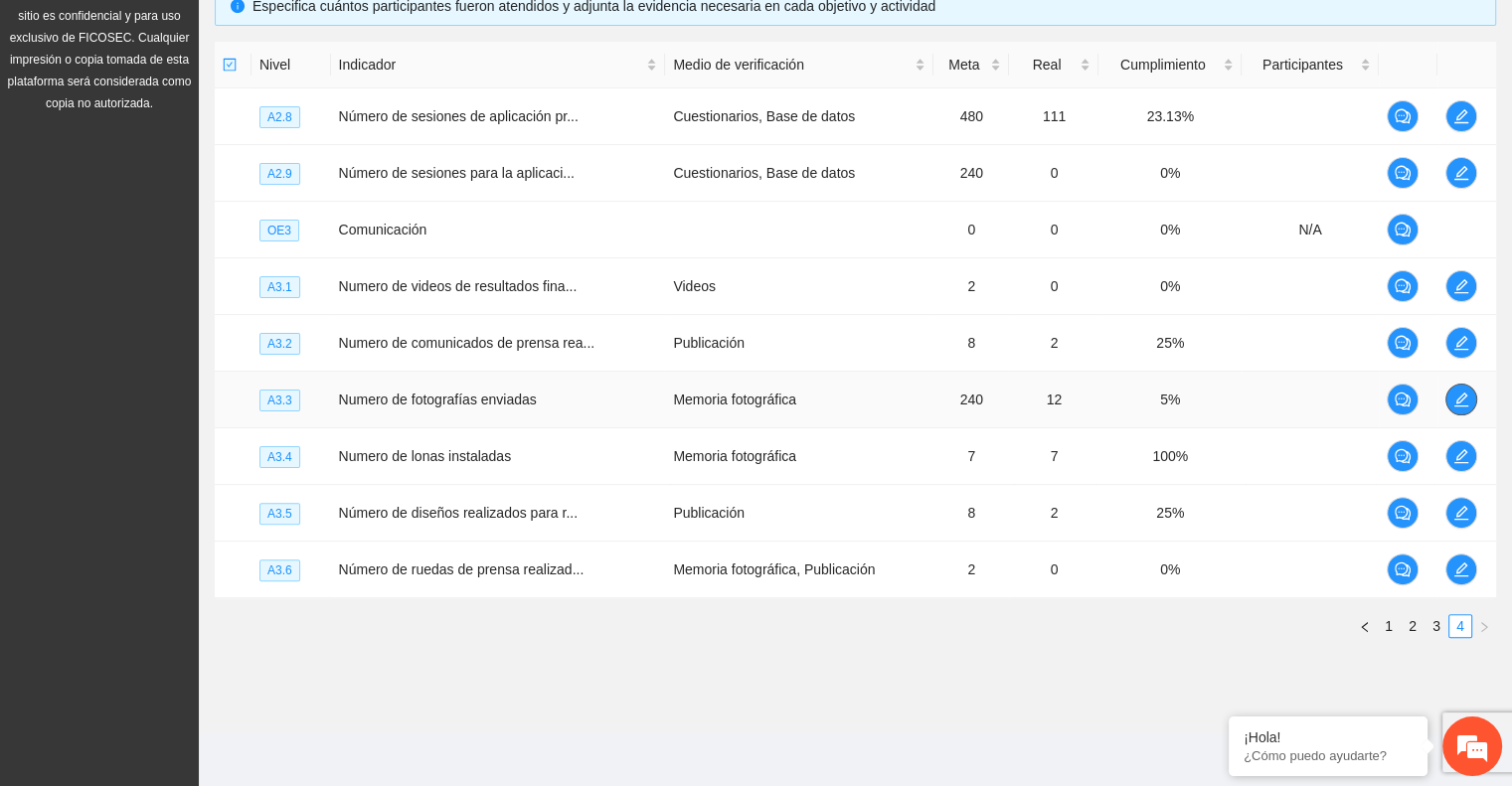 click 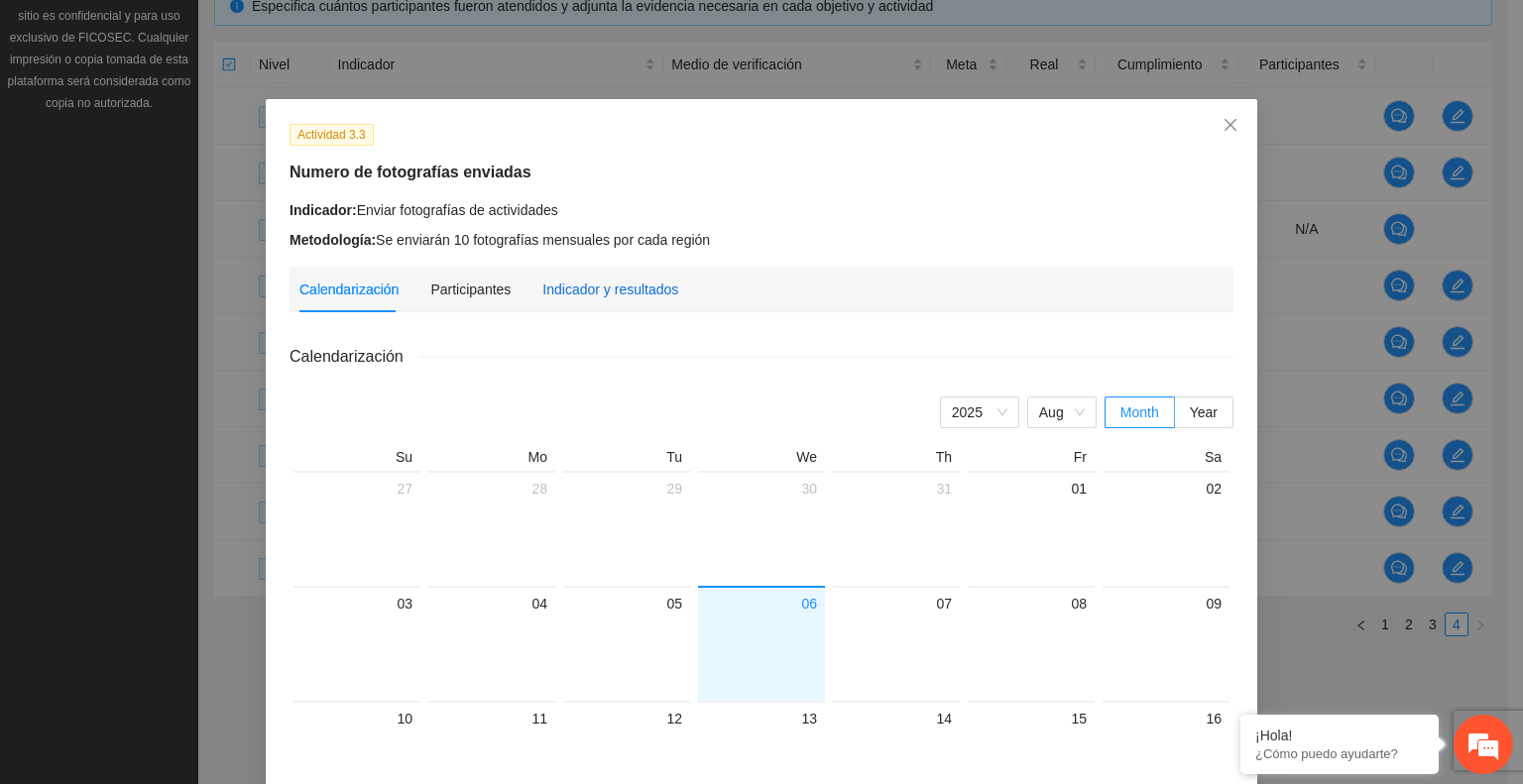 click on "Indicador y resultados" at bounding box center (610, 289) 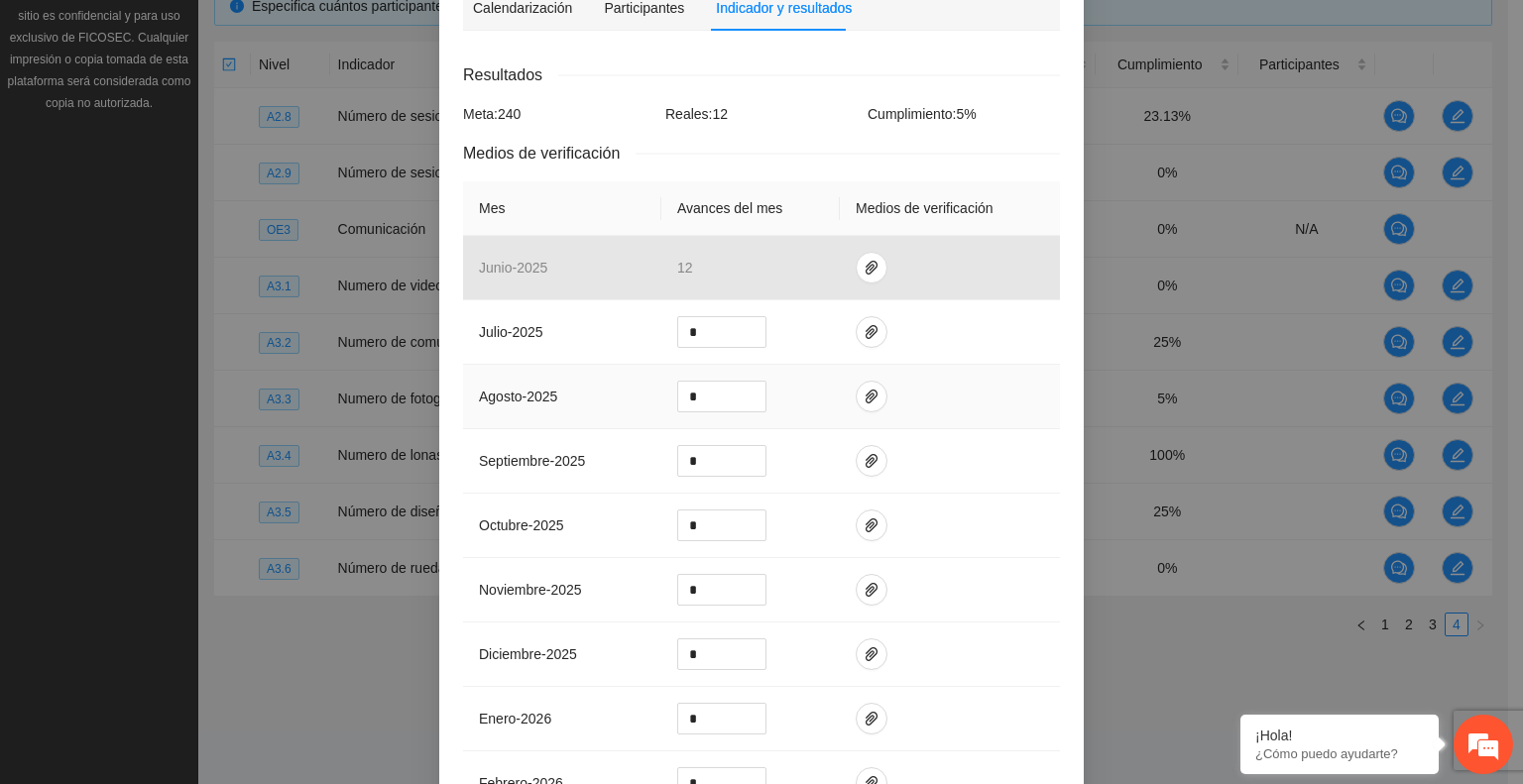 scroll, scrollTop: 297, scrollLeft: 0, axis: vertical 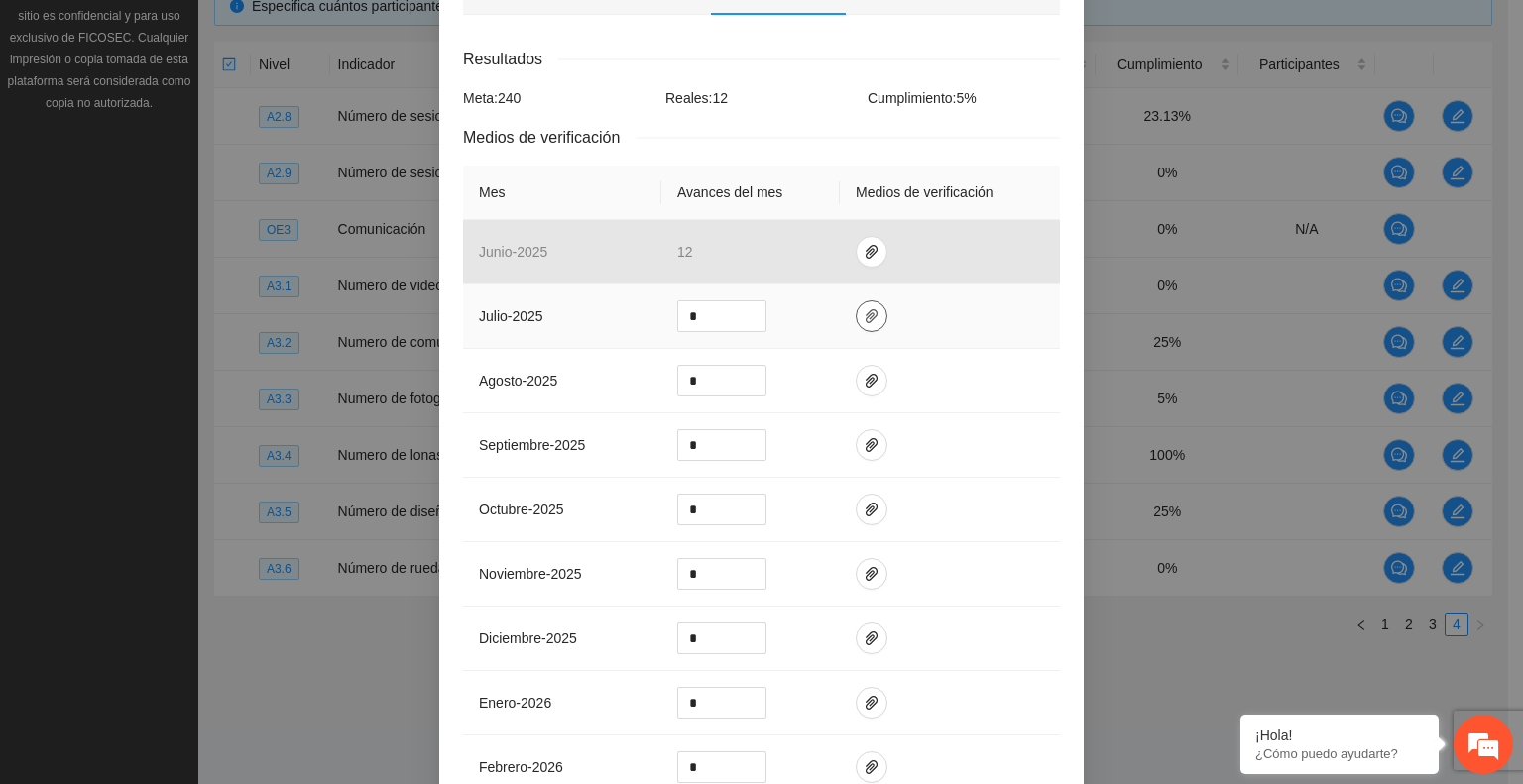 click 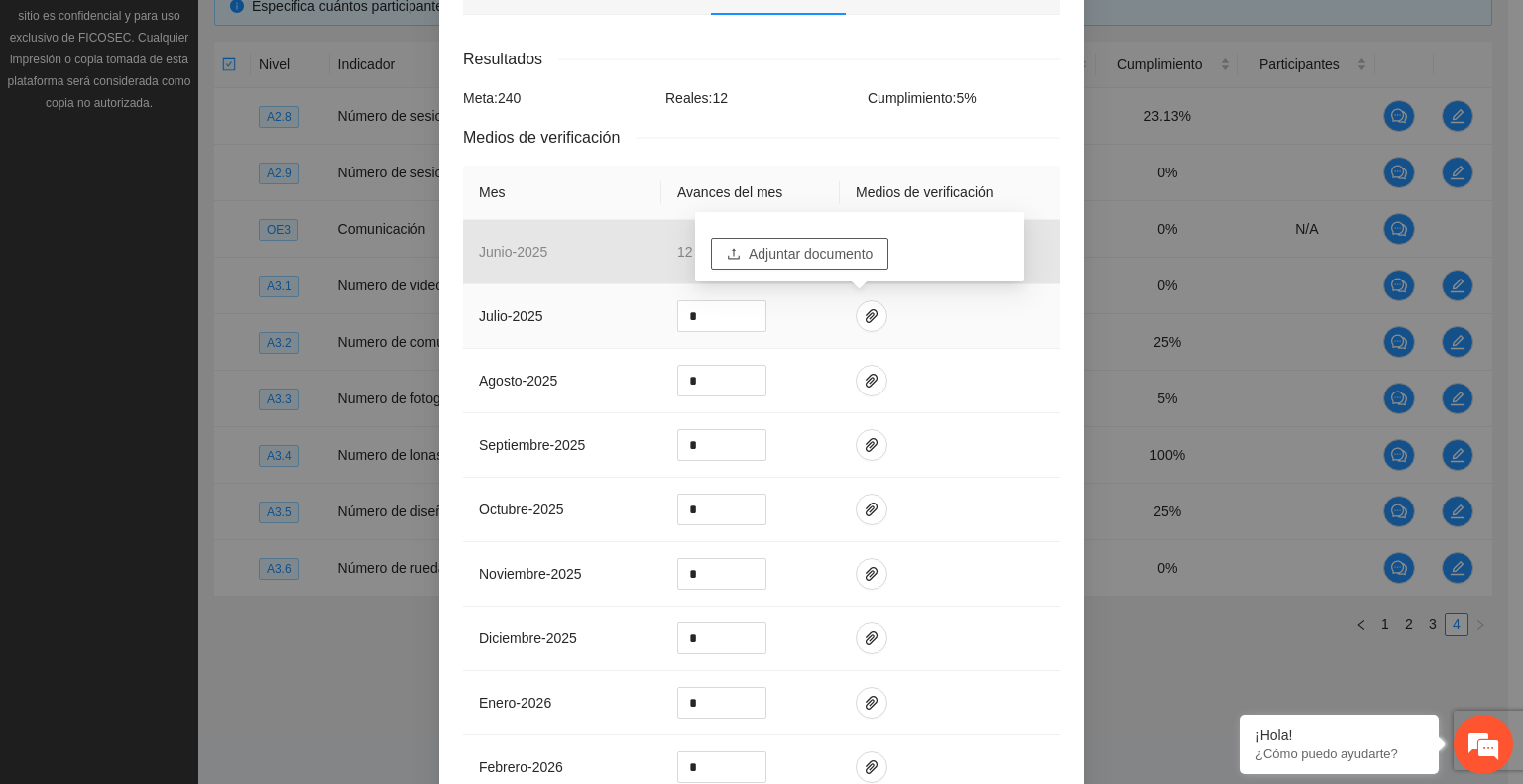 click on "Adjuntar documento" at bounding box center [810, 254] 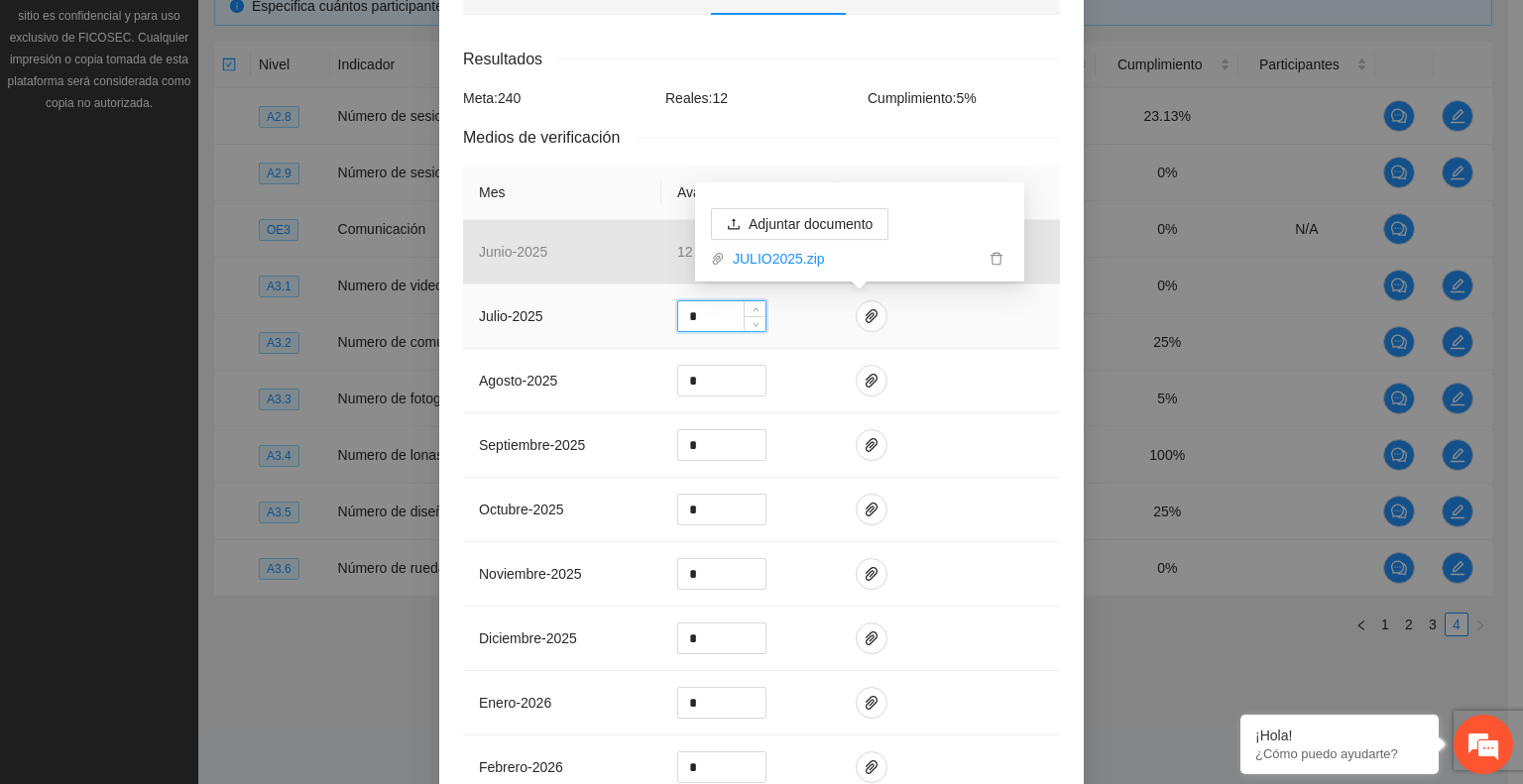 click on "*" at bounding box center [722, 316] 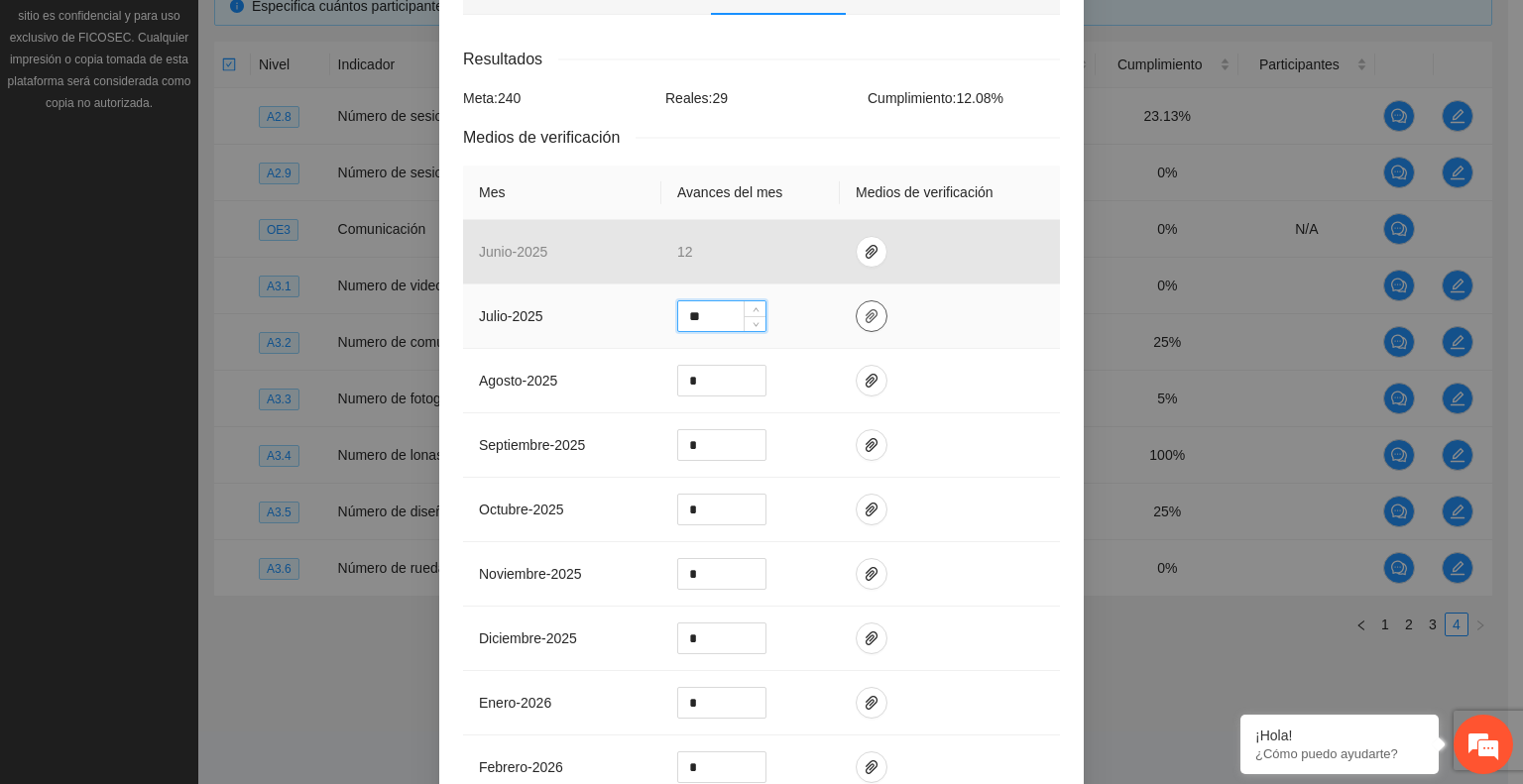 type on "**" 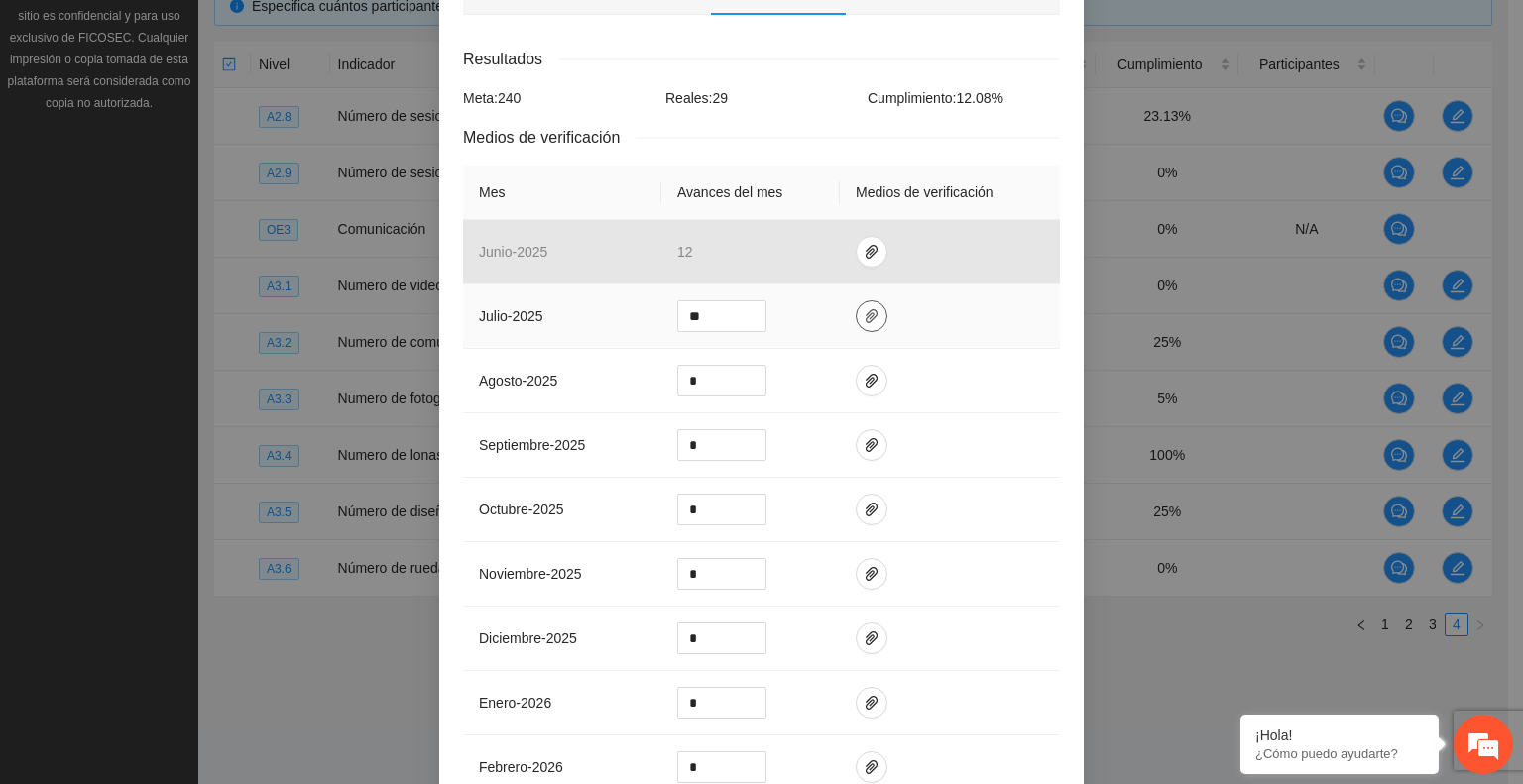 click at bounding box center (872, 316) 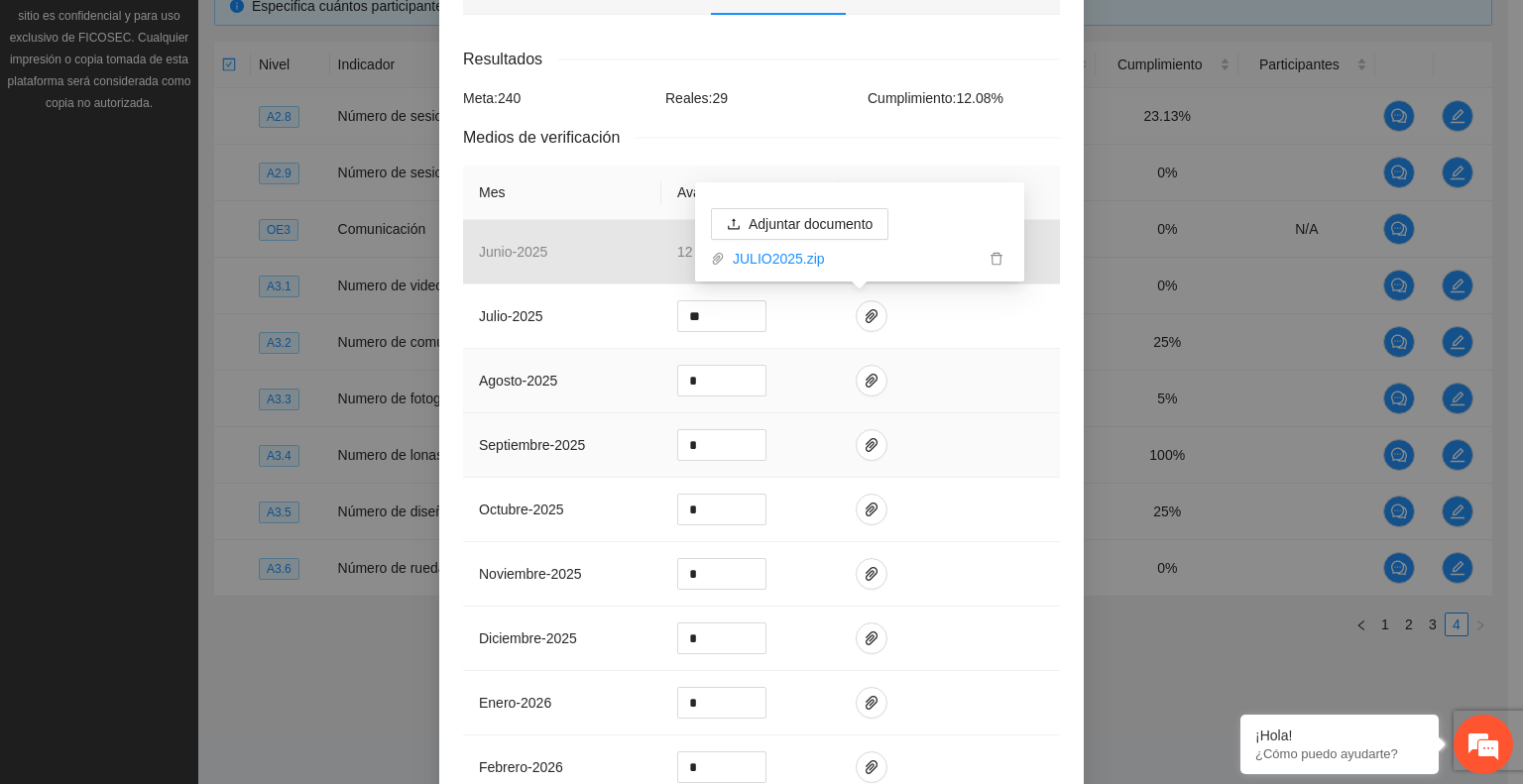 click at bounding box center [950, 445] 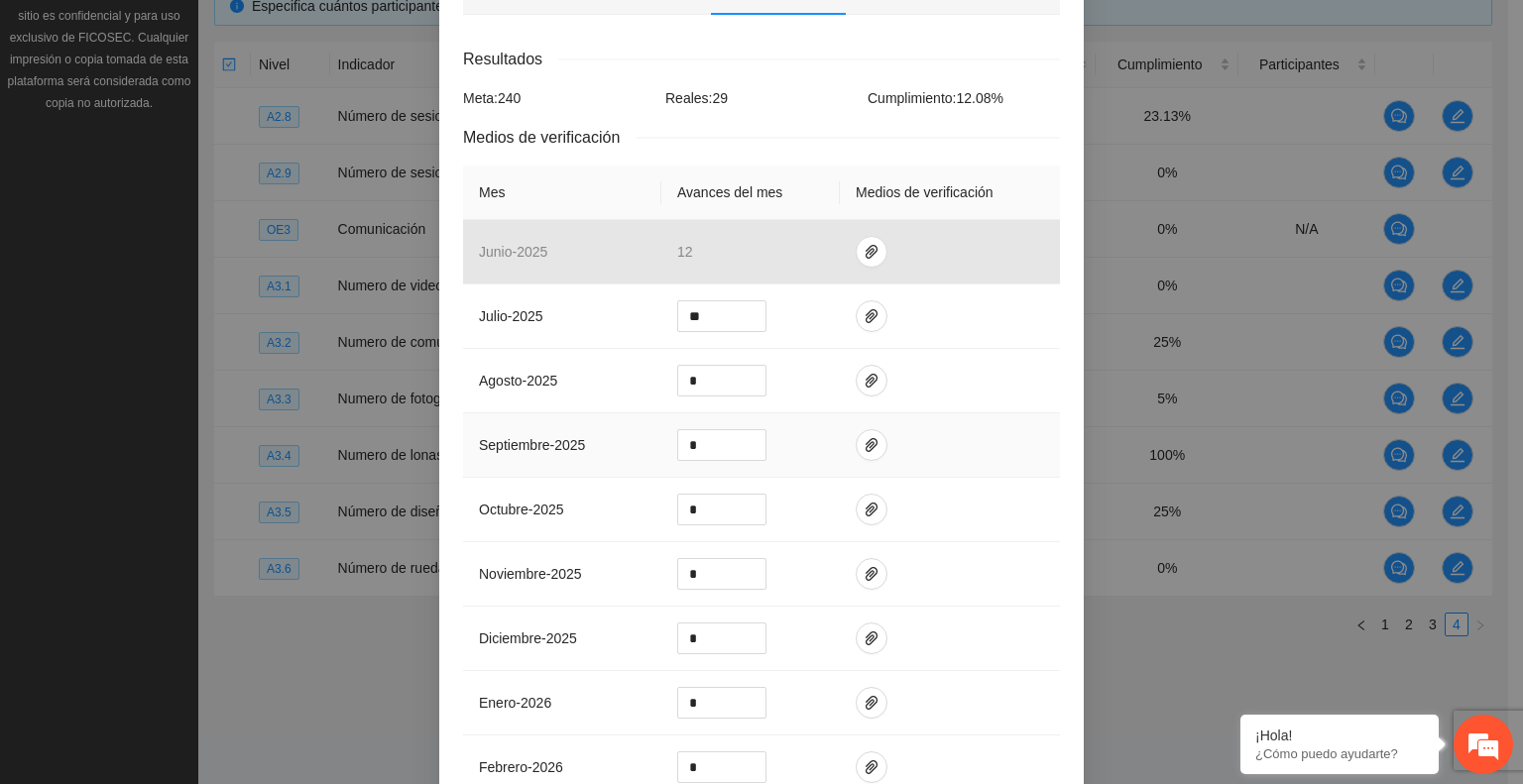 scroll, scrollTop: 718, scrollLeft: 0, axis: vertical 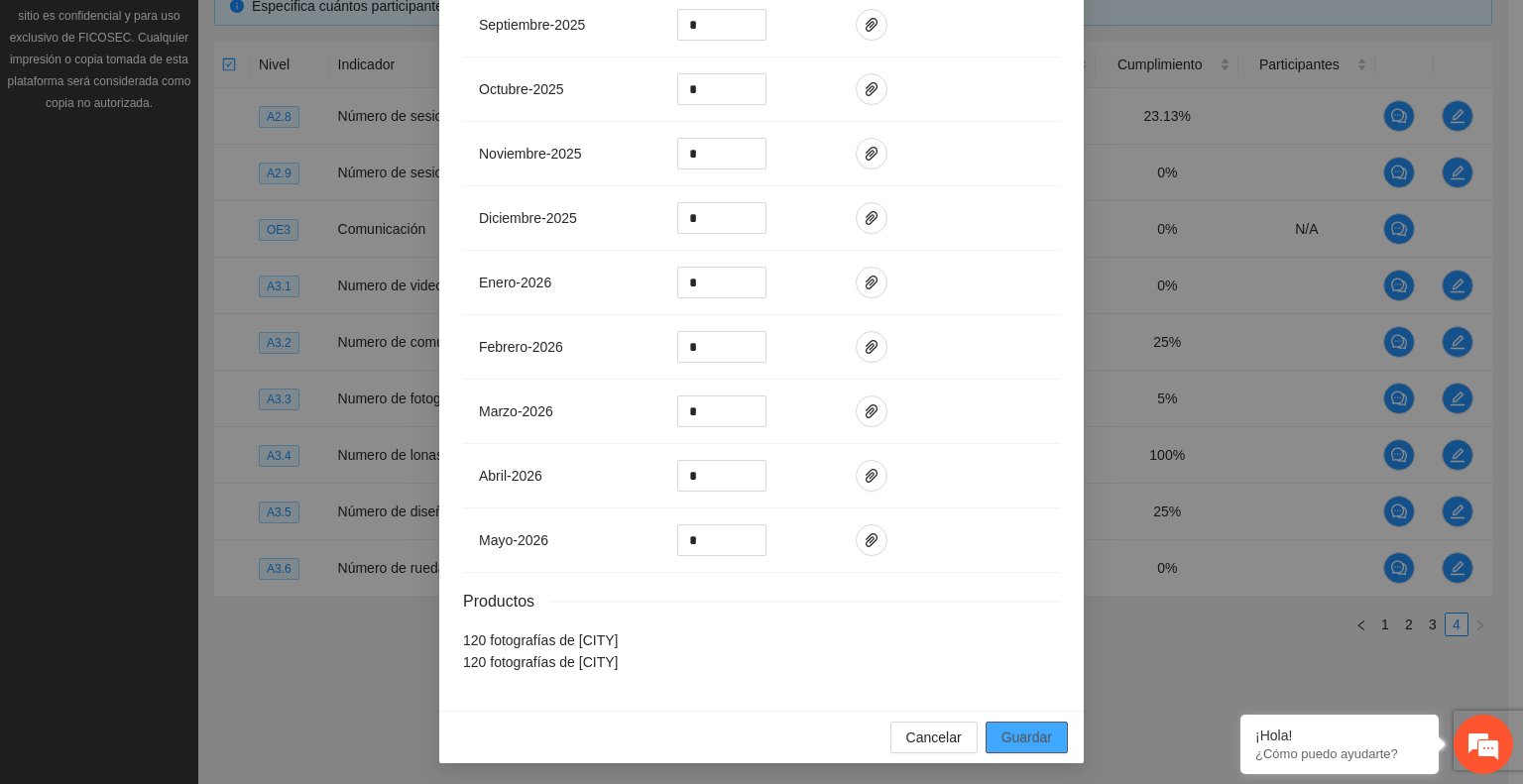 click on "Guardar" at bounding box center (1026, 737) 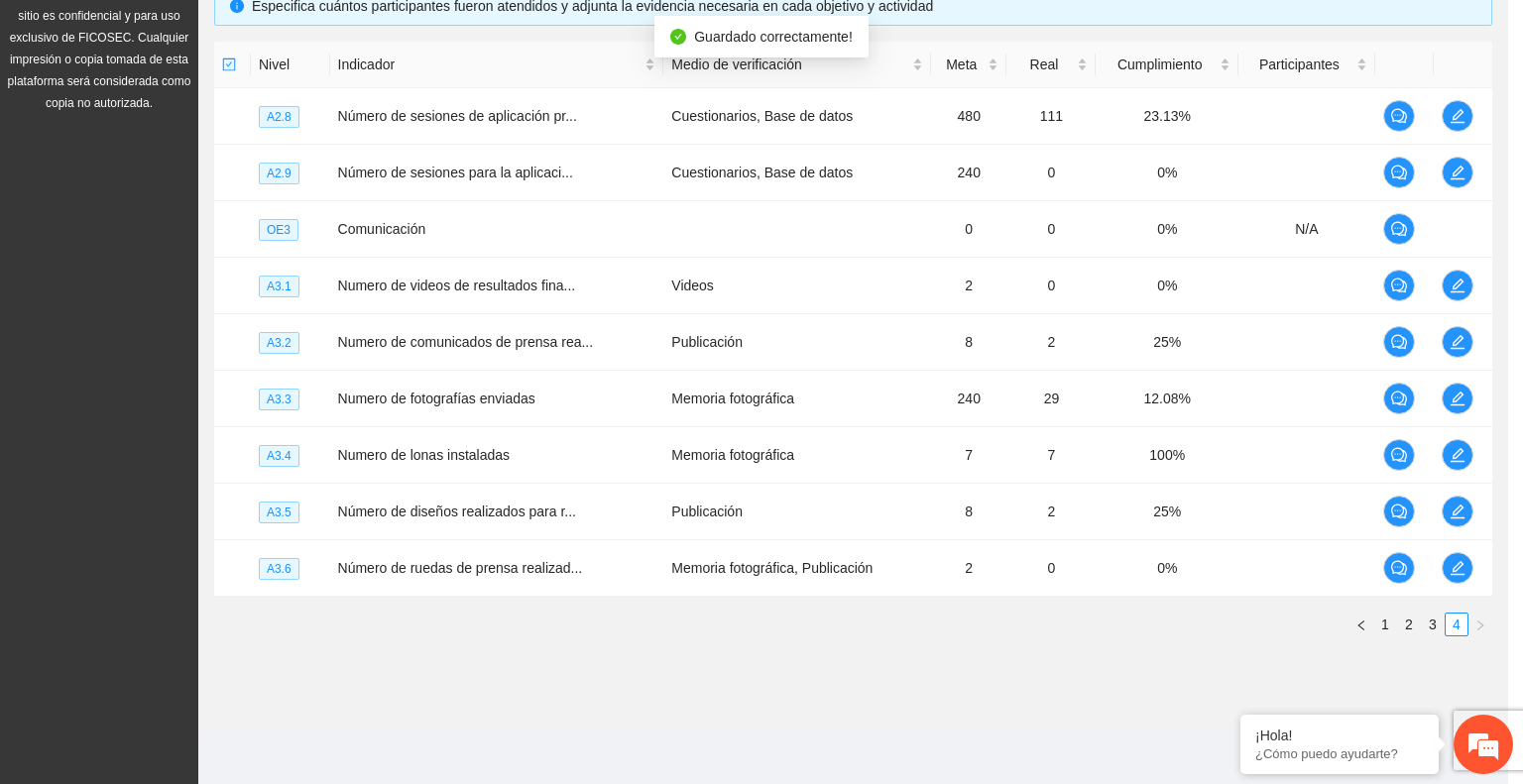 scroll, scrollTop: 618, scrollLeft: 0, axis: vertical 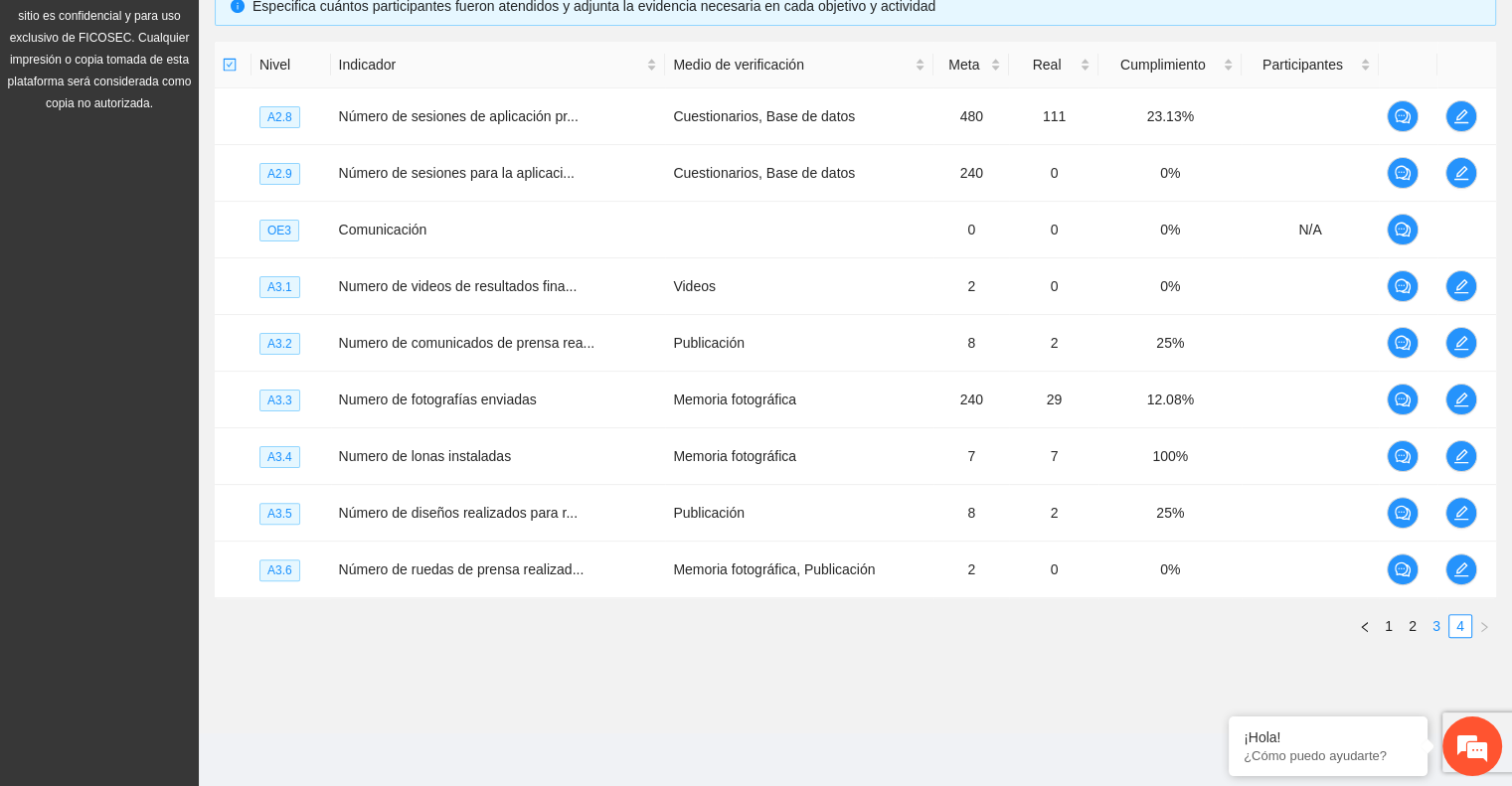 click on "3" at bounding box center [1436, 626] 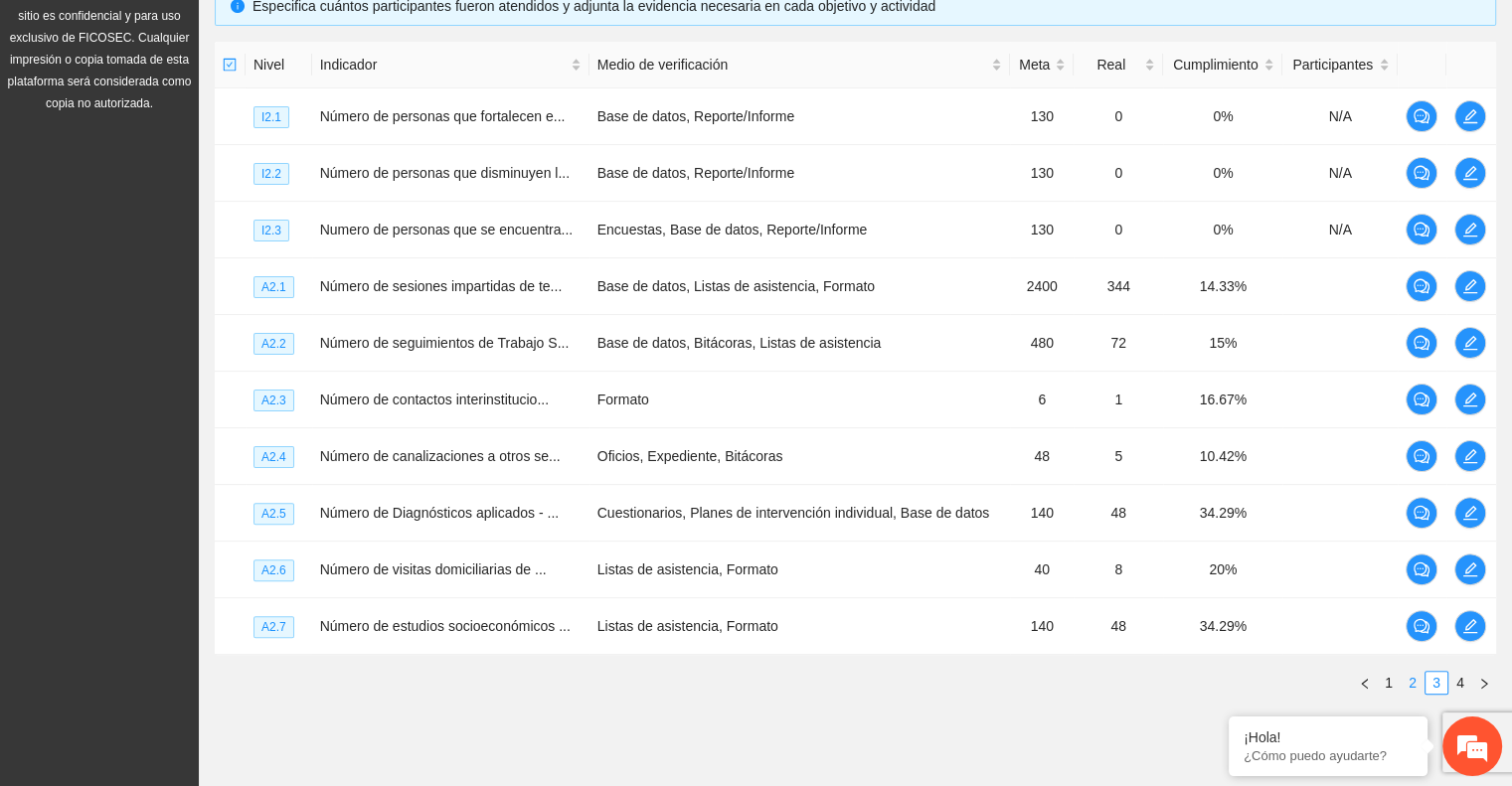 click on "2" at bounding box center (1413, 683) 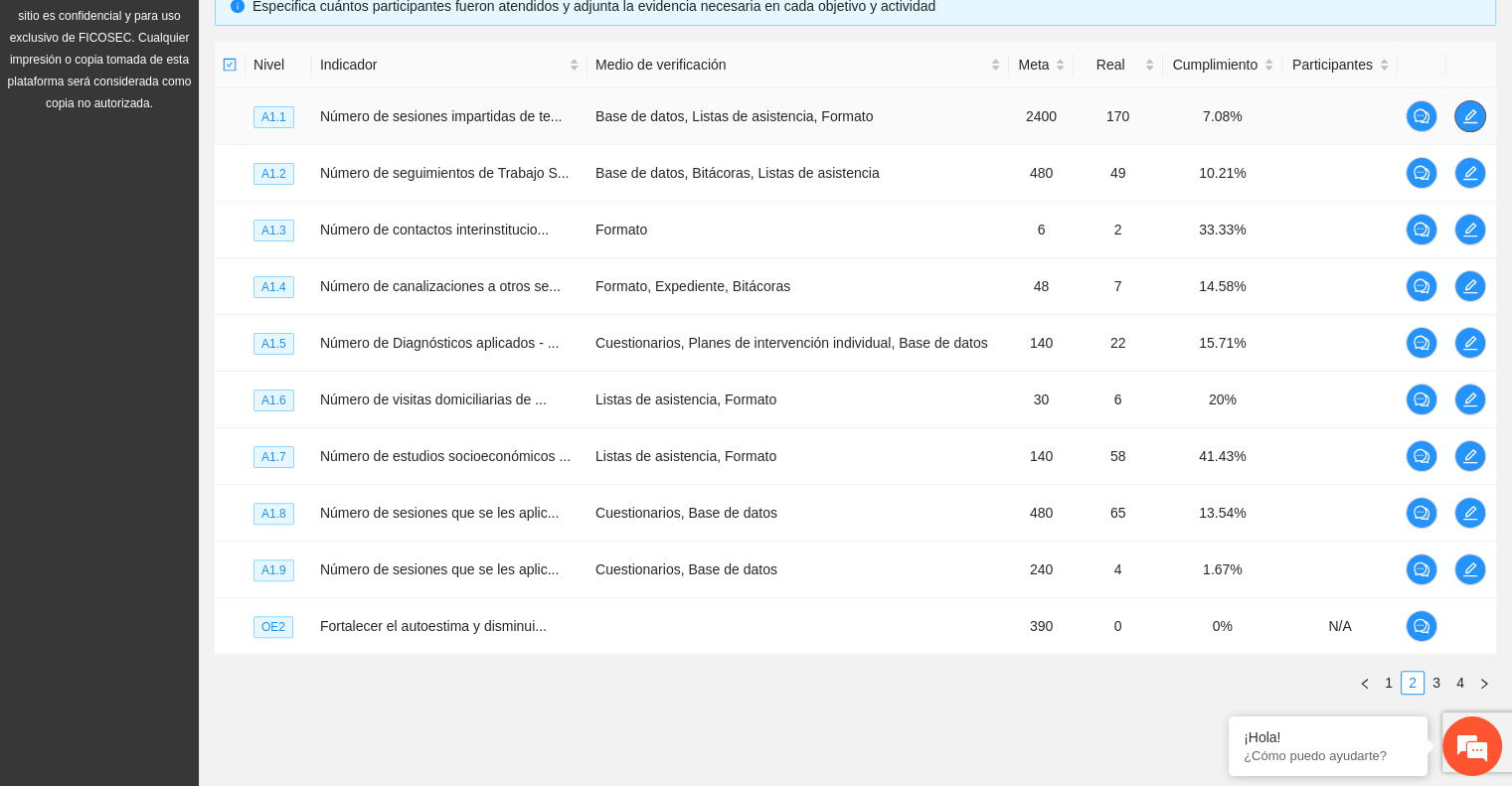 click 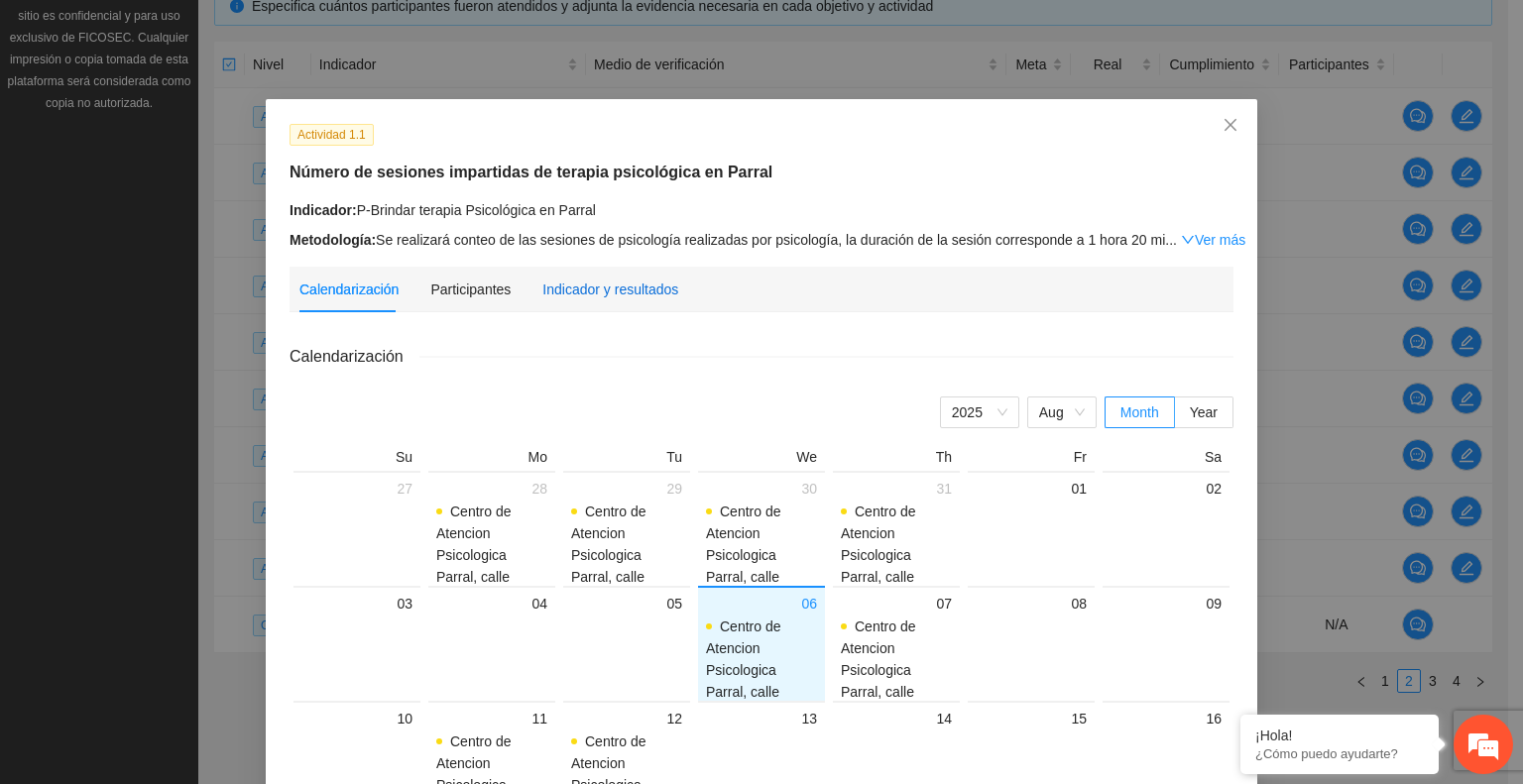 click on "Indicador y resultados" at bounding box center [610, 289] 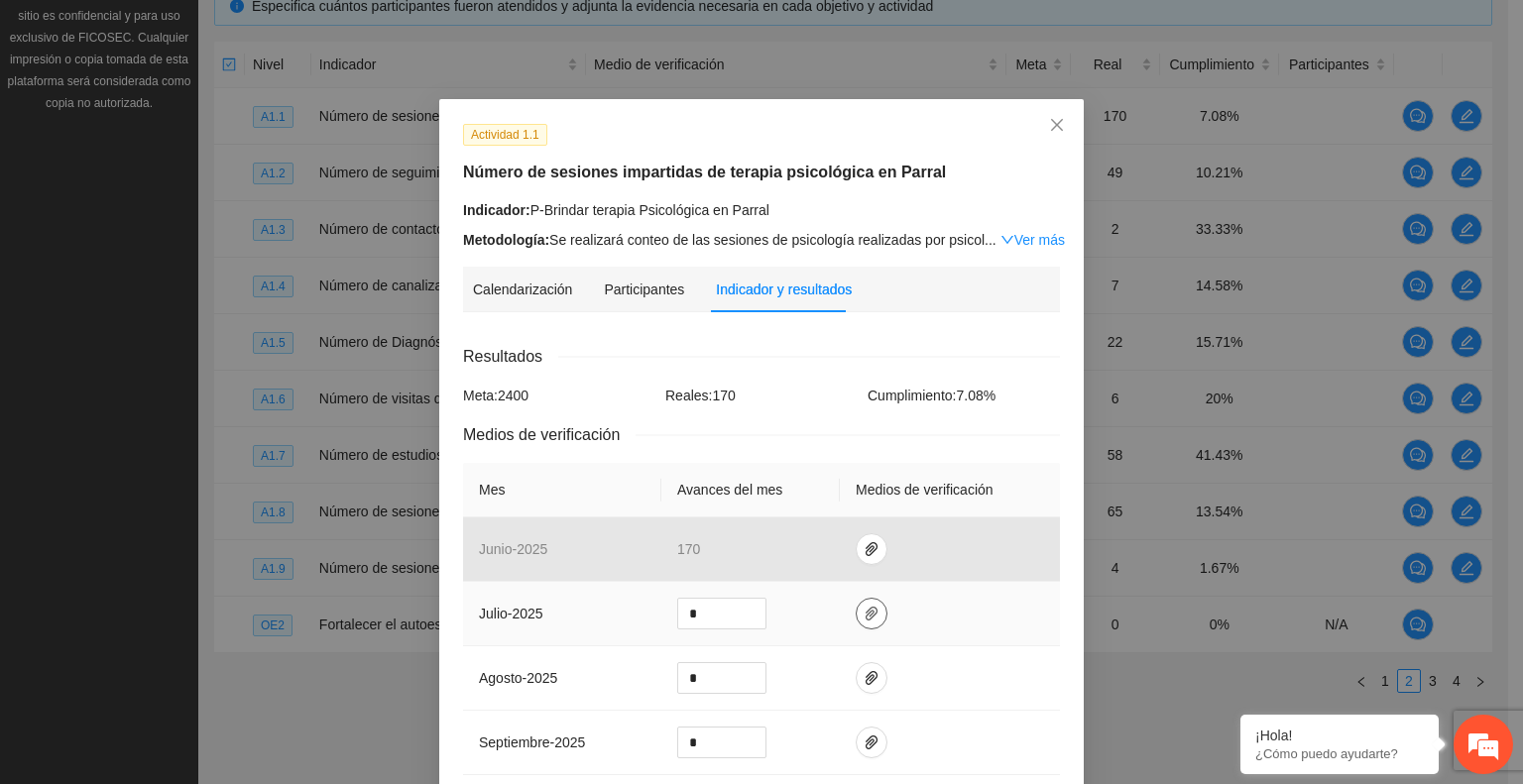 click 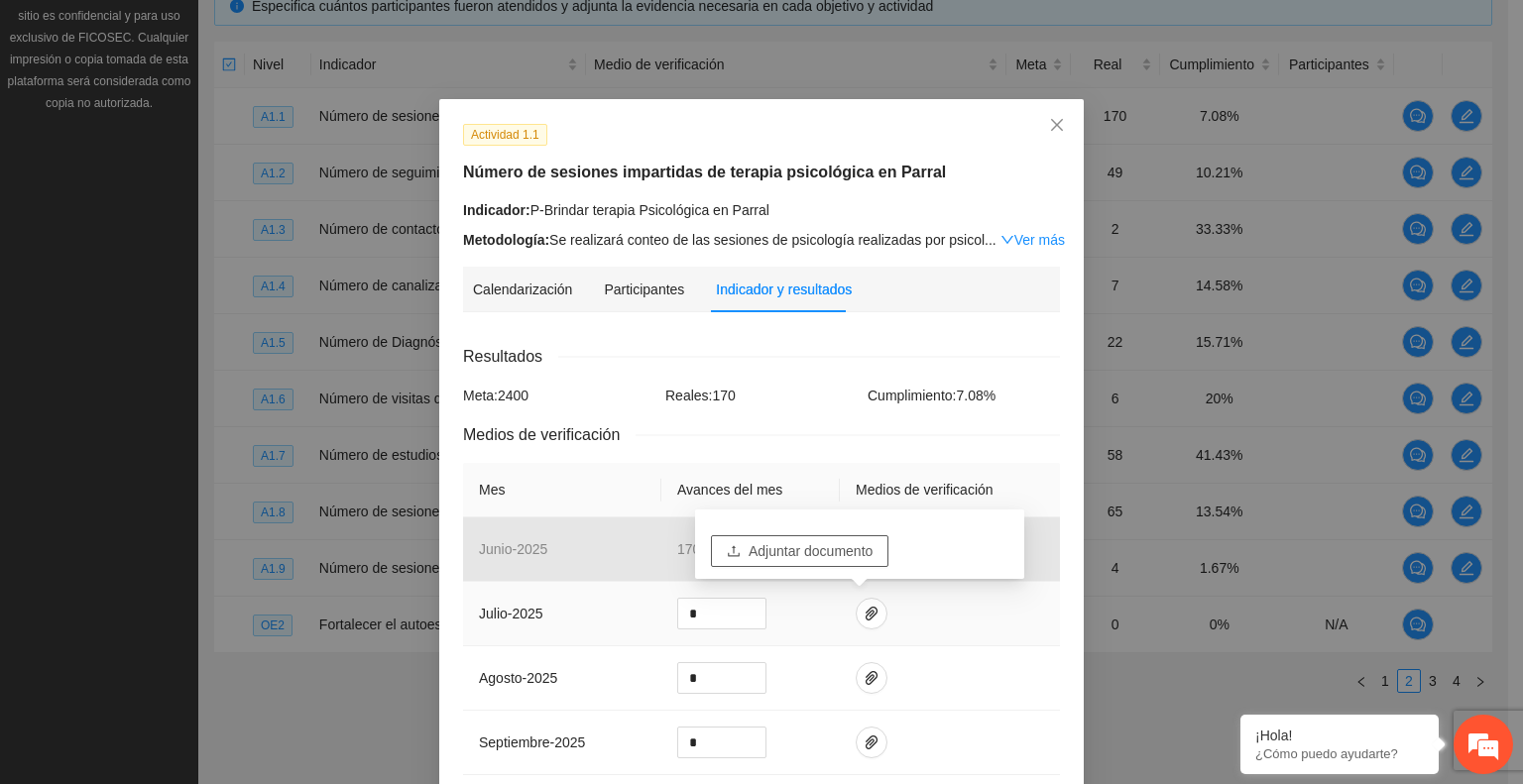 click on "Adjuntar documento" at bounding box center (810, 551) 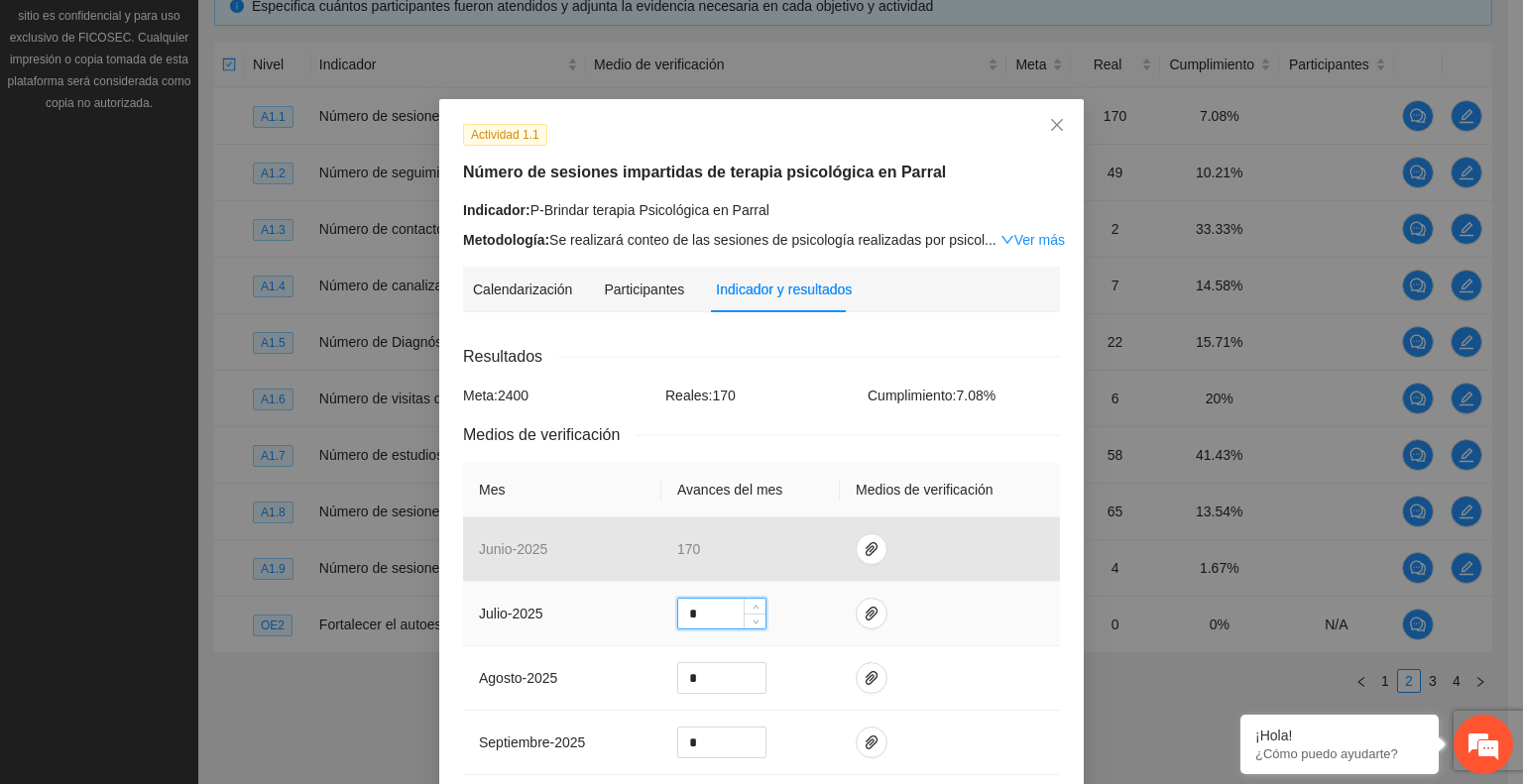 click on "*" at bounding box center (722, 614) 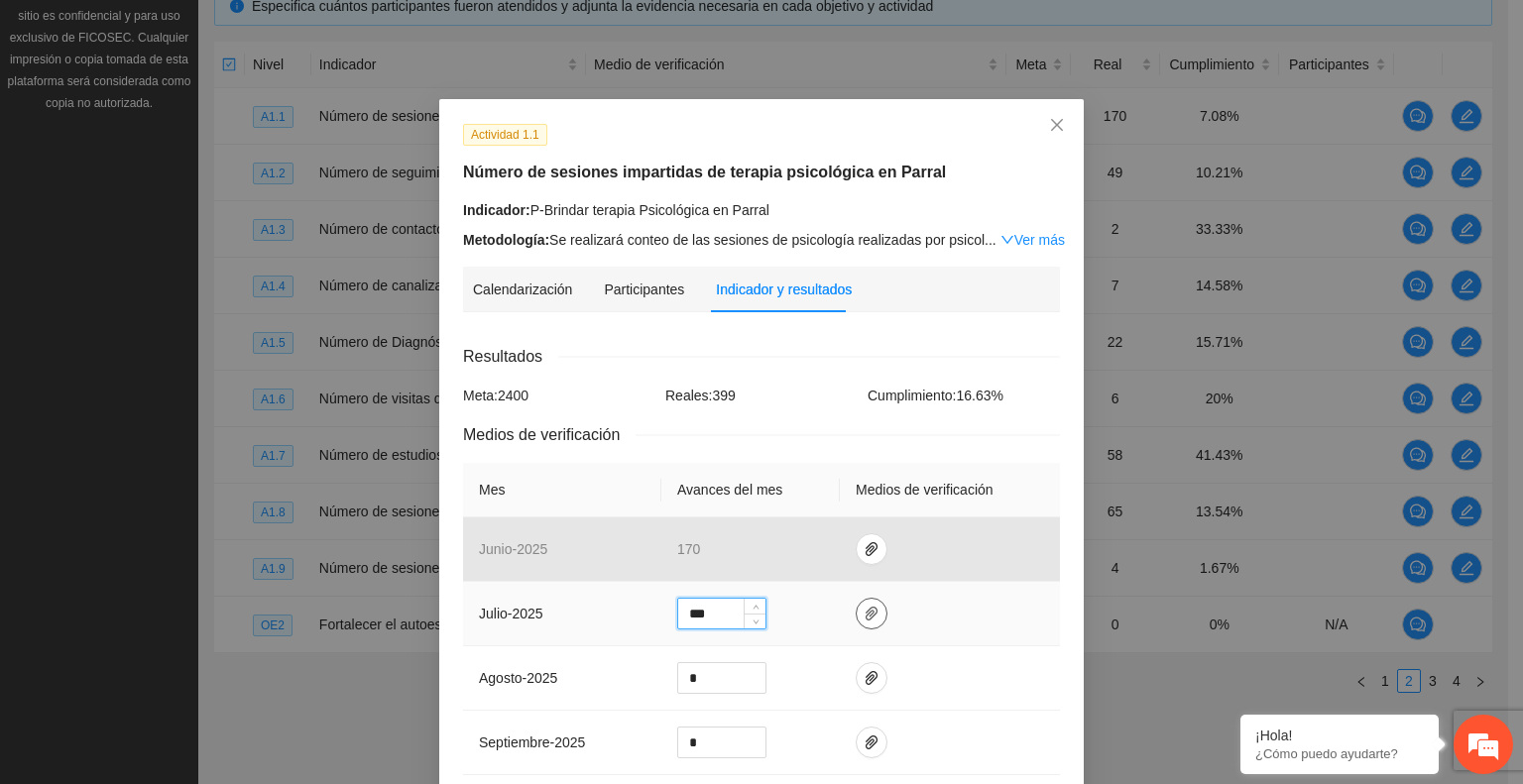 type on "***" 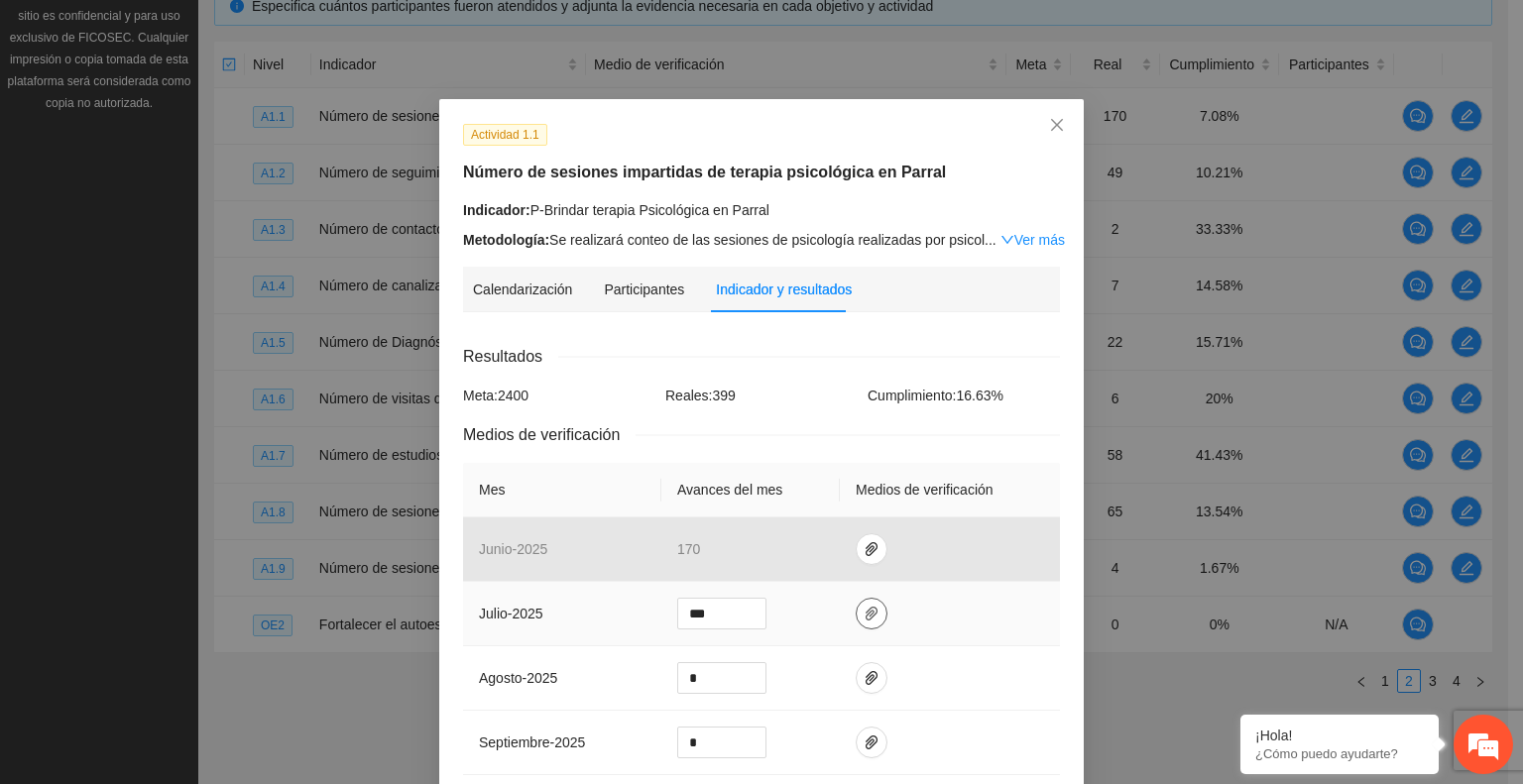 click 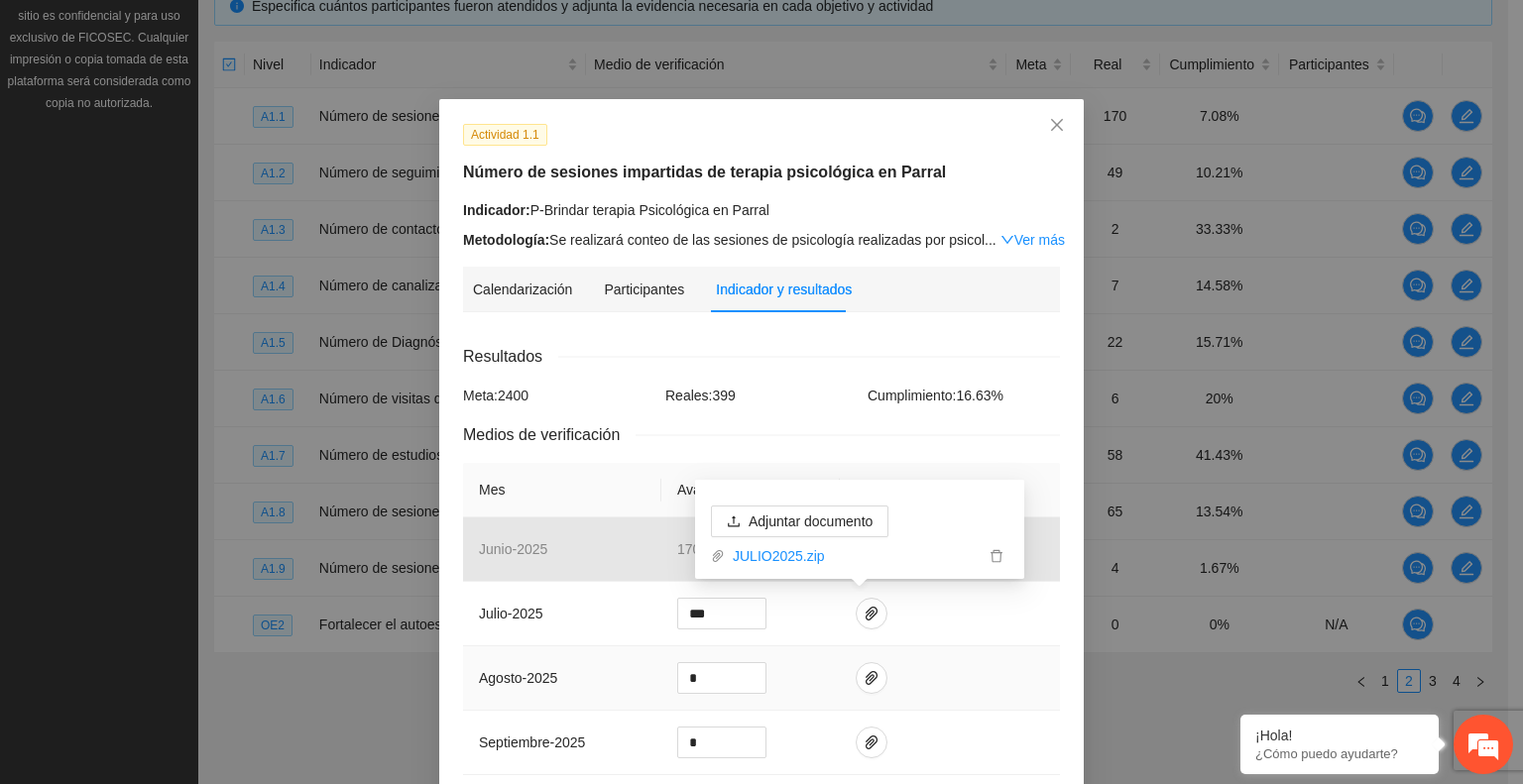 click at bounding box center [950, 678] 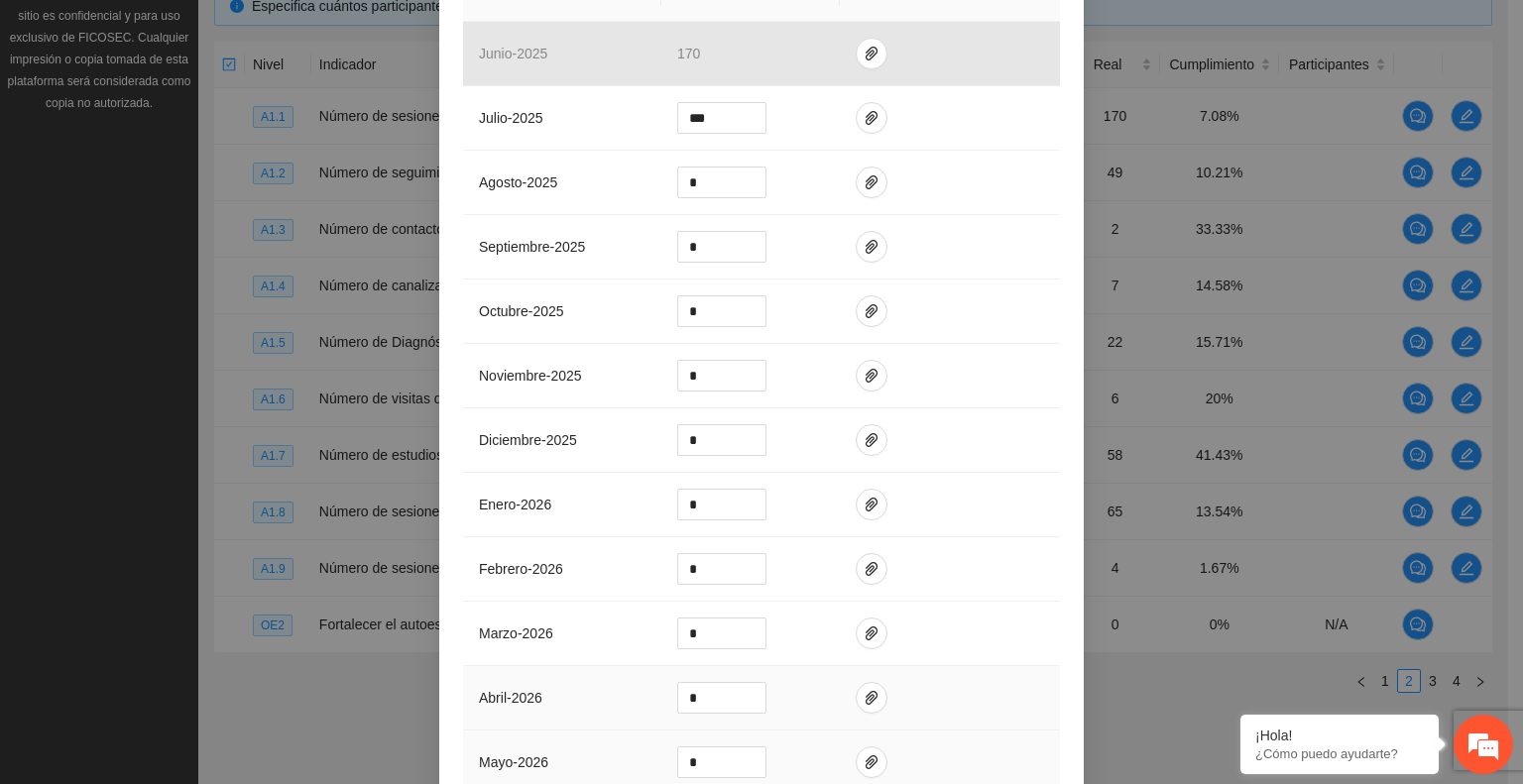 scroll, scrollTop: 718, scrollLeft: 0, axis: vertical 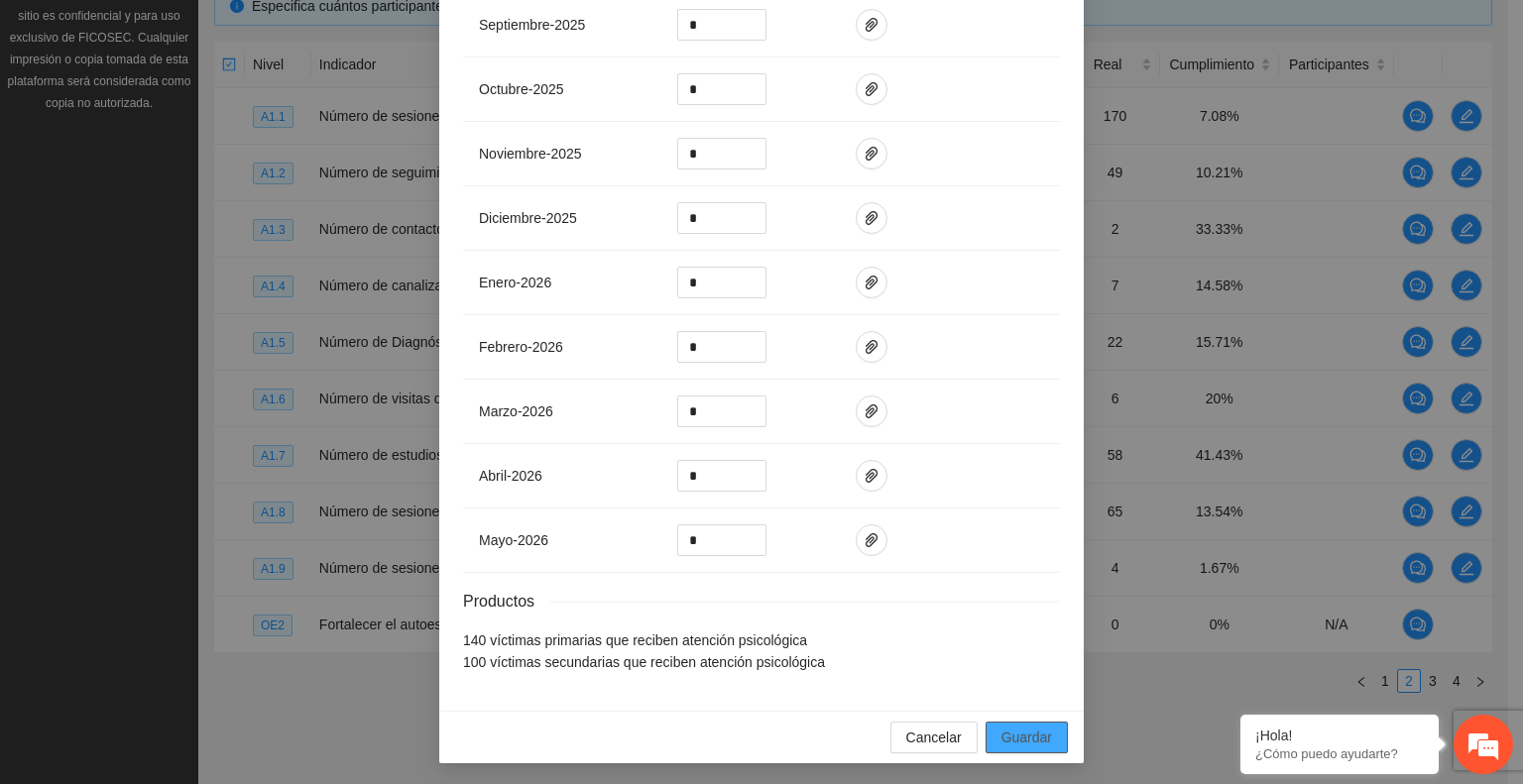 click on "Guardar" at bounding box center (1026, 737) 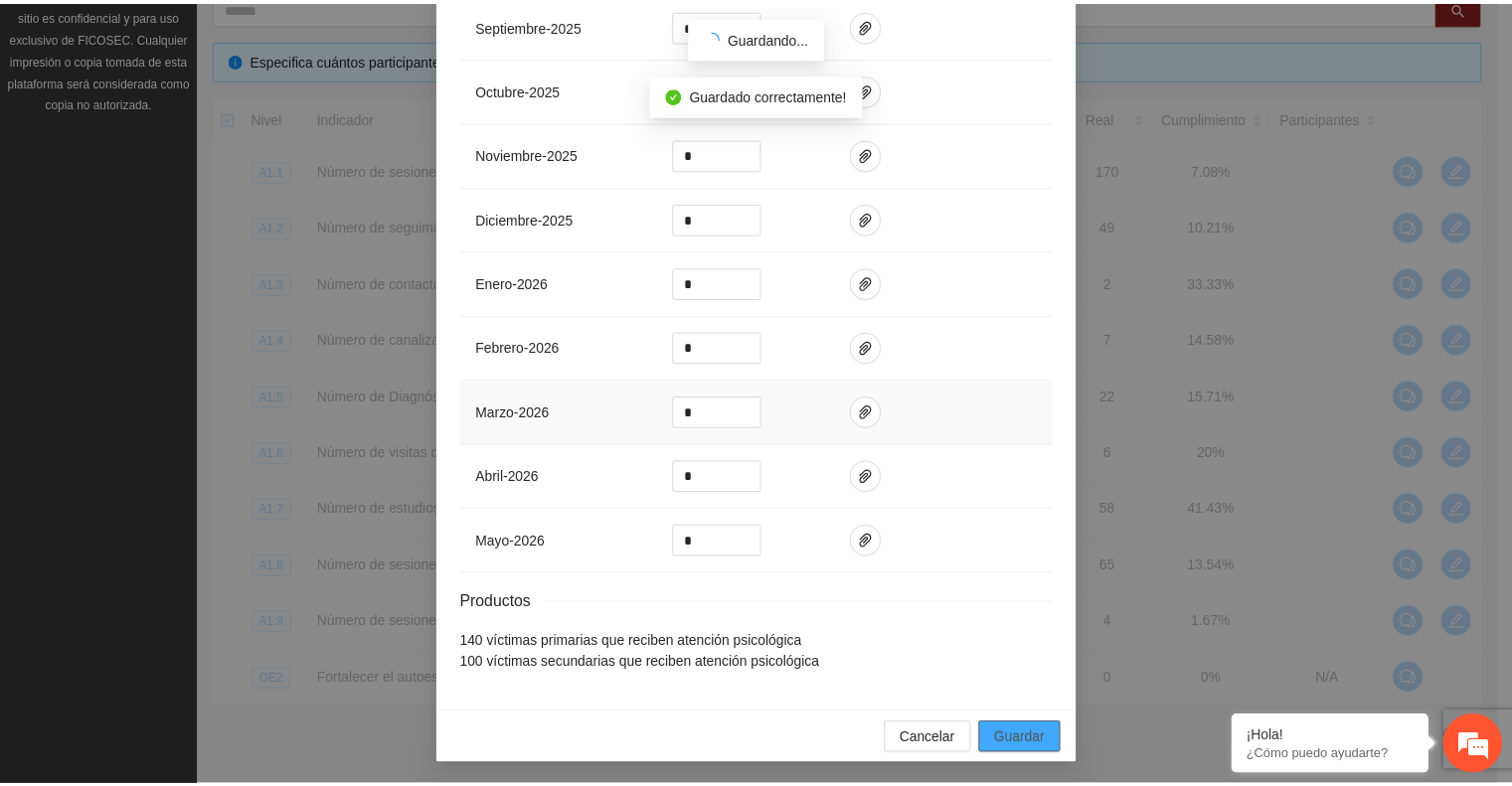 scroll, scrollTop: 620, scrollLeft: 0, axis: vertical 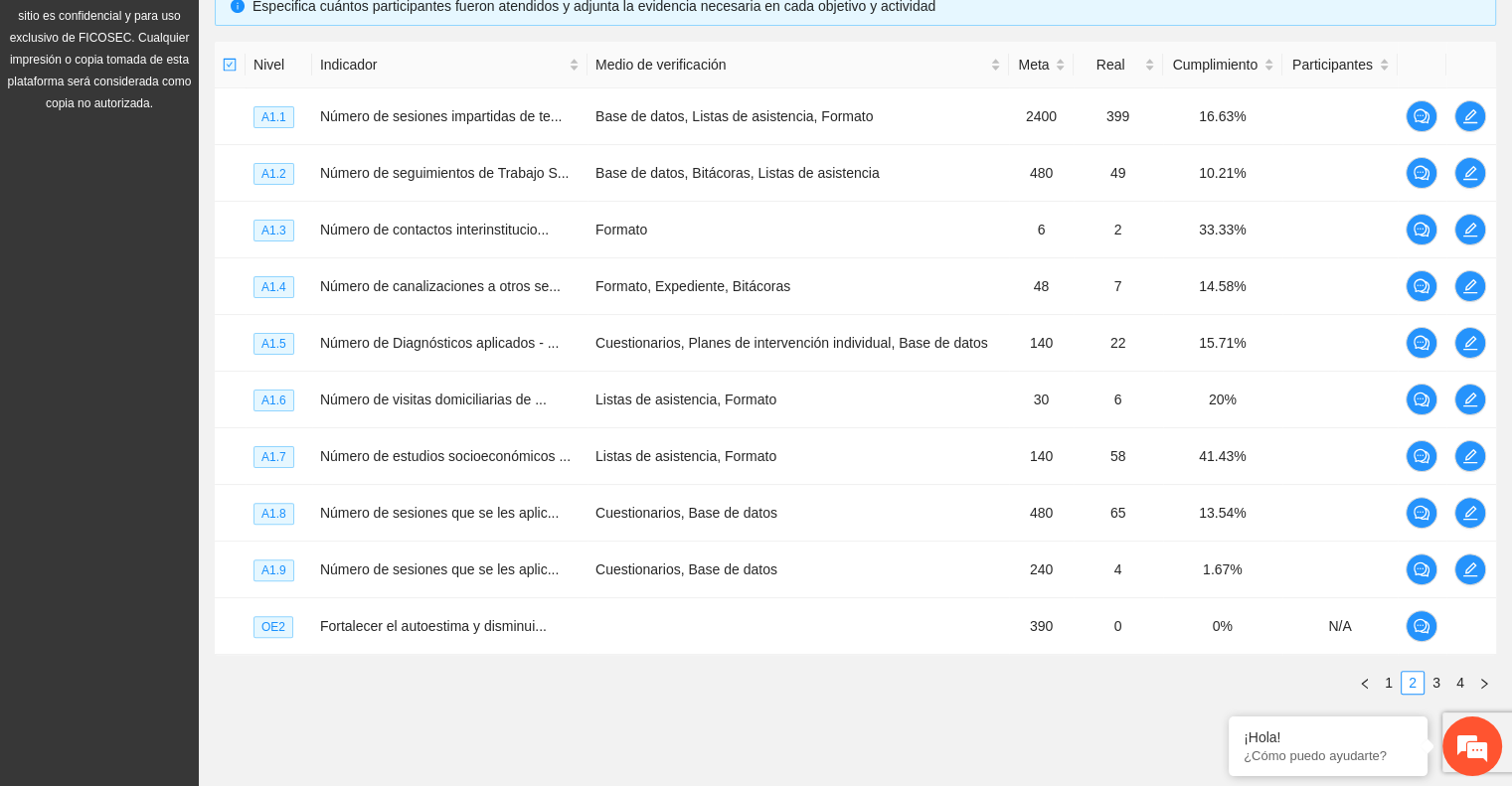 click on "Nivel Indicador Medio de verificación Meta Real Cumplimiento Participantes                     A1.1 Número de sesiones impartidas de te... Base de datos, Listas de asistencia, Formato 2400 399 16.63% A1.2 Número de seguimientos de Trabajo S... Base de datos, Bitácoras, Listas de asistencia 480 49 10.21% A1.3 Número de contactos interinstitucio... Formato 6 2 33.33% A1.4 Número de canalizaciones a otros se... Formato, Expediente, Bitácoras 48 7 14.58% A1.5 Número de Diagnósticos aplicados - ... Cuestionarios, Planes de intervención individual, Base de datos 140 22 15.71% A1.6 Número de visitas domiciliarias de ... Listas de asistencia, Formato 30 6 20% A1.7 Número de estudios socioeconómicos ... Listas de asistencia, Formato 140 58 41.43% A1.8 Número de sesiones que se les aplic... Cuestionarios, Base de datos 480 65 13.54% A1.9 Número de sesiones que se les aplic... Cuestionarios, Base de datos 240 4 1.67% OE2 Fortalecer el autoestima y disminui... 390 0 0% N/A 1 2 3 4" at bounding box center (855, 376) 